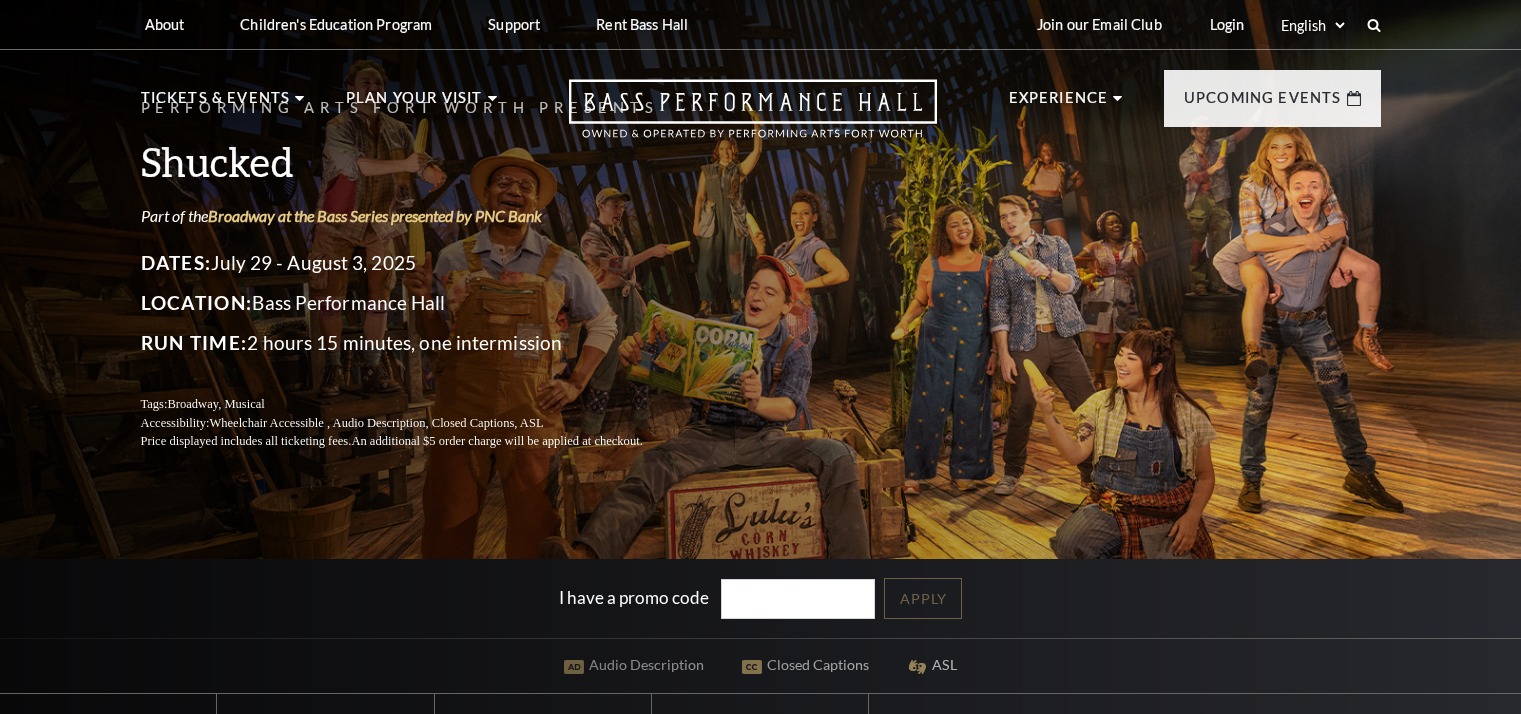 scroll, scrollTop: 0, scrollLeft: 0, axis: both 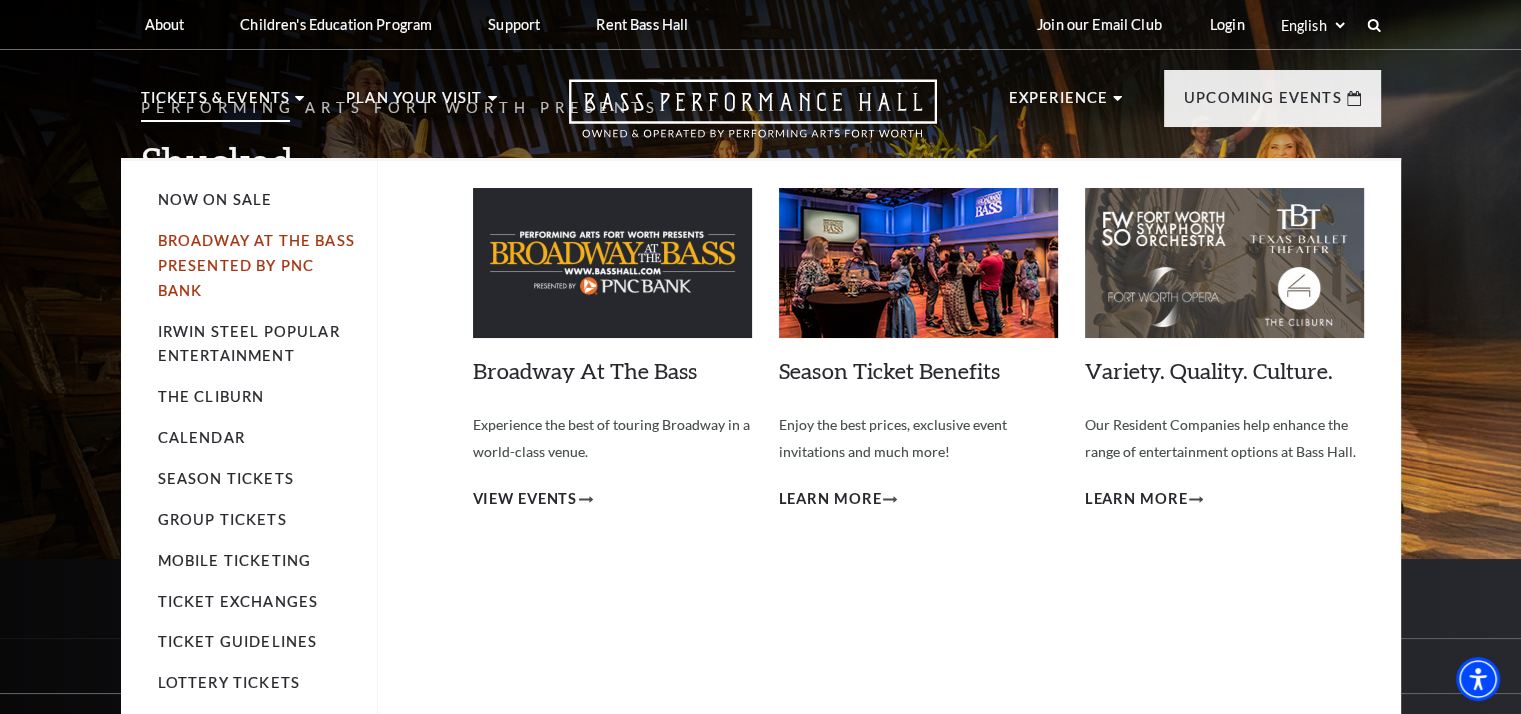 click on "Broadway At The Bass presented by PNC Bank" at bounding box center (256, 265) 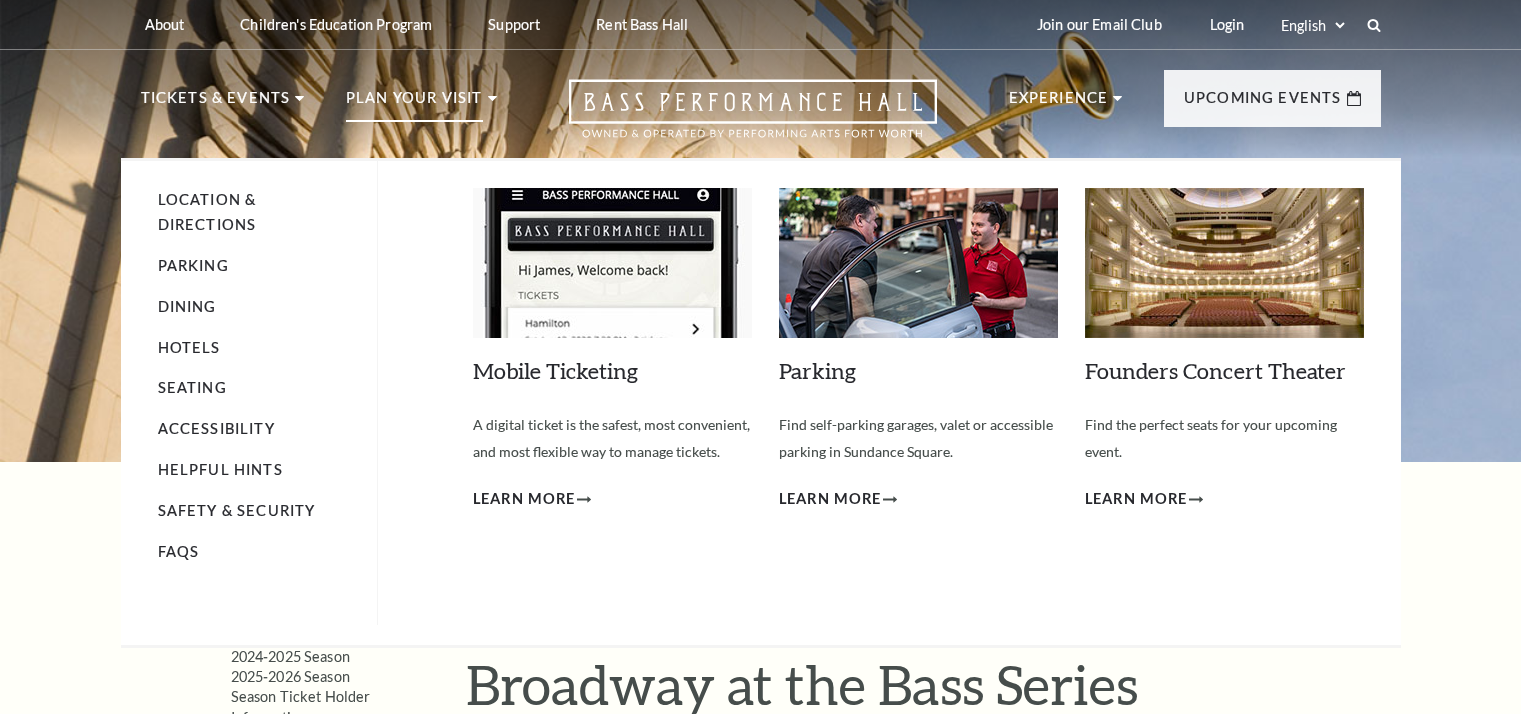 scroll, scrollTop: 0, scrollLeft: 0, axis: both 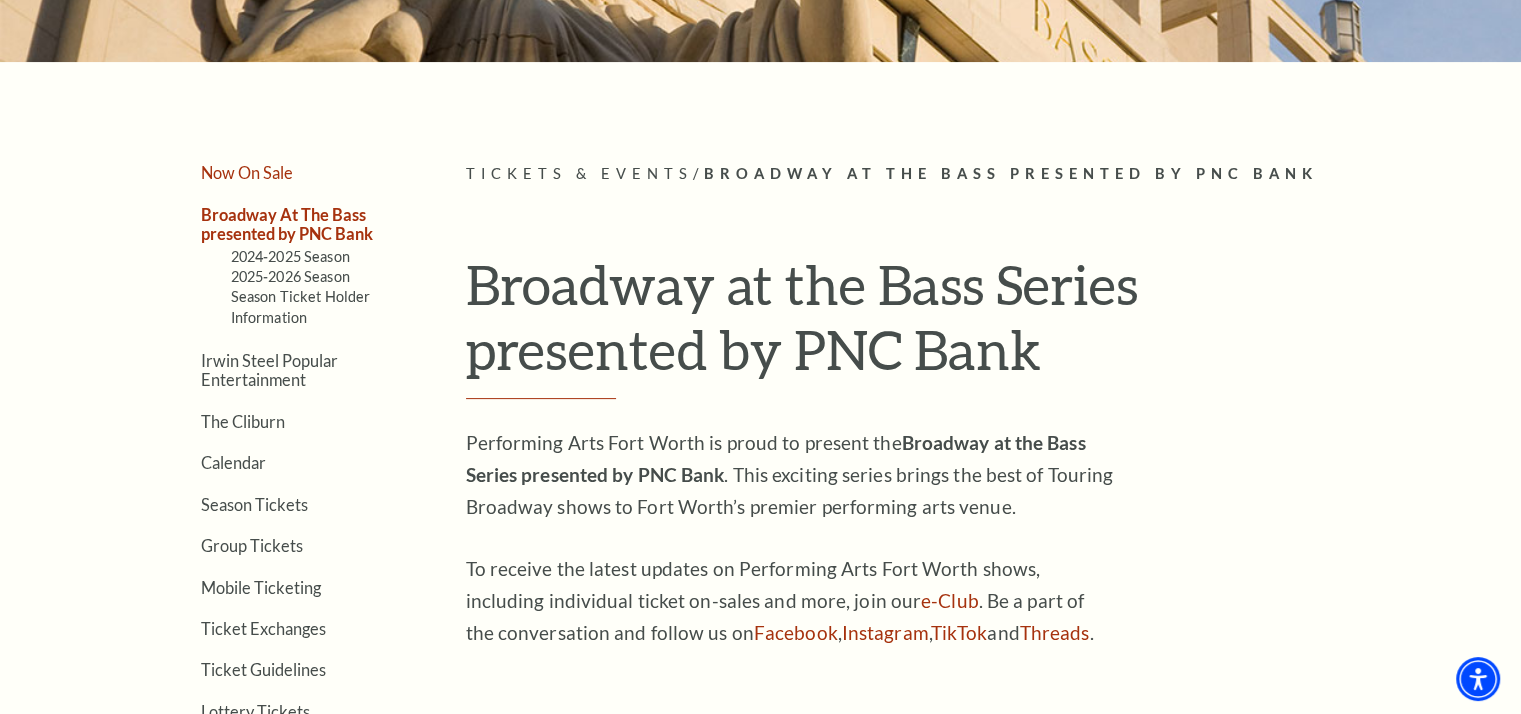 click on "Now On Sale" at bounding box center (247, 172) 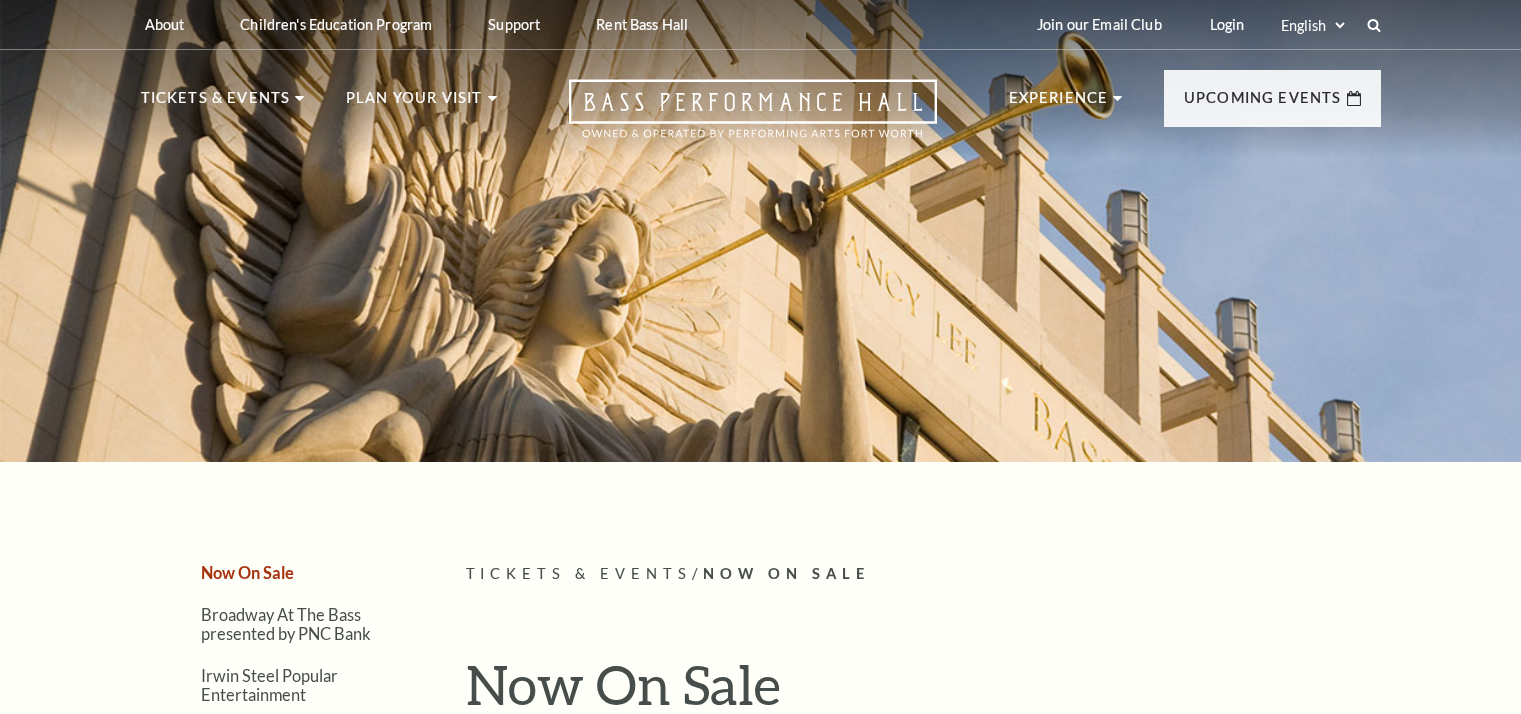scroll, scrollTop: 0, scrollLeft: 0, axis: both 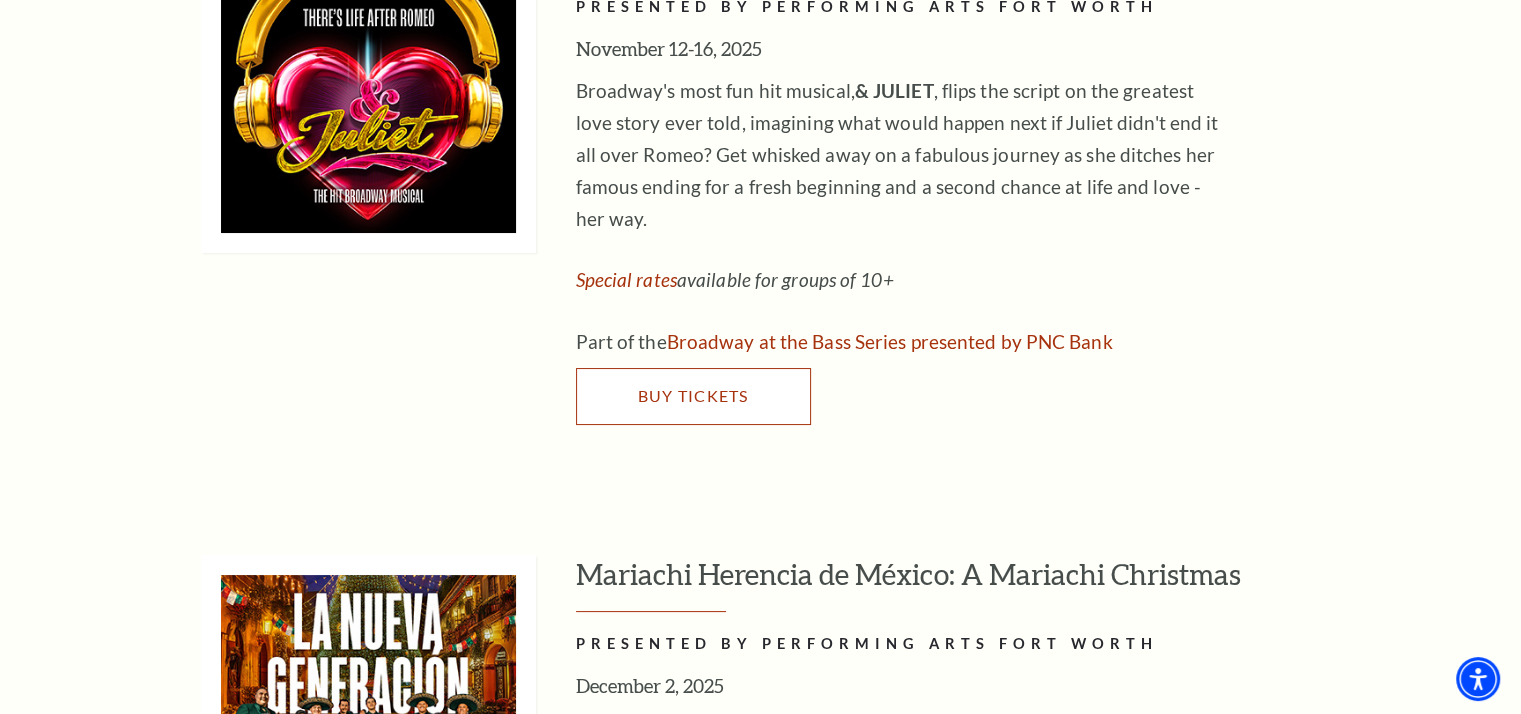 click on "Buy Tickets" at bounding box center [693, 396] 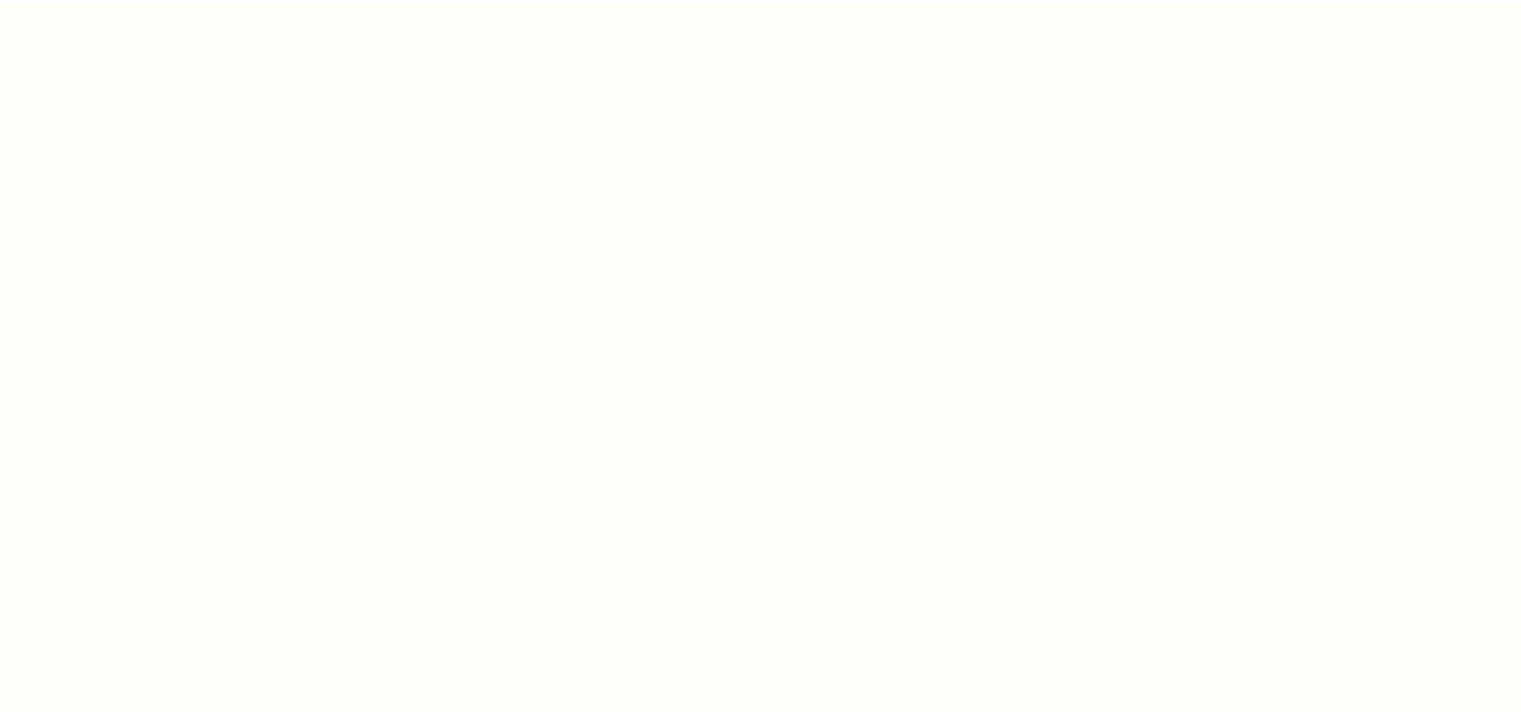 scroll, scrollTop: 0, scrollLeft: 0, axis: both 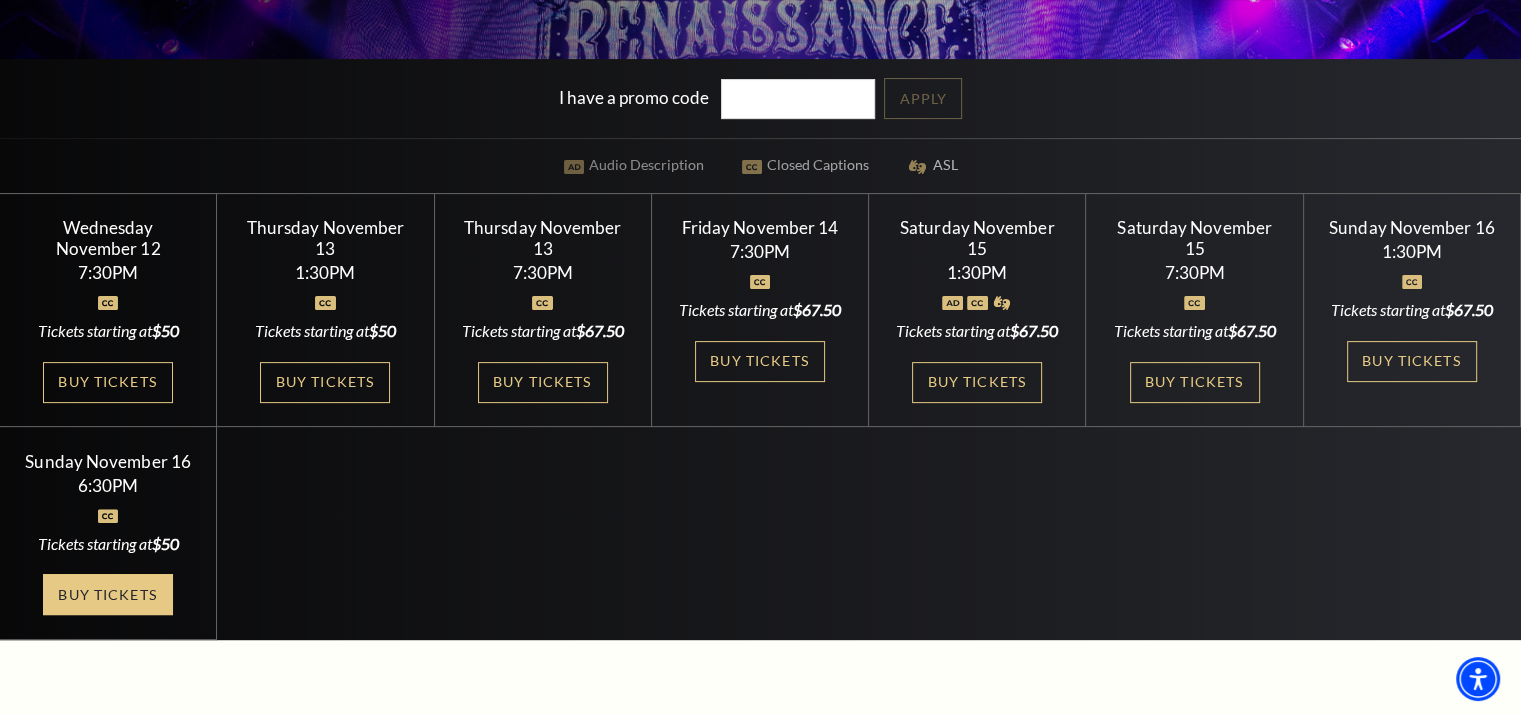 click on "Buy Tickets" at bounding box center [108, 594] 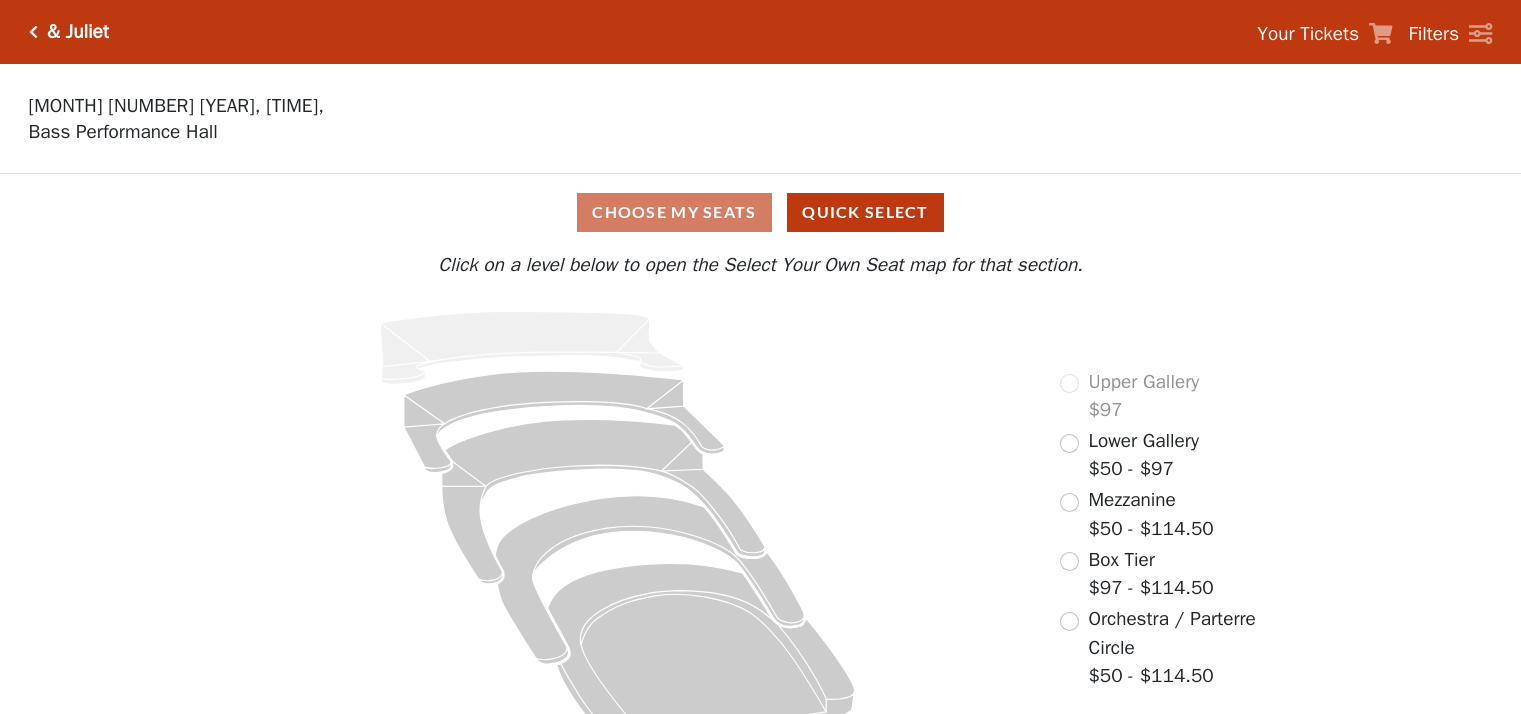 scroll, scrollTop: 0, scrollLeft: 0, axis: both 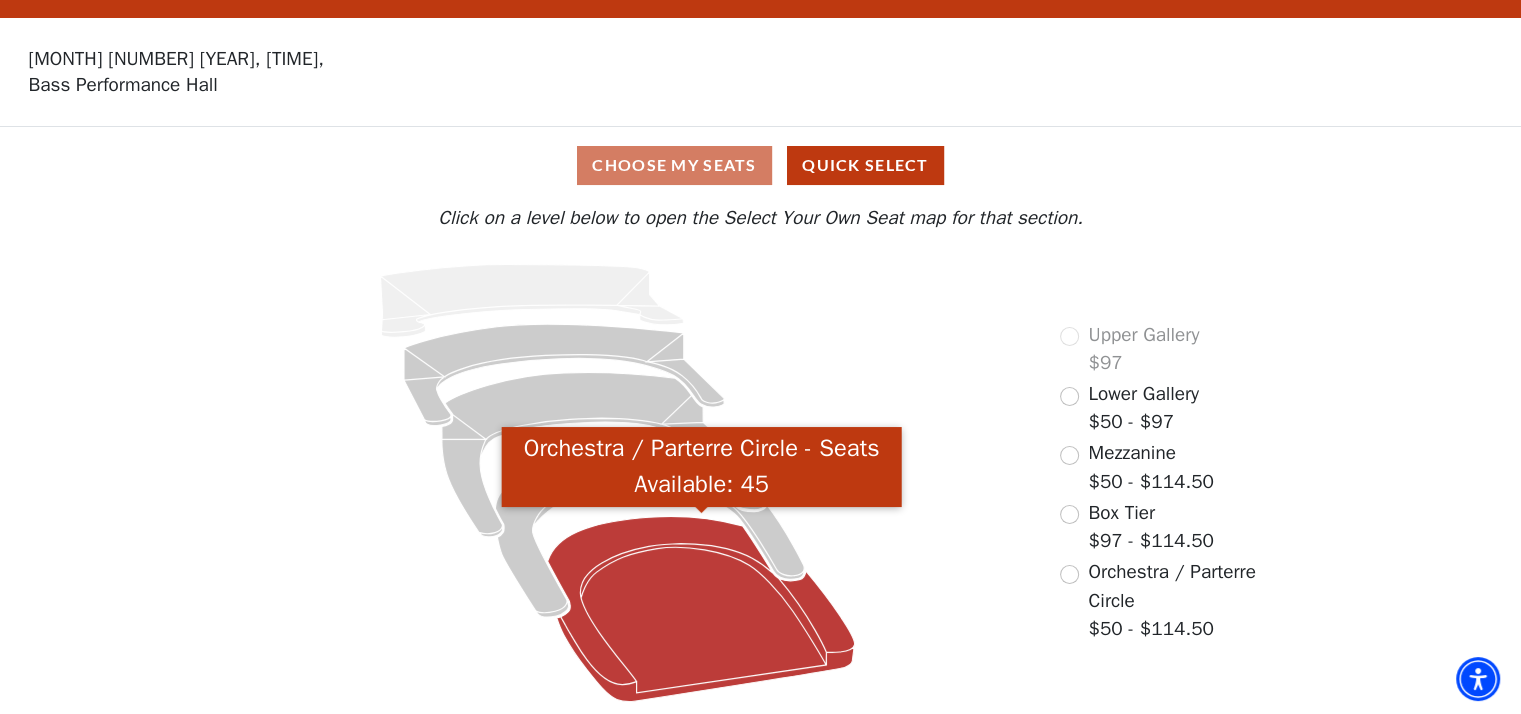 click 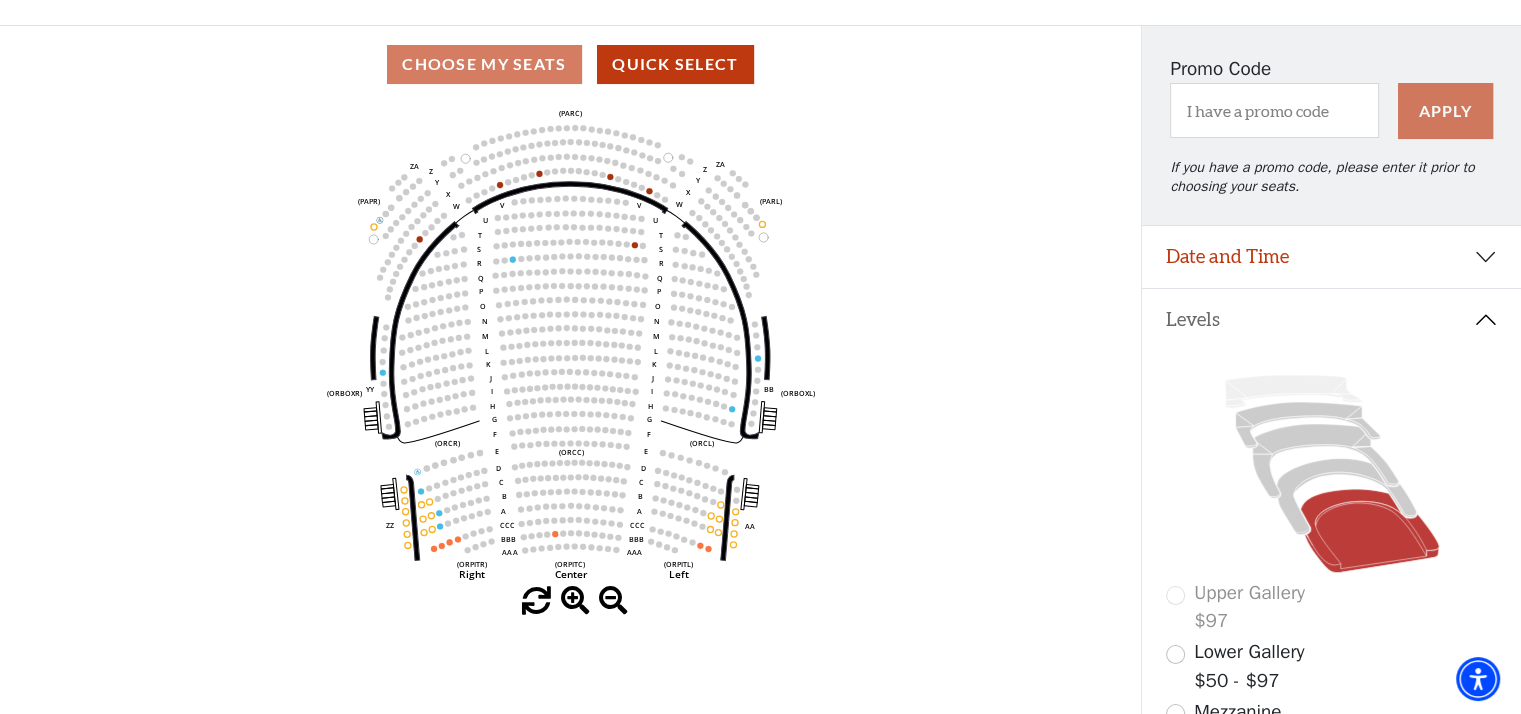 scroll, scrollTop: 0, scrollLeft: 0, axis: both 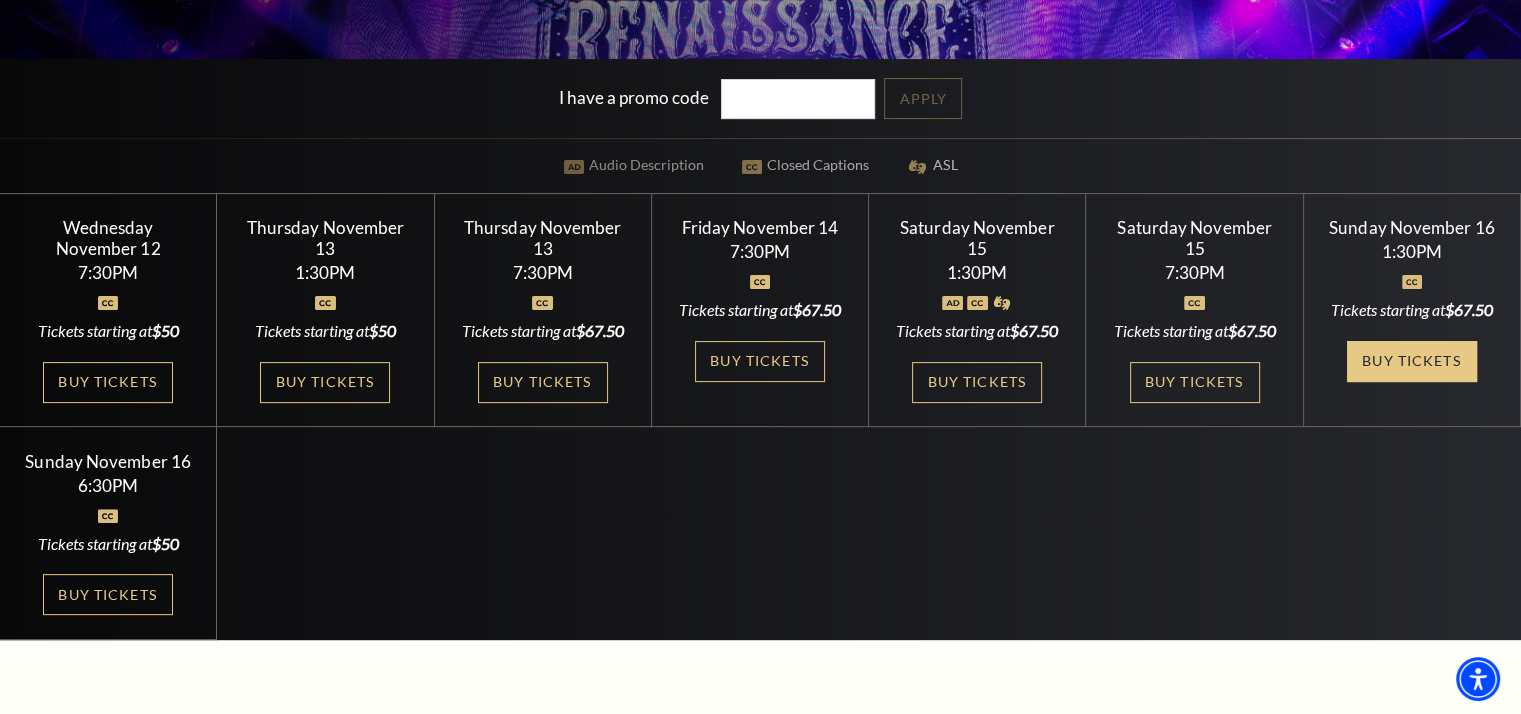 click on "Buy Tickets" at bounding box center [1412, 361] 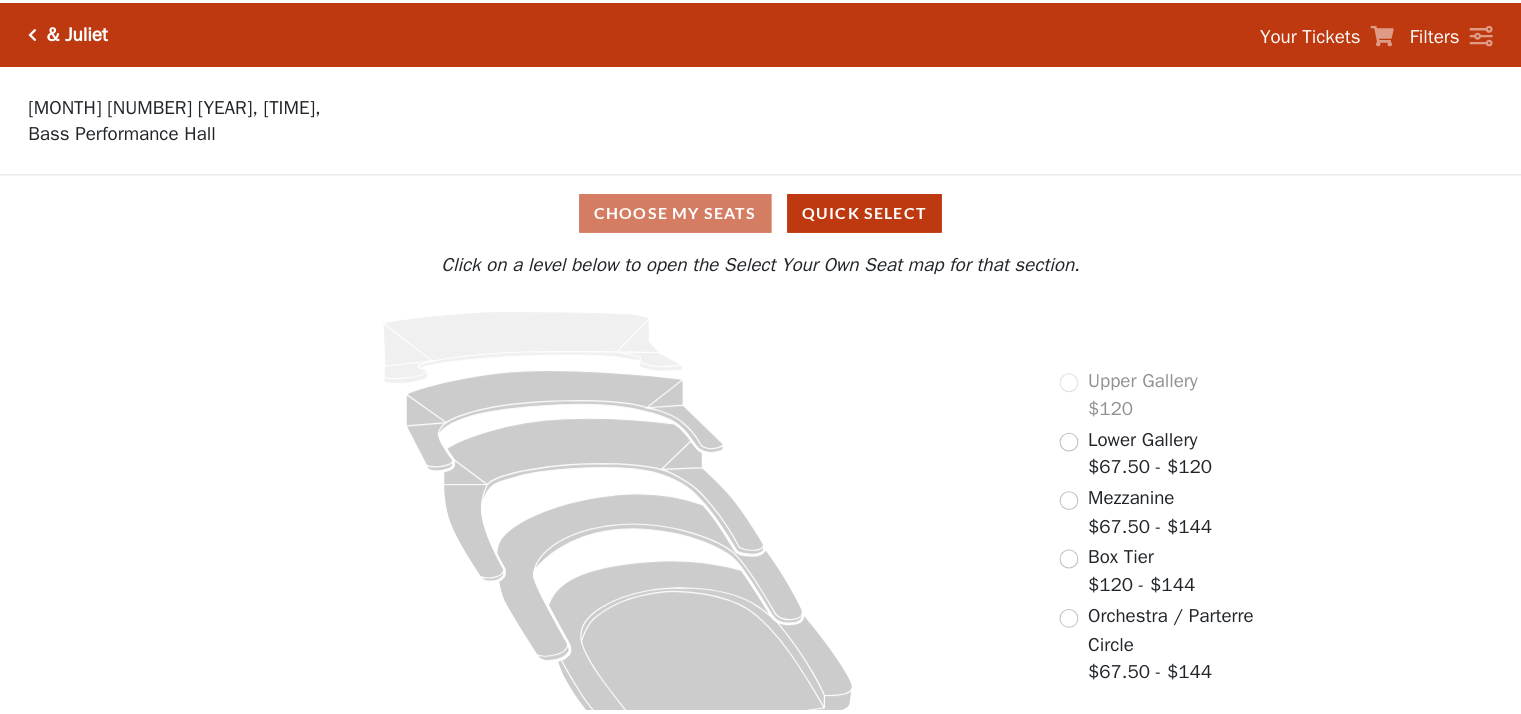 scroll, scrollTop: 0, scrollLeft: 0, axis: both 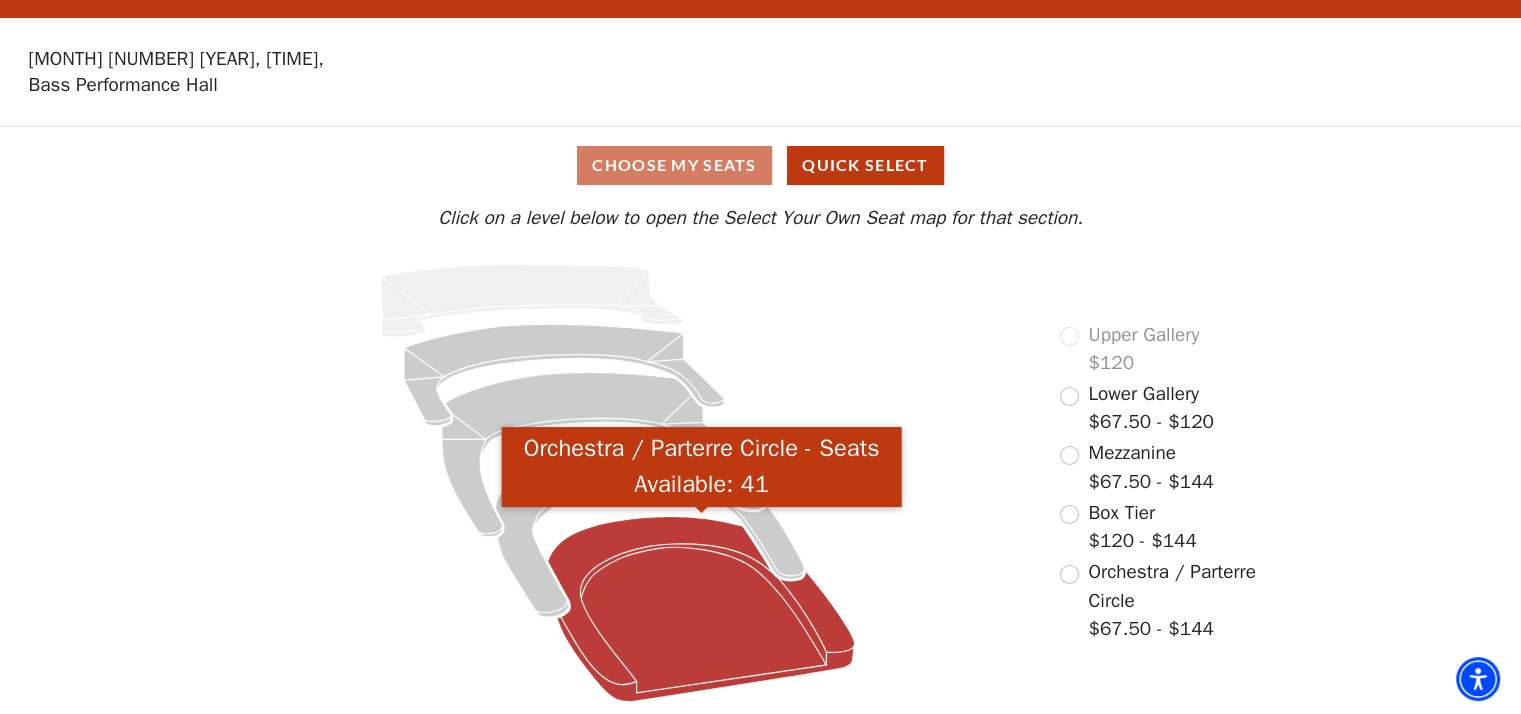 click 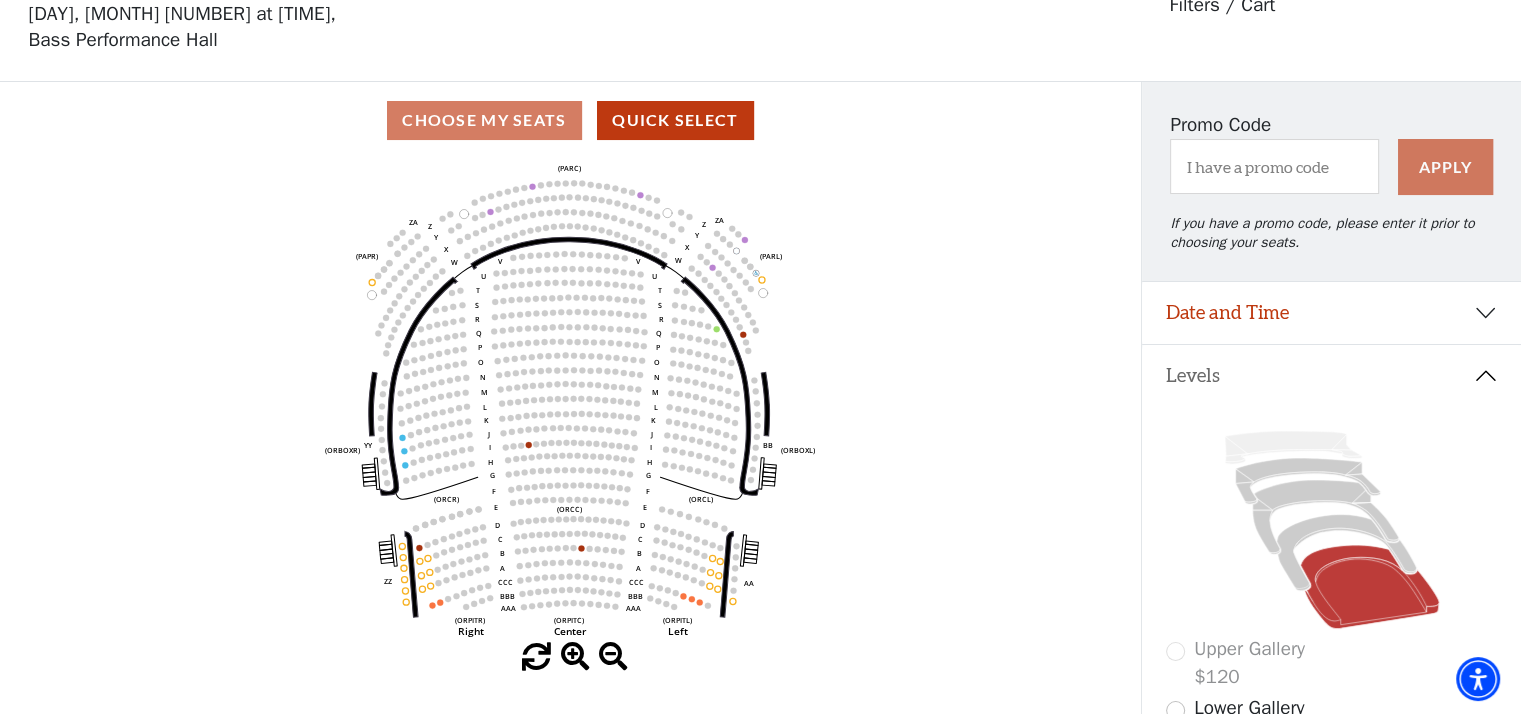 scroll, scrollTop: 92, scrollLeft: 0, axis: vertical 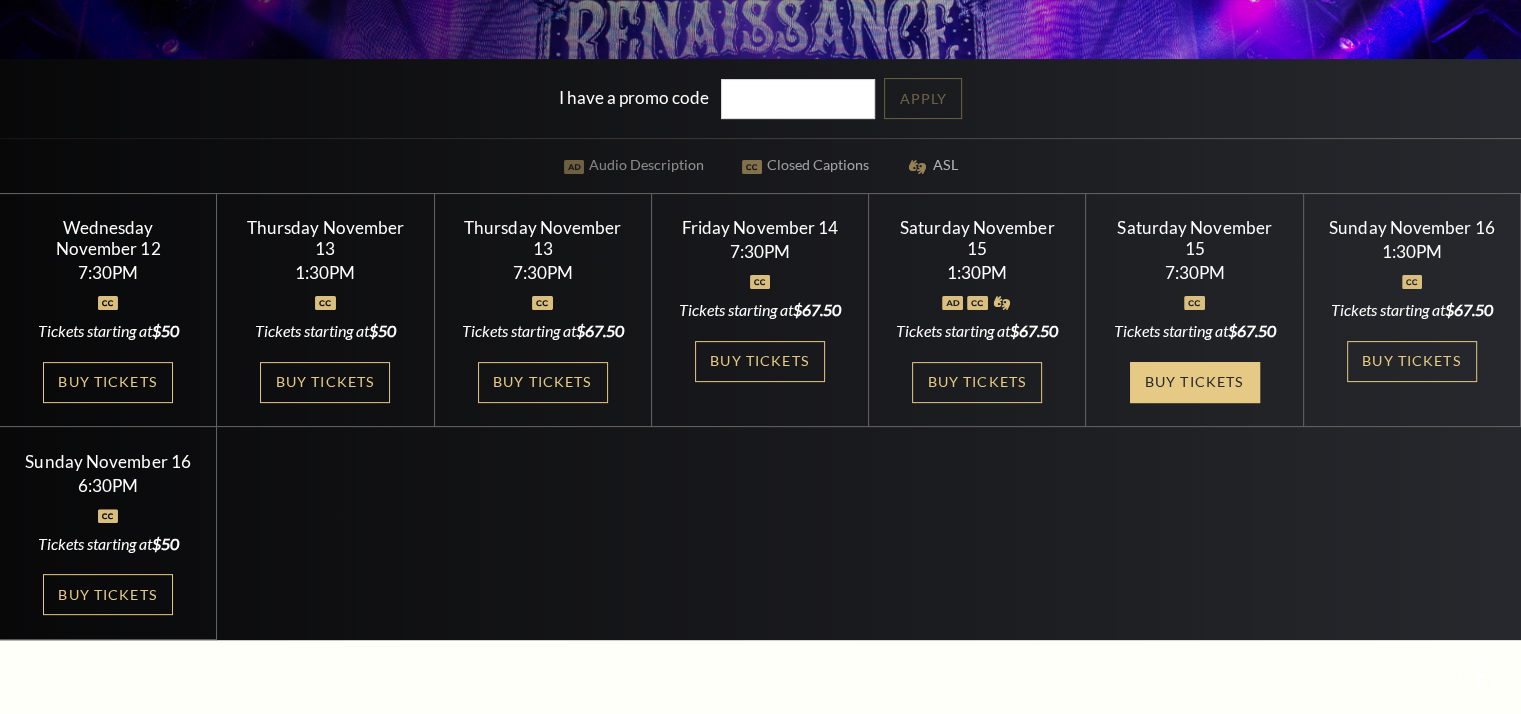 click on "Buy Tickets" at bounding box center (1195, 382) 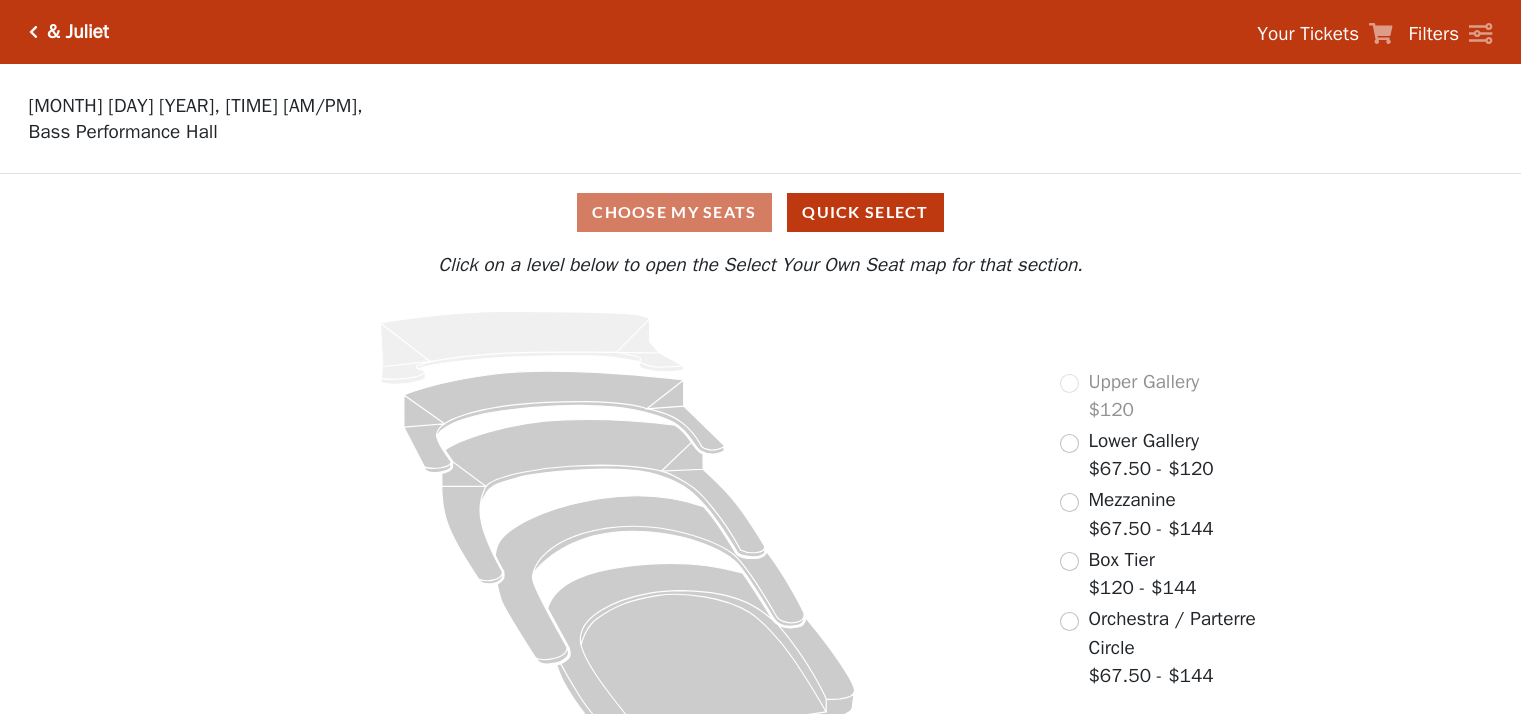 scroll, scrollTop: 0, scrollLeft: 0, axis: both 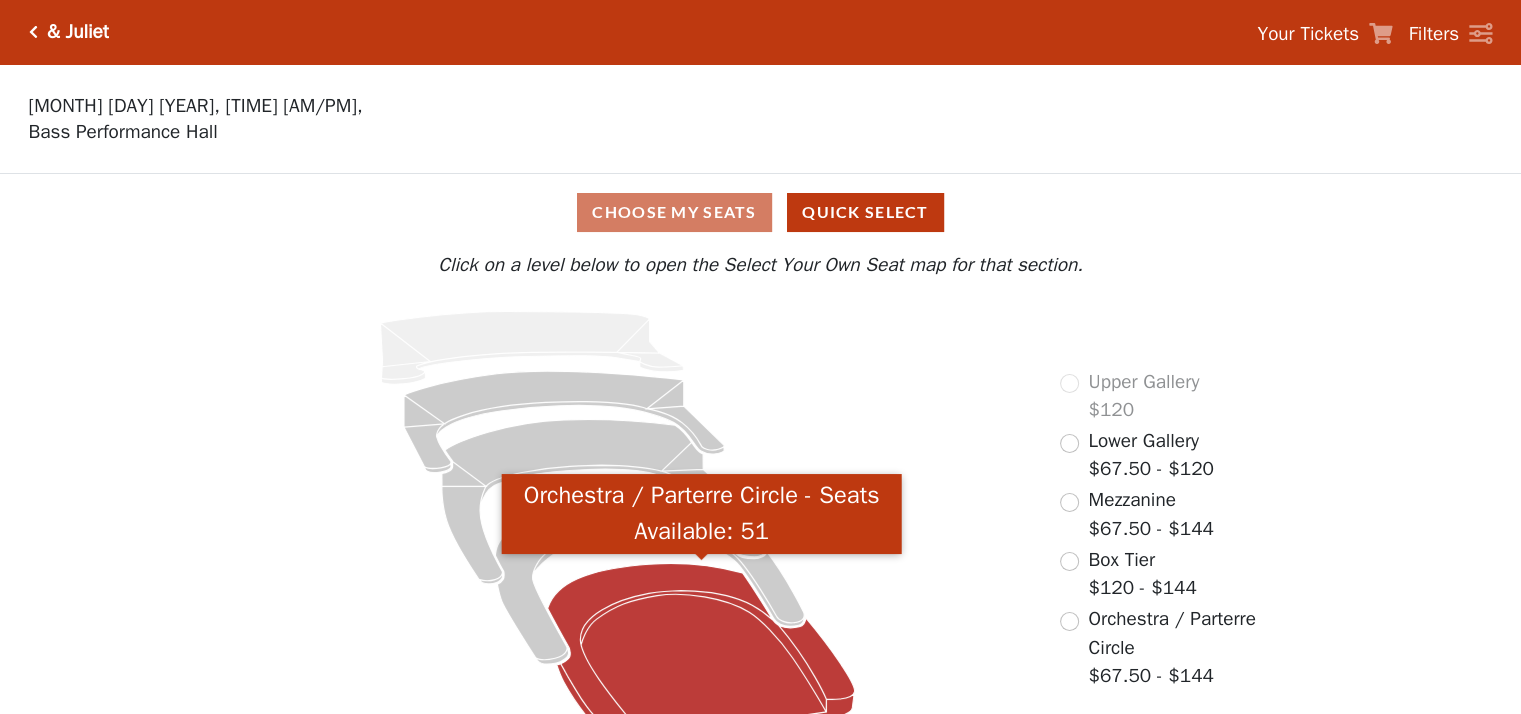 click 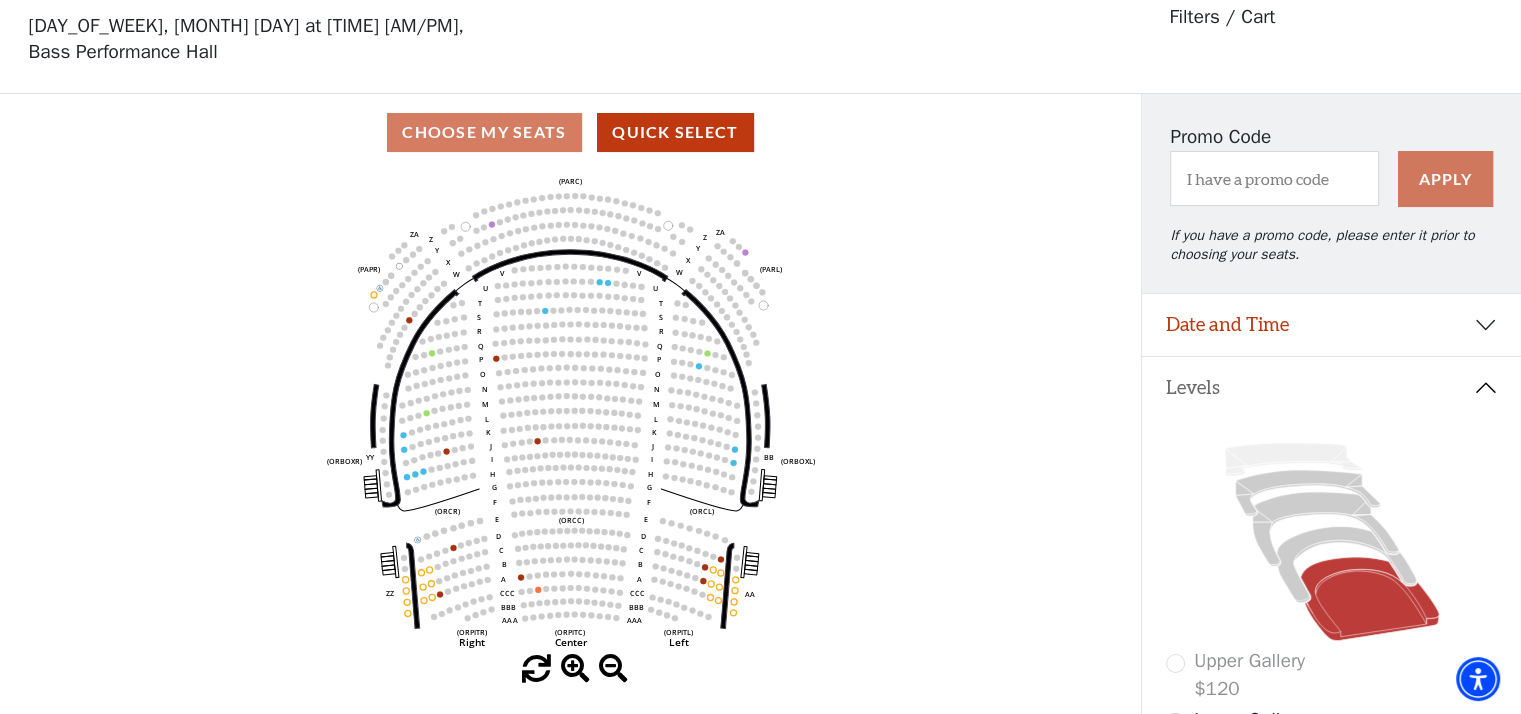 scroll, scrollTop: 0, scrollLeft: 0, axis: both 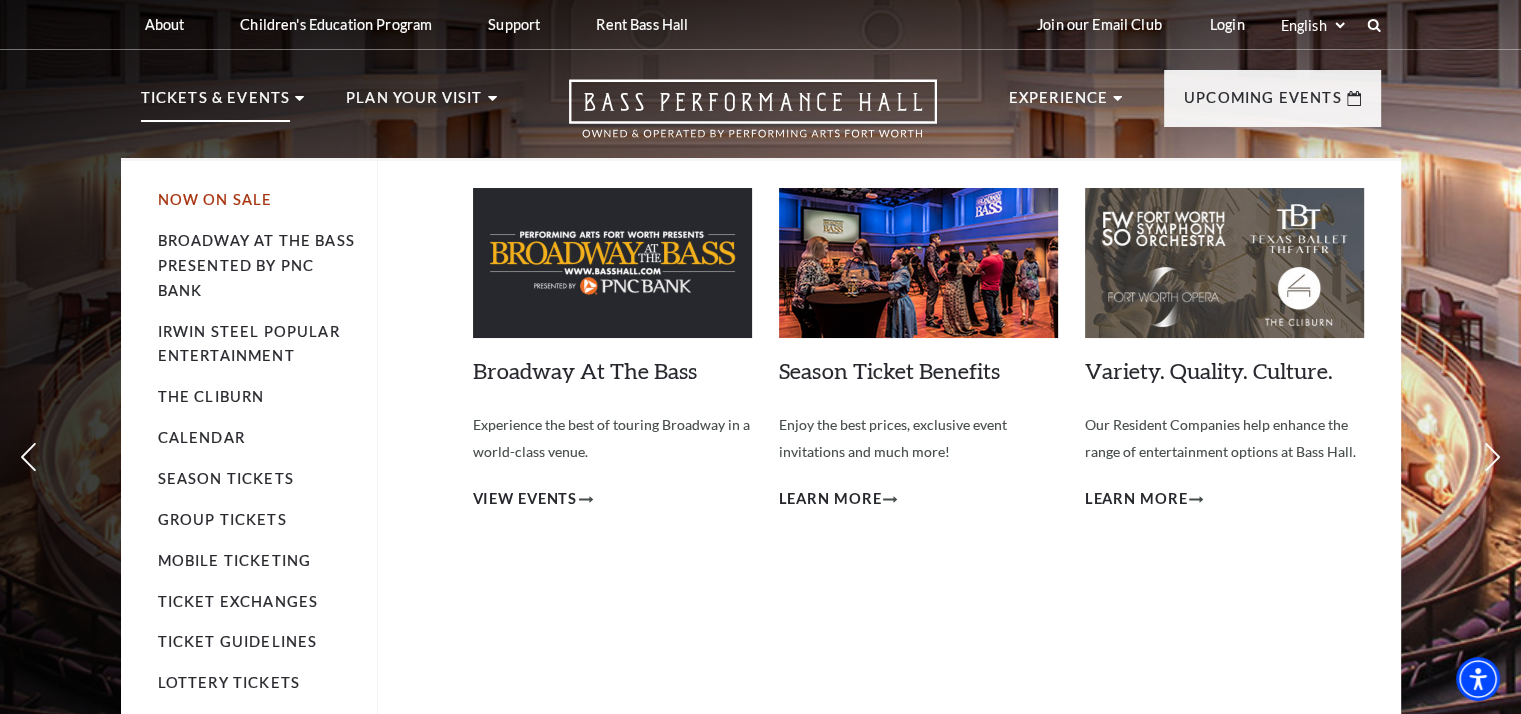 click on "Now On Sale" at bounding box center (215, 199) 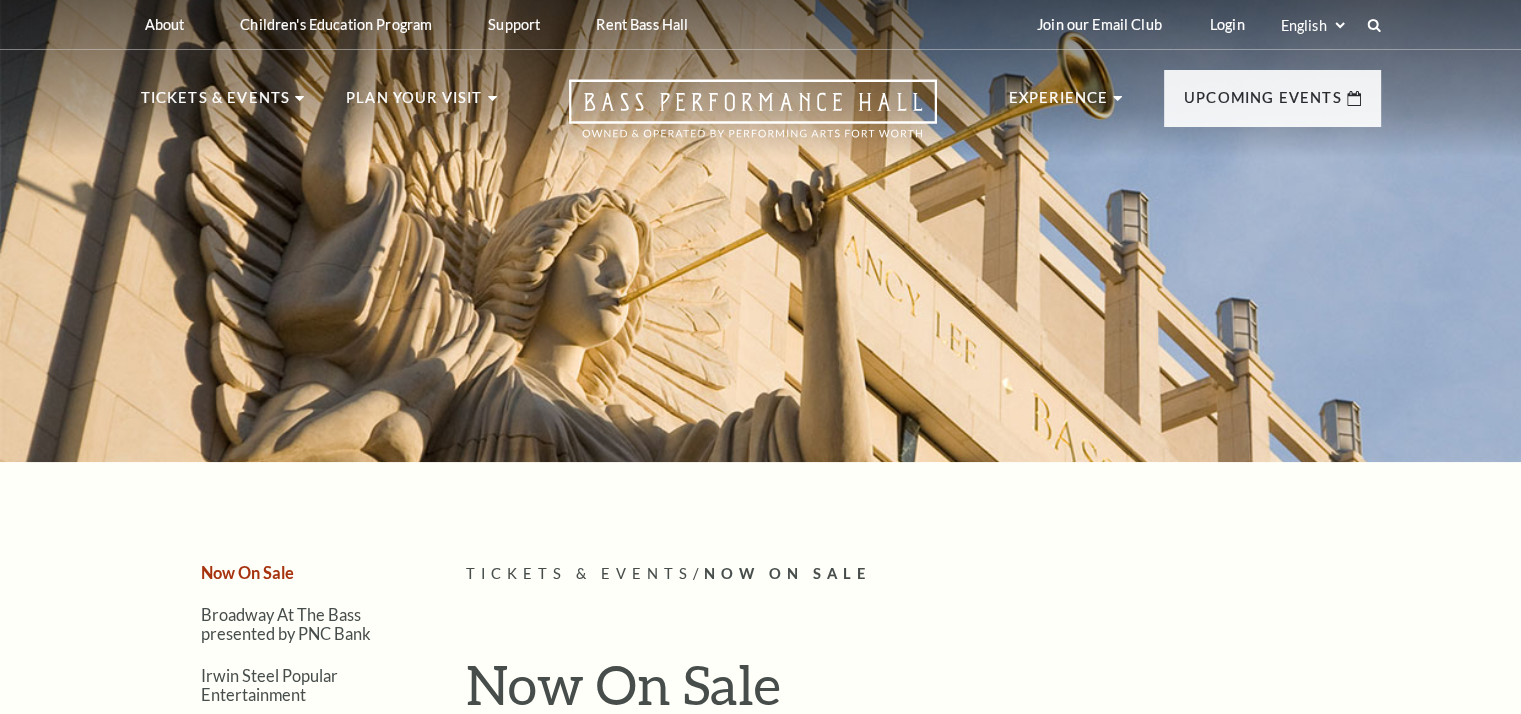 scroll, scrollTop: 400, scrollLeft: 0, axis: vertical 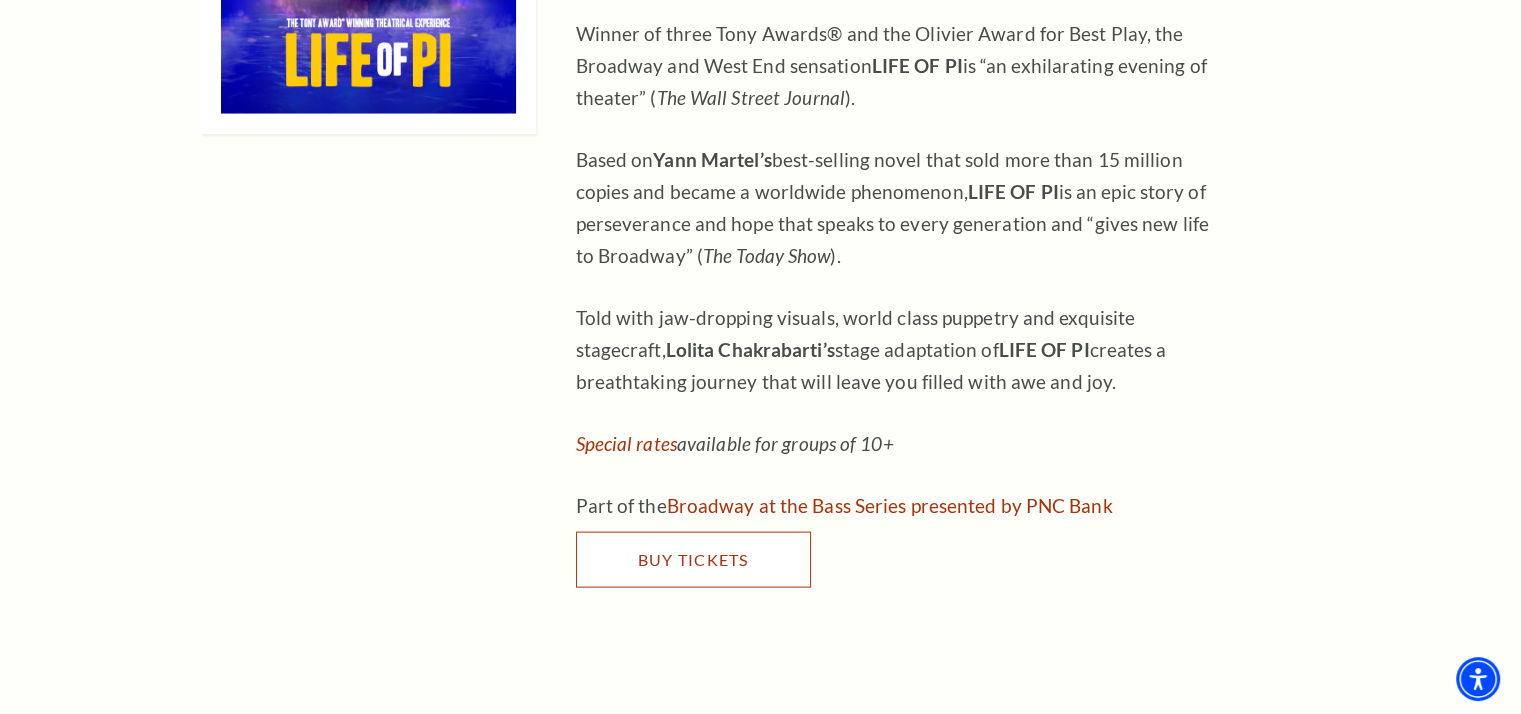 click on "Mobile Tickets
PRESENTED BY PERFORMING ARTS FORT WORTH
All tickets to Performing Arts Fort Worth shows are 100% digital. All tickets purchased through   www.basshall.com  or the Bass Hall Box Office will be available and up-to-date in the free Bass Hall app and online in your account, even if your tickets have been exchanged or a different delivery method was previously selected.
Learn More
2025-2026 Broadway at the Bass presented by PNC Bank
The  2025-2026 Broadway at the Bass Season   presented by PNC Bank  includes  Life of Pi ,  A Beautiful Noise: The Neil Diamond Musical ,  & Juliet ,  SIX ,  Back to the Future: The Musical ," at bounding box center (760, 4032) 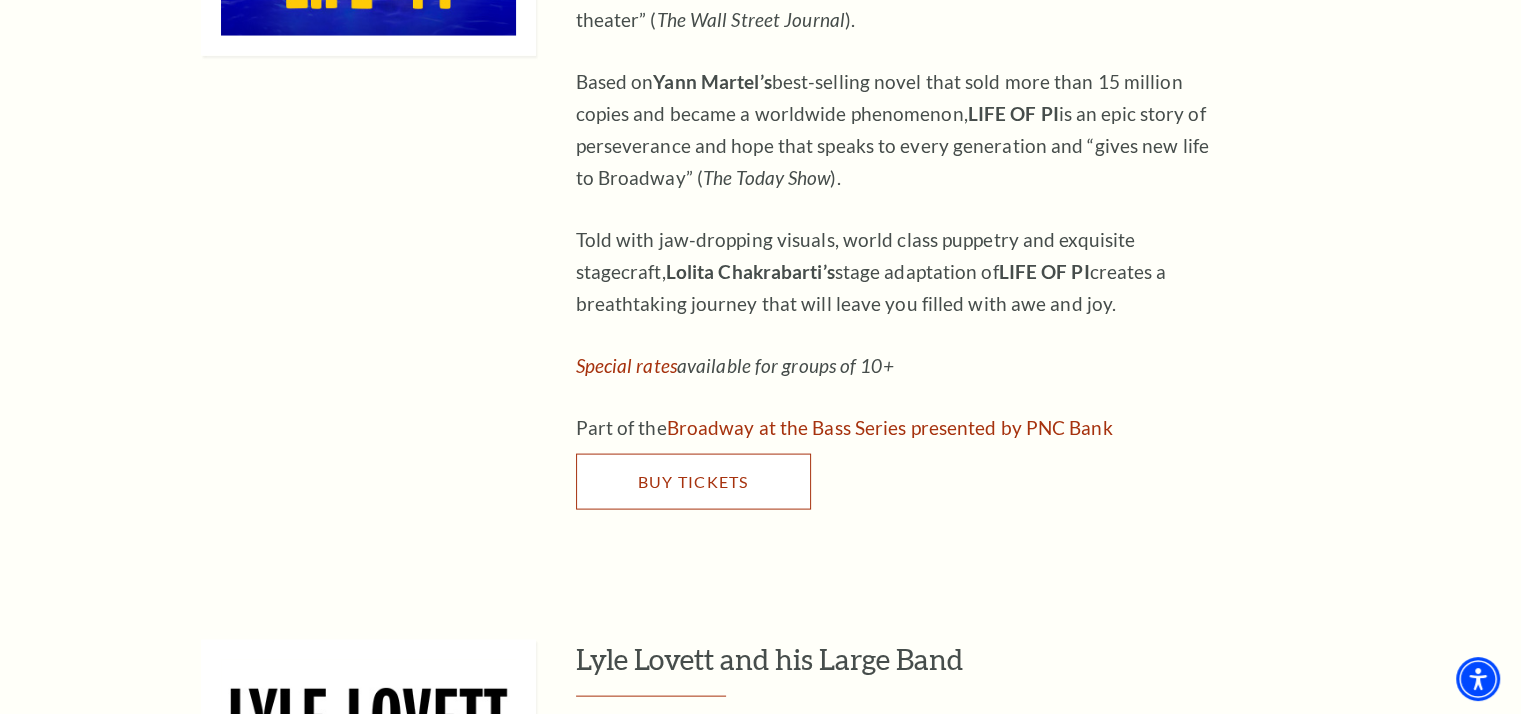 scroll, scrollTop: 4100, scrollLeft: 0, axis: vertical 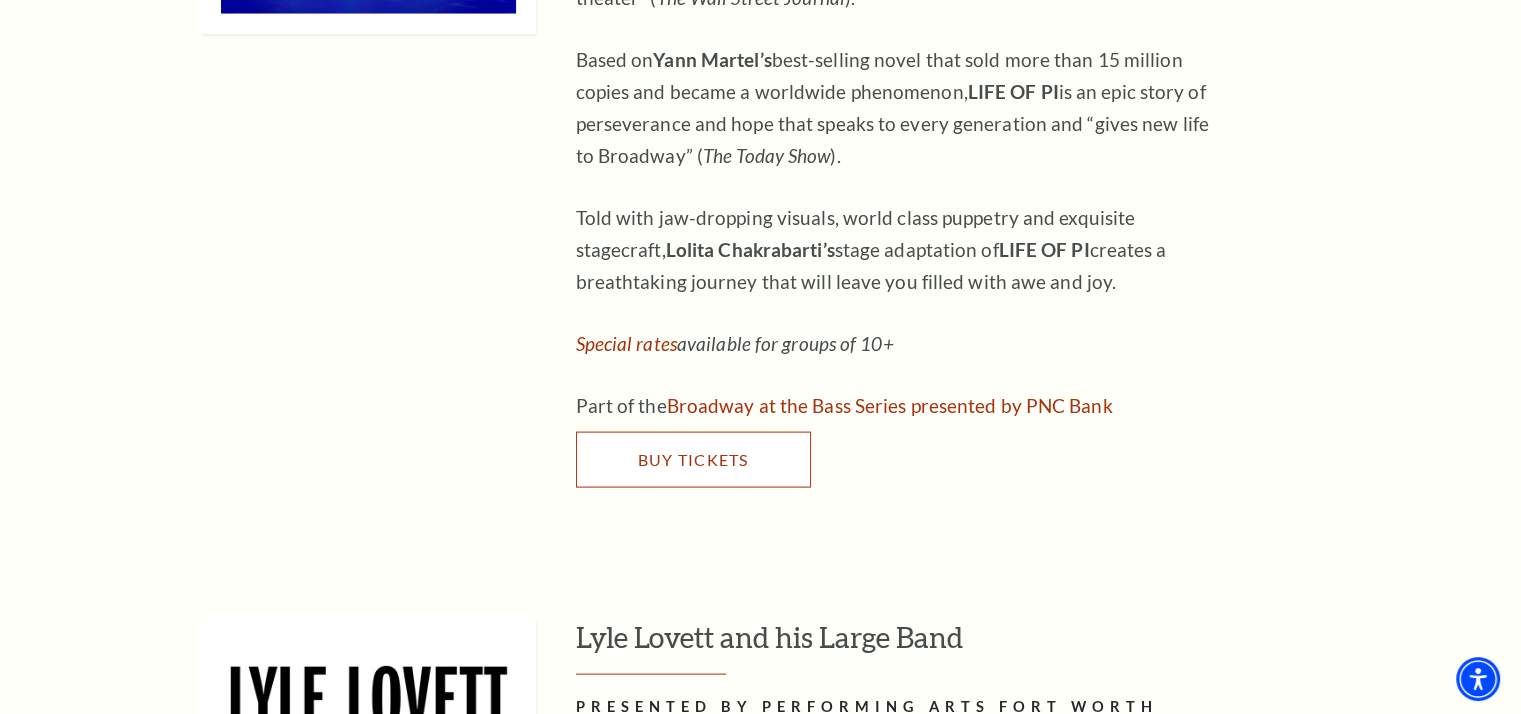 click on "Buy Tickets" at bounding box center (693, 460) 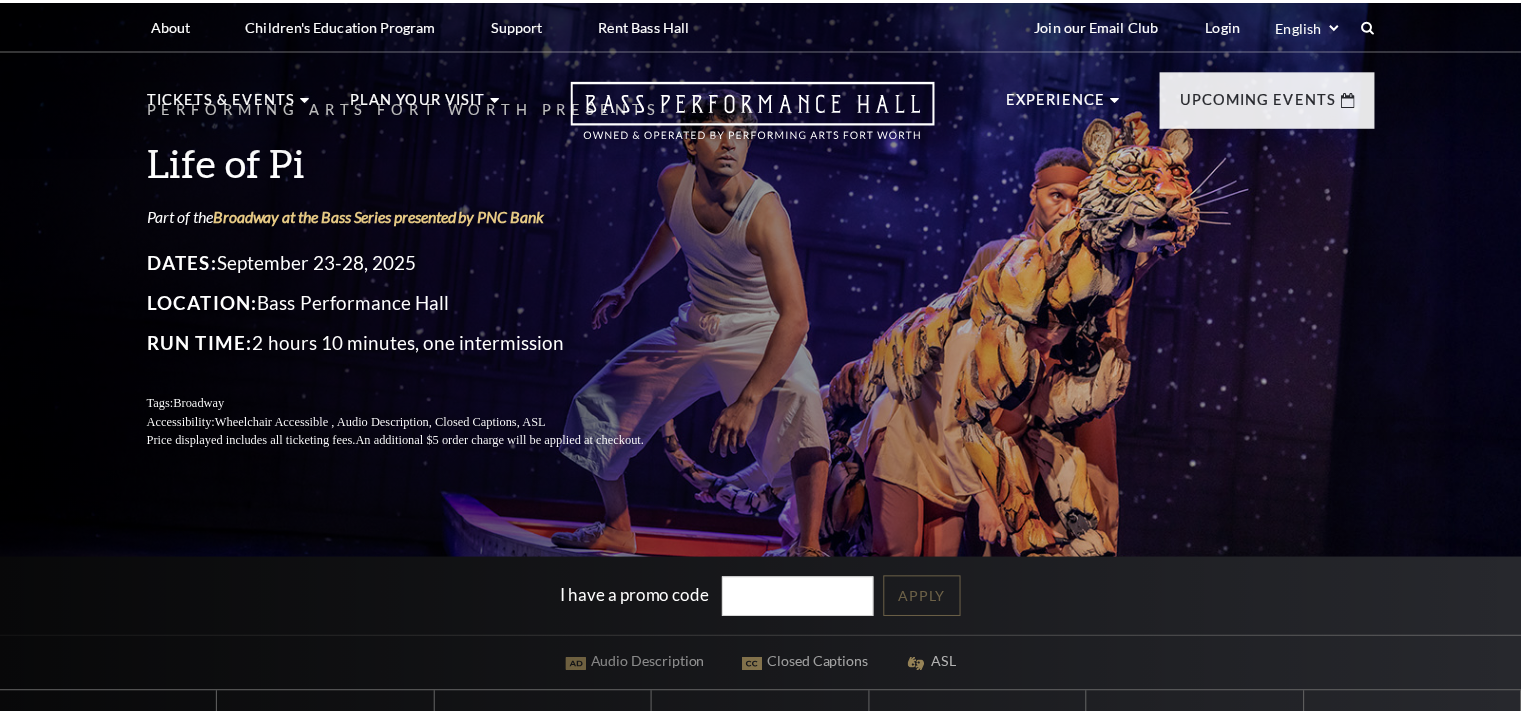 scroll, scrollTop: 0, scrollLeft: 0, axis: both 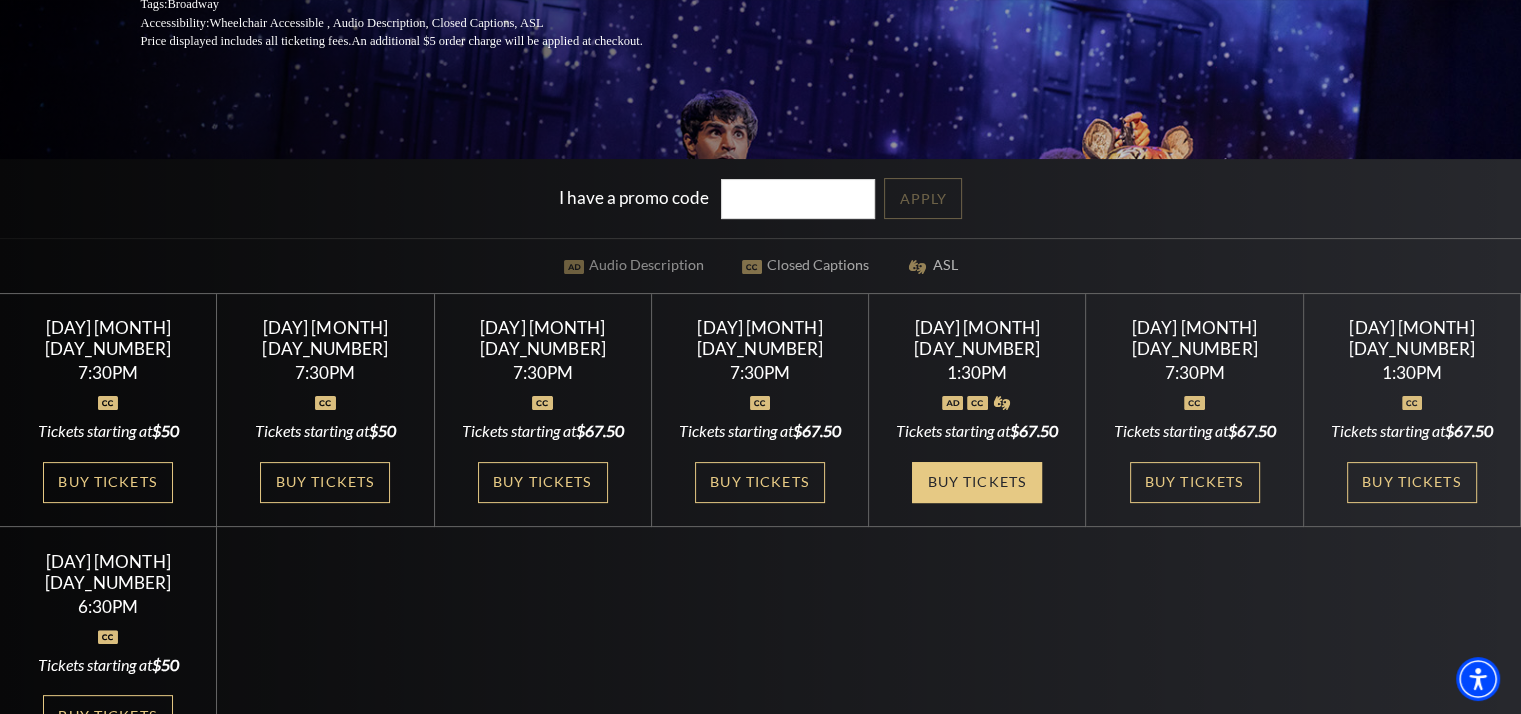 click on "Buy Tickets" at bounding box center [977, 482] 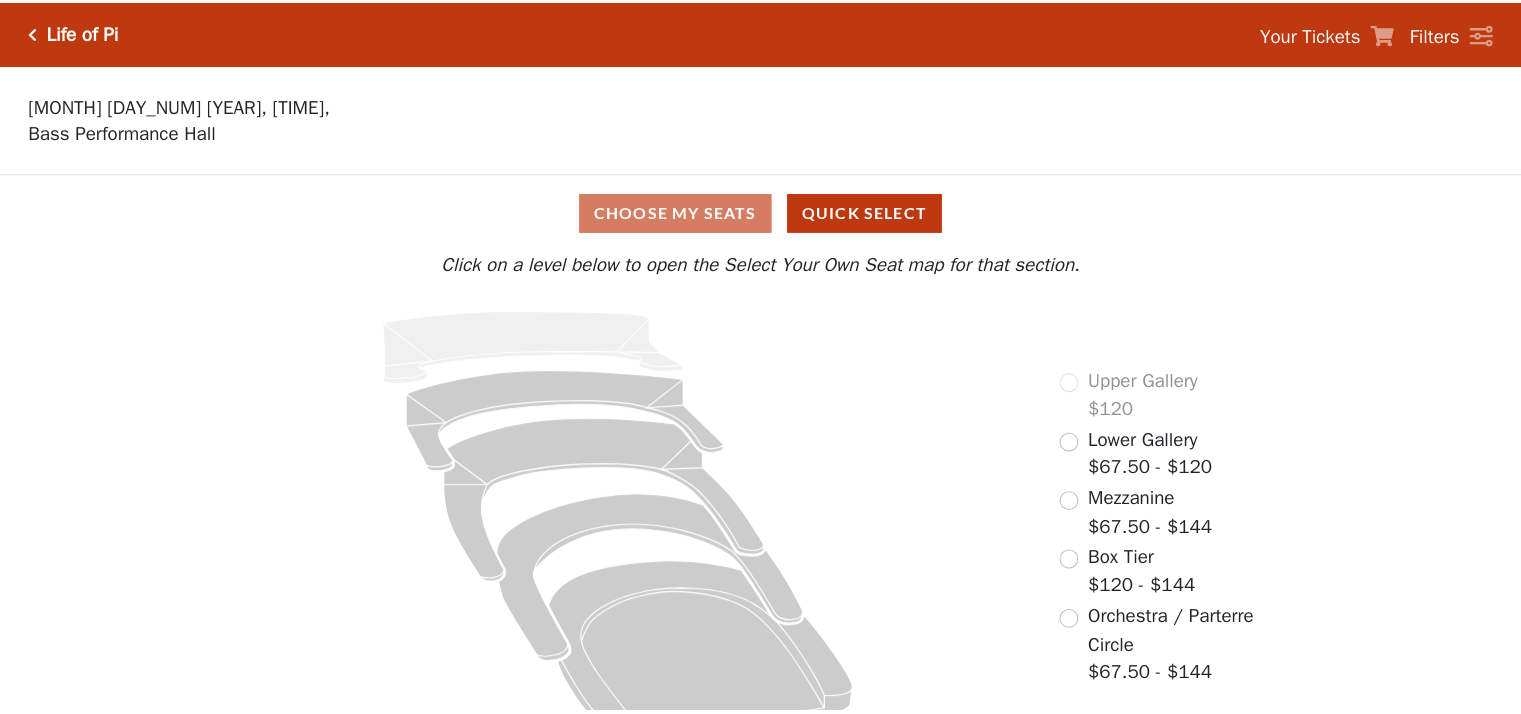 scroll, scrollTop: 0, scrollLeft: 0, axis: both 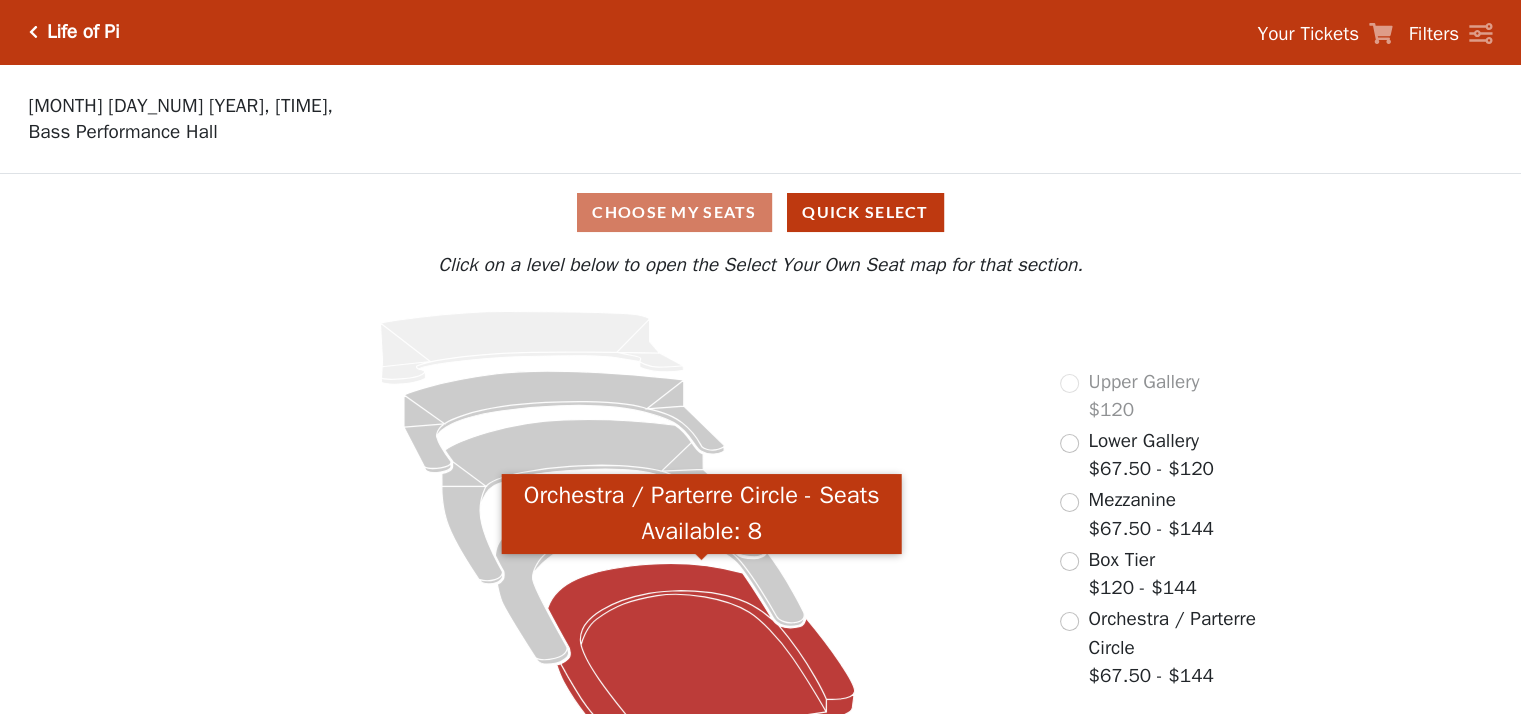 click 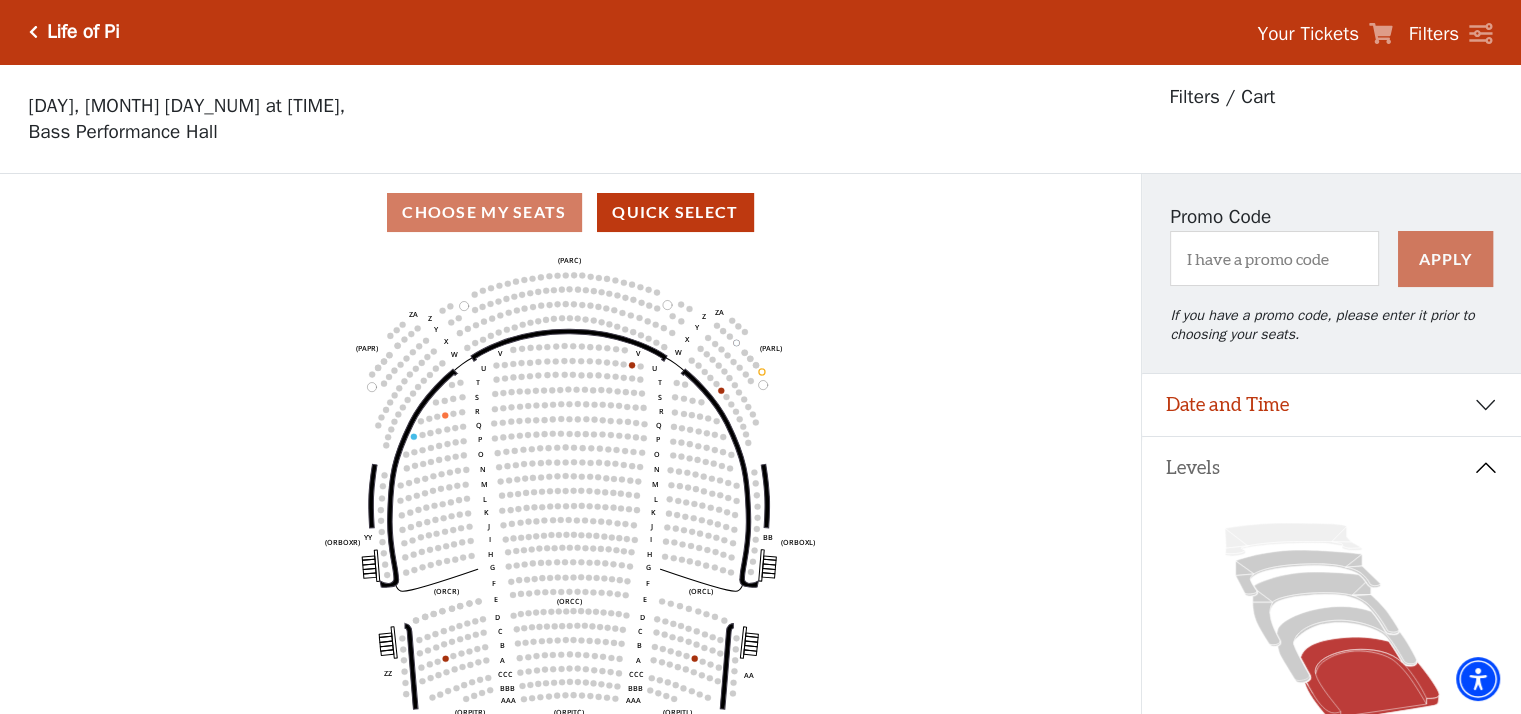scroll, scrollTop: 92, scrollLeft: 0, axis: vertical 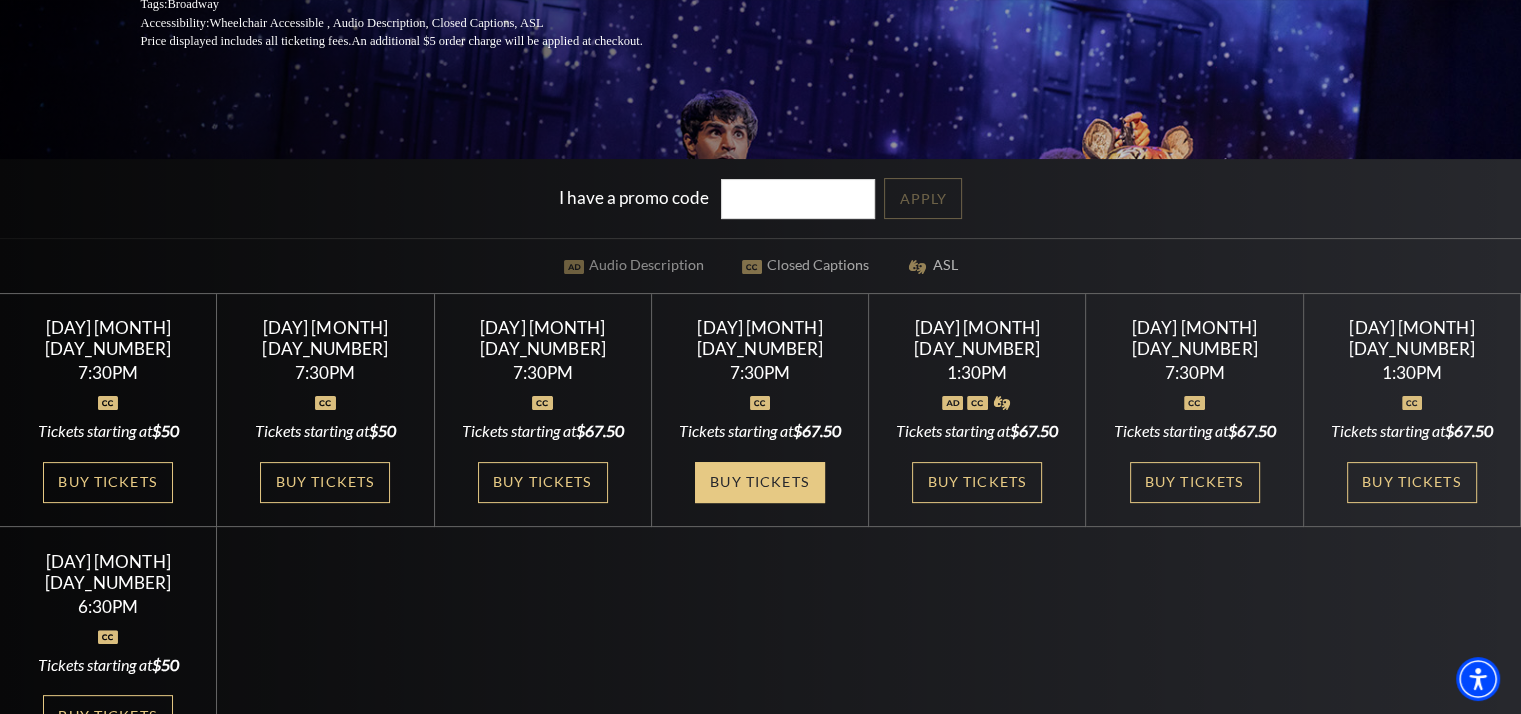 click on "Buy Tickets" at bounding box center (760, 482) 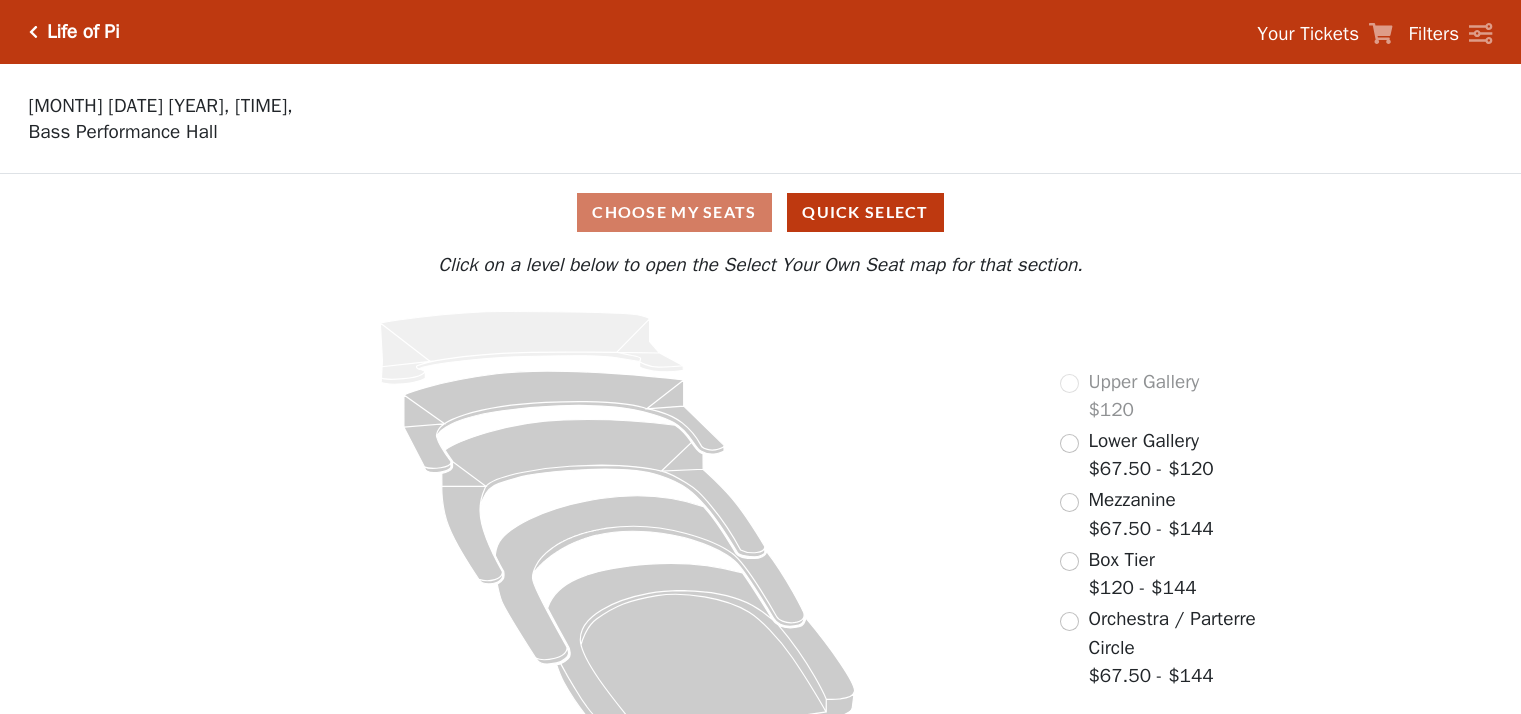 scroll, scrollTop: 0, scrollLeft: 0, axis: both 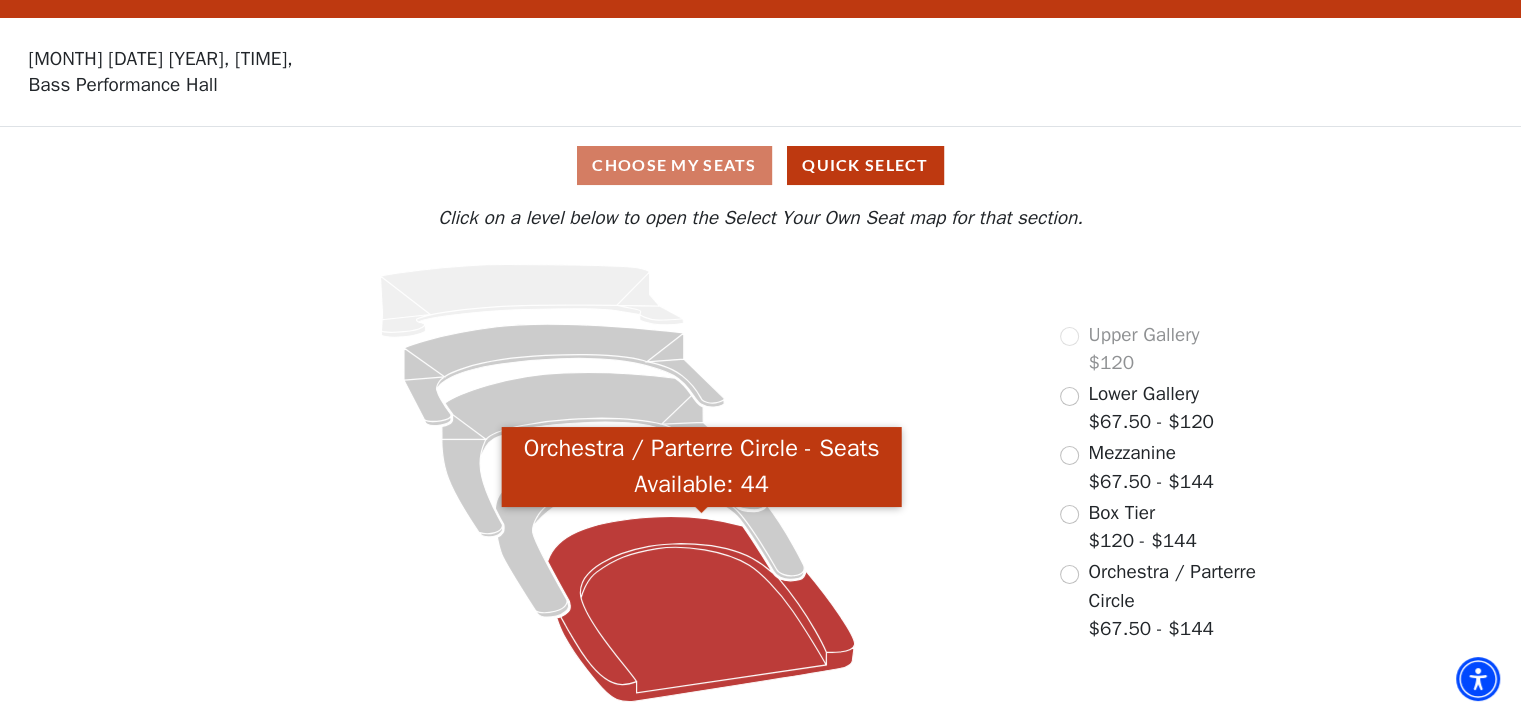 click 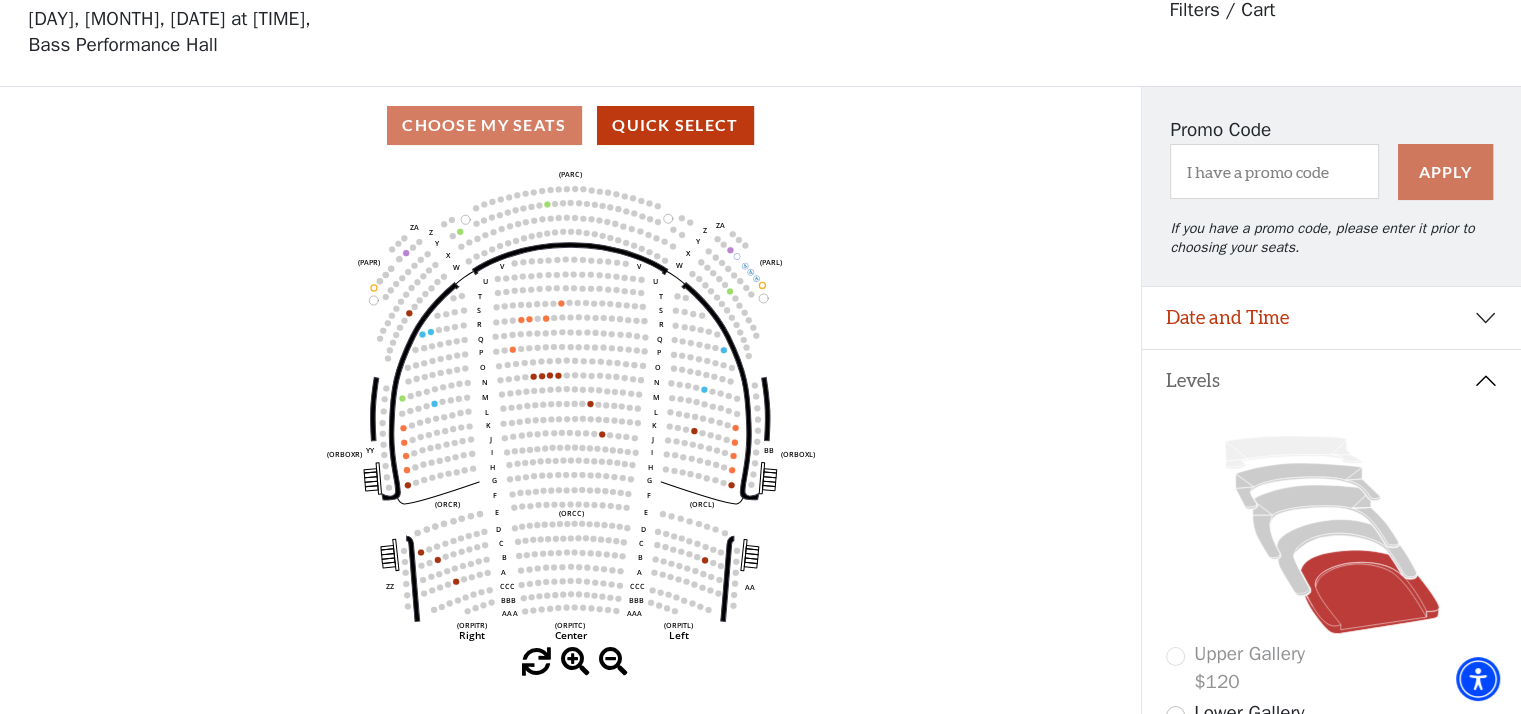 scroll, scrollTop: 92, scrollLeft: 0, axis: vertical 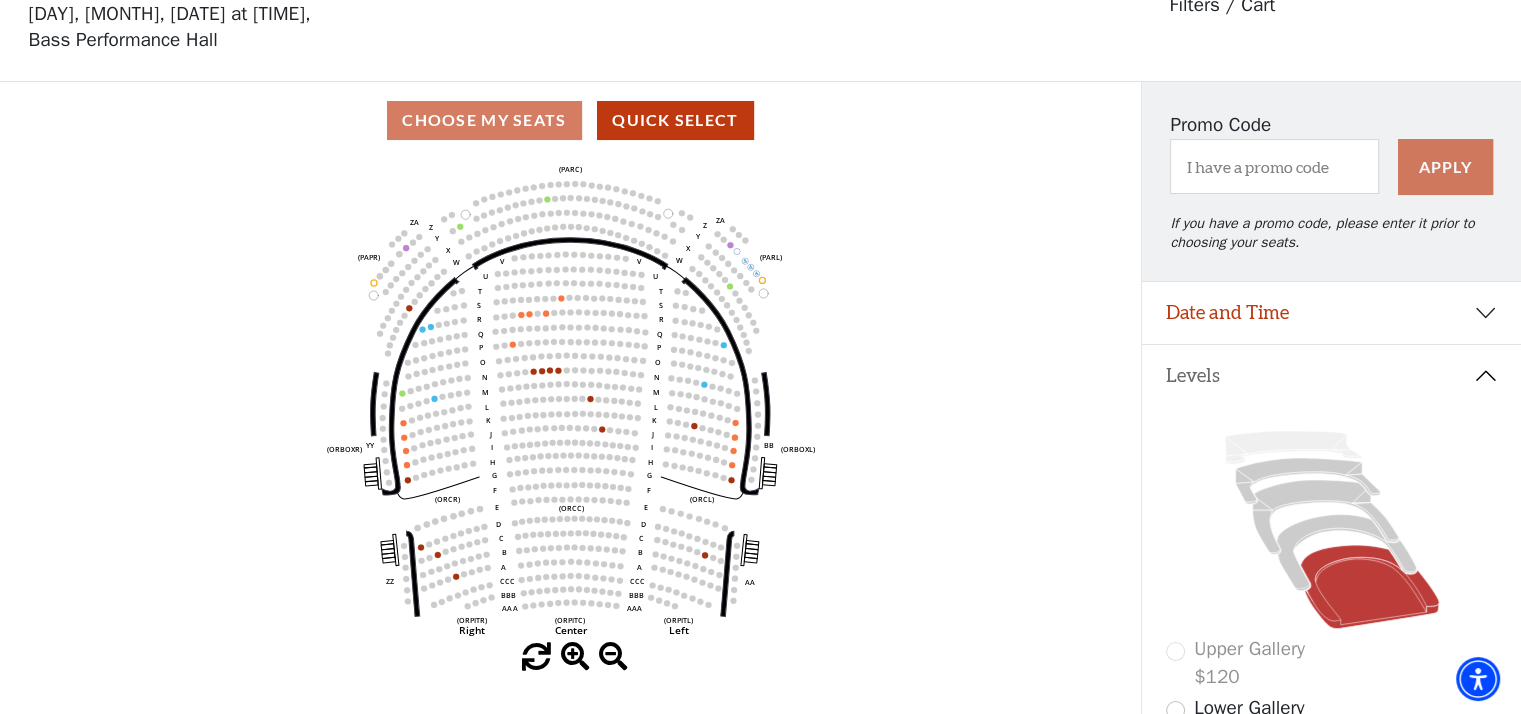 click 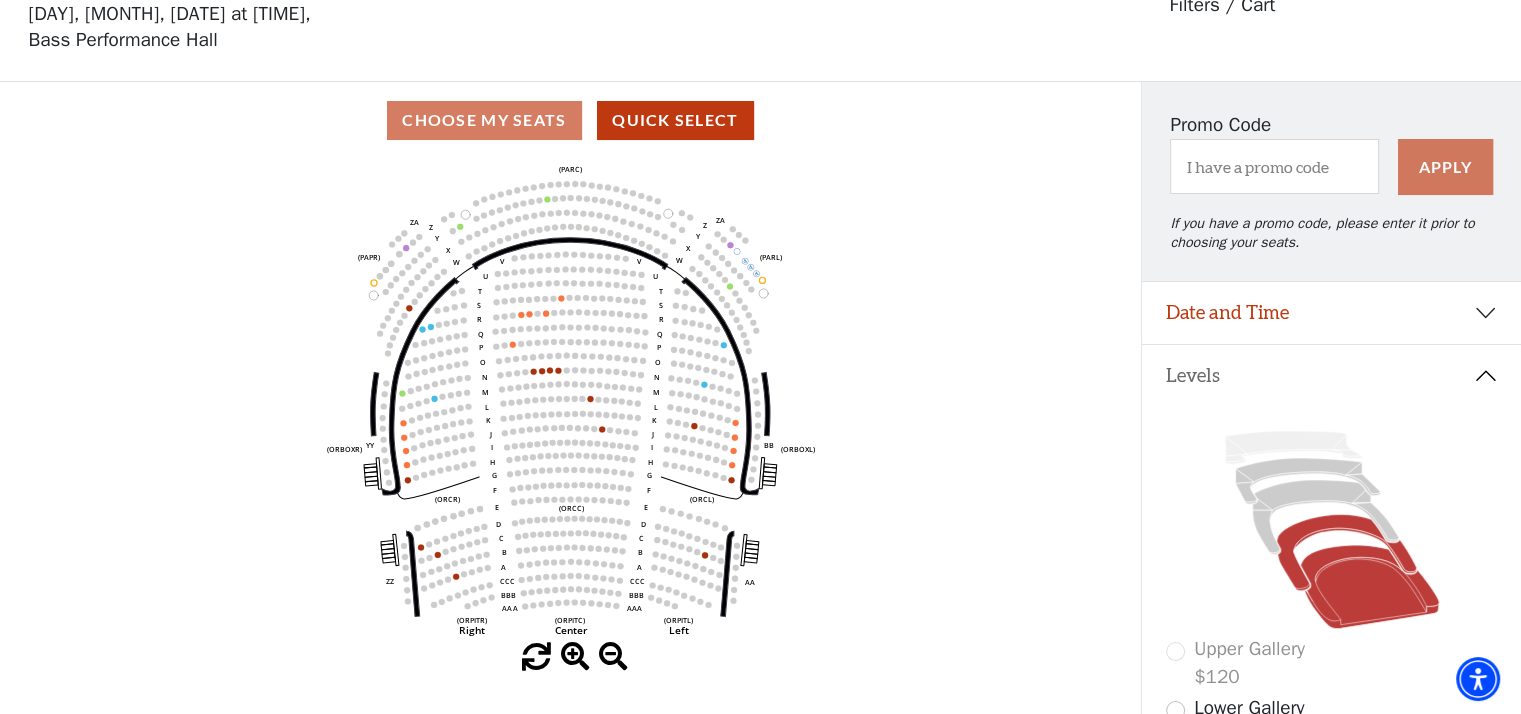 click 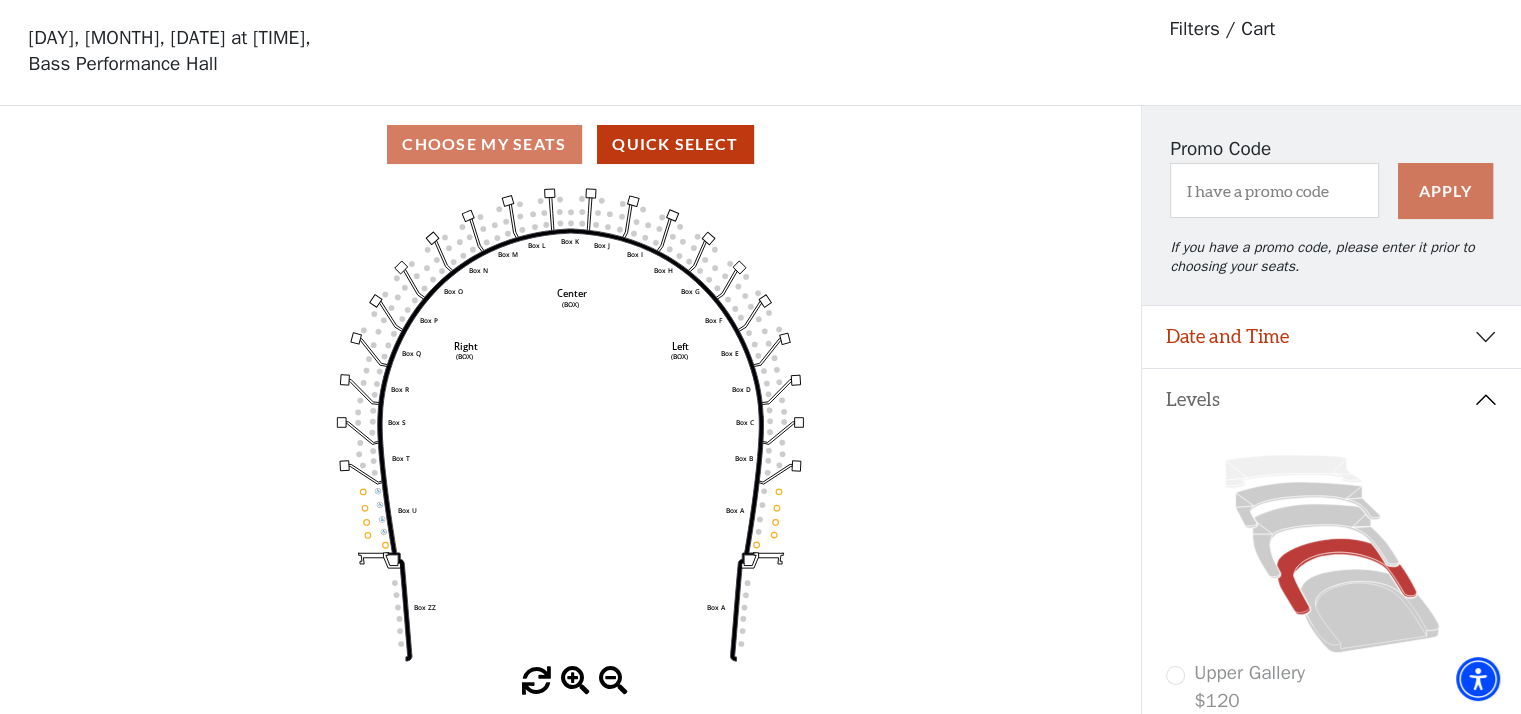 scroll, scrollTop: 92, scrollLeft: 0, axis: vertical 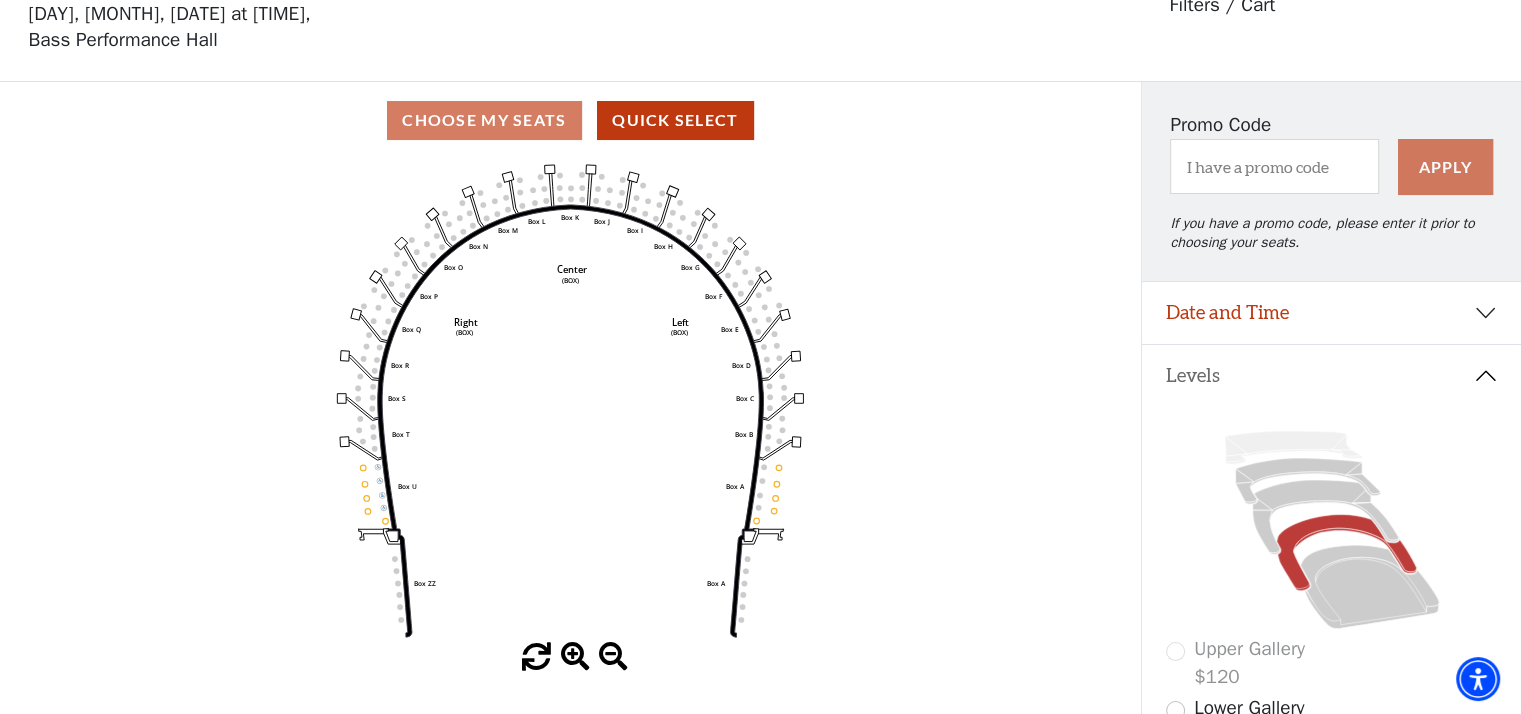 click 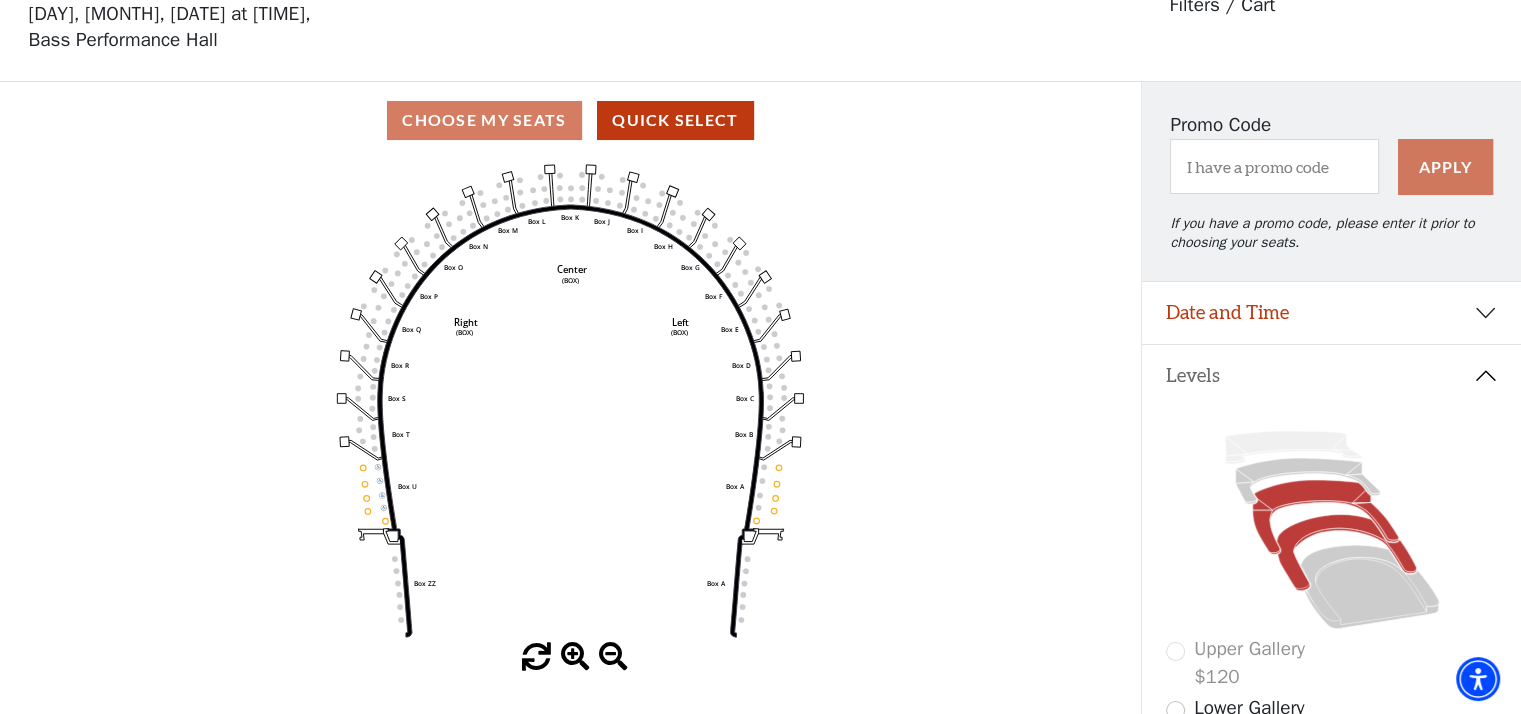 click 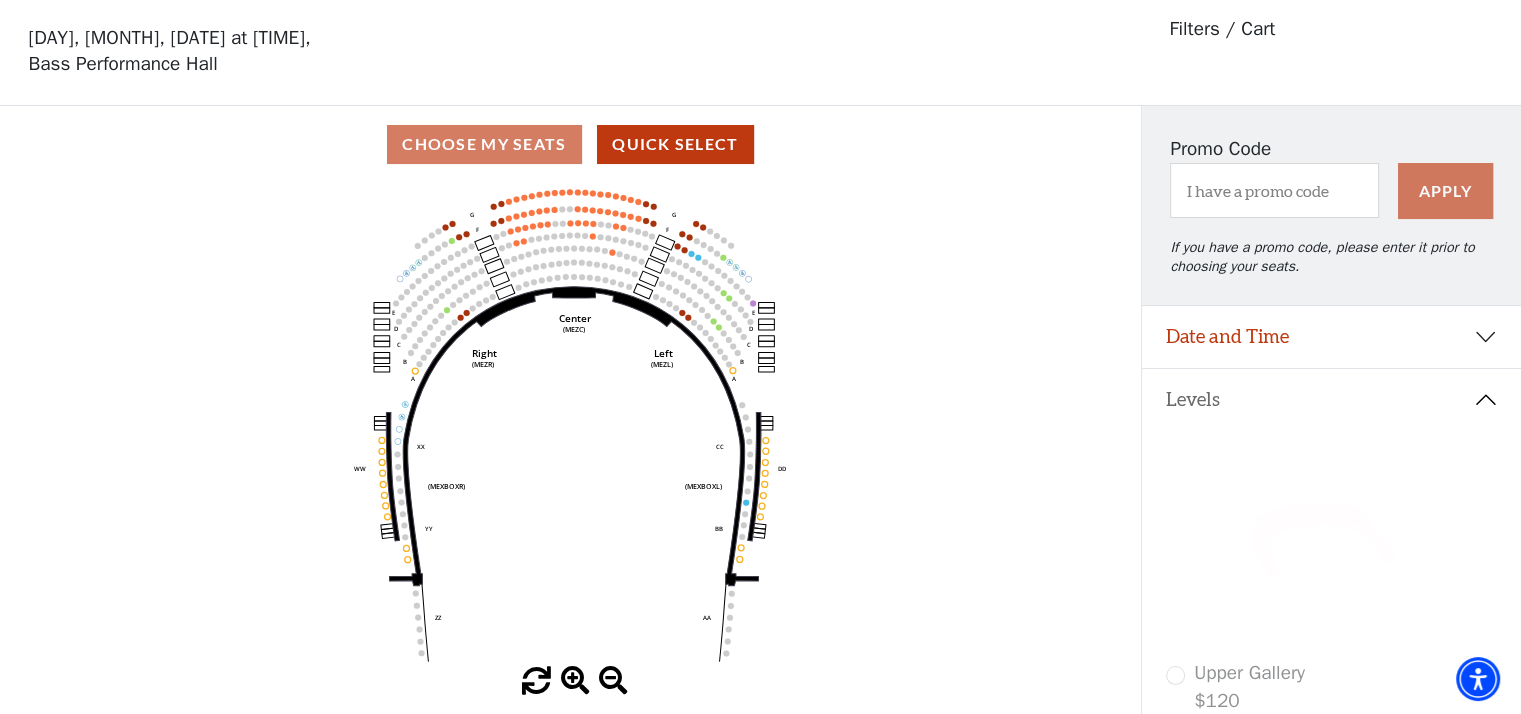 scroll, scrollTop: 92, scrollLeft: 0, axis: vertical 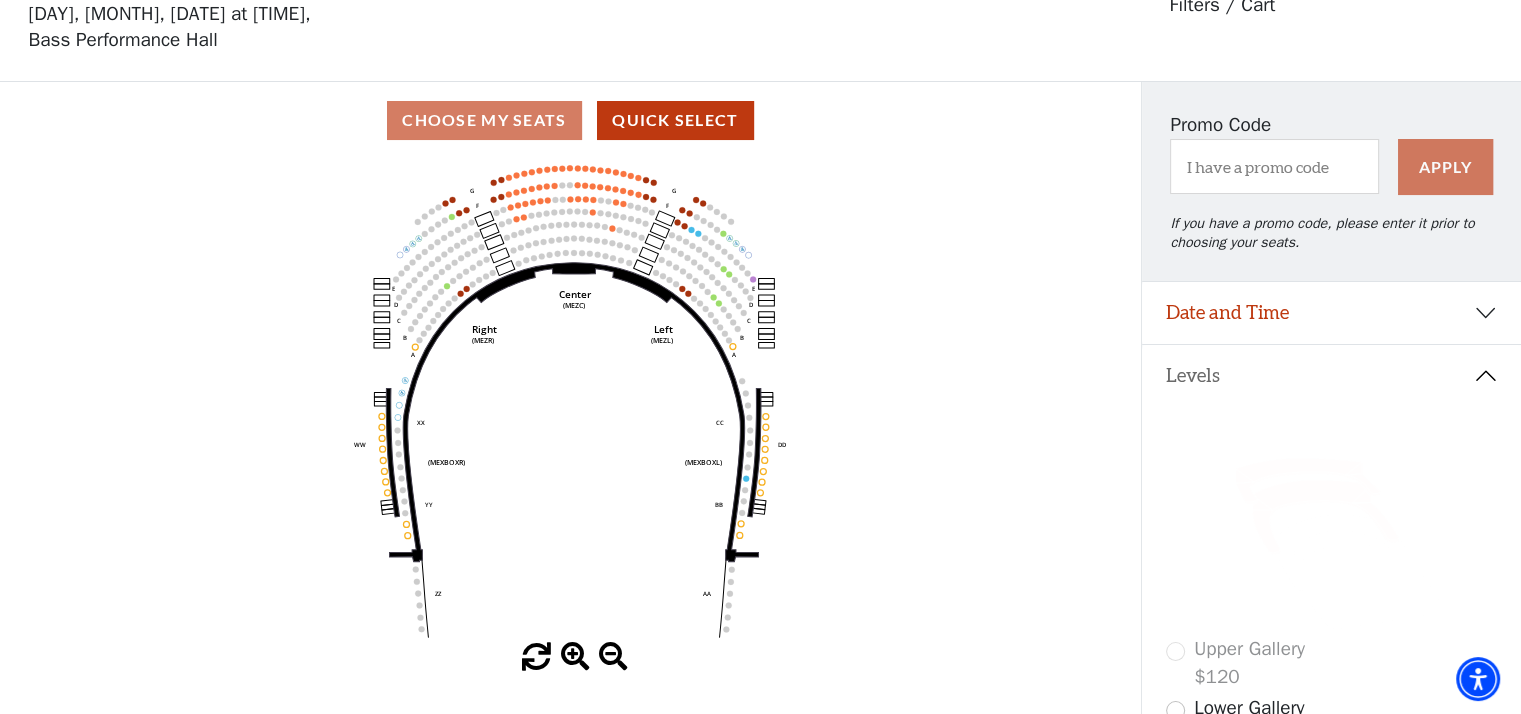 click 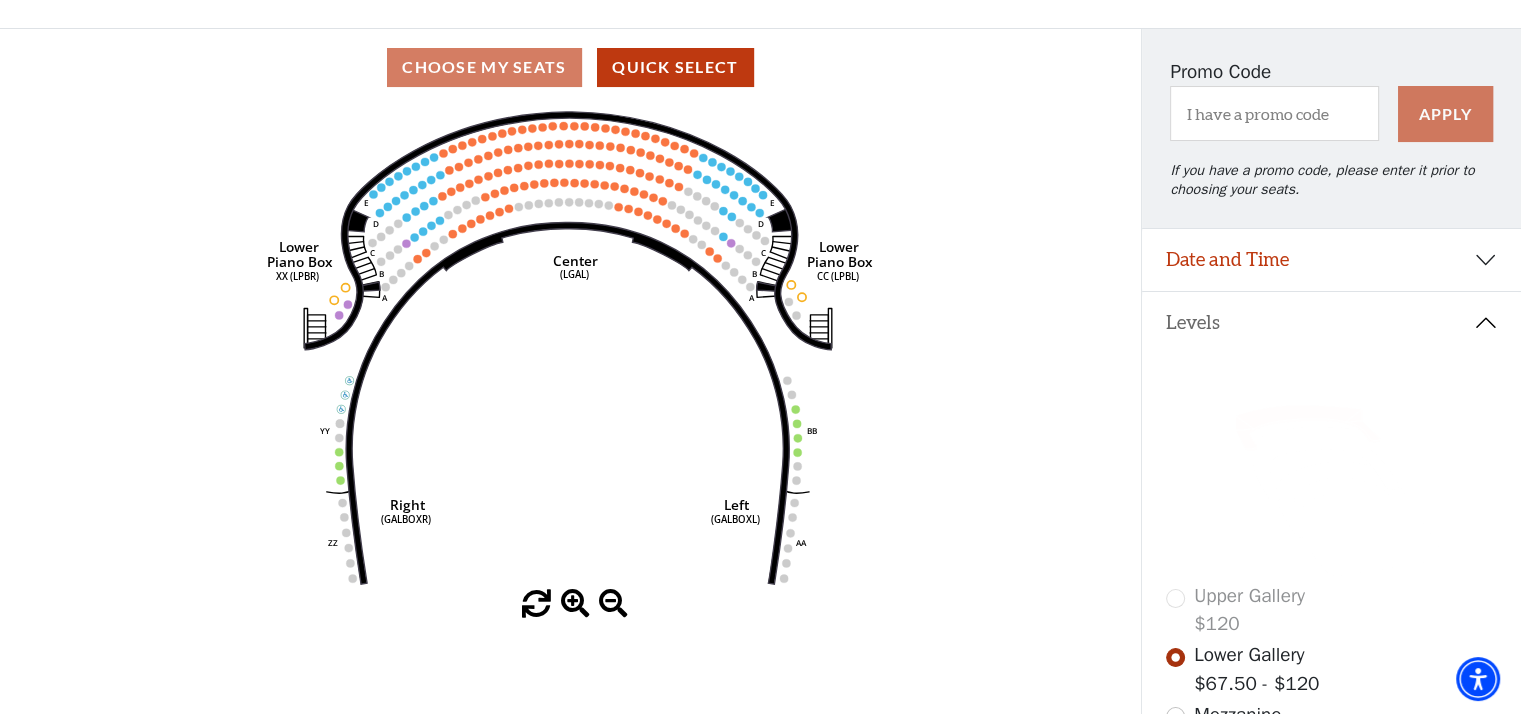 scroll, scrollTop: 192, scrollLeft: 0, axis: vertical 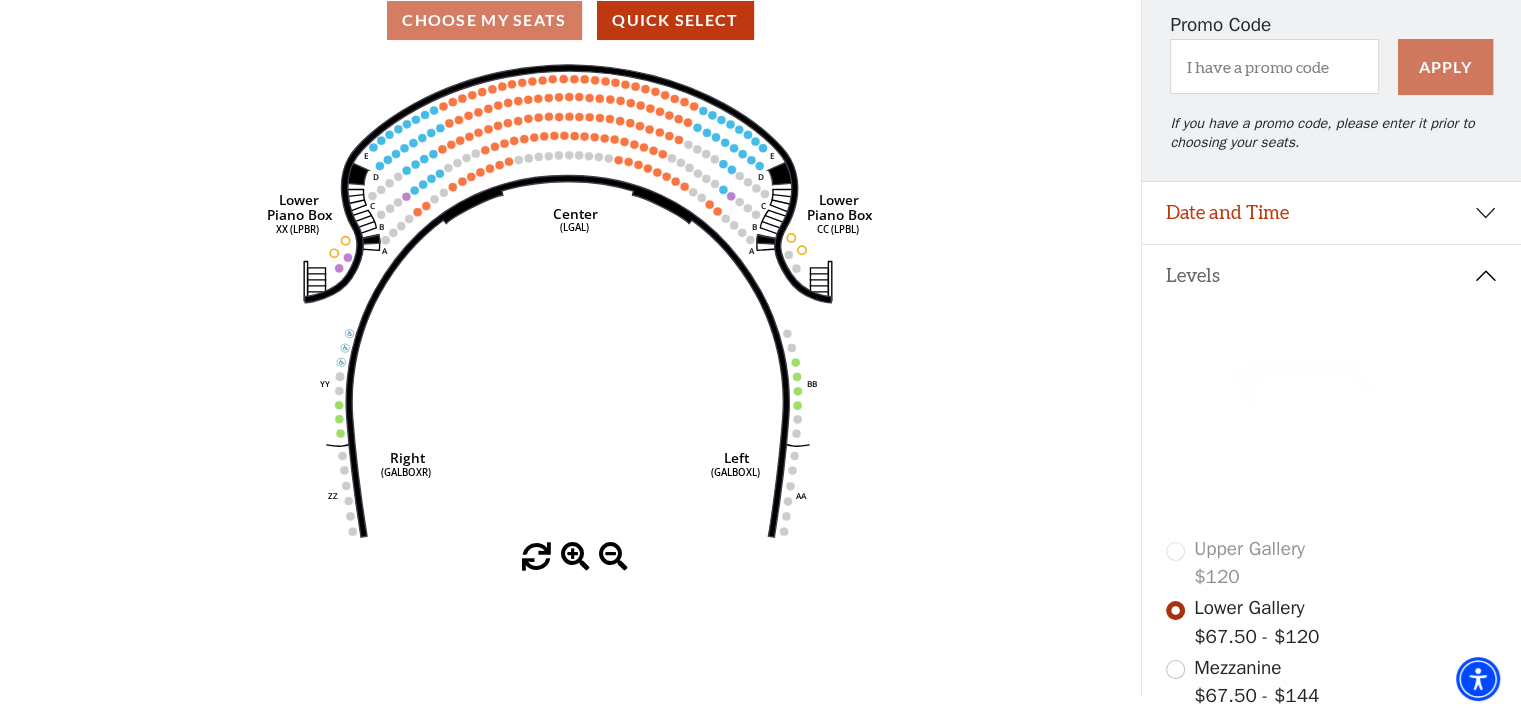 click 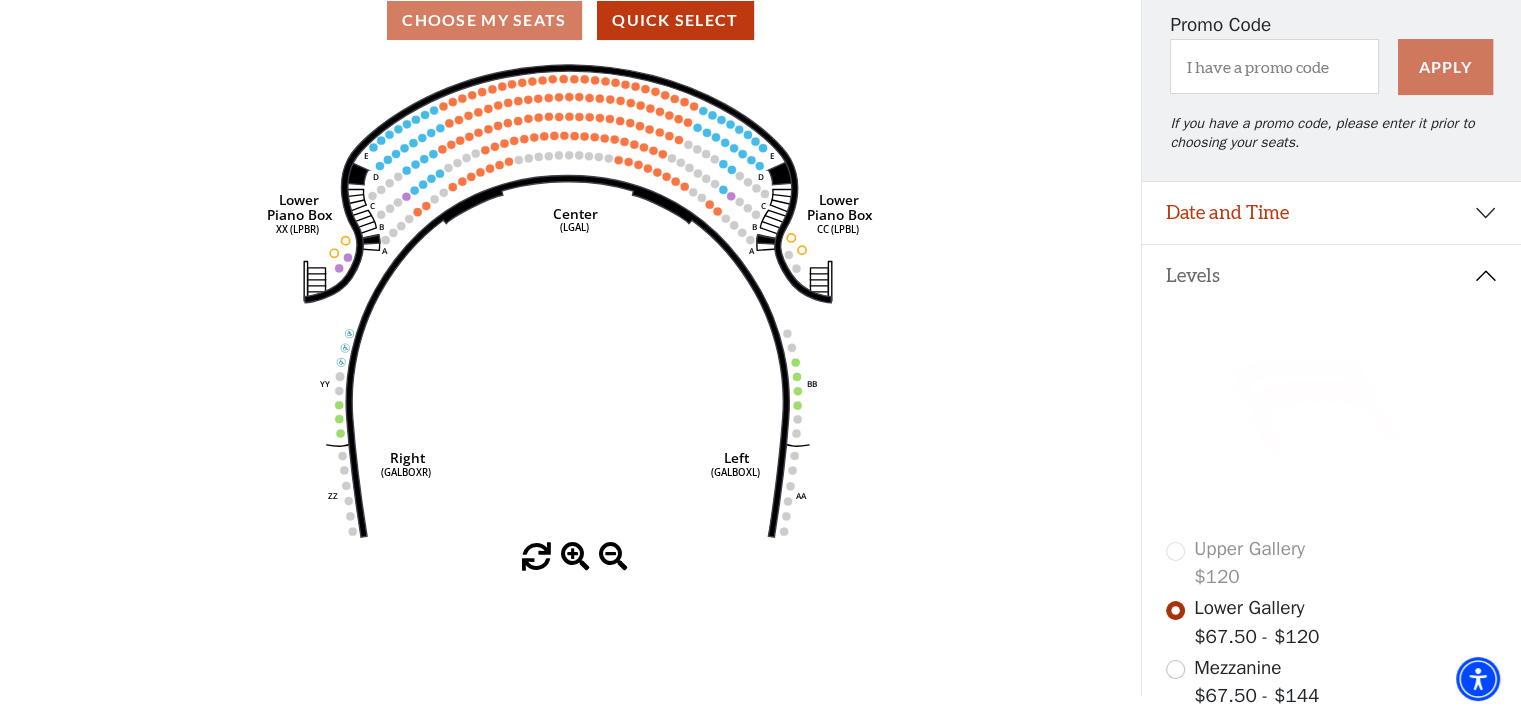 click 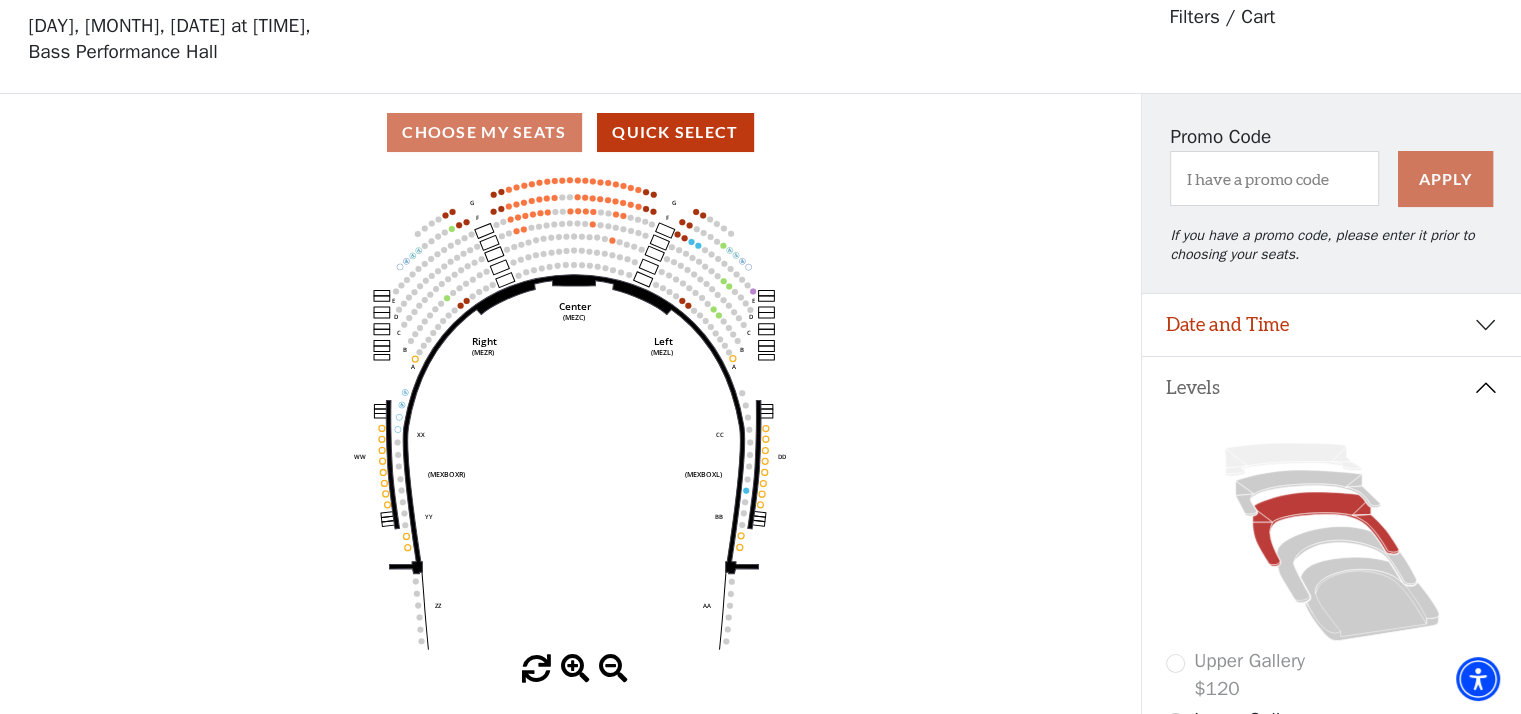 scroll, scrollTop: 92, scrollLeft: 0, axis: vertical 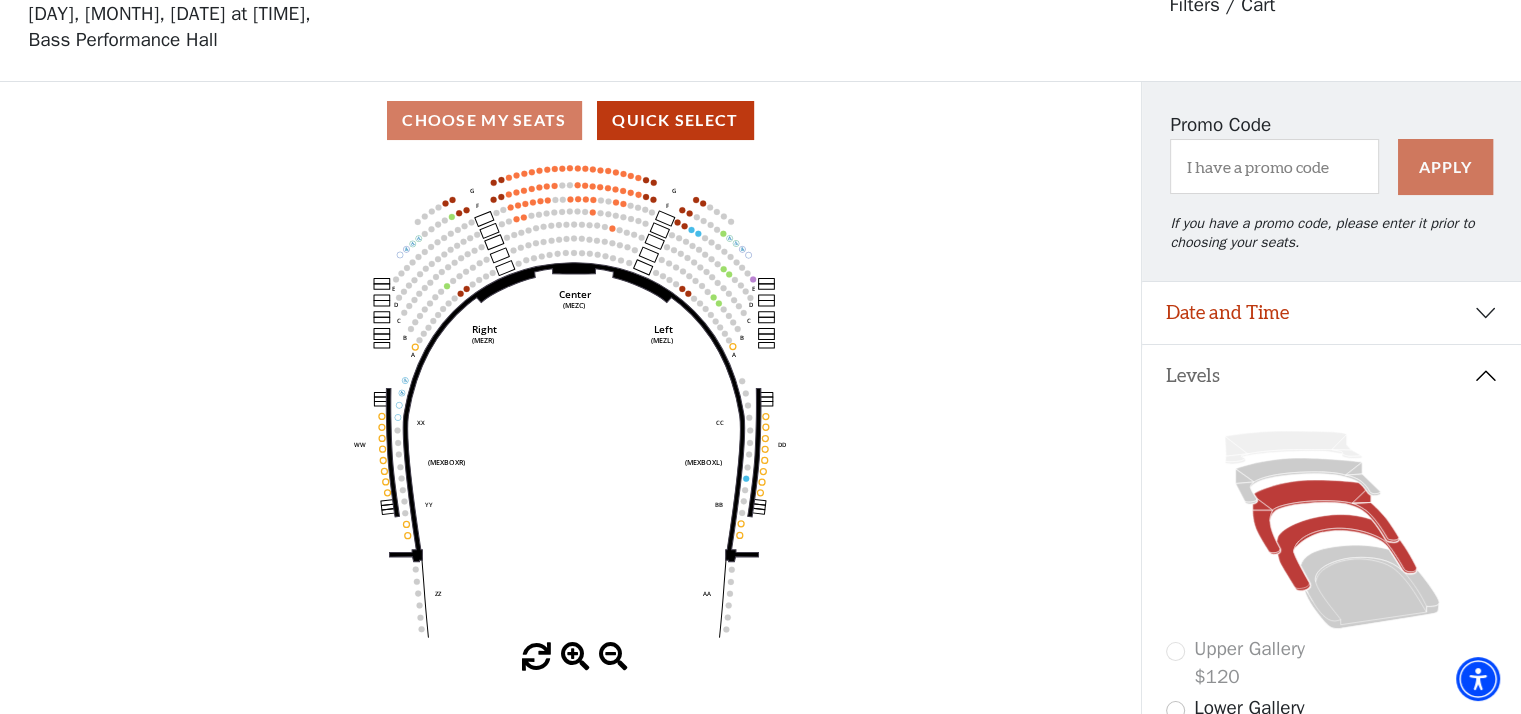 click 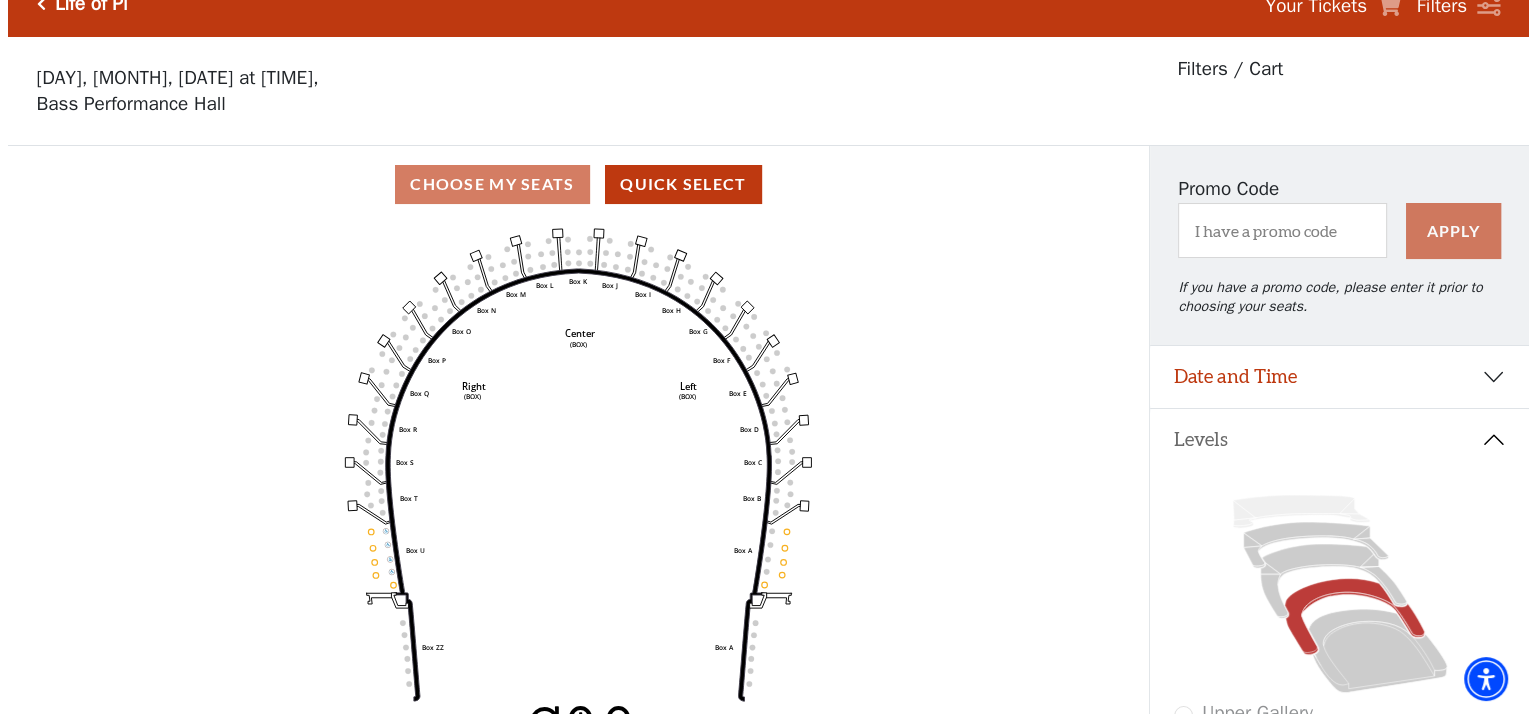 scroll, scrollTop: 0, scrollLeft: 0, axis: both 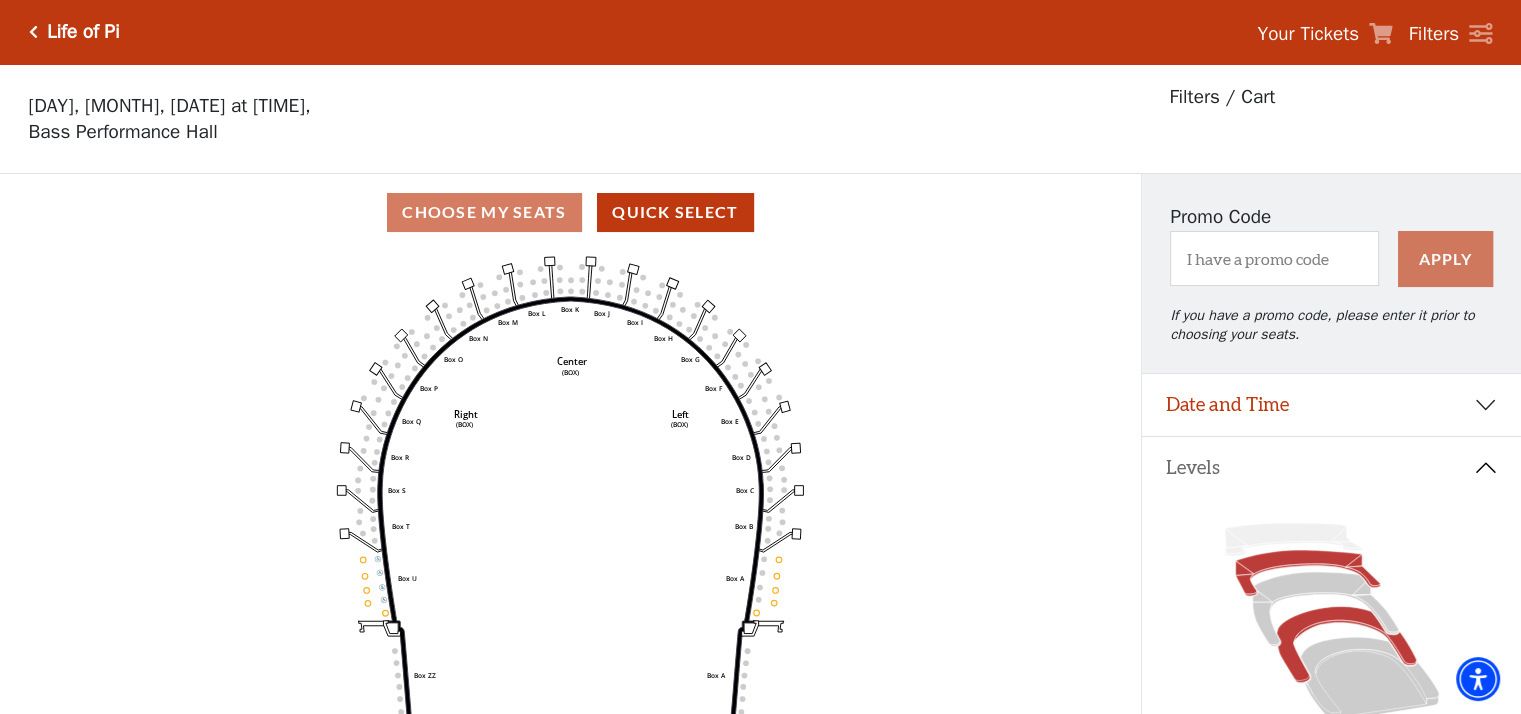 click 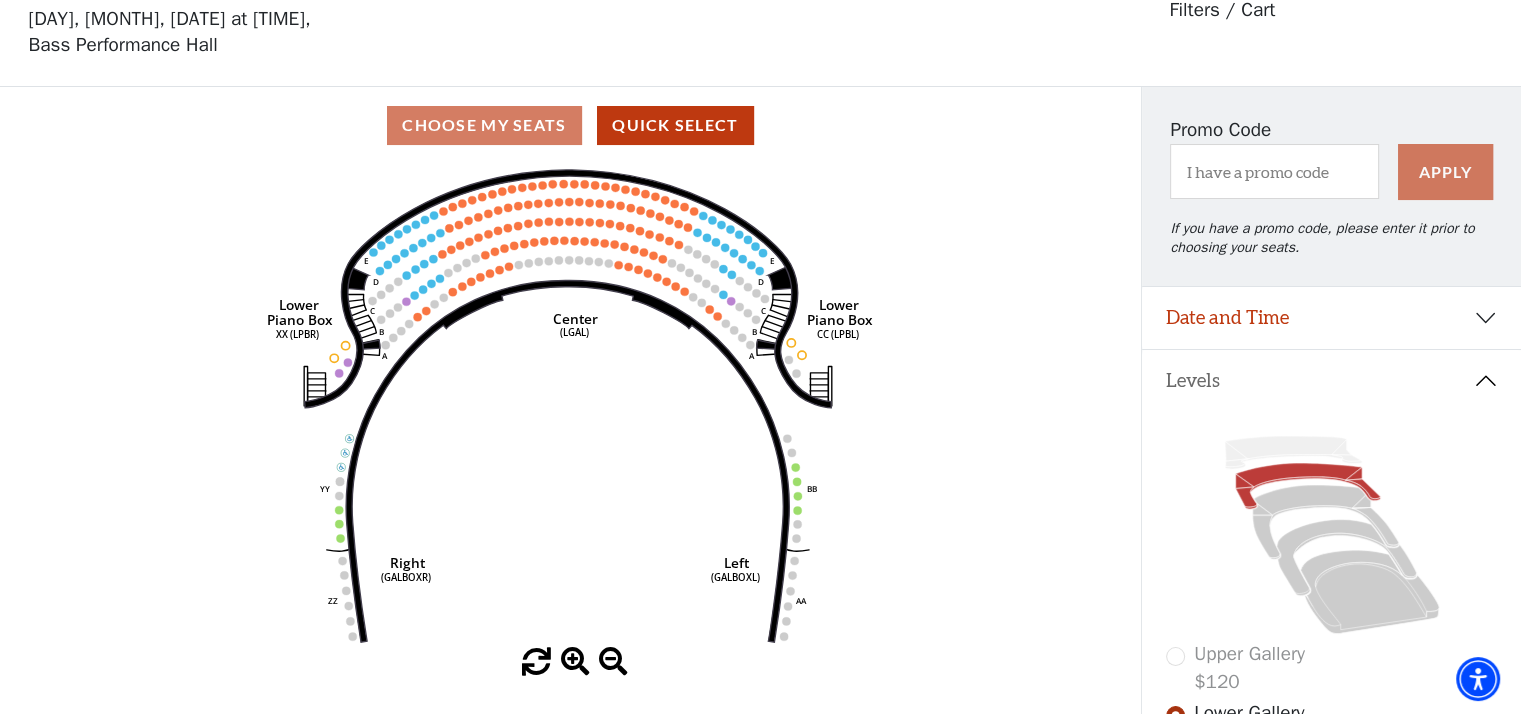 scroll, scrollTop: 92, scrollLeft: 0, axis: vertical 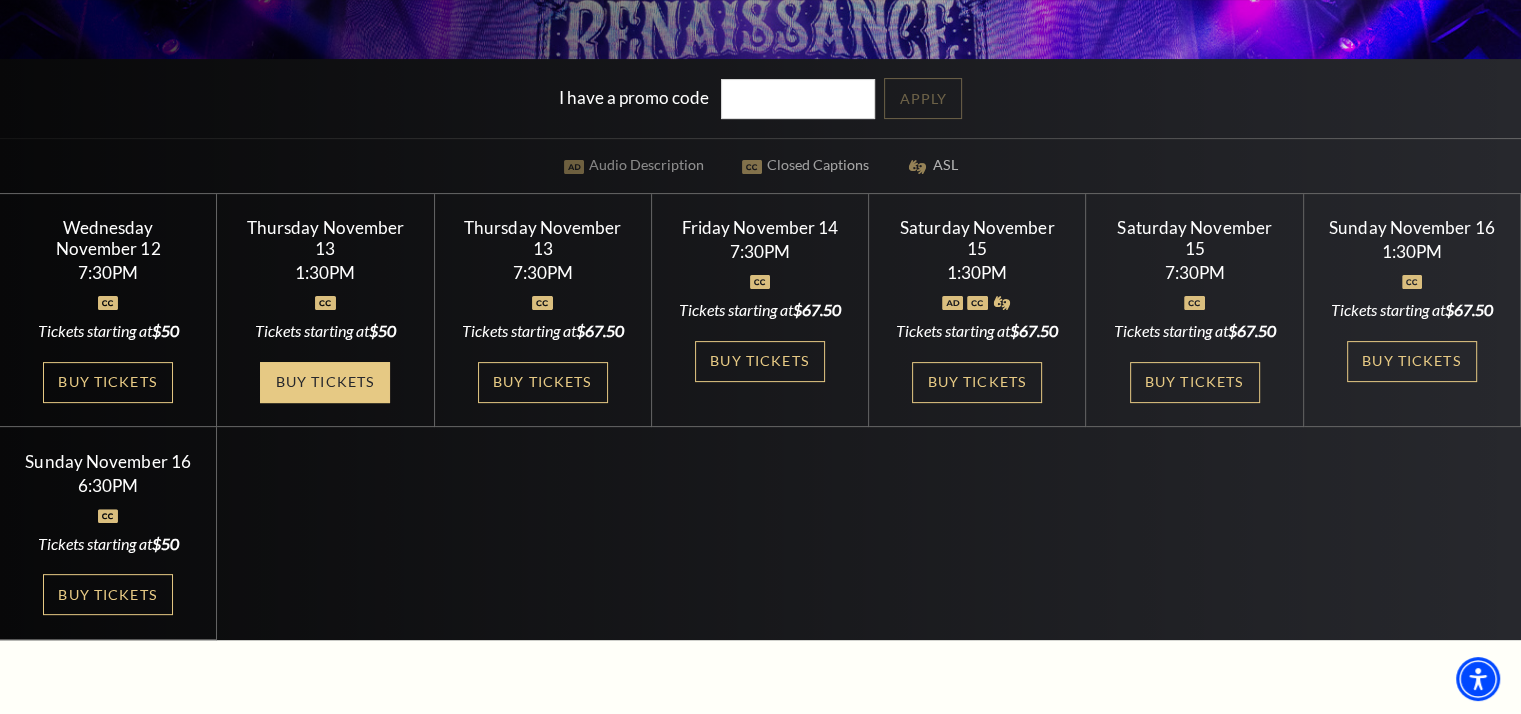 click on "Buy Tickets" at bounding box center [325, 382] 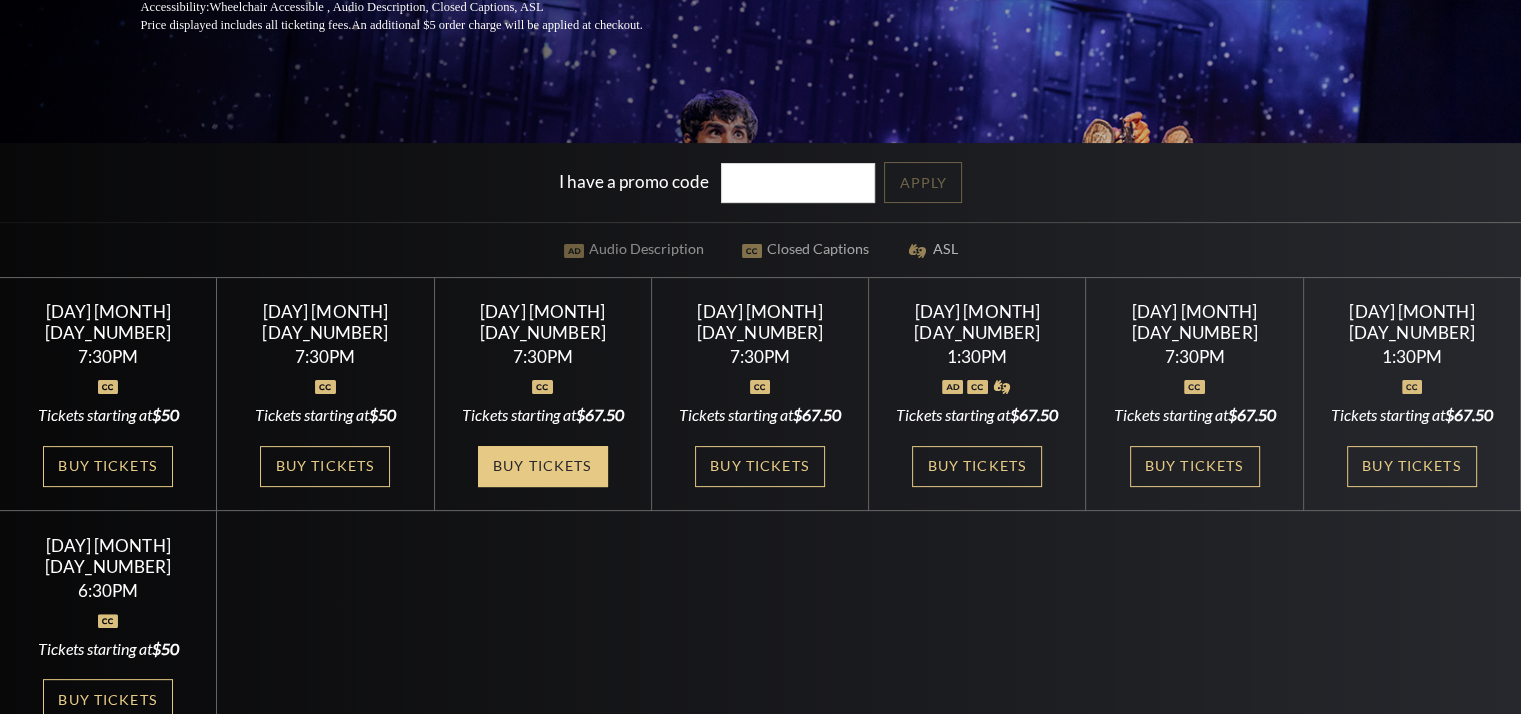 scroll, scrollTop: 518, scrollLeft: 0, axis: vertical 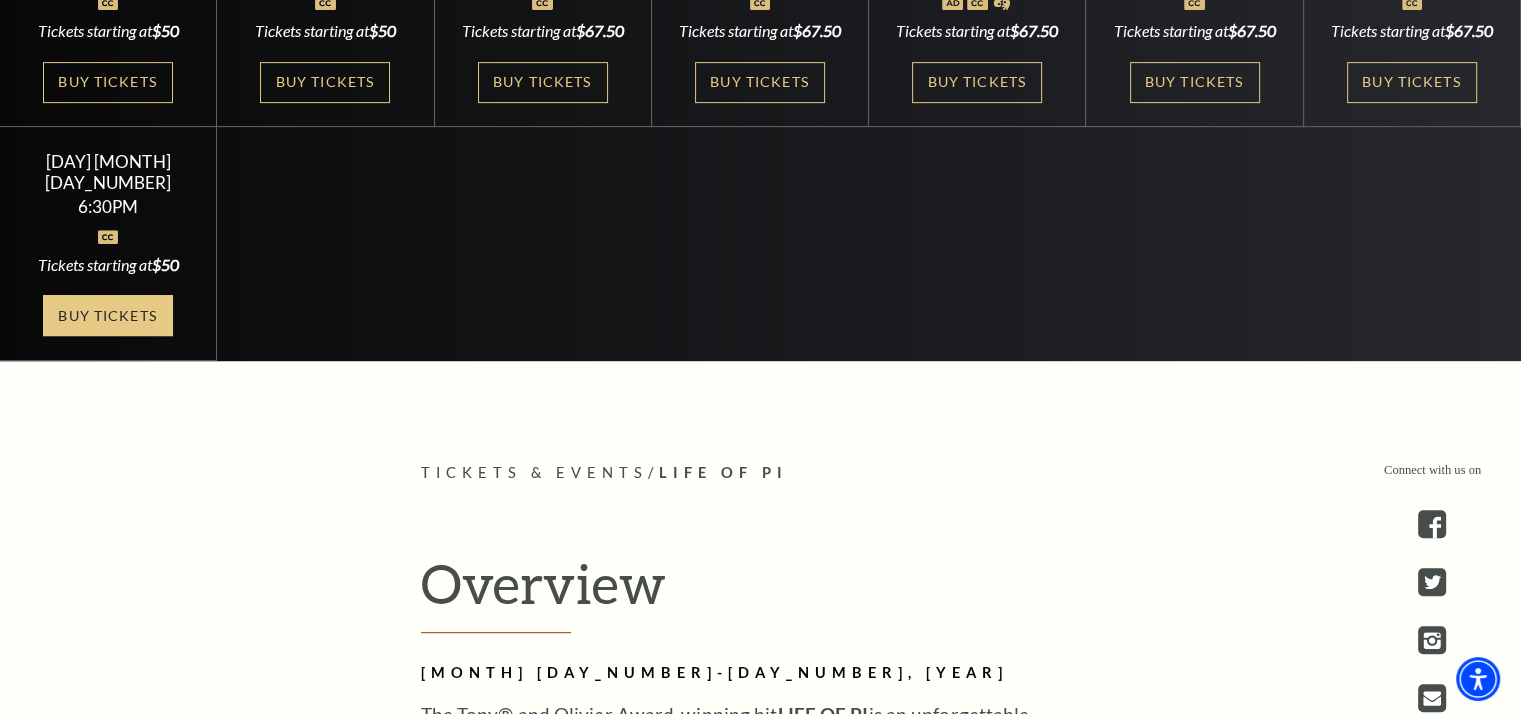 click on "Buy Tickets" at bounding box center (108, 315) 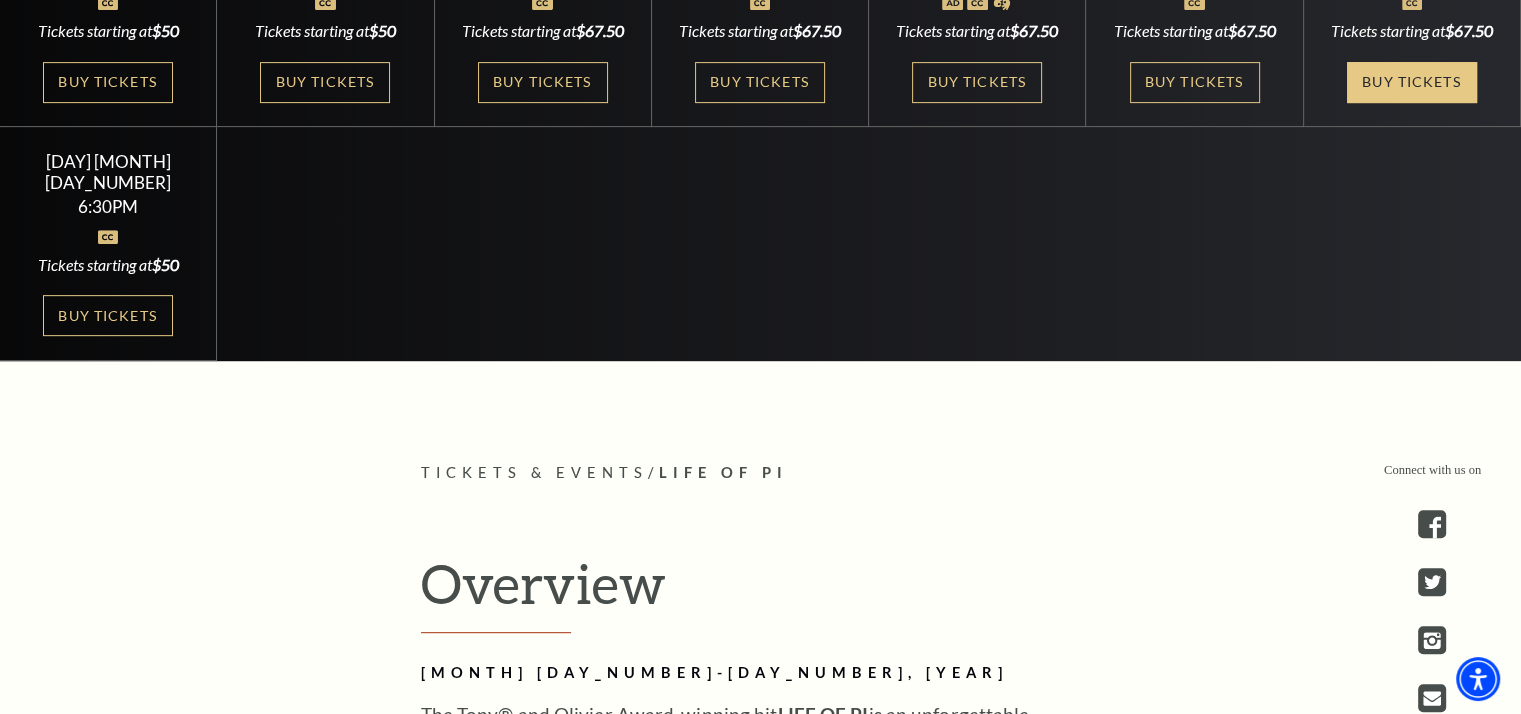click on "Buy Tickets" at bounding box center [1412, 82] 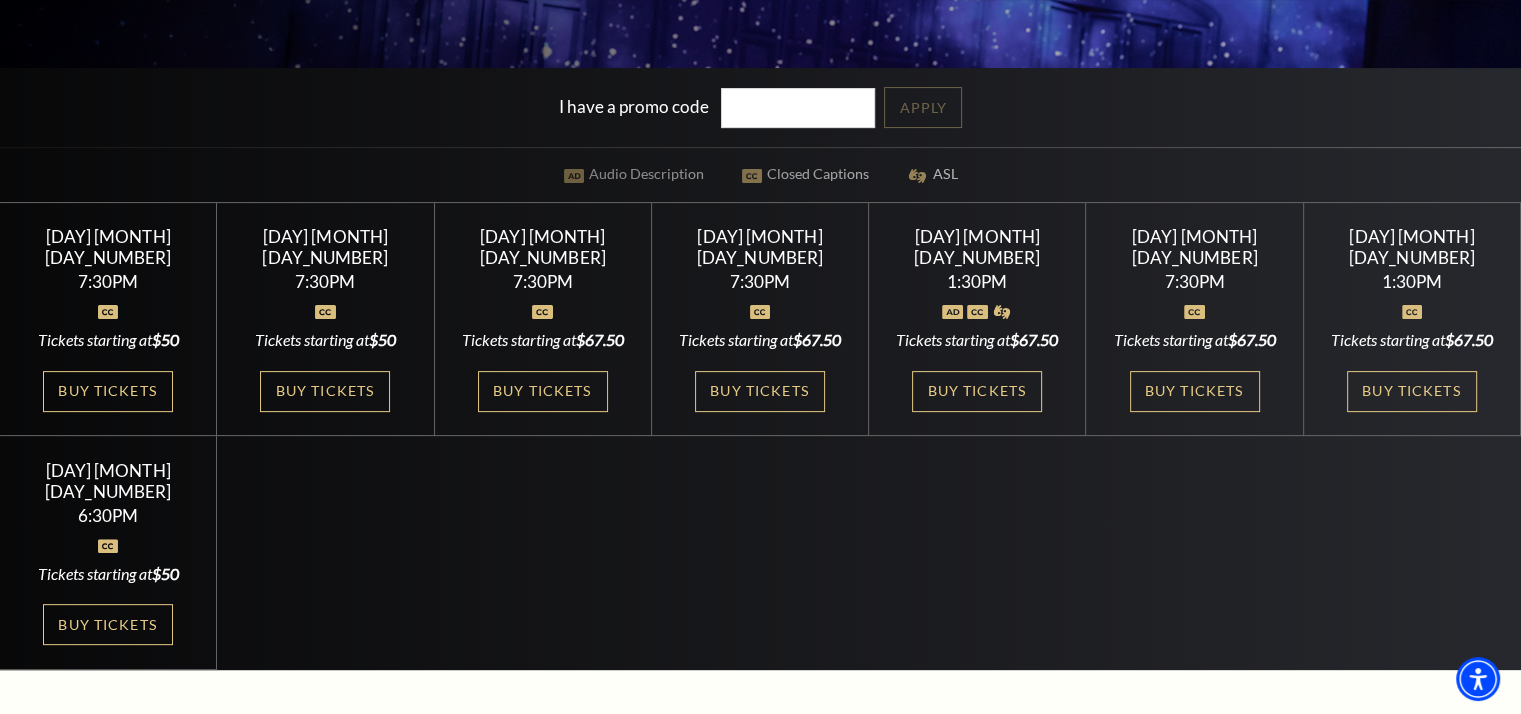 scroll, scrollTop: 500, scrollLeft: 0, axis: vertical 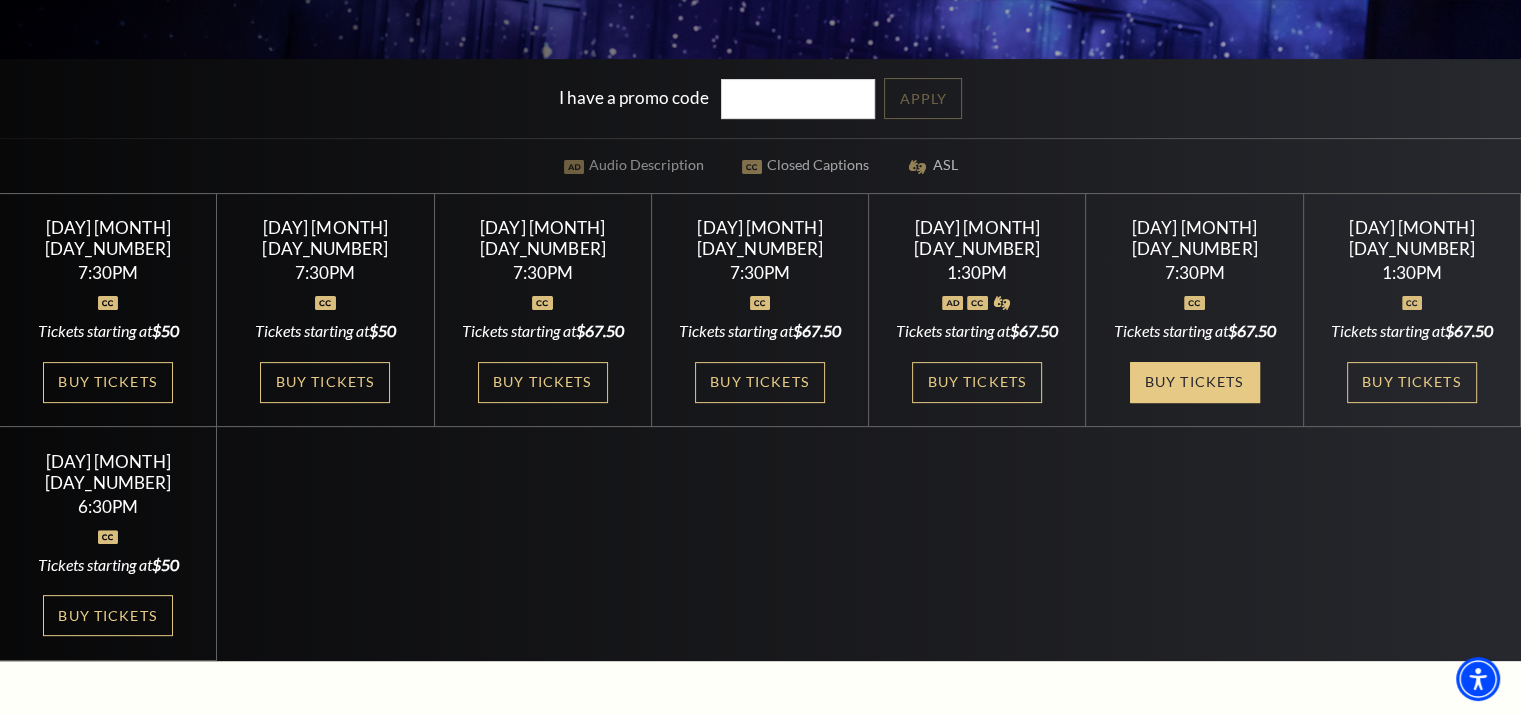 click on "Buy Tickets" at bounding box center (1195, 382) 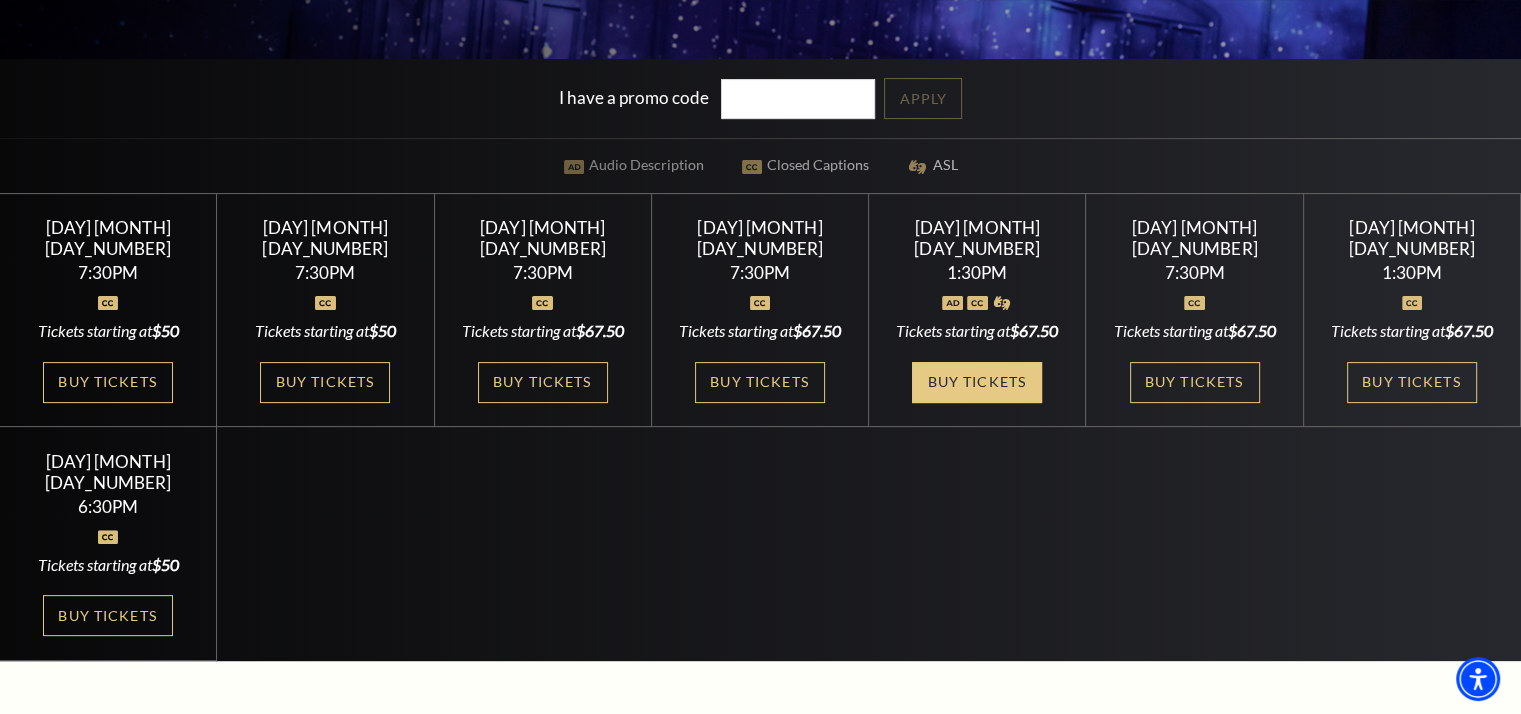 click on "Buy Tickets" at bounding box center (977, 382) 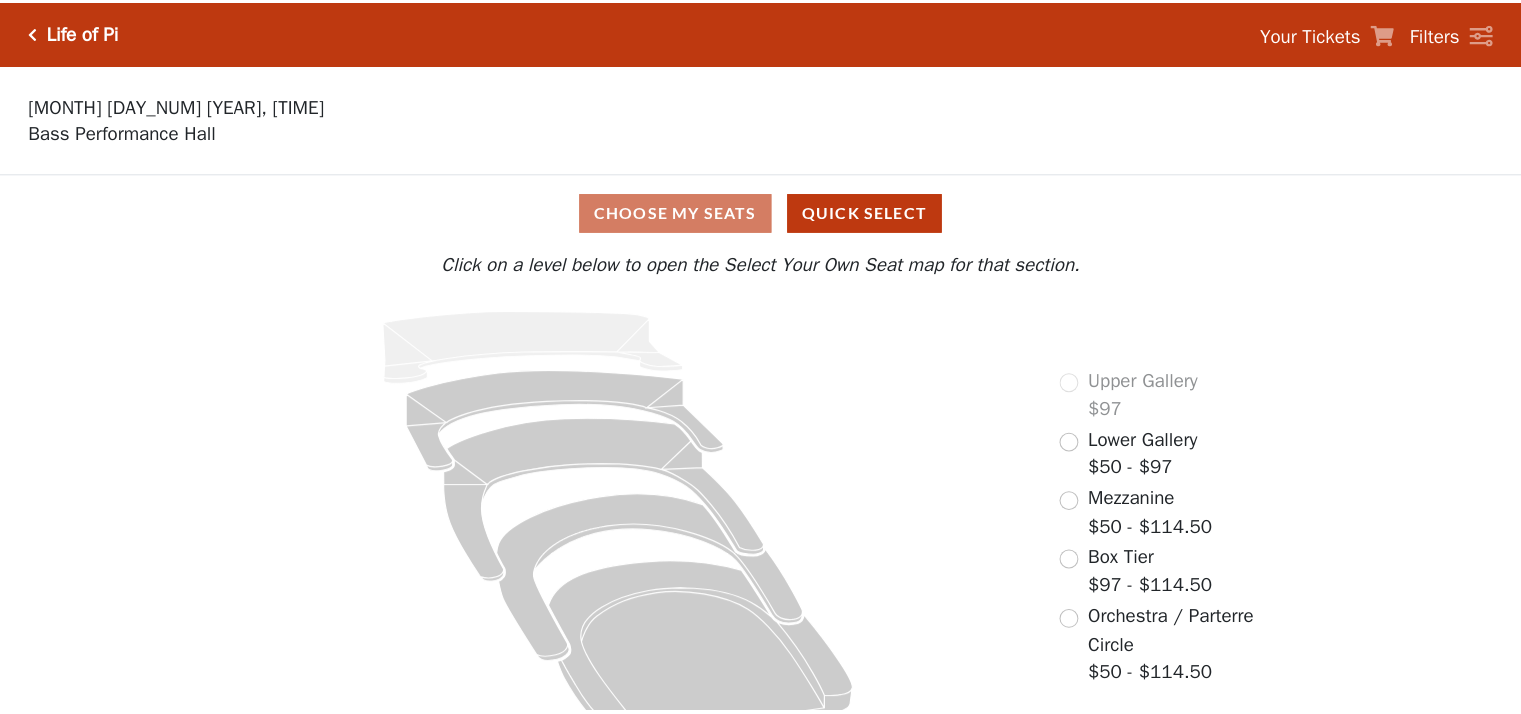 scroll, scrollTop: 0, scrollLeft: 0, axis: both 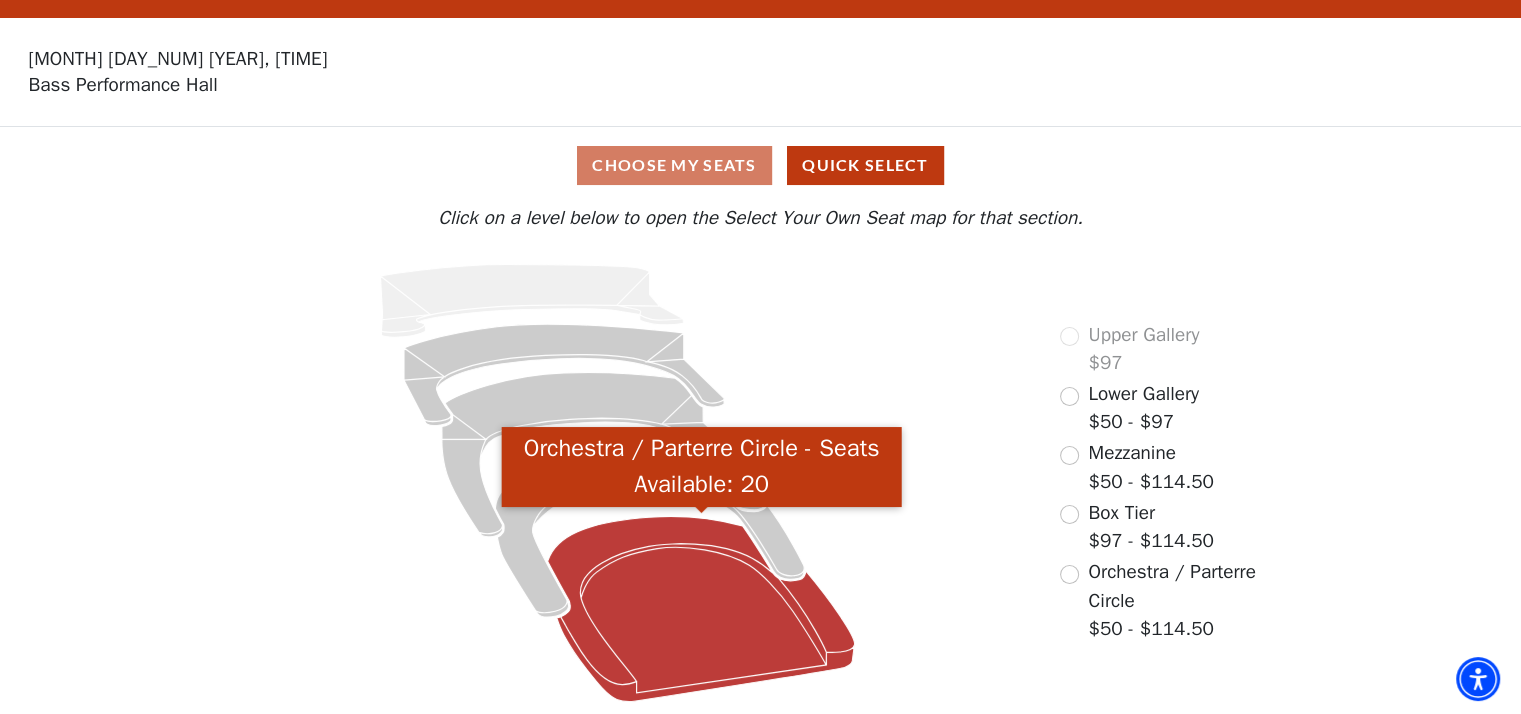 click 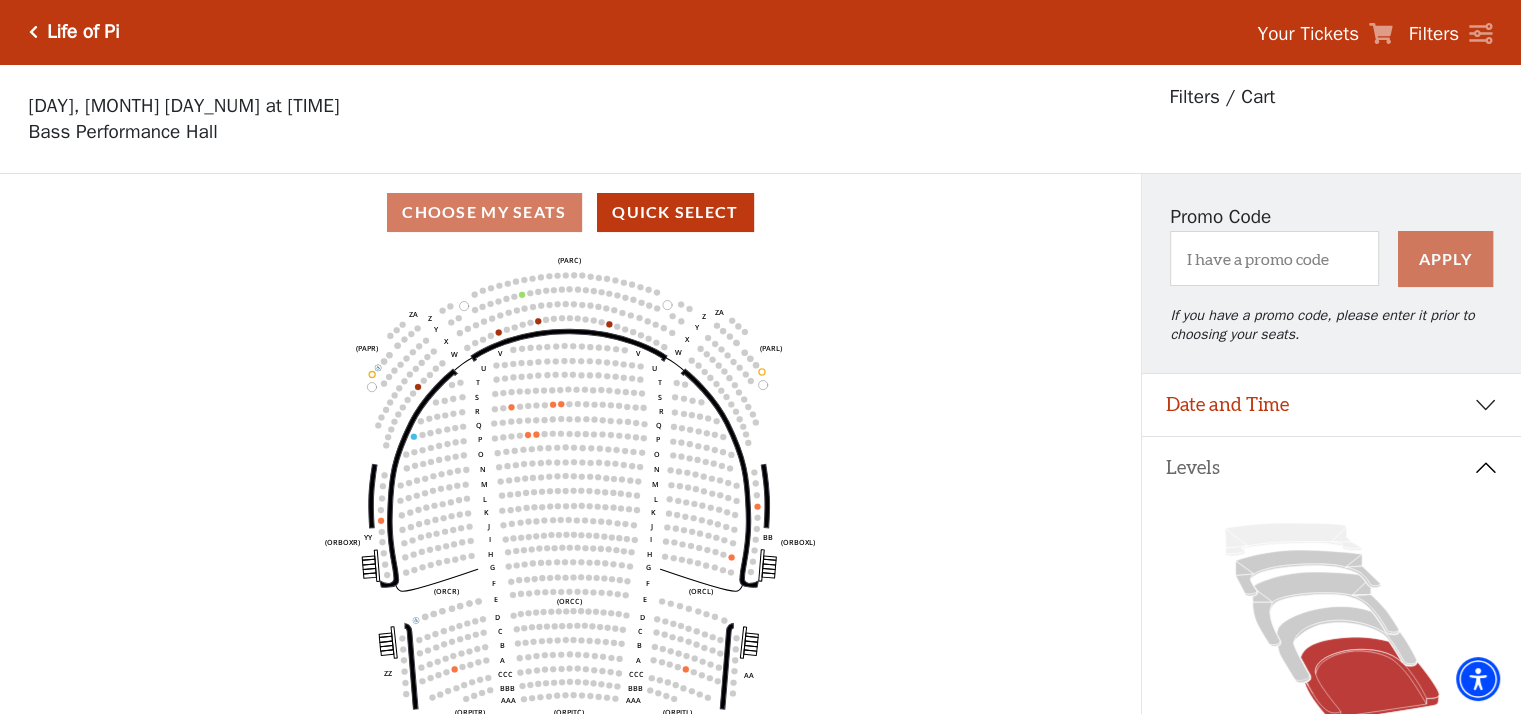 scroll, scrollTop: 92, scrollLeft: 0, axis: vertical 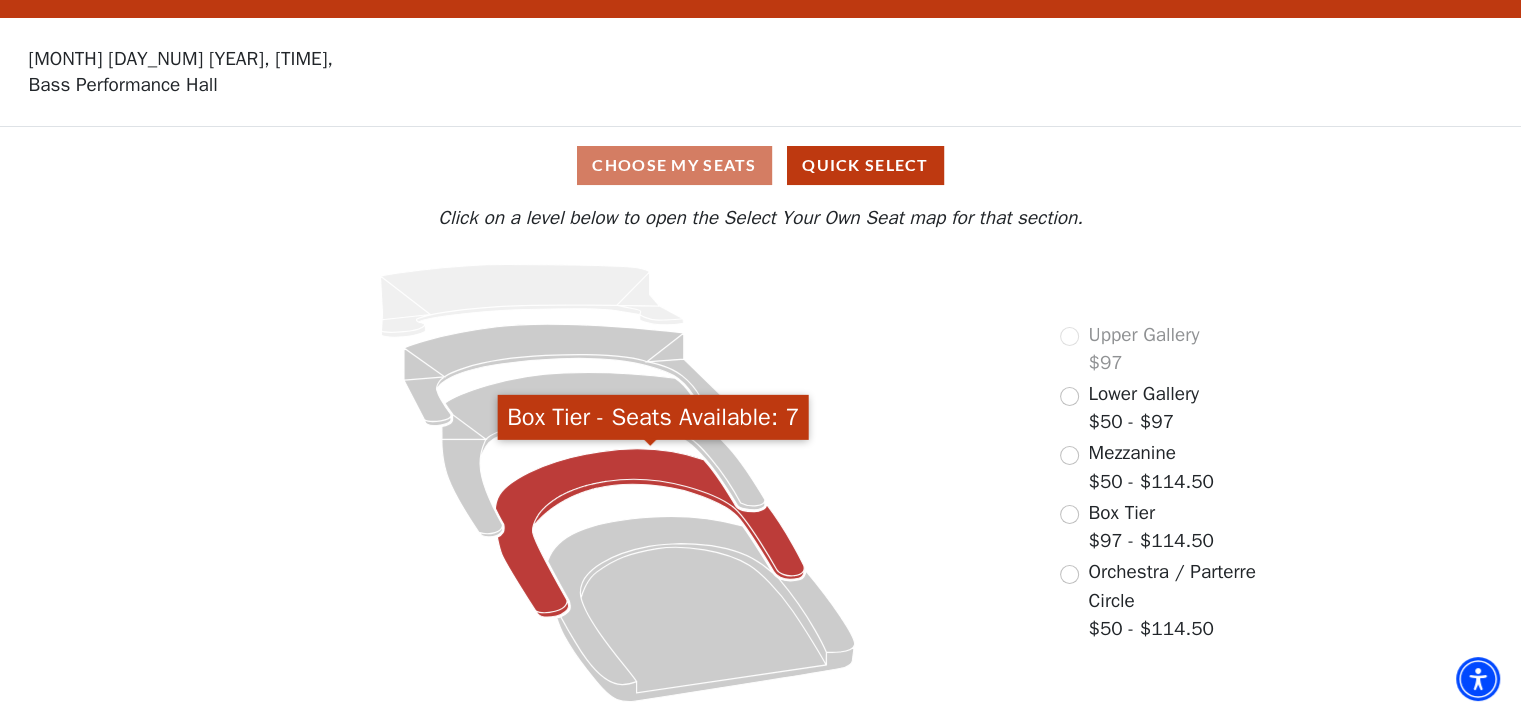 click 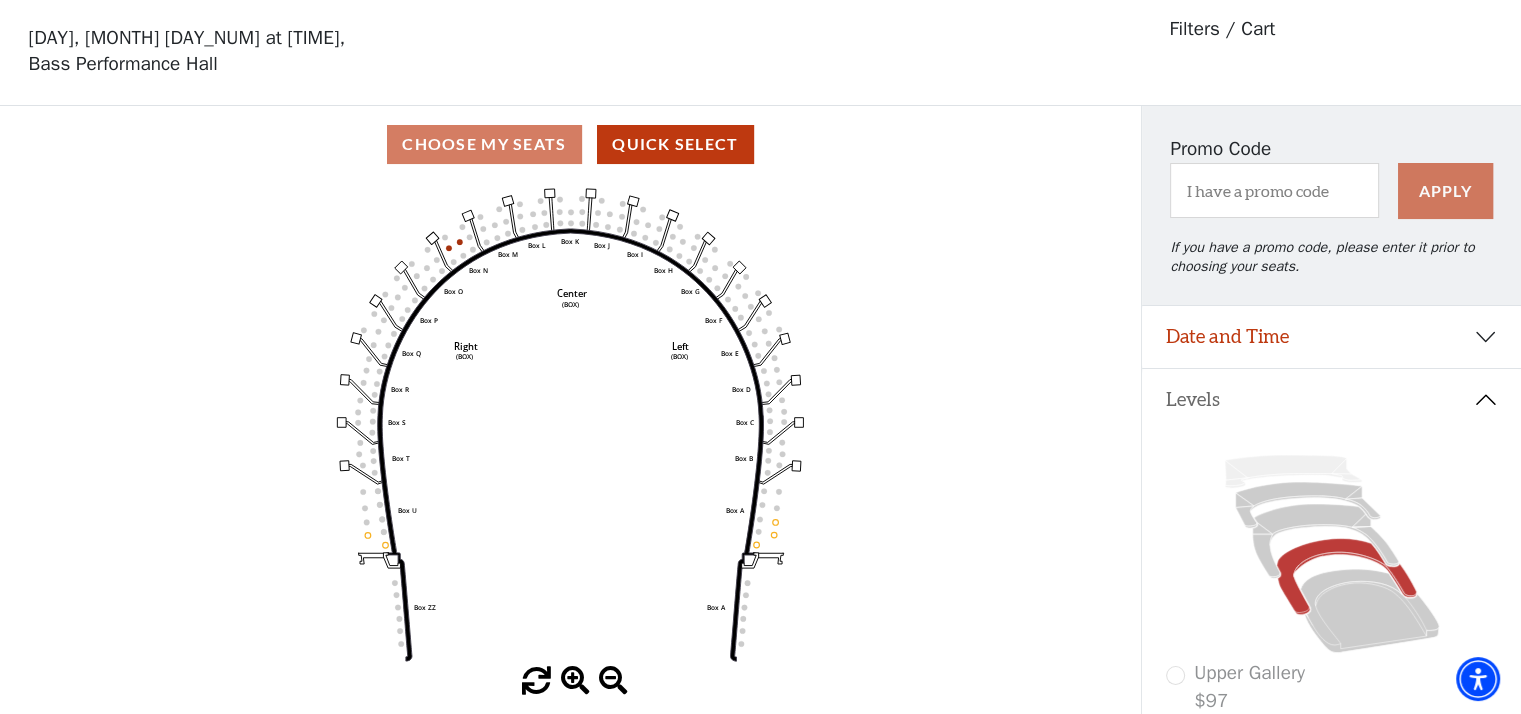 scroll, scrollTop: 92, scrollLeft: 0, axis: vertical 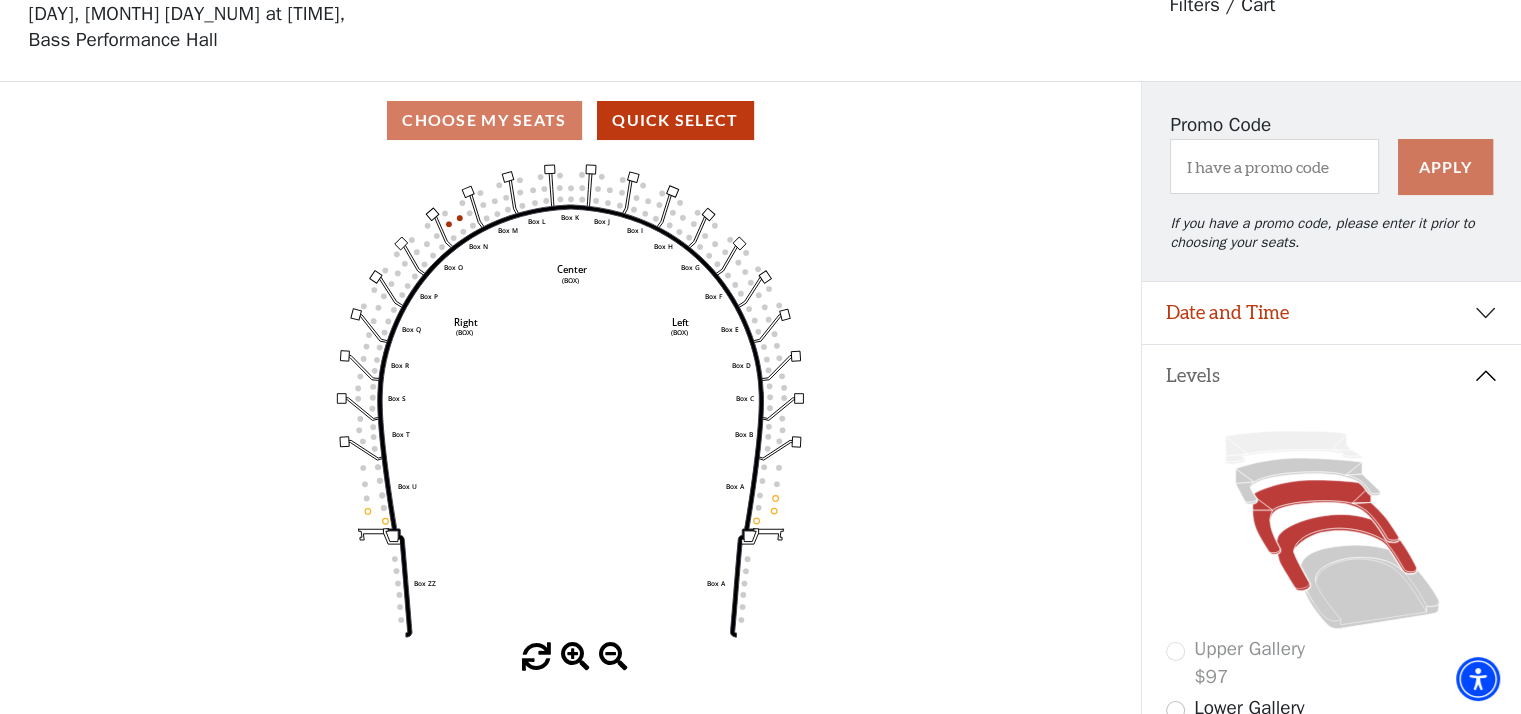 click 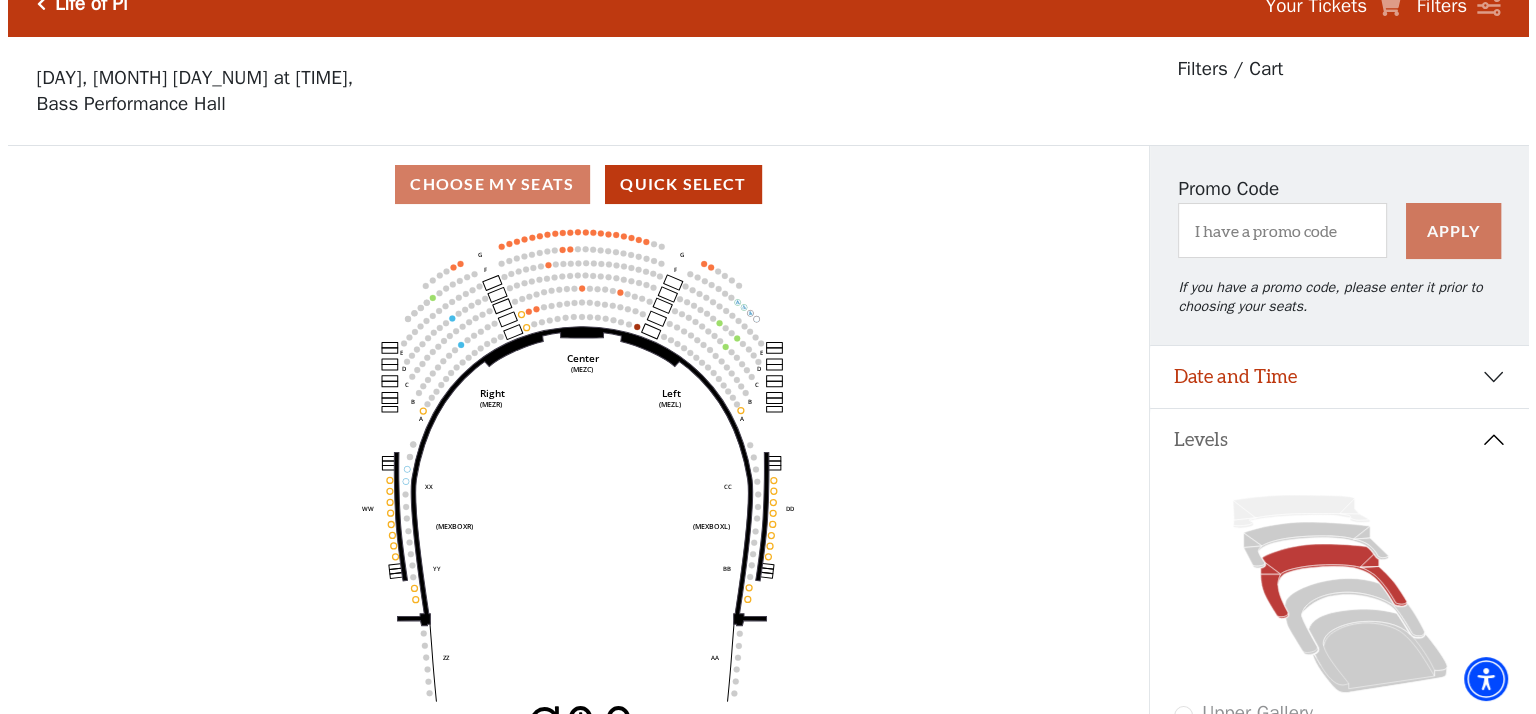 scroll, scrollTop: 0, scrollLeft: 0, axis: both 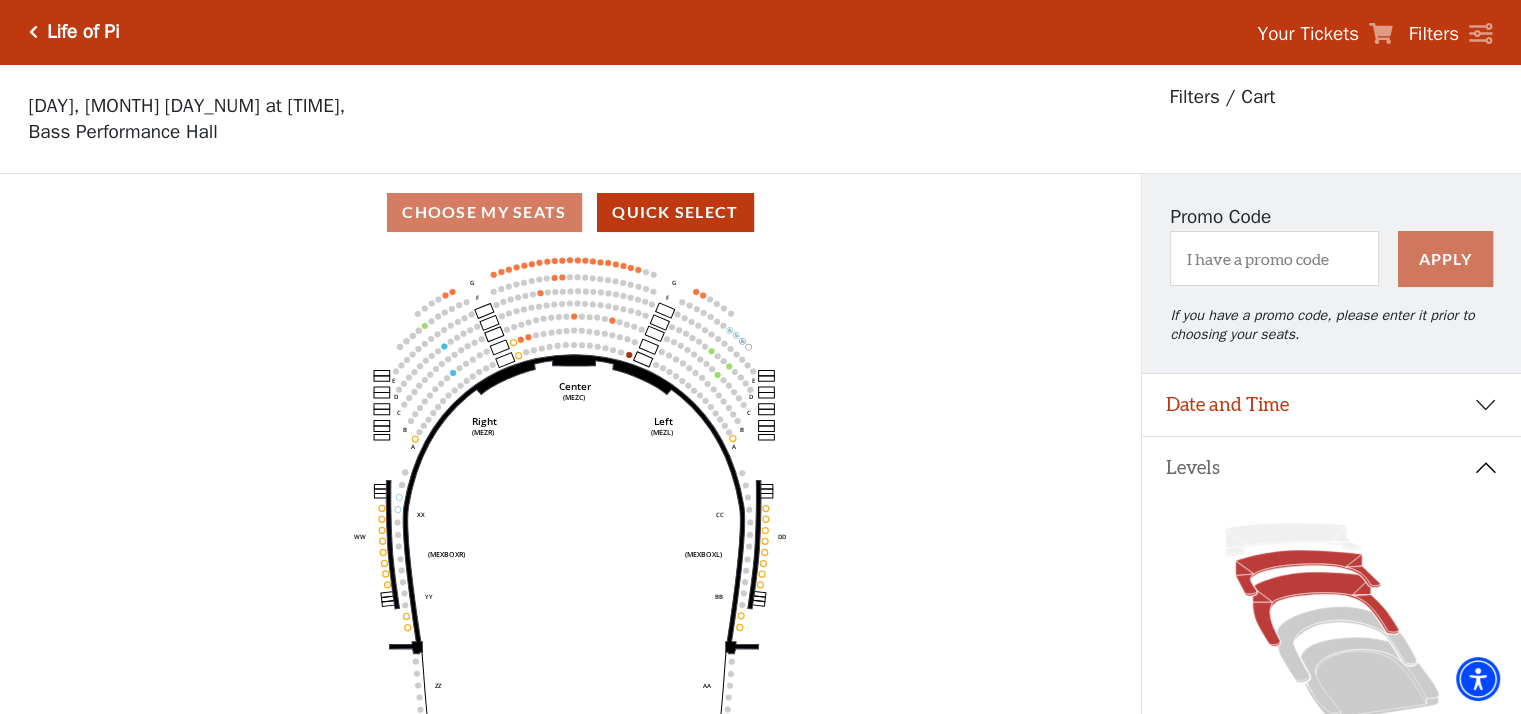 click 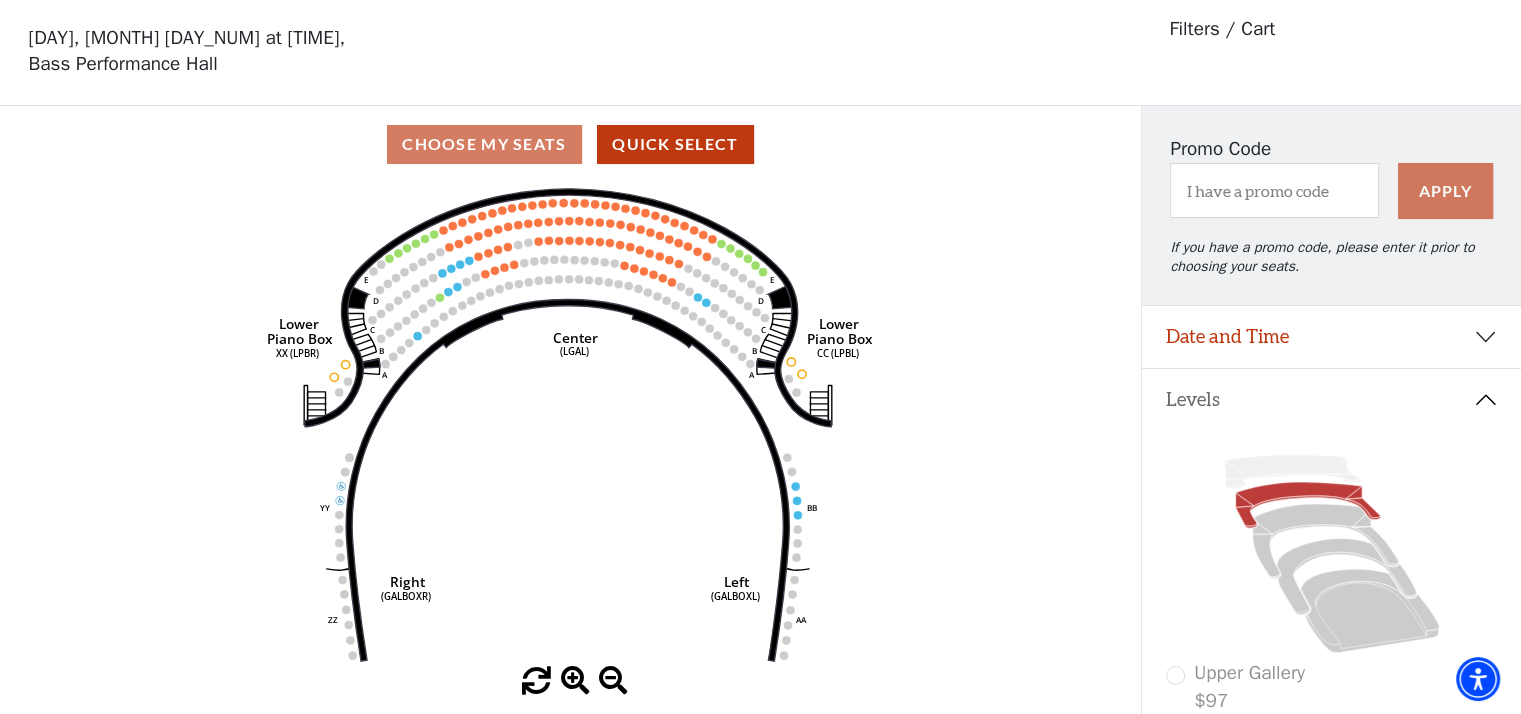 scroll, scrollTop: 92, scrollLeft: 0, axis: vertical 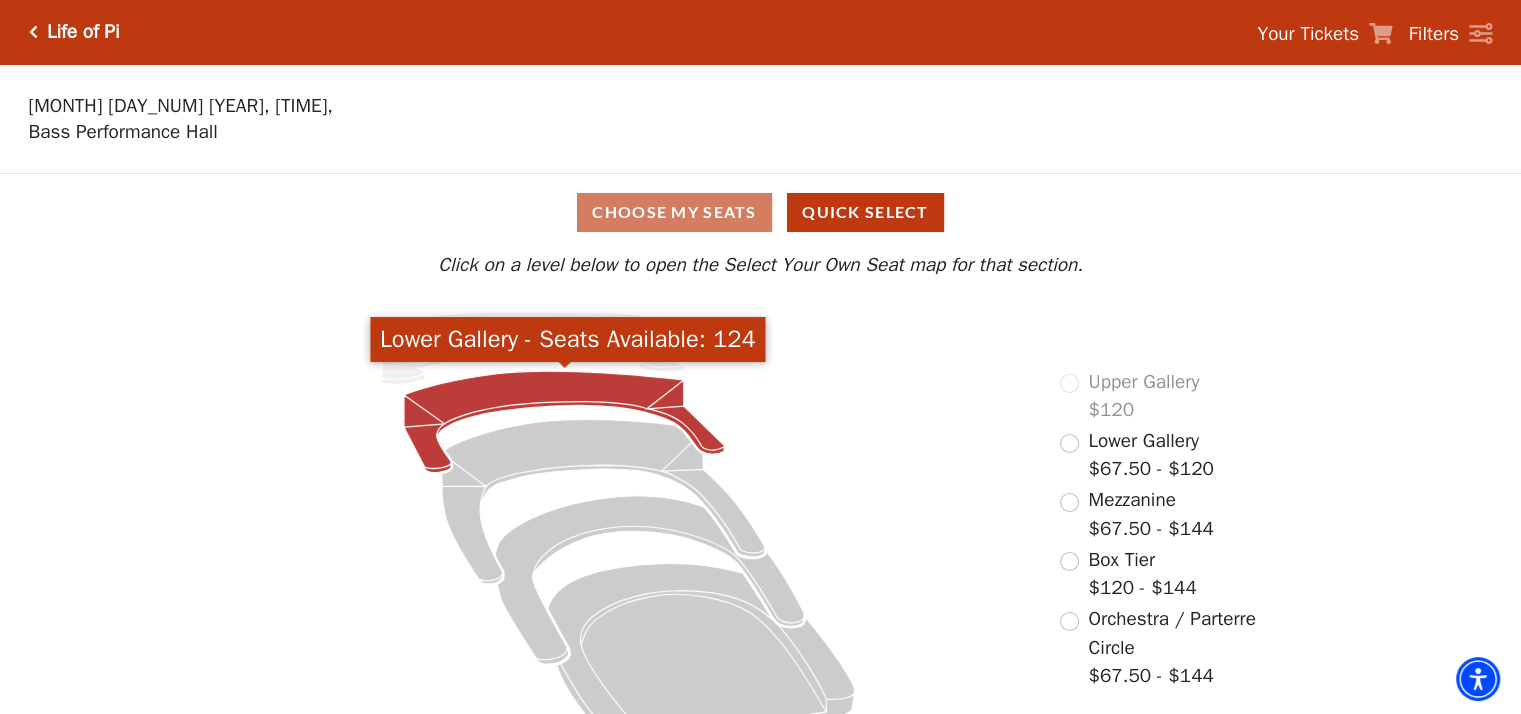 click 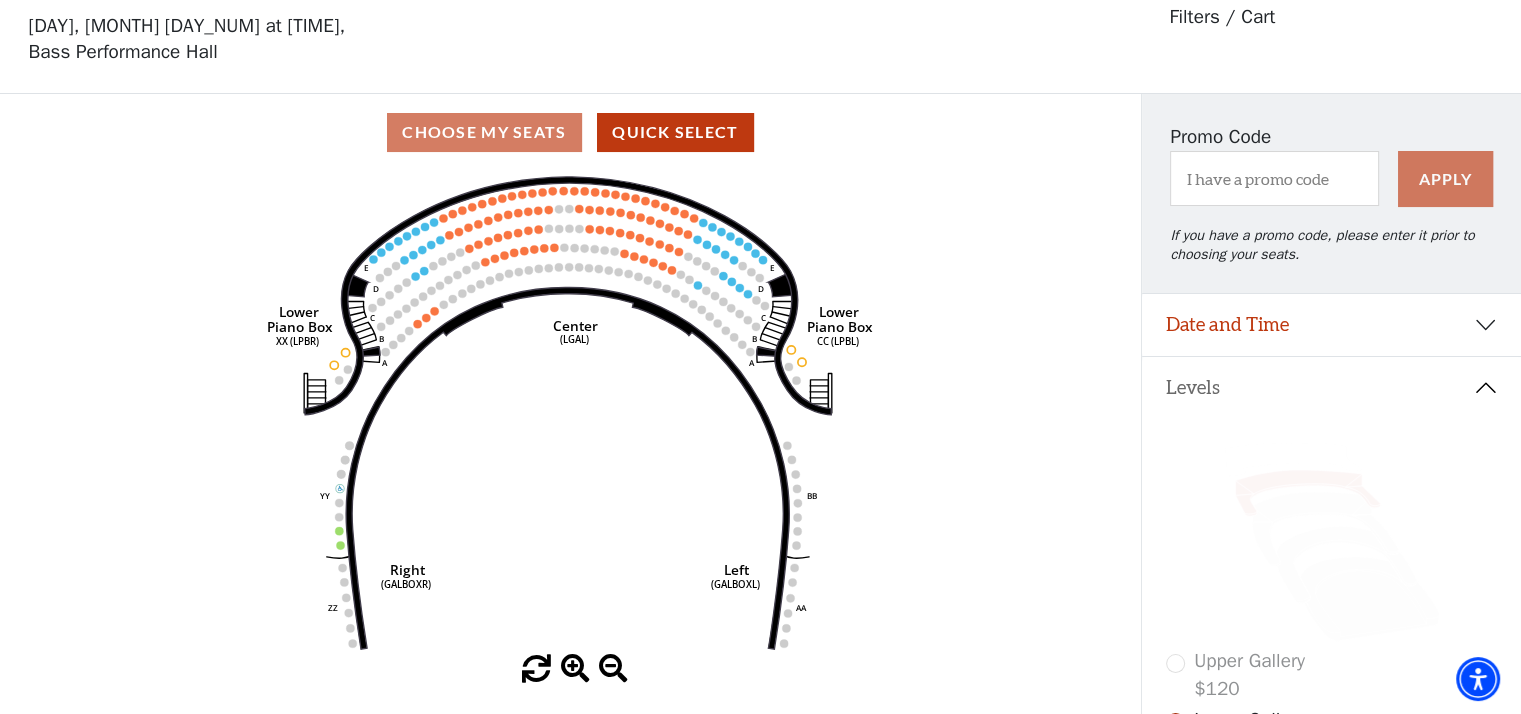 scroll, scrollTop: 92, scrollLeft: 0, axis: vertical 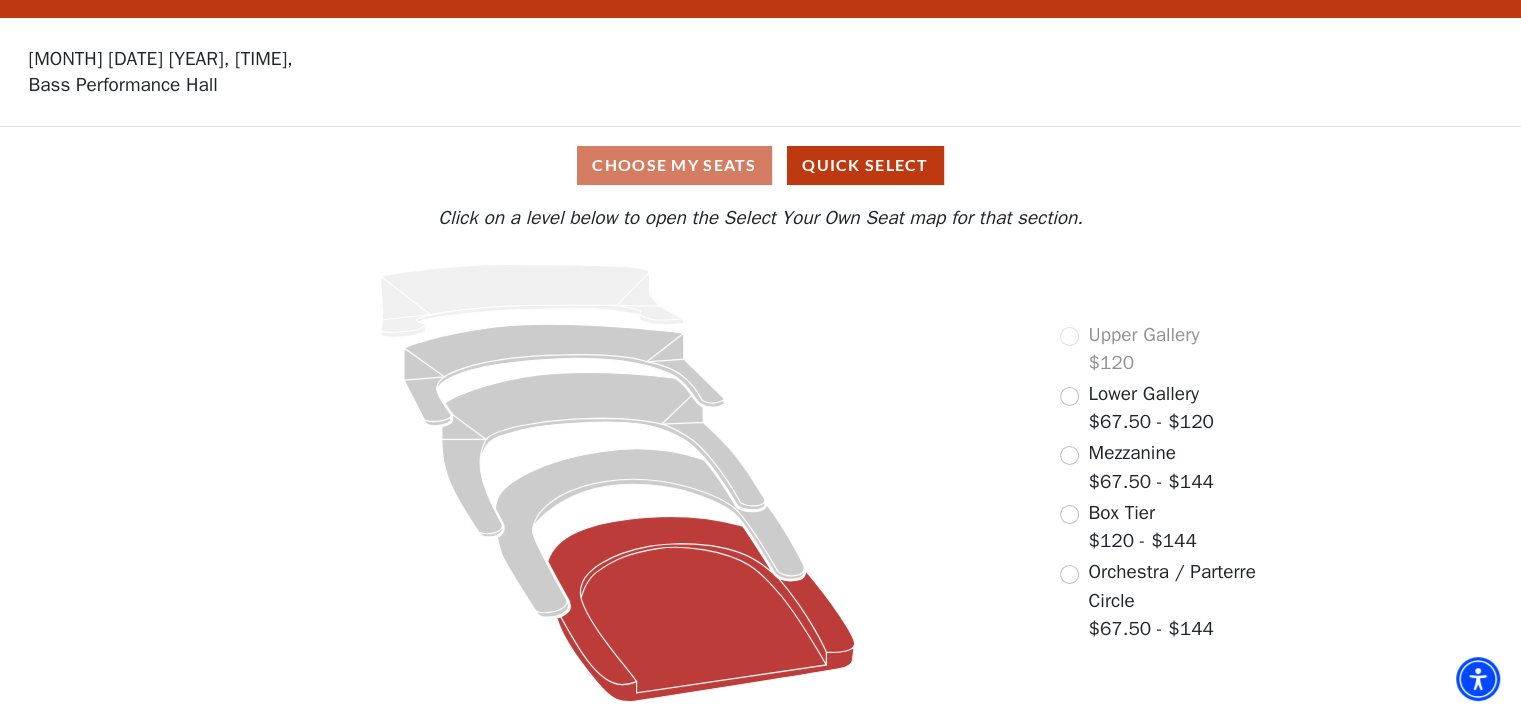 click 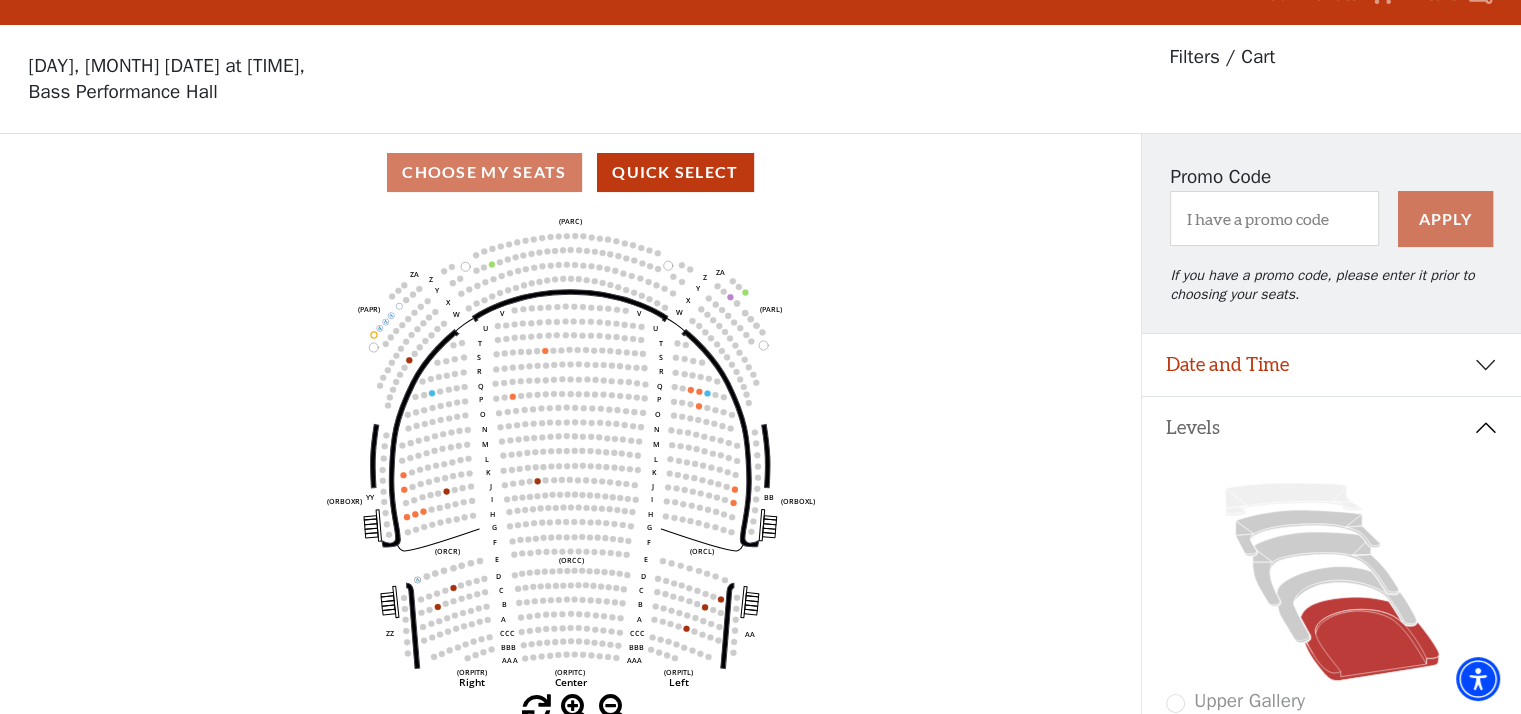 scroll, scrollTop: 92, scrollLeft: 0, axis: vertical 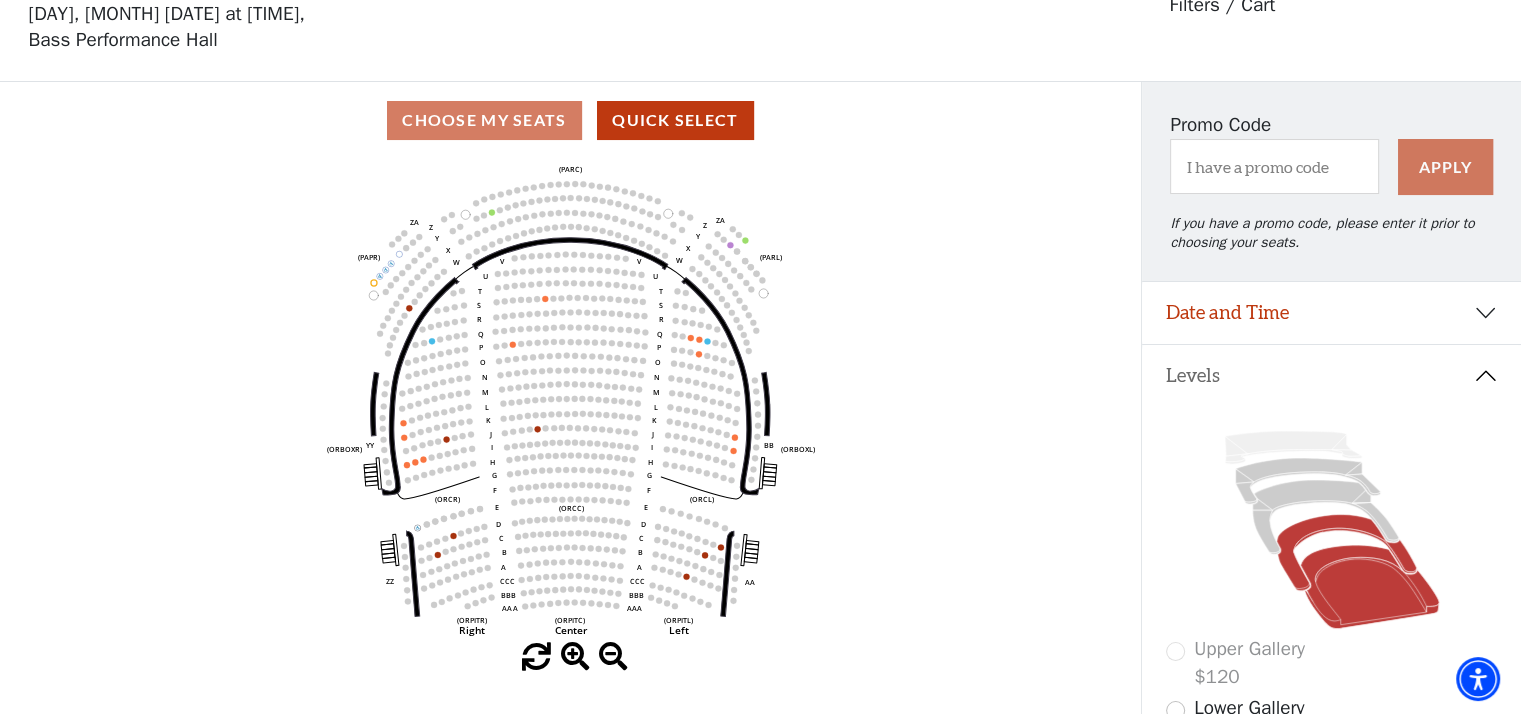 click 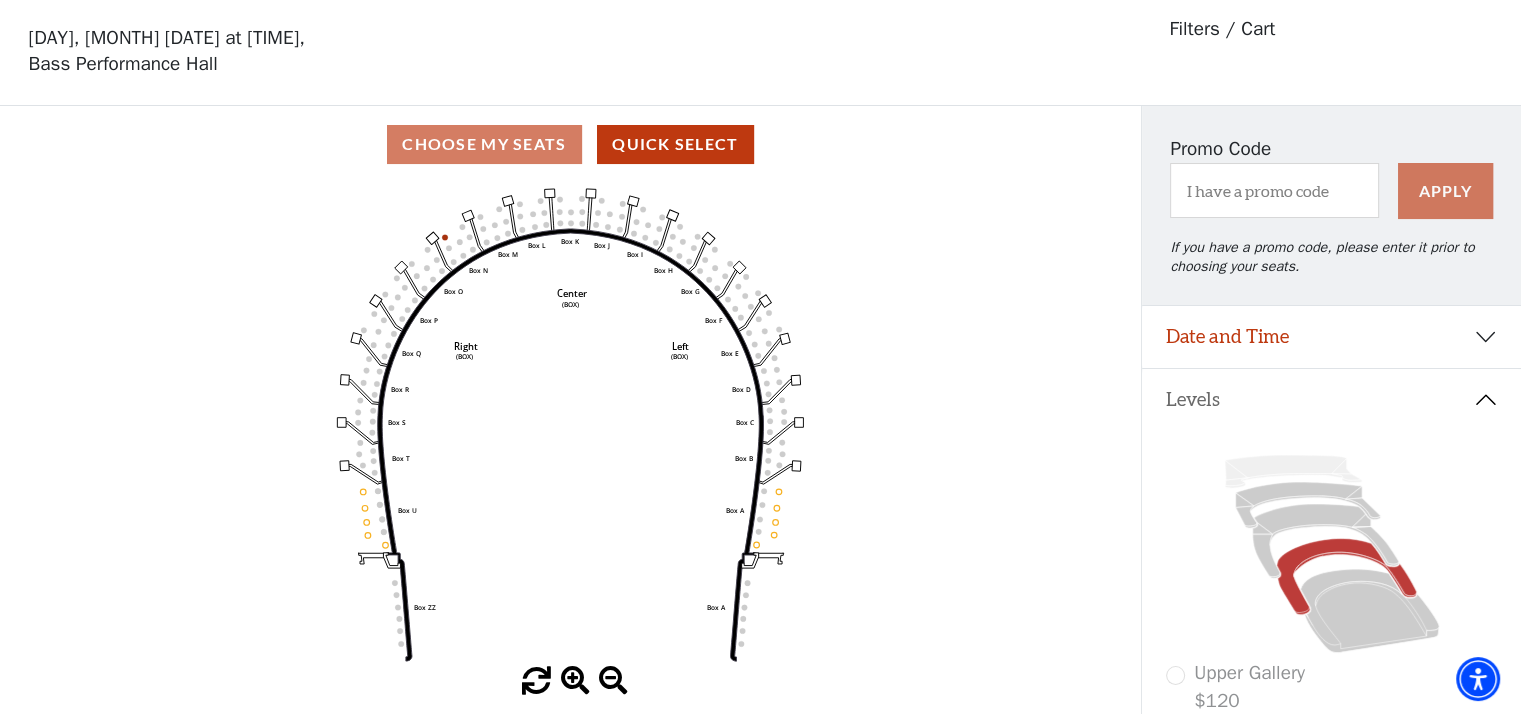 scroll, scrollTop: 92, scrollLeft: 0, axis: vertical 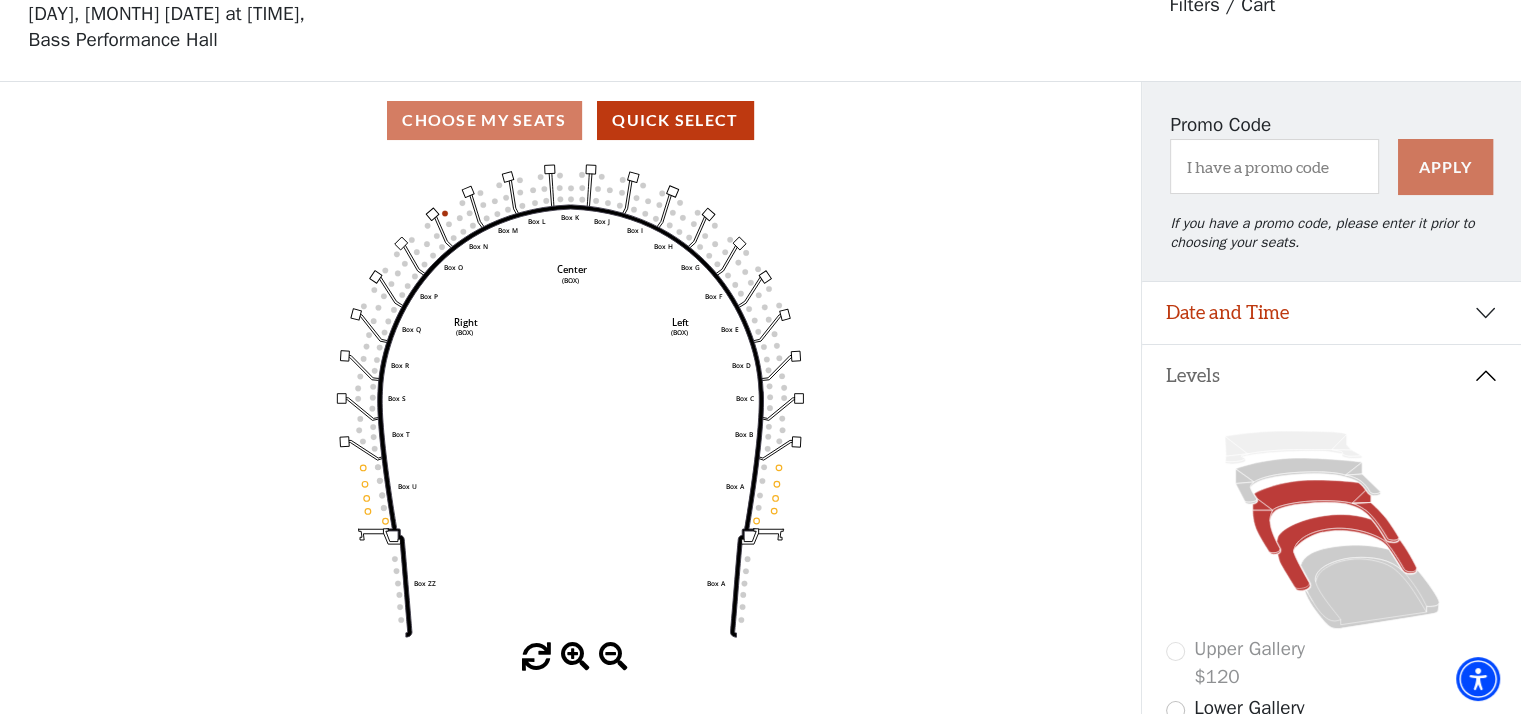 click 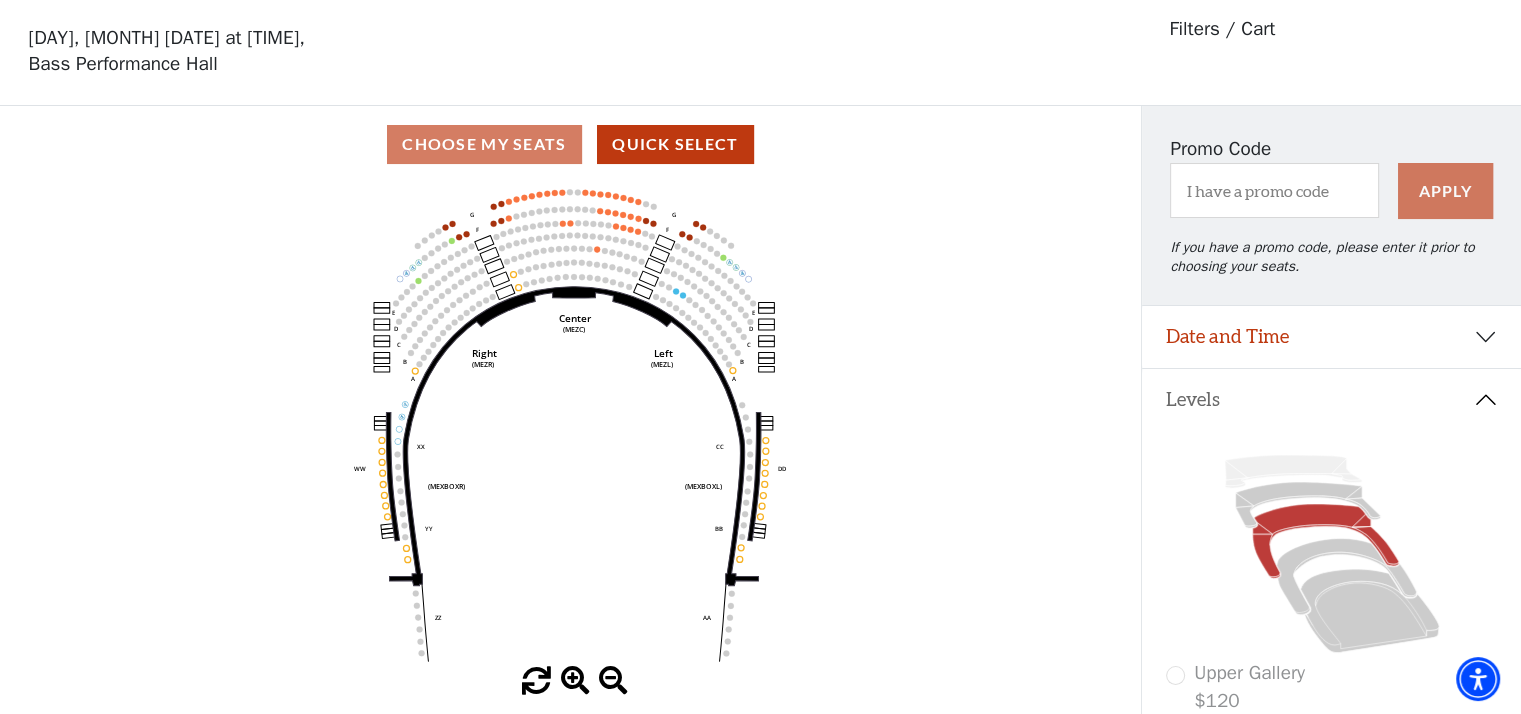 scroll, scrollTop: 92, scrollLeft: 0, axis: vertical 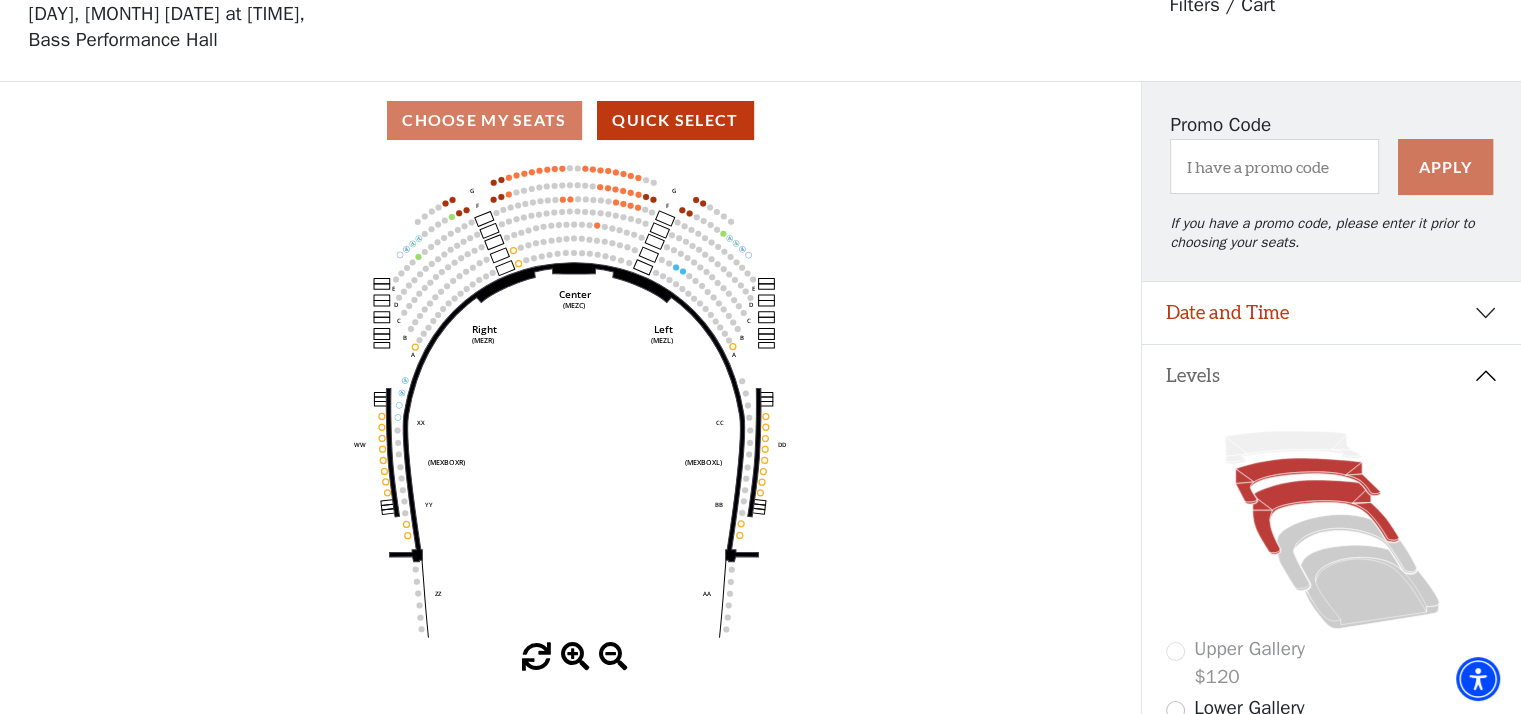 click 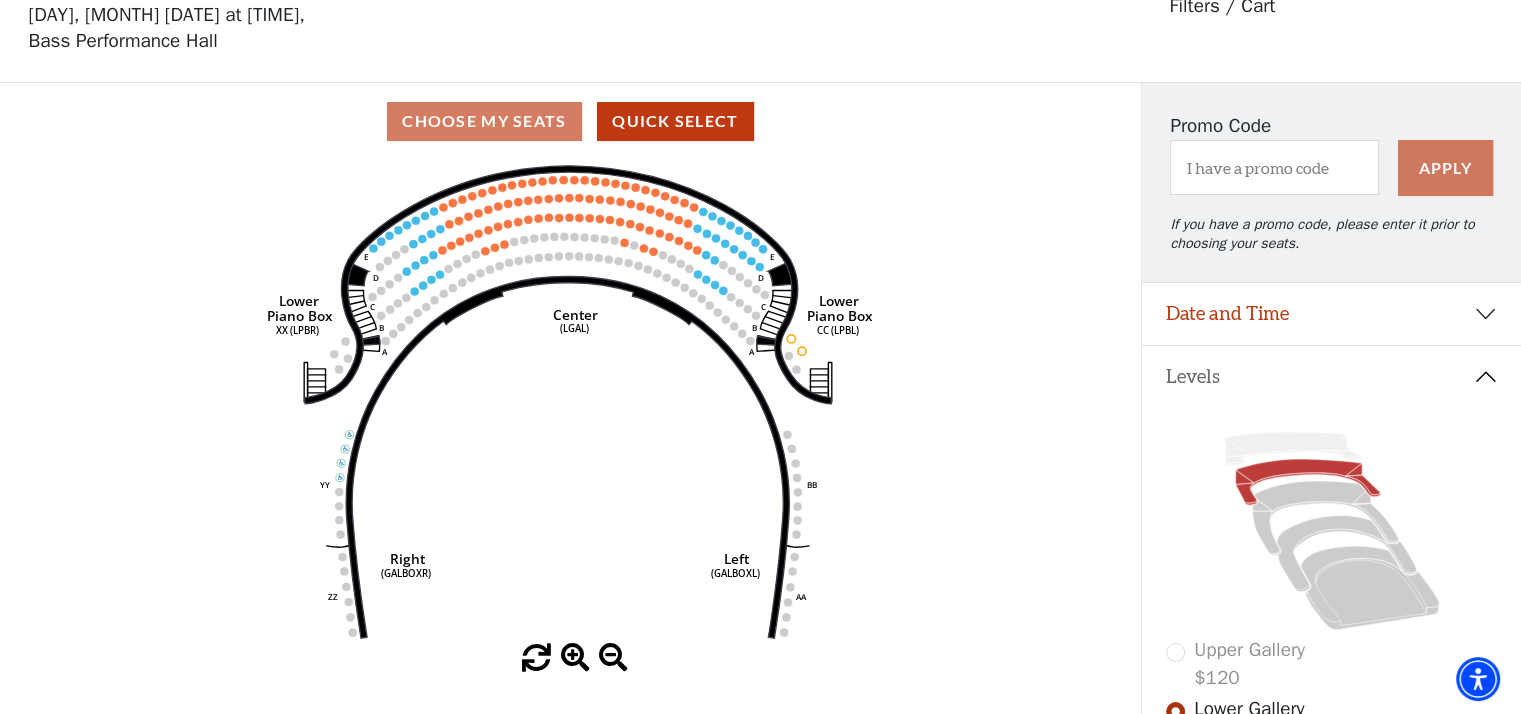 scroll, scrollTop: 92, scrollLeft: 0, axis: vertical 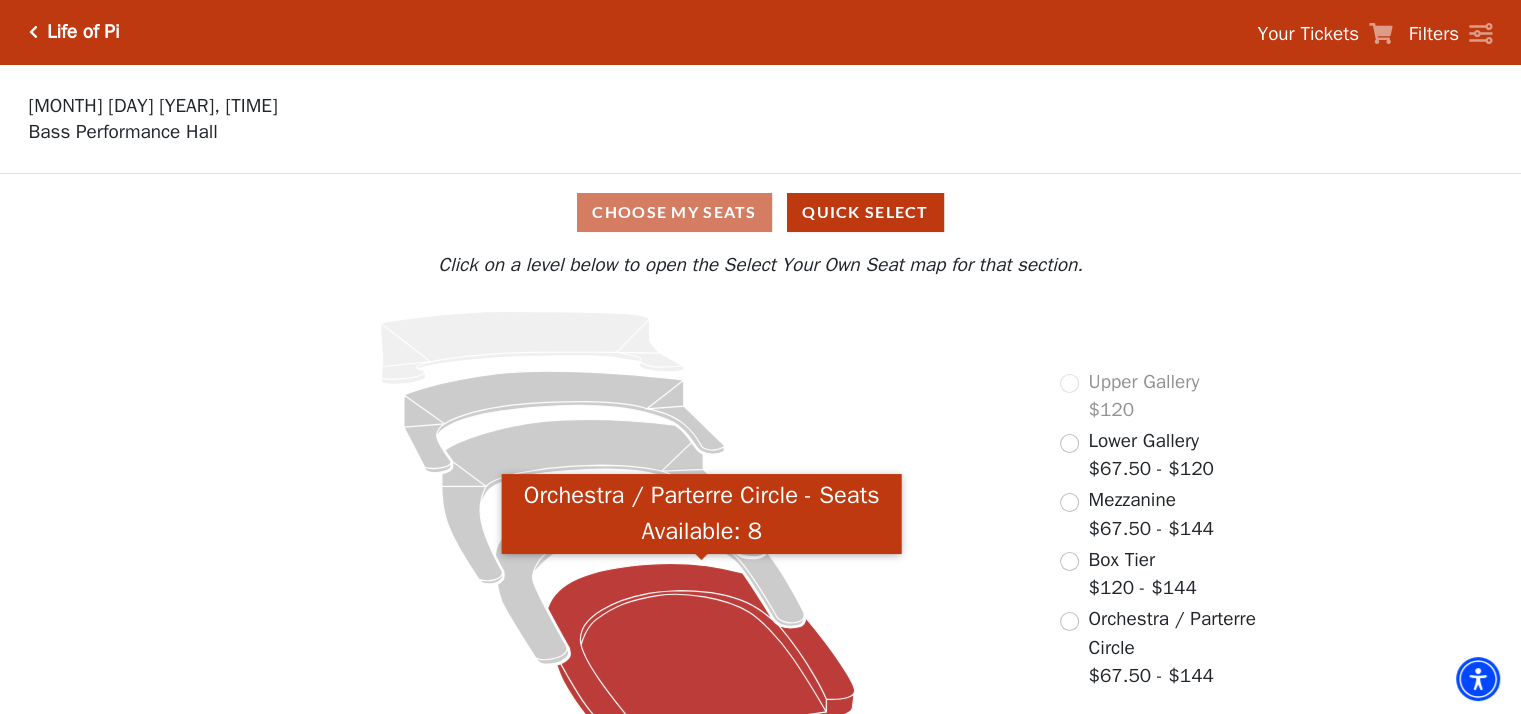 click 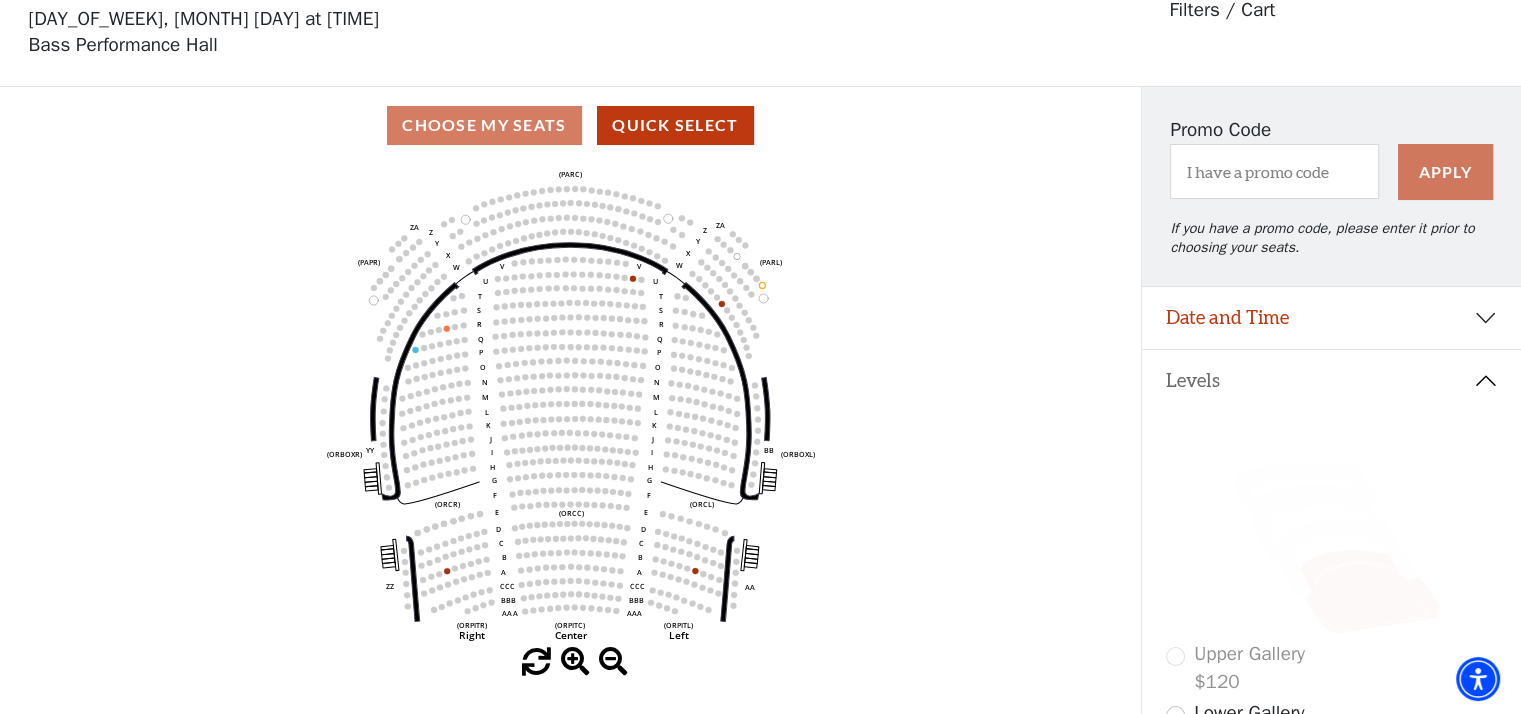 scroll, scrollTop: 92, scrollLeft: 0, axis: vertical 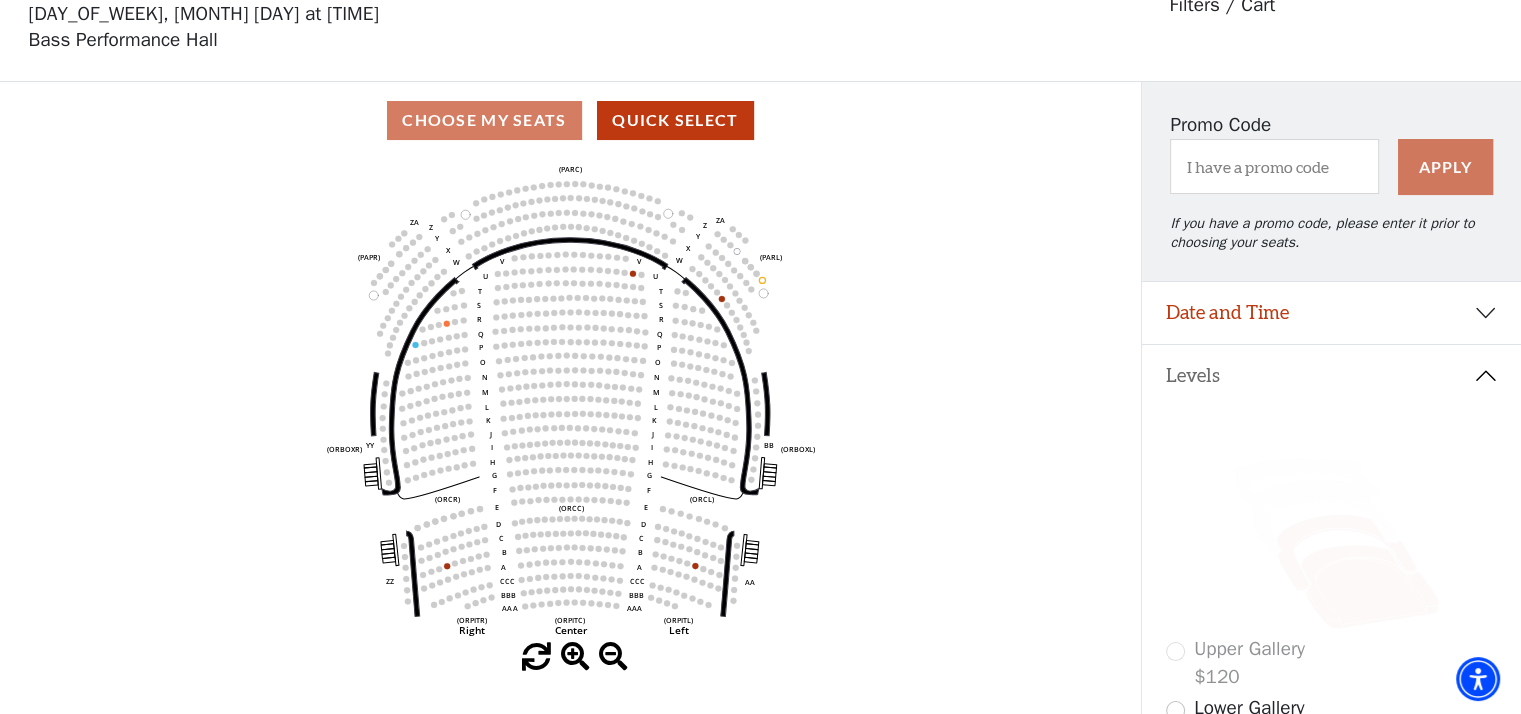 click 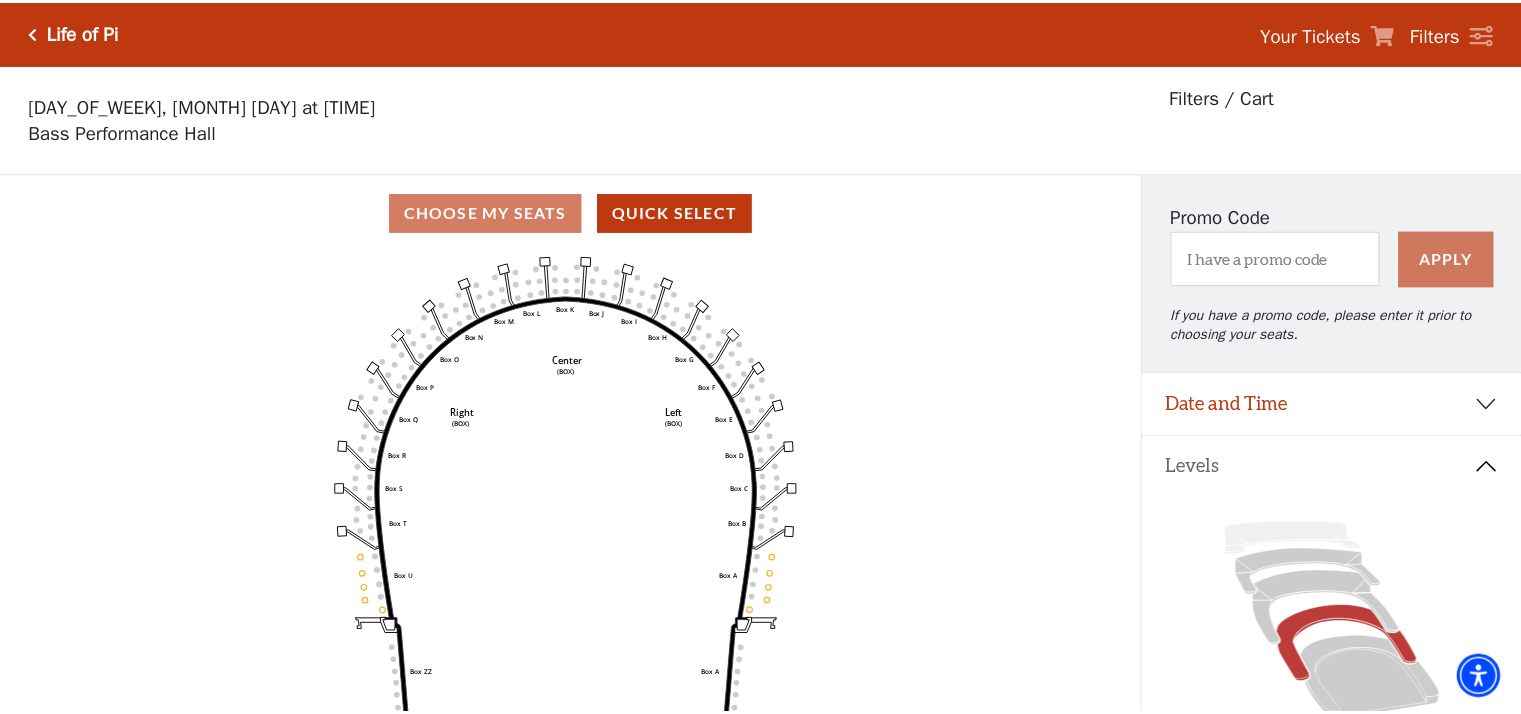 scroll, scrollTop: 92, scrollLeft: 0, axis: vertical 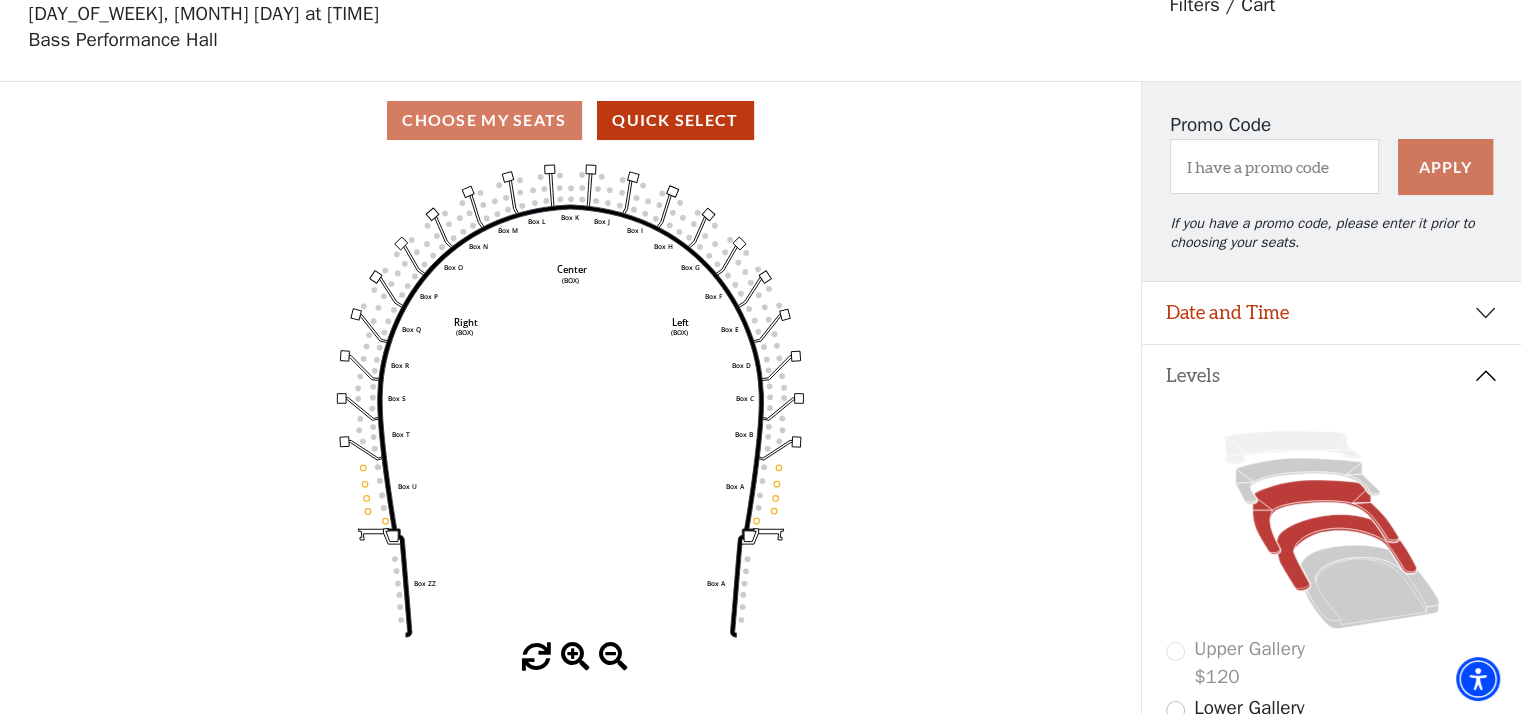 click 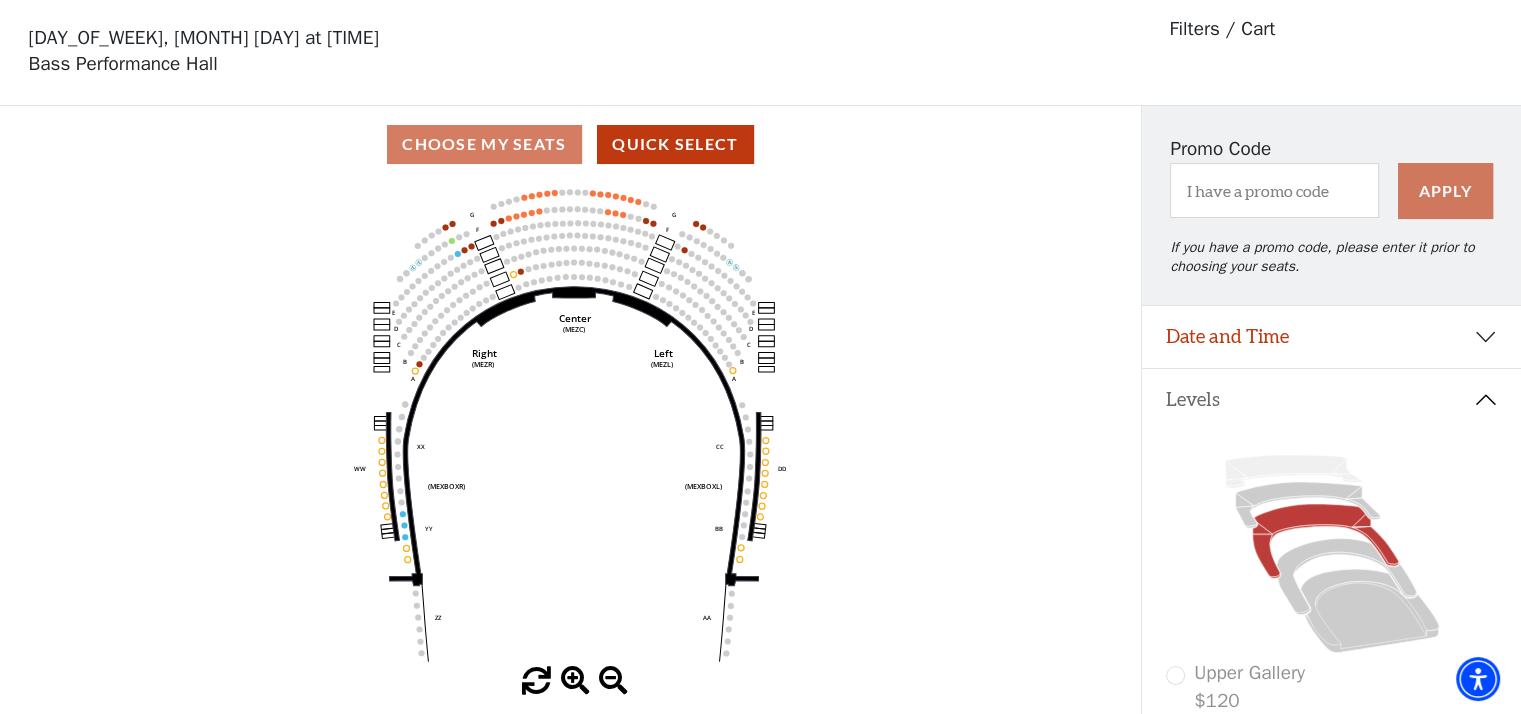 scroll, scrollTop: 92, scrollLeft: 0, axis: vertical 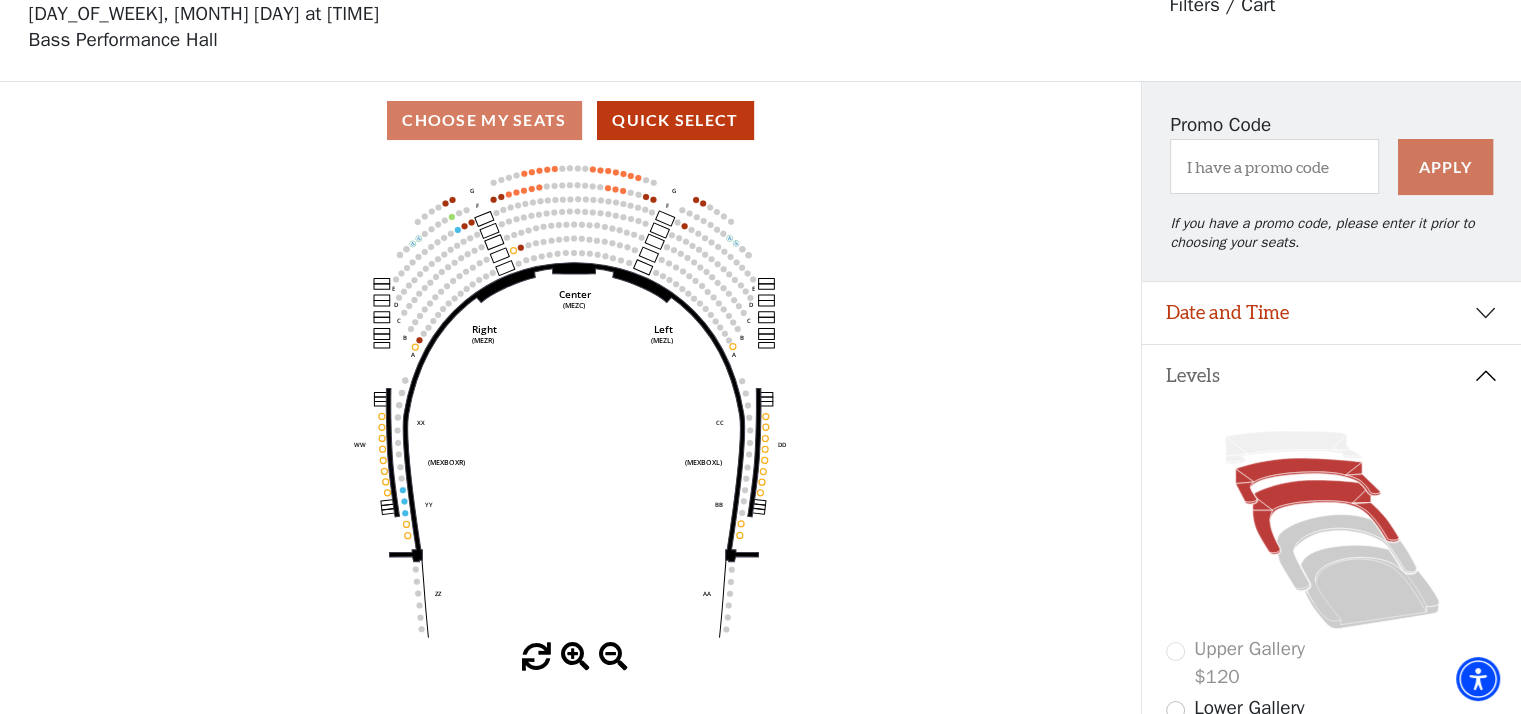 click 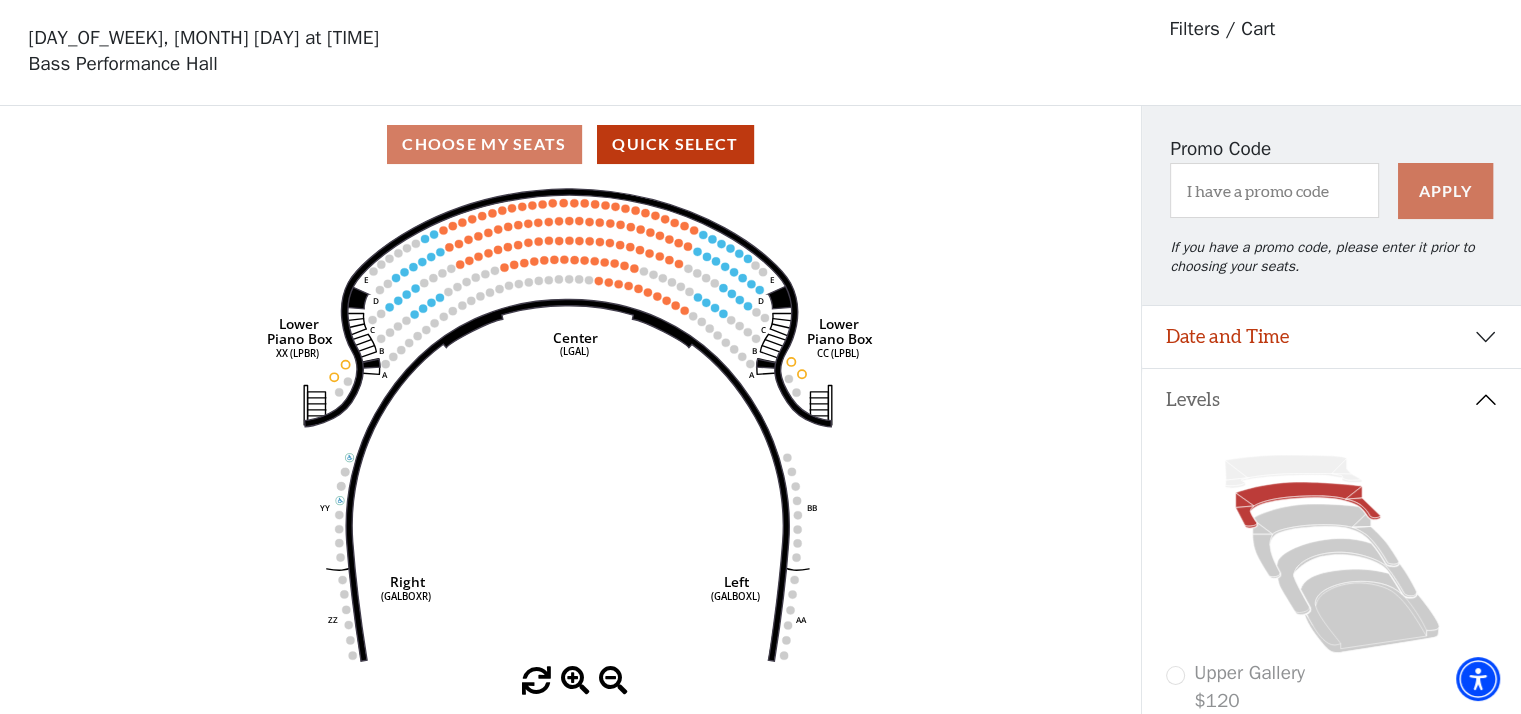 scroll, scrollTop: 92, scrollLeft: 0, axis: vertical 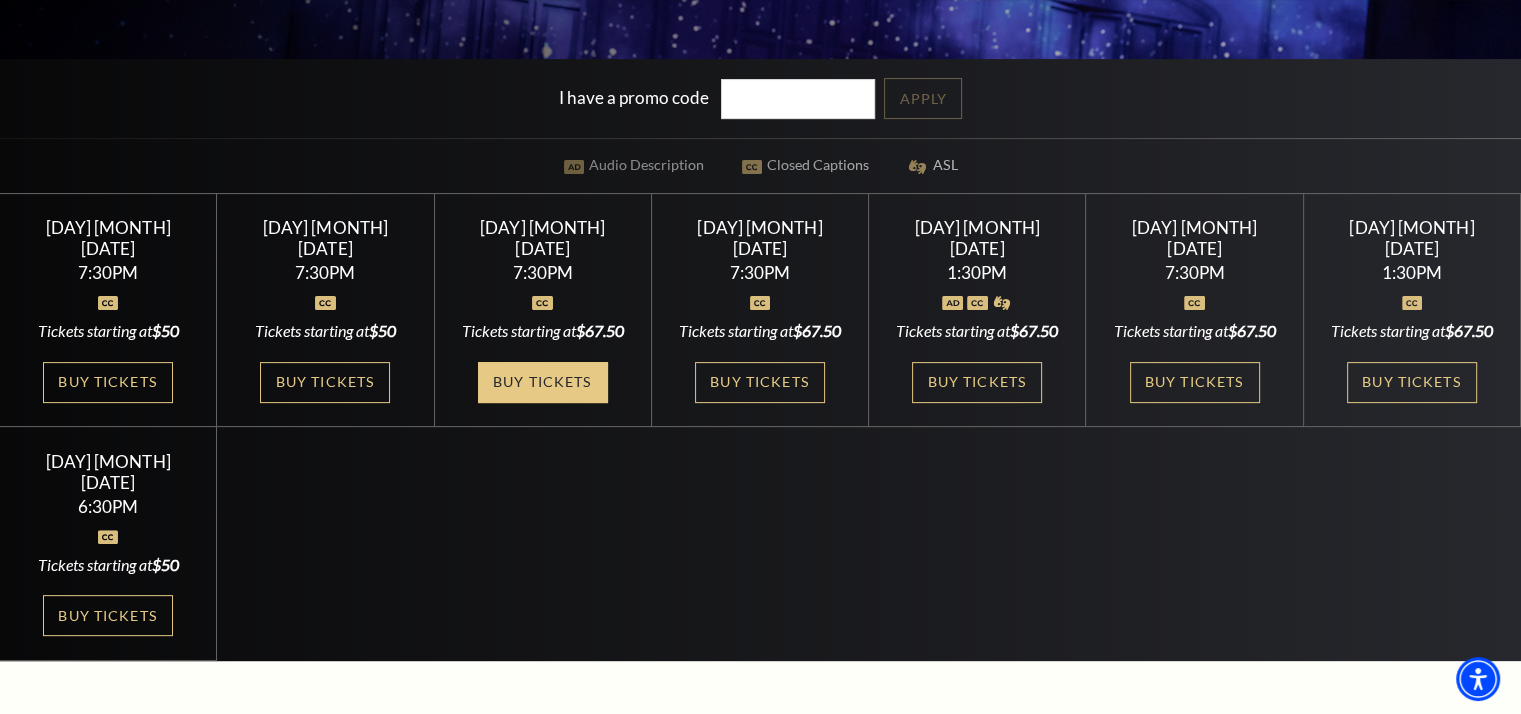 click on "Buy Tickets" at bounding box center [543, 382] 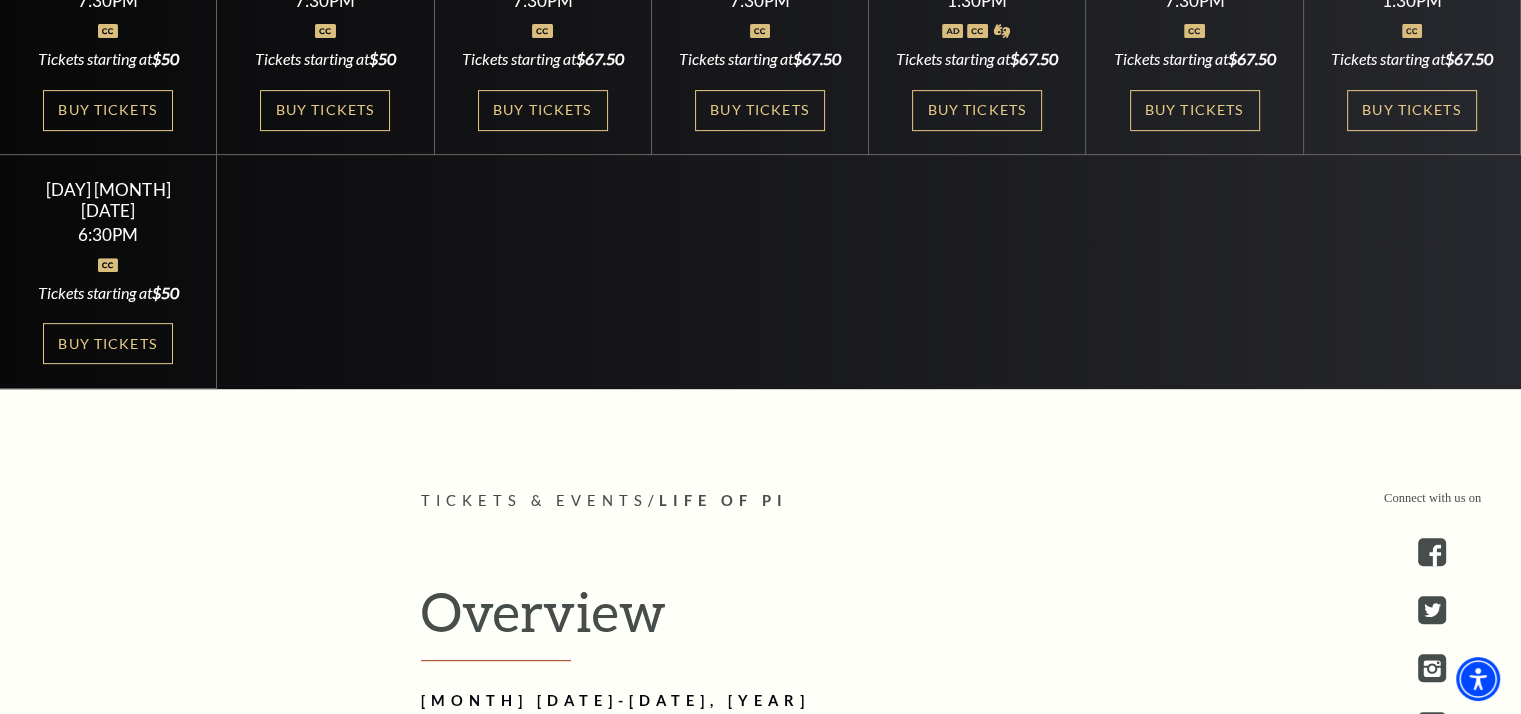scroll, scrollTop: 400, scrollLeft: 0, axis: vertical 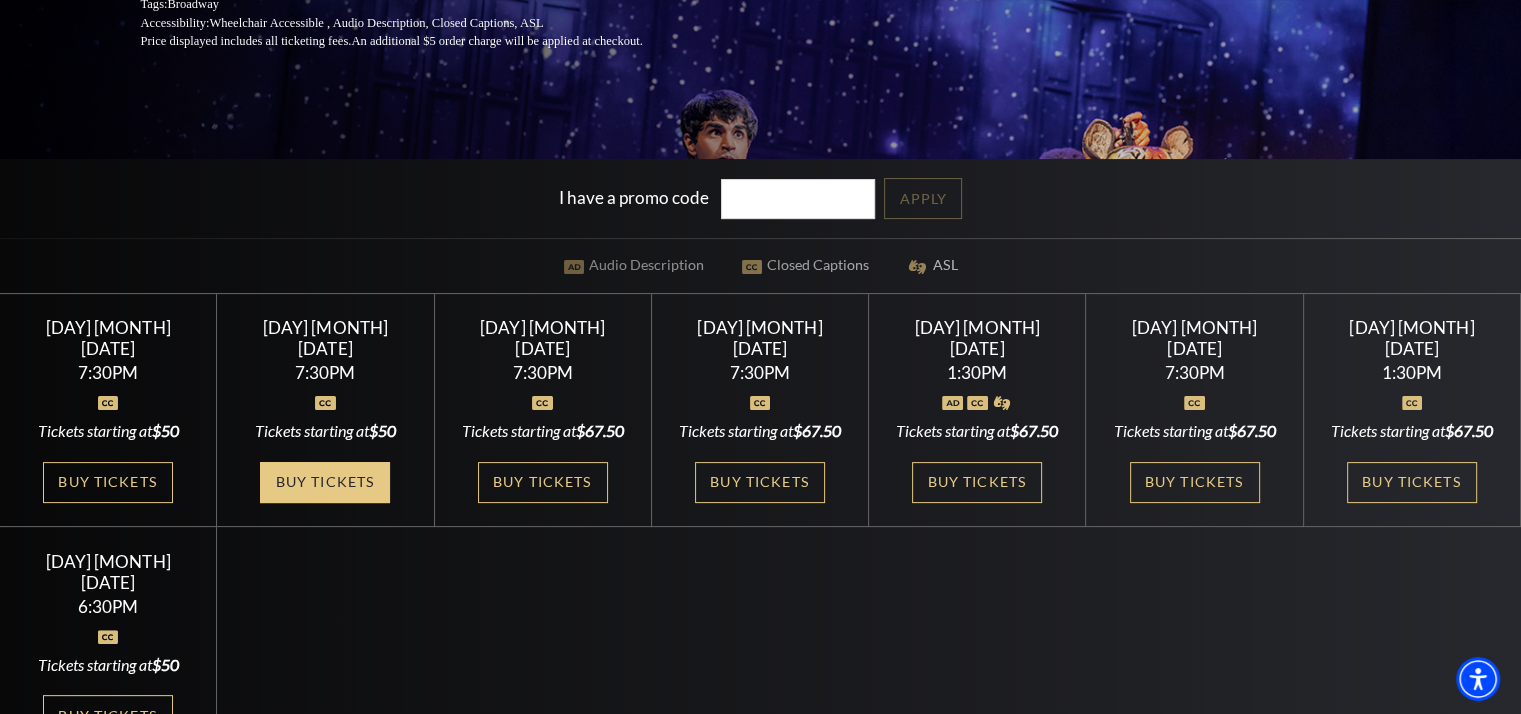 click on "Buy Tickets" at bounding box center [325, 482] 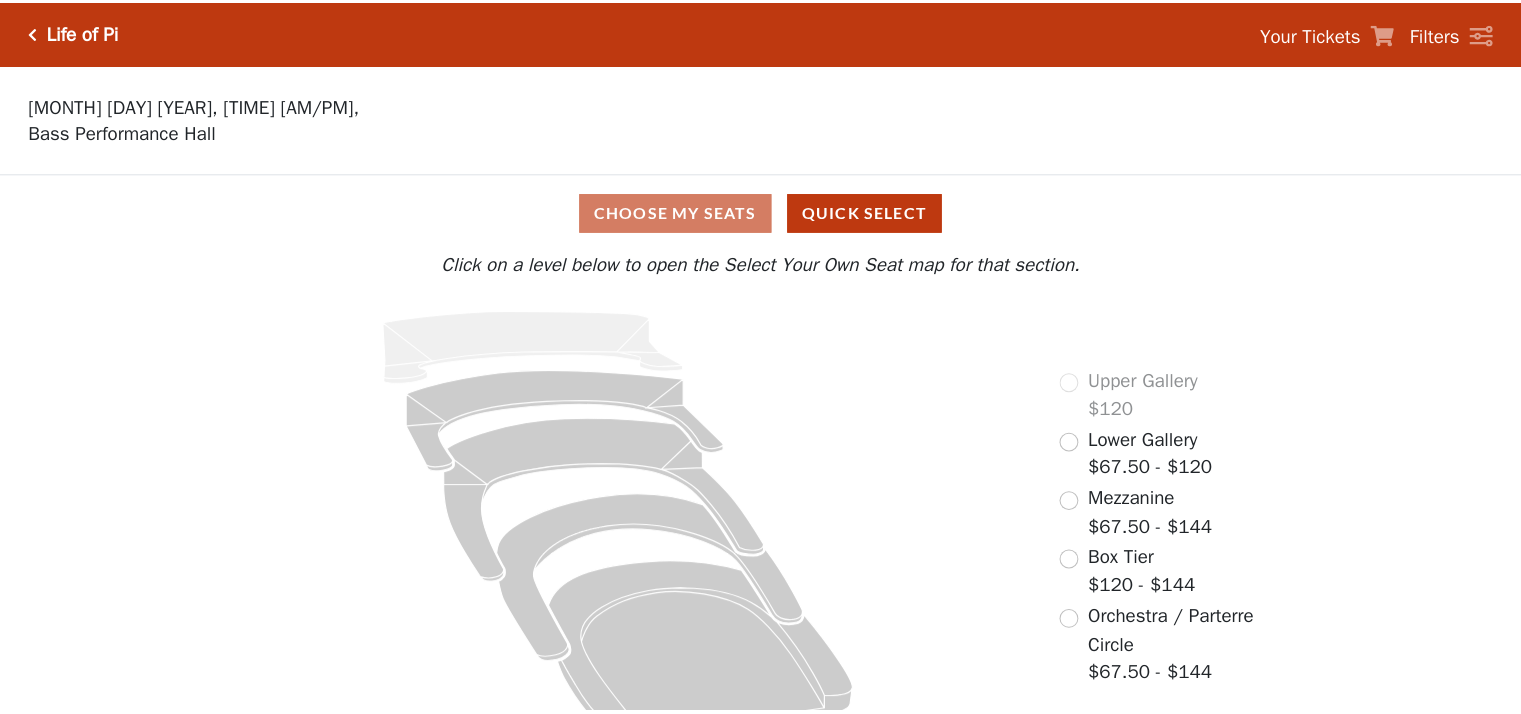 scroll, scrollTop: 0, scrollLeft: 0, axis: both 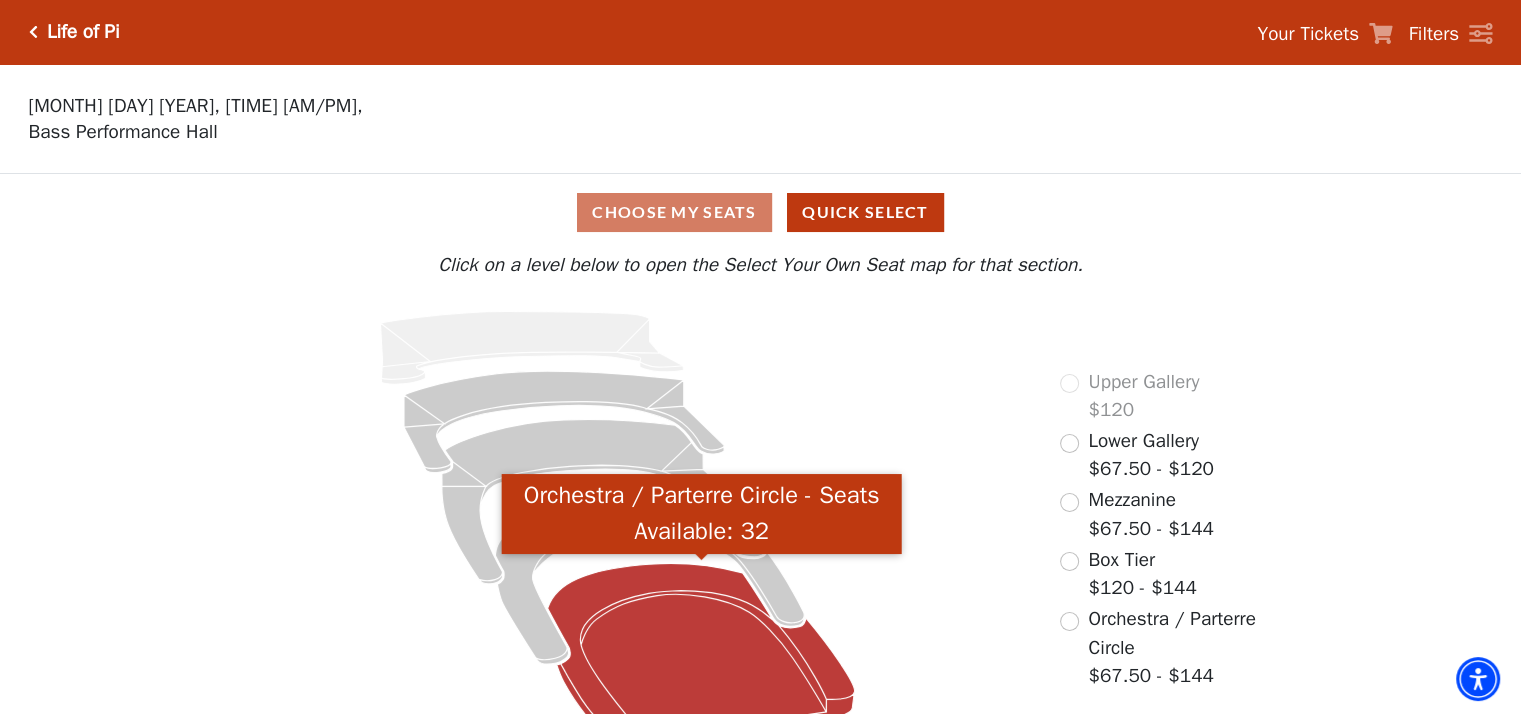 click 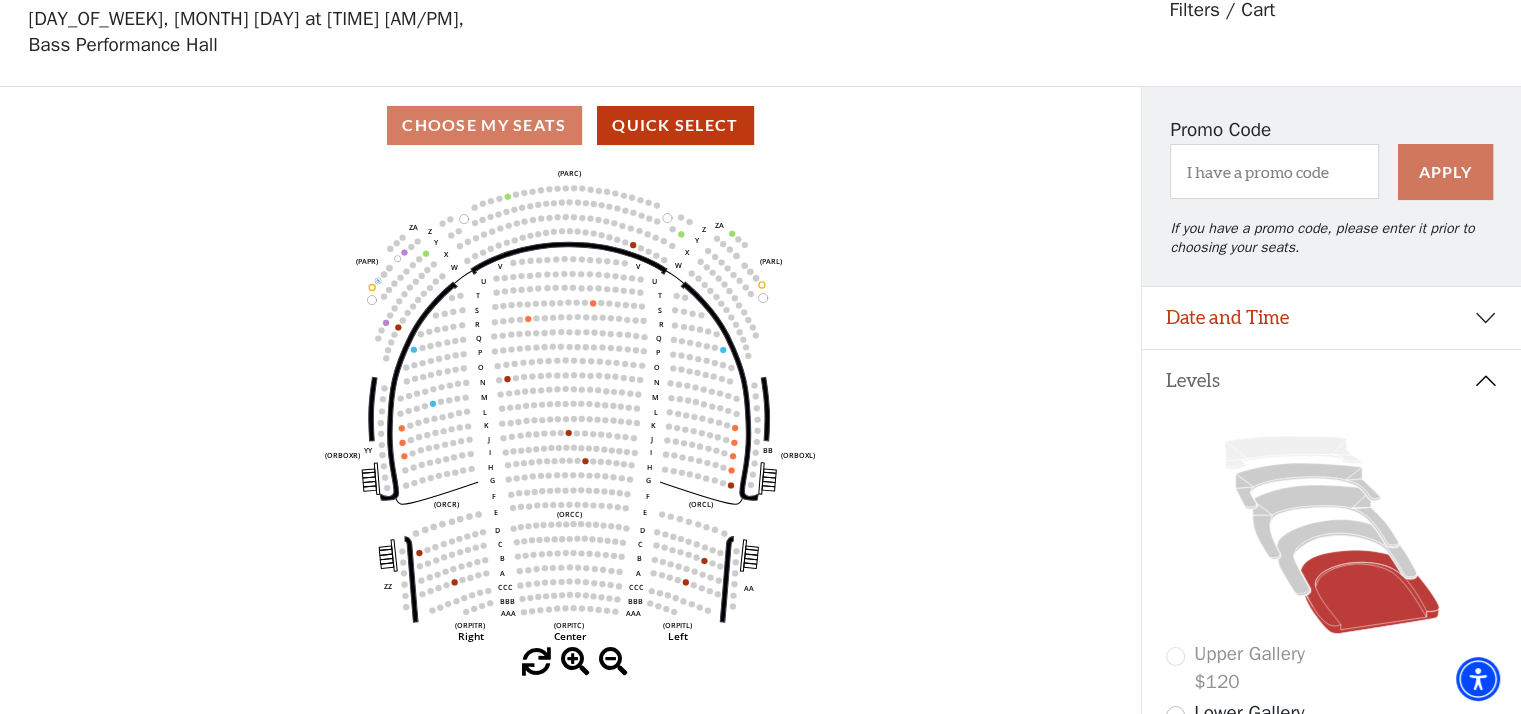 scroll, scrollTop: 92, scrollLeft: 0, axis: vertical 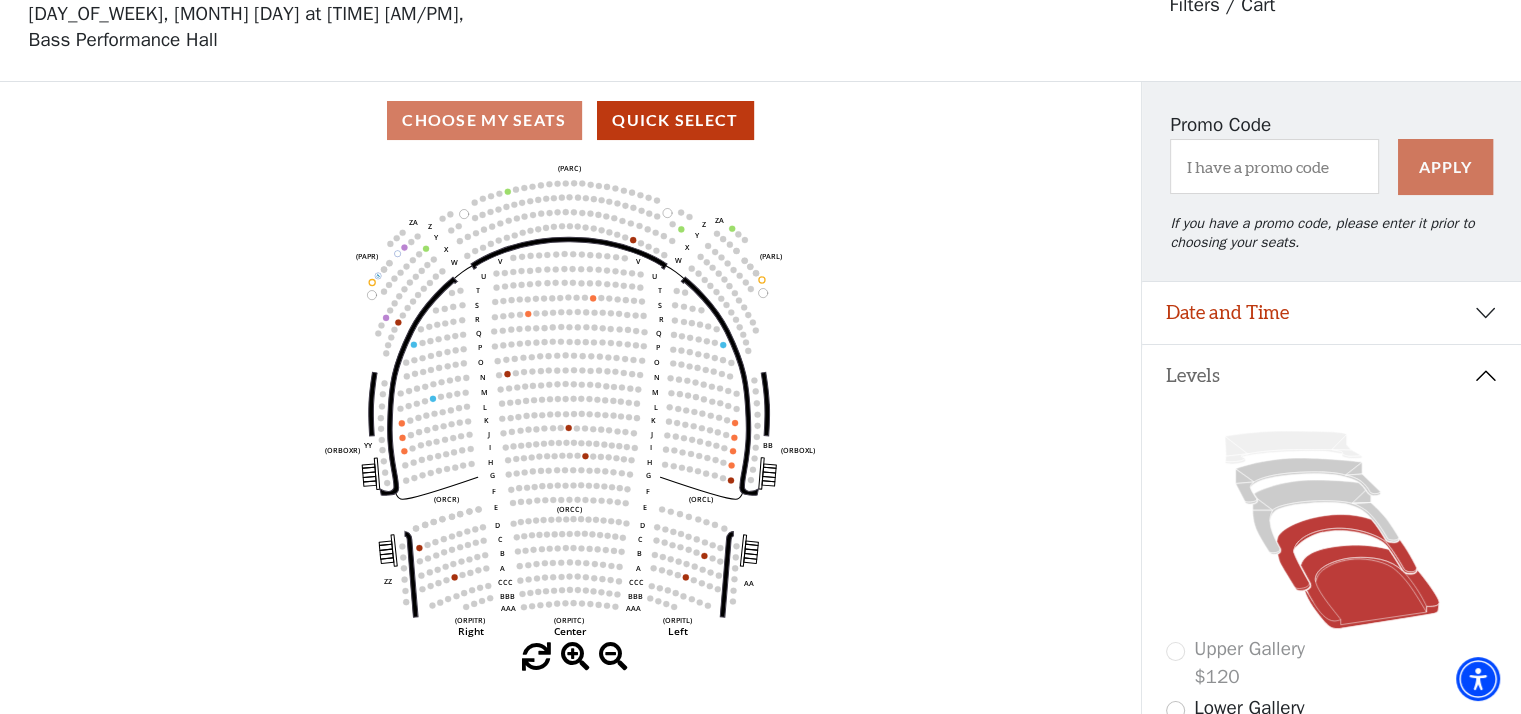 click 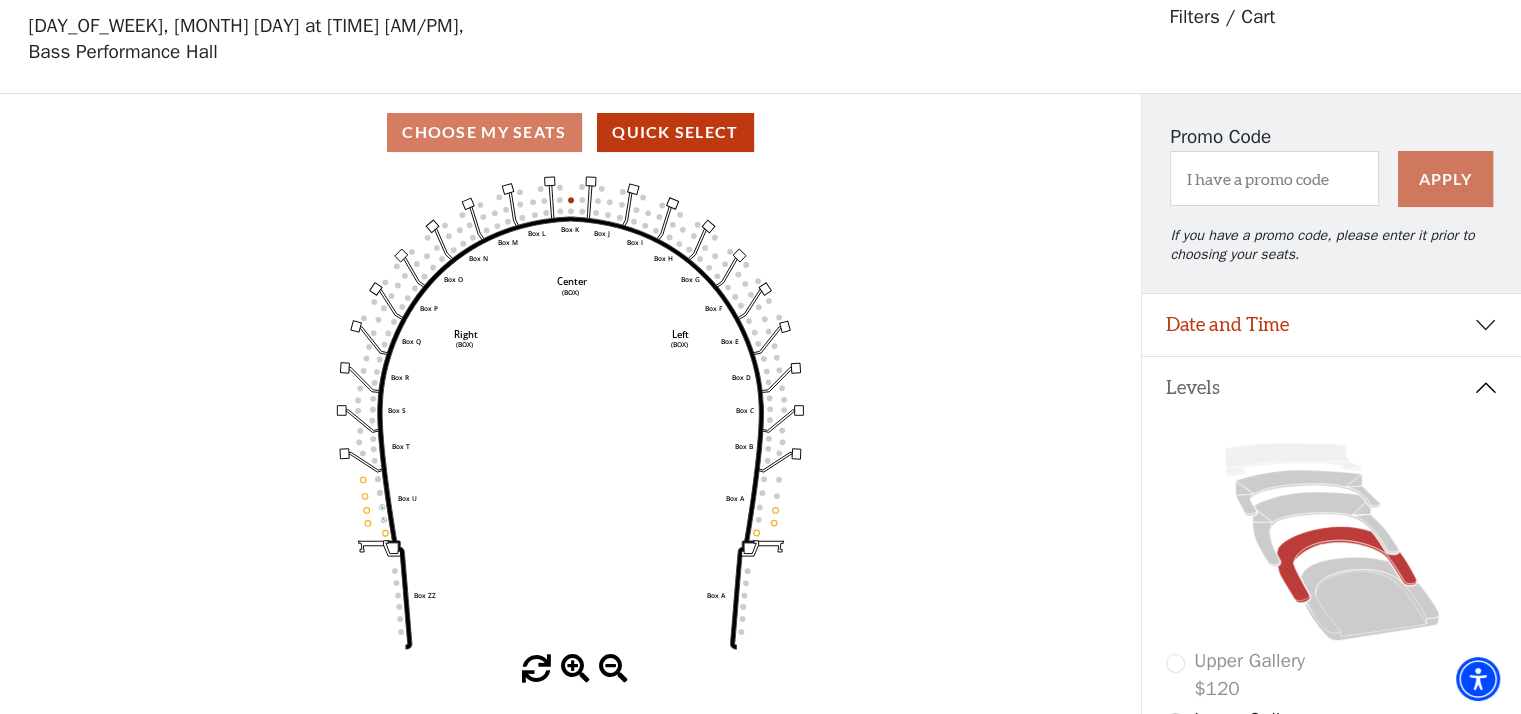 scroll, scrollTop: 92, scrollLeft: 0, axis: vertical 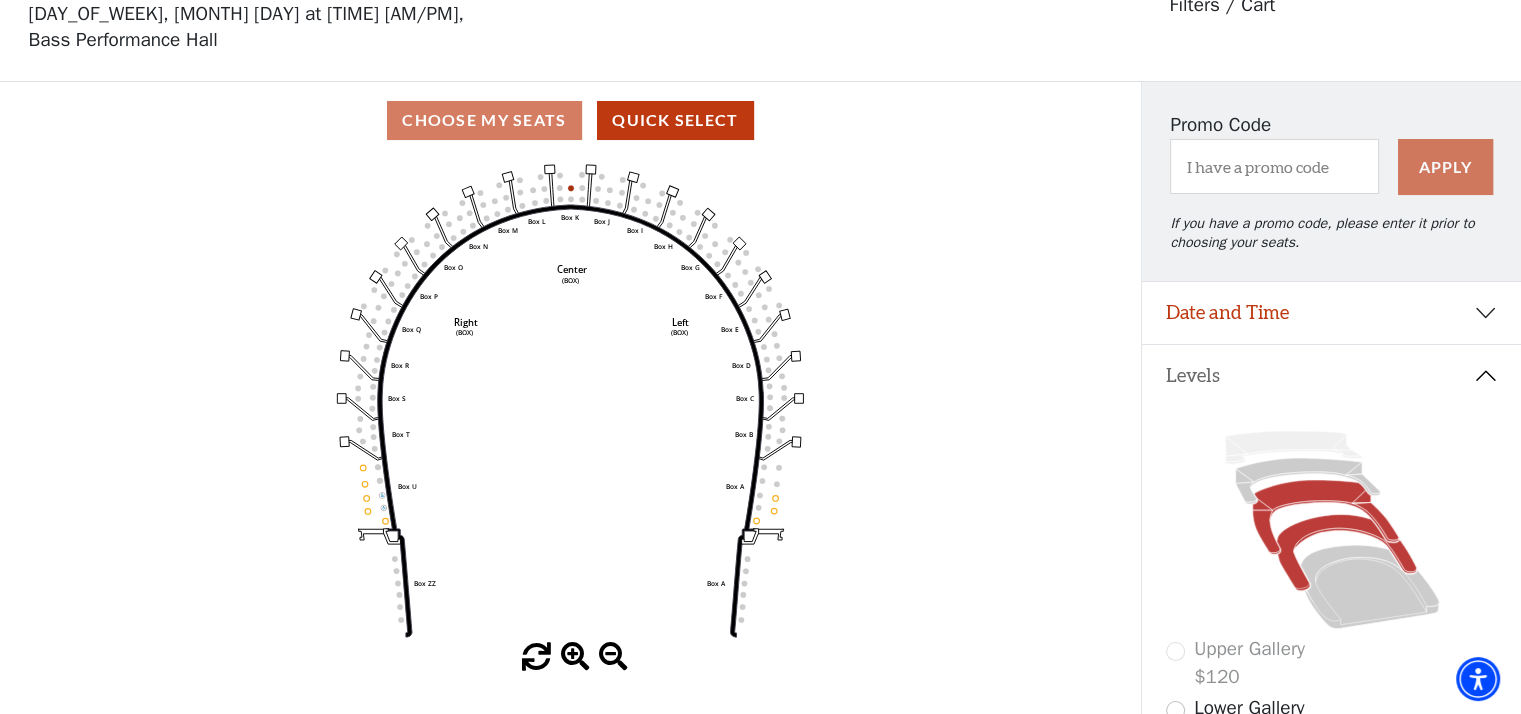 click 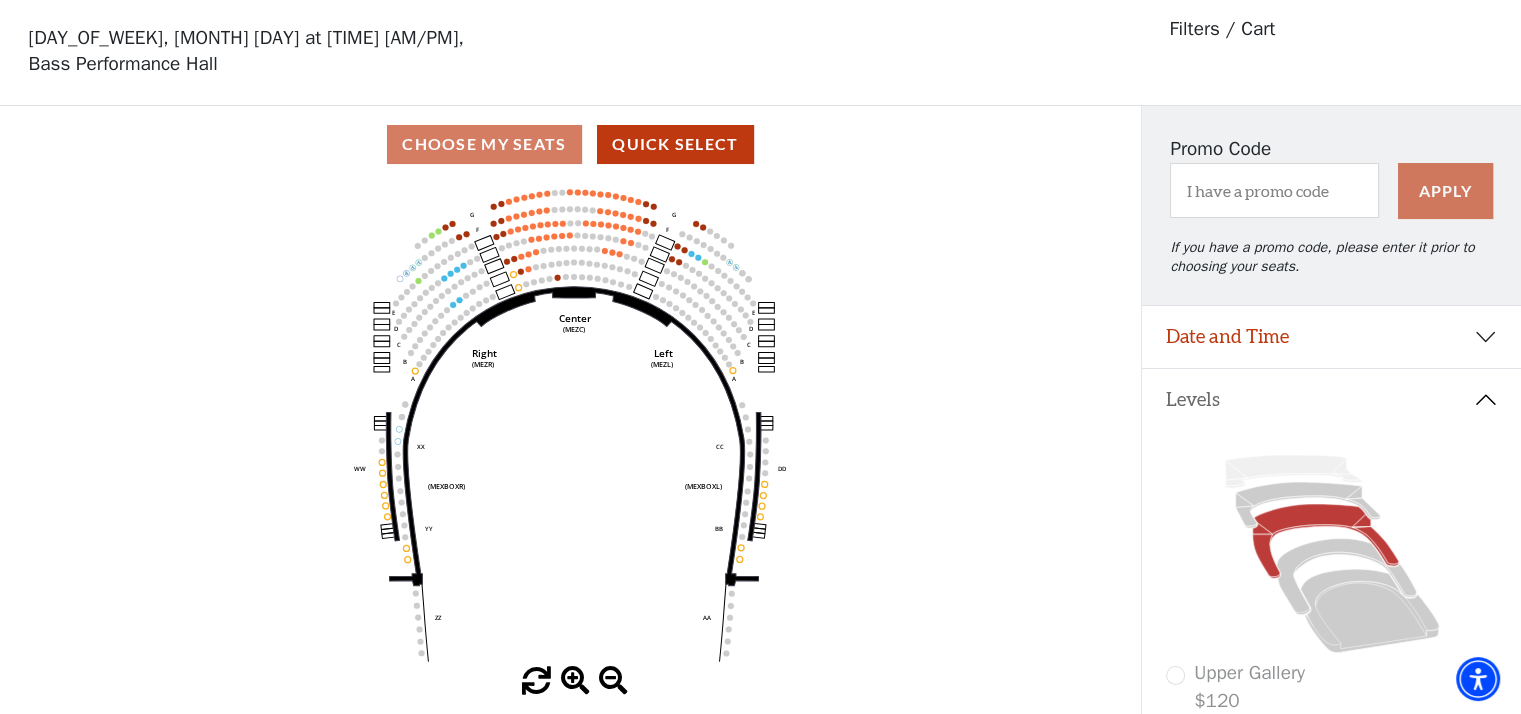 scroll, scrollTop: 92, scrollLeft: 0, axis: vertical 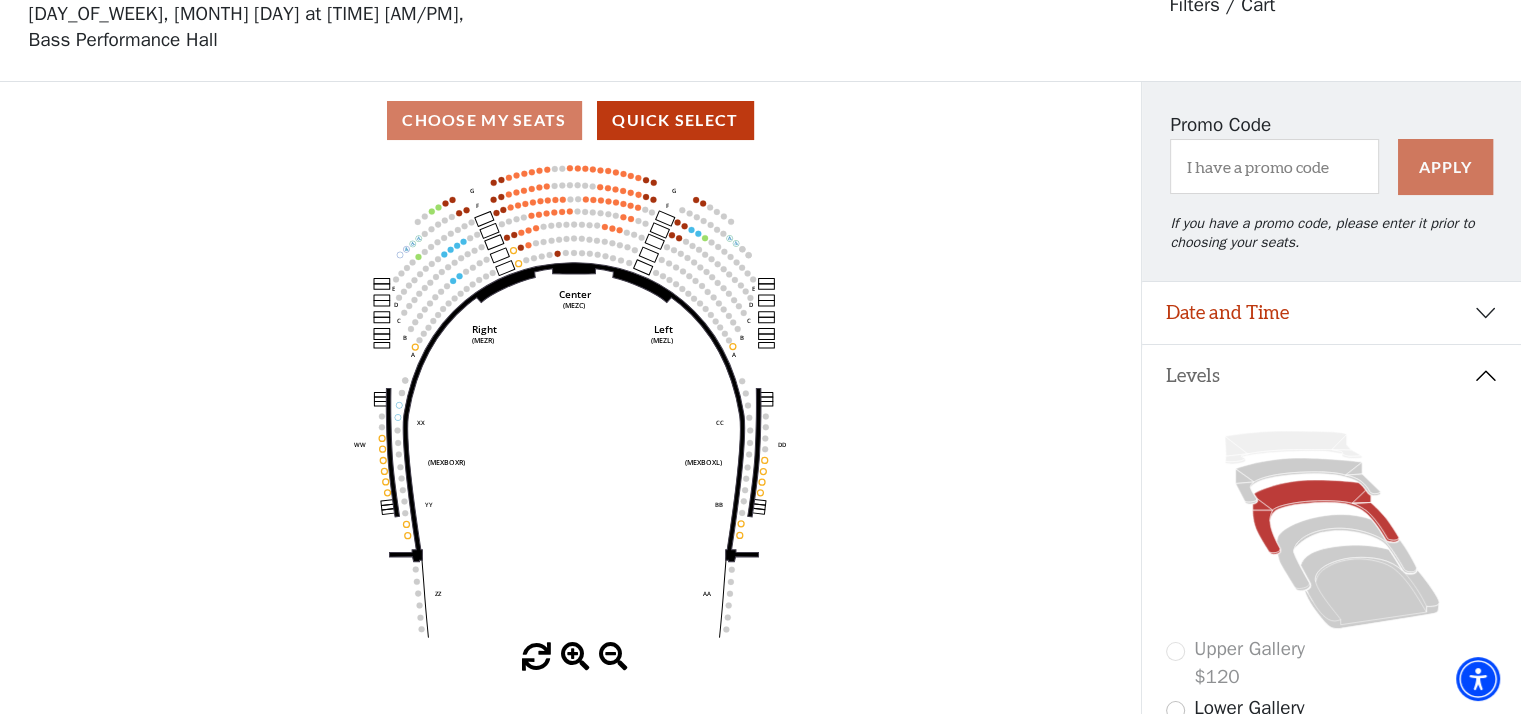 click 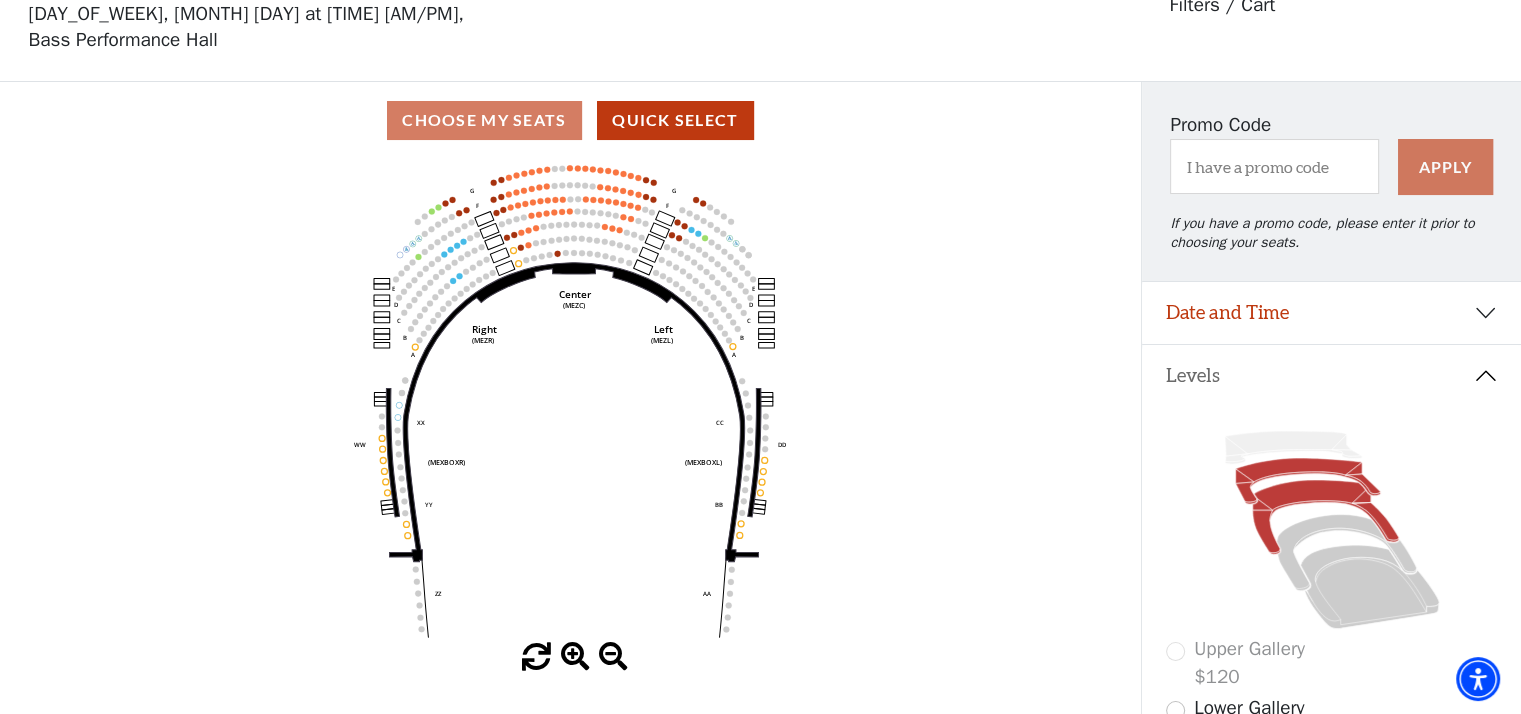 click 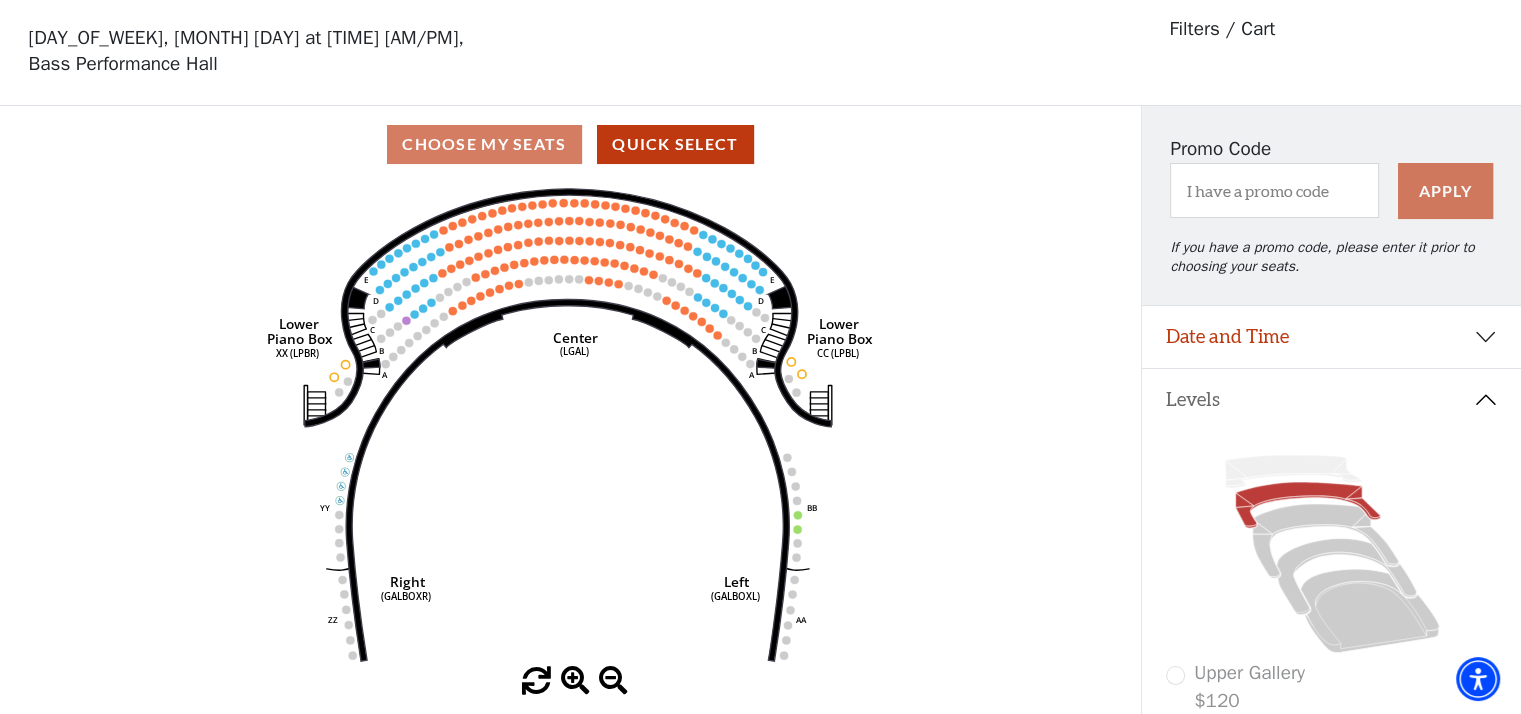 scroll, scrollTop: 92, scrollLeft: 0, axis: vertical 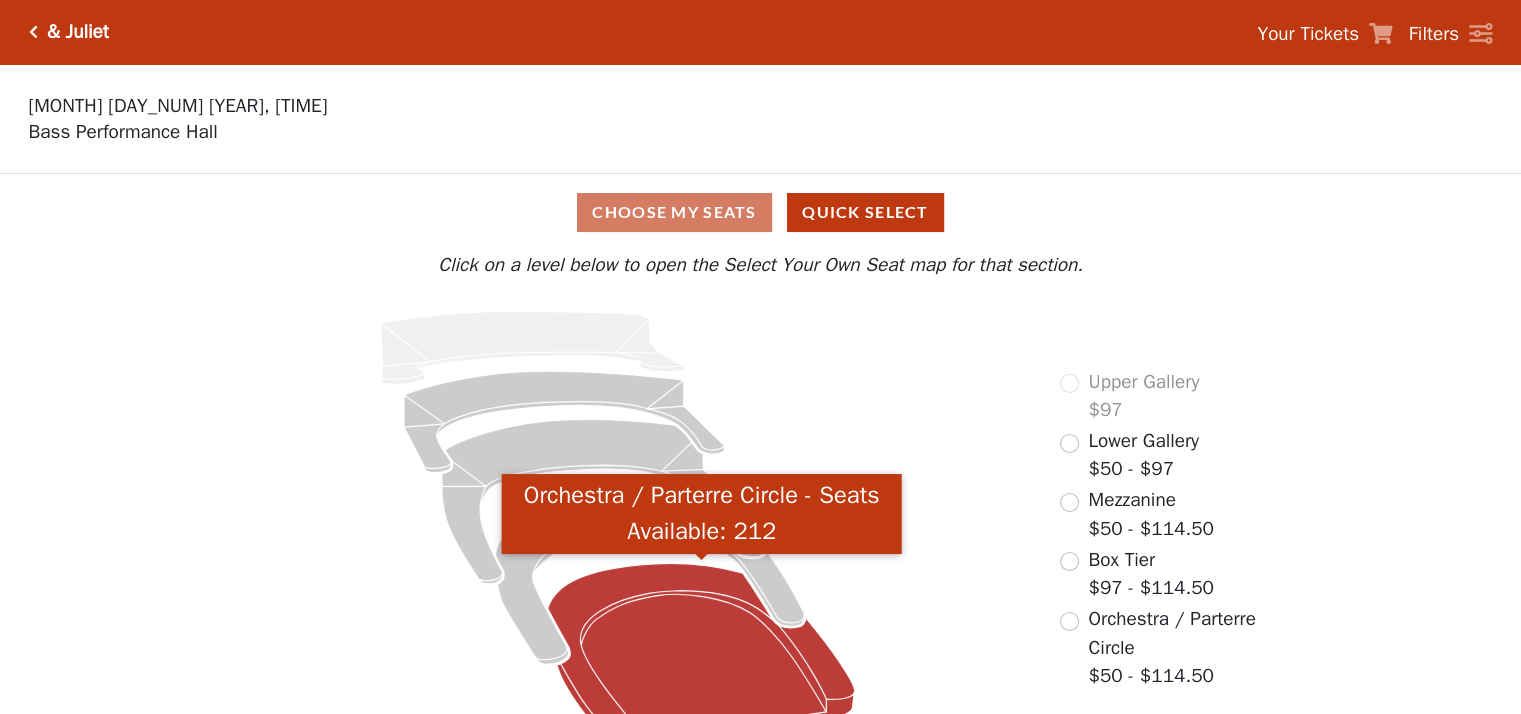 click 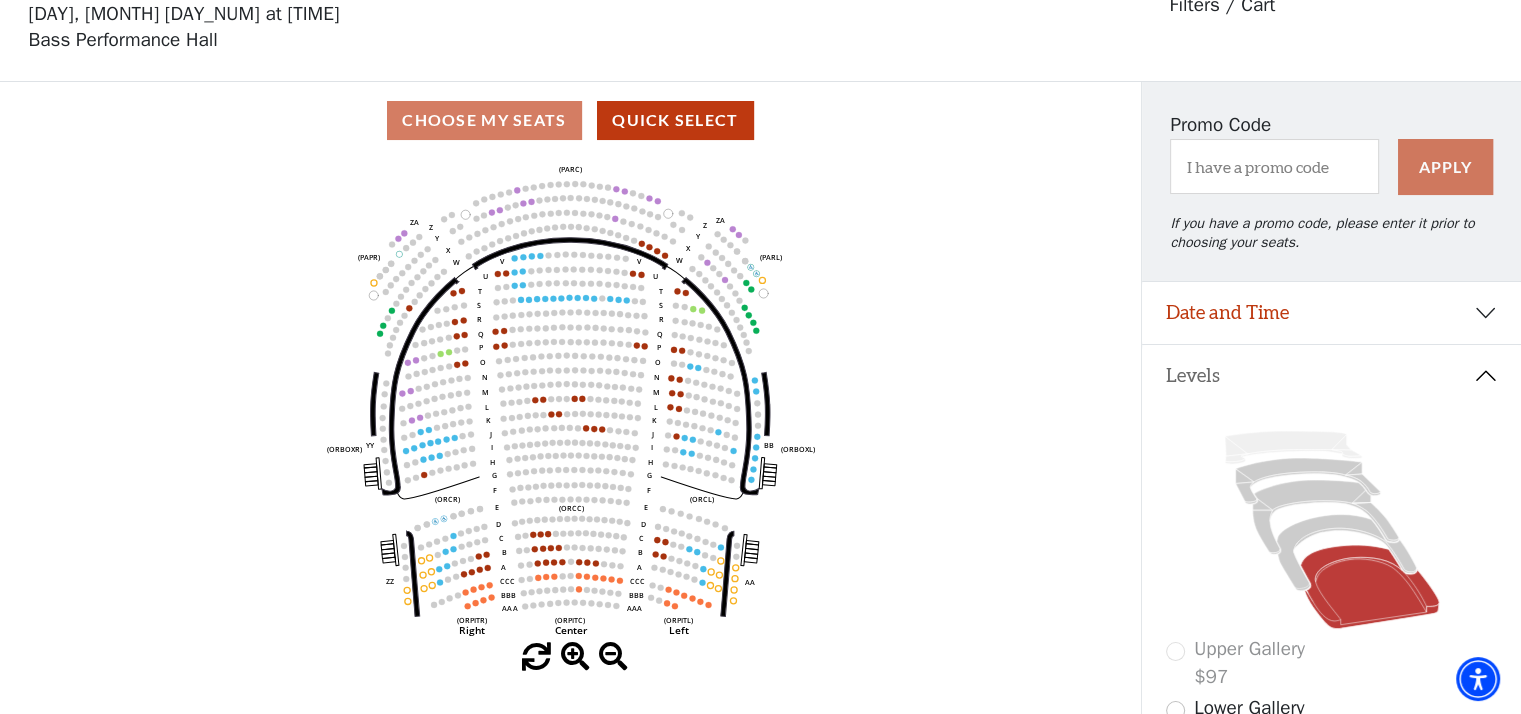 scroll, scrollTop: 192, scrollLeft: 0, axis: vertical 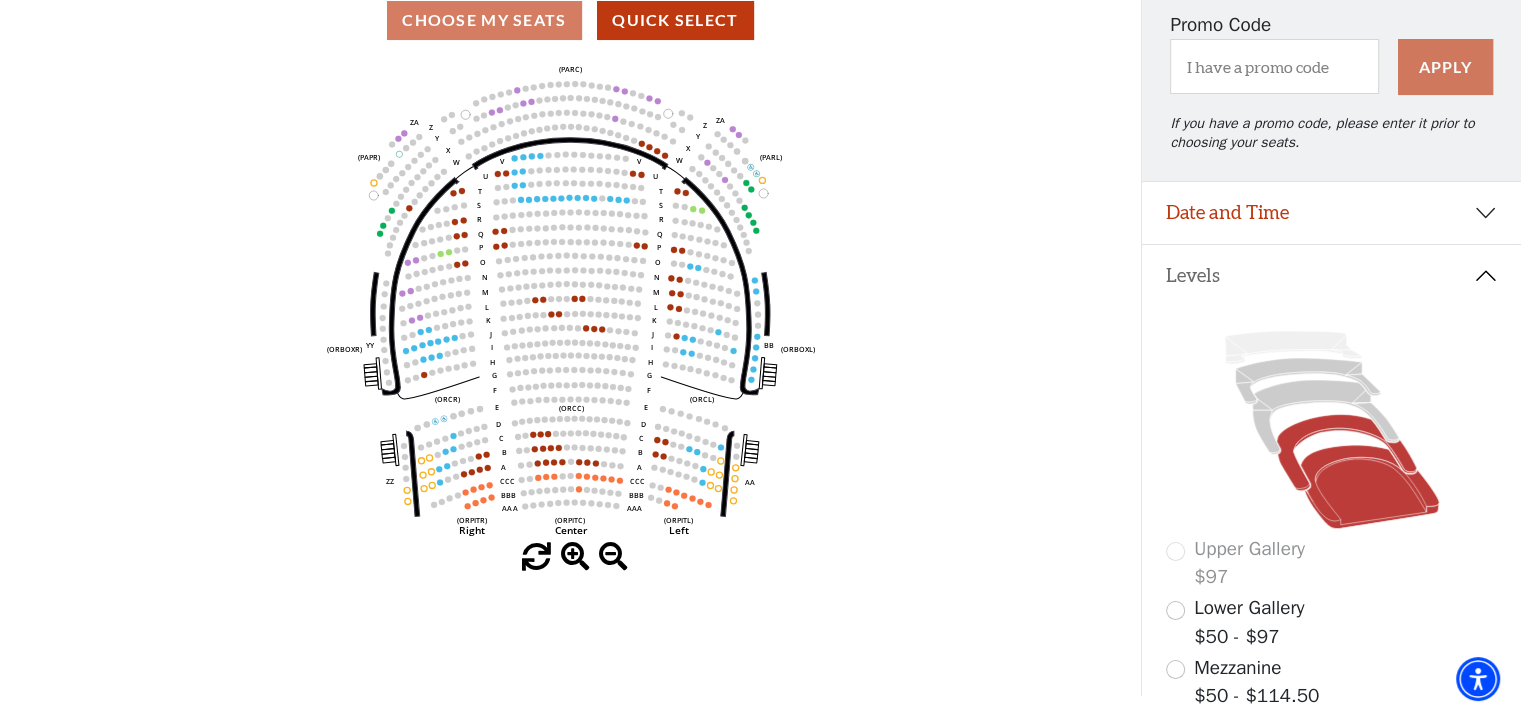 click 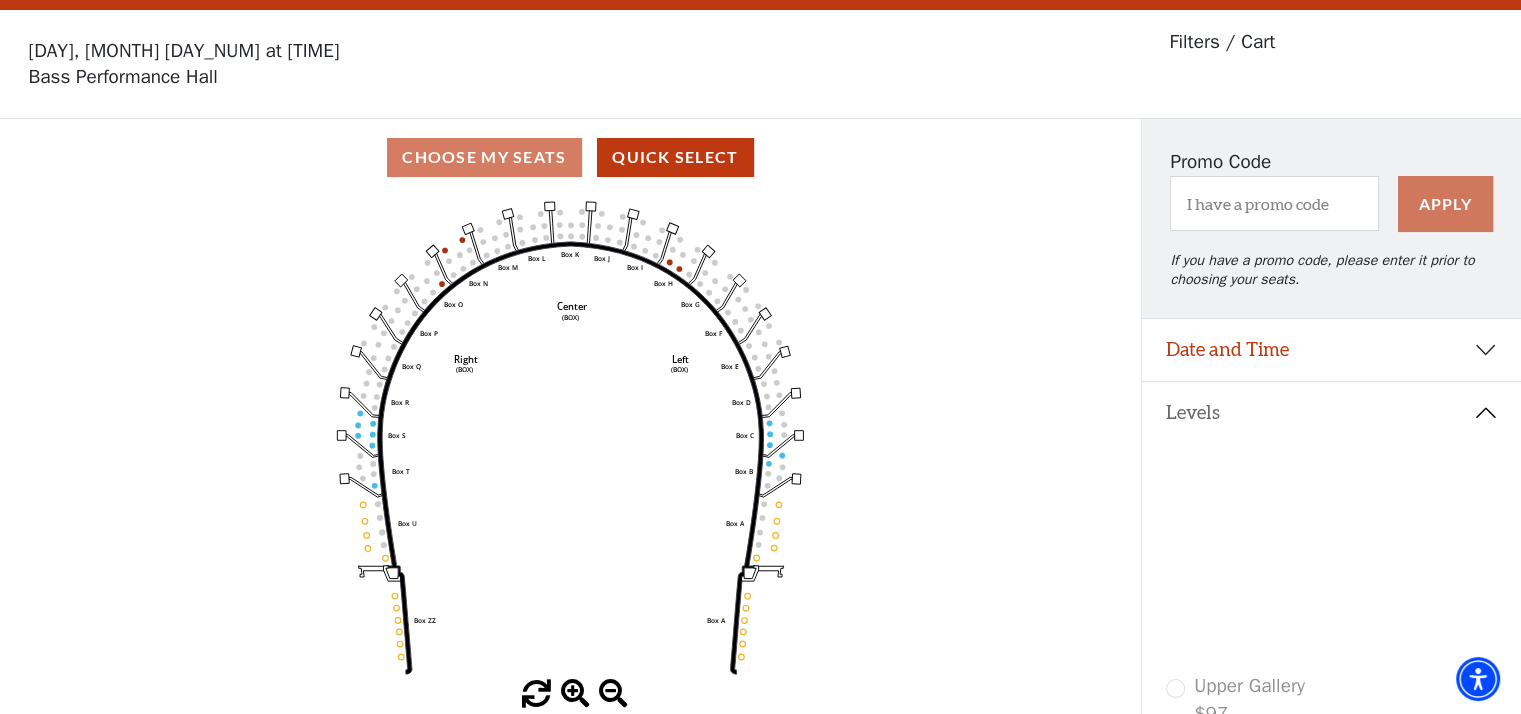scroll, scrollTop: 92, scrollLeft: 0, axis: vertical 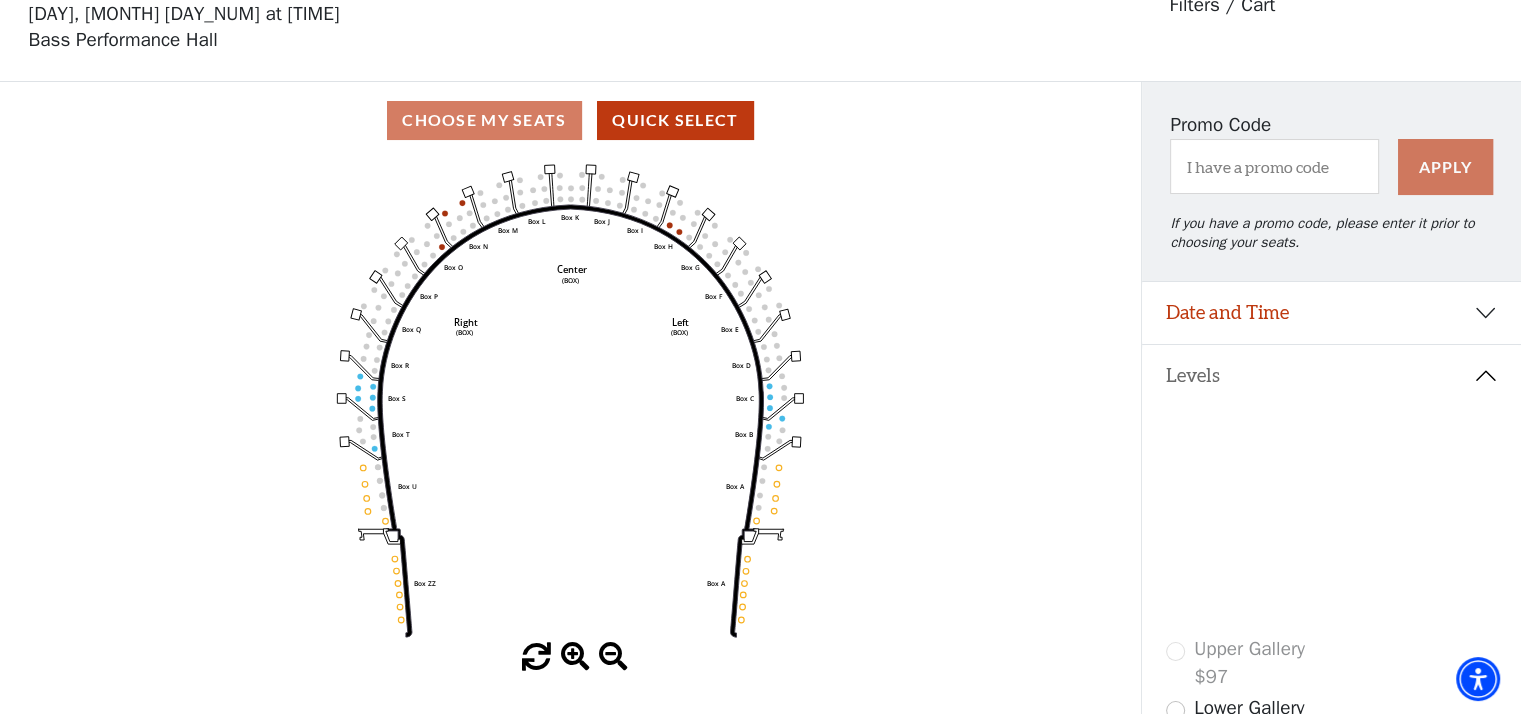 click 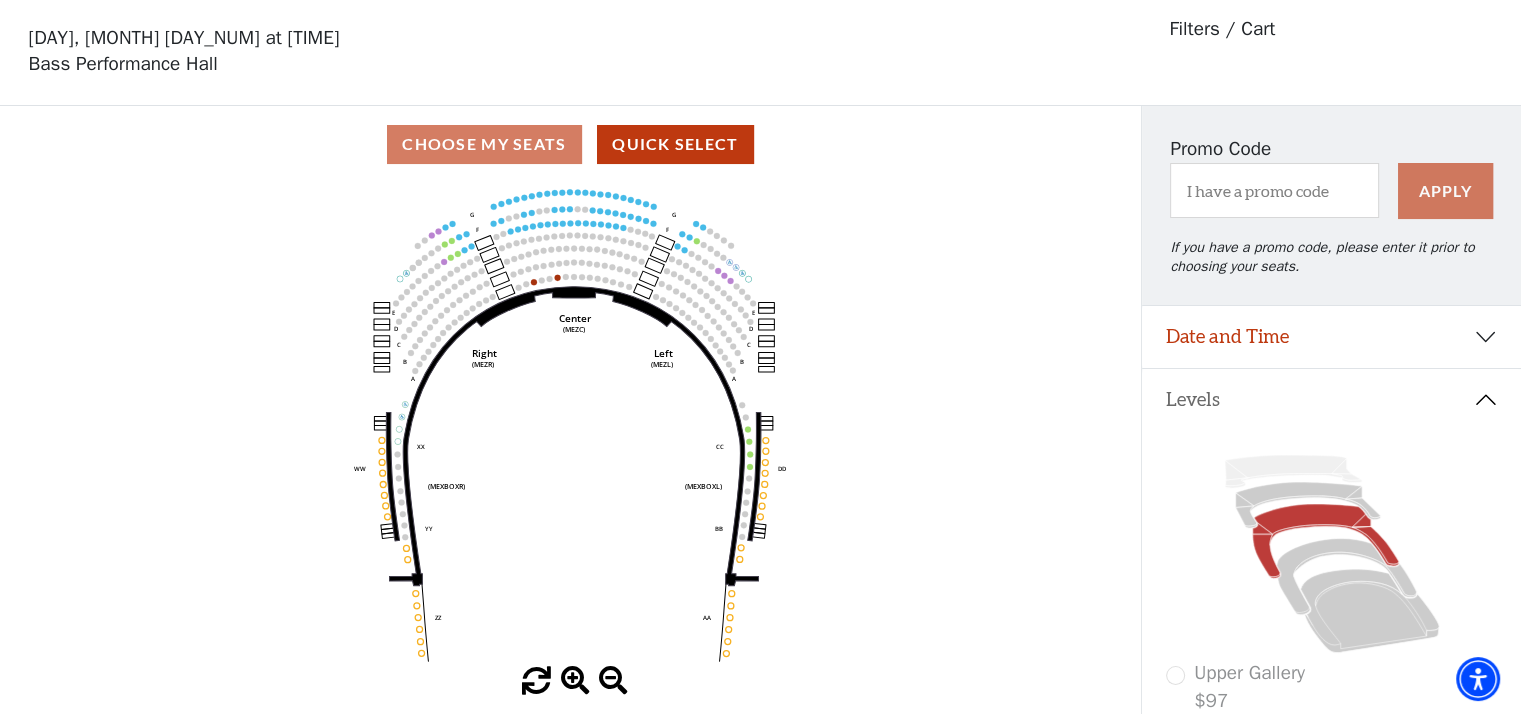 scroll, scrollTop: 92, scrollLeft: 0, axis: vertical 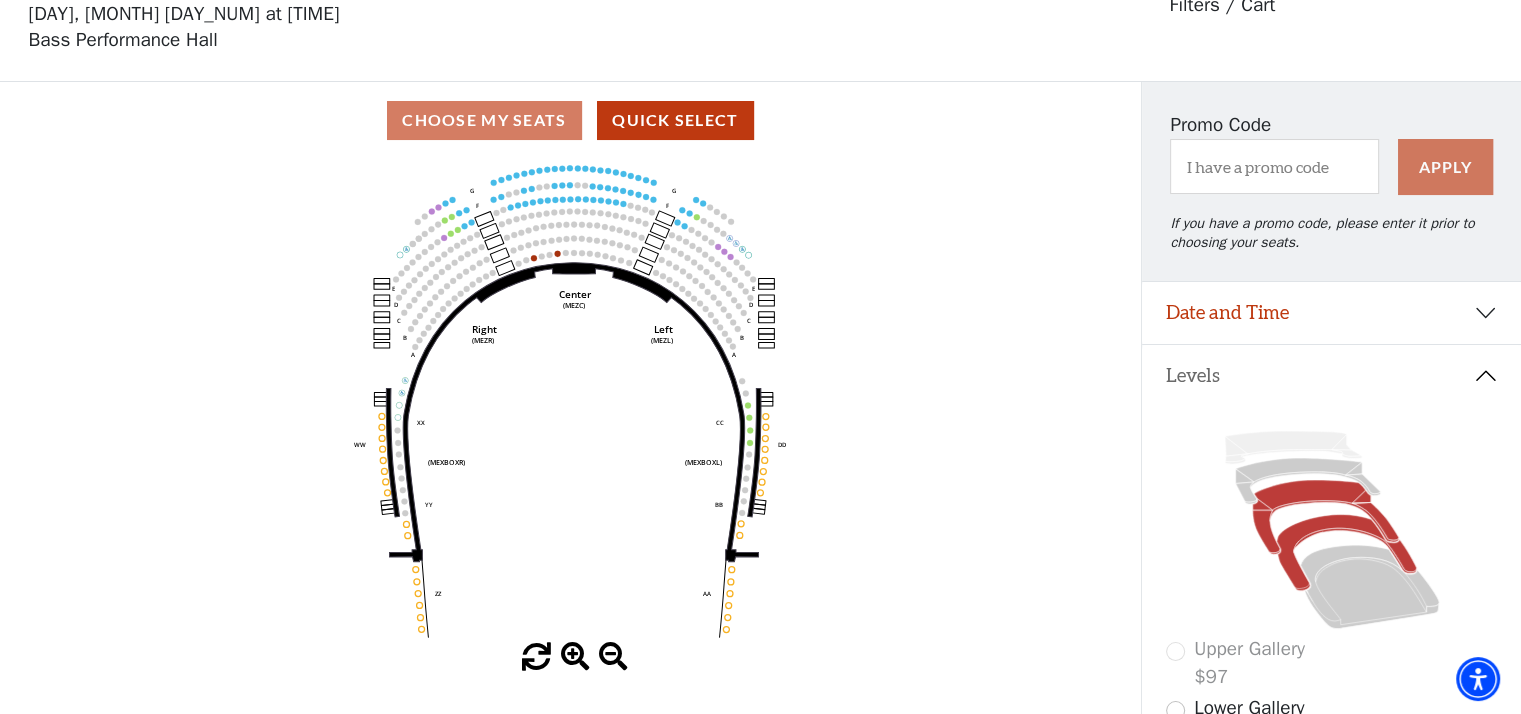 click 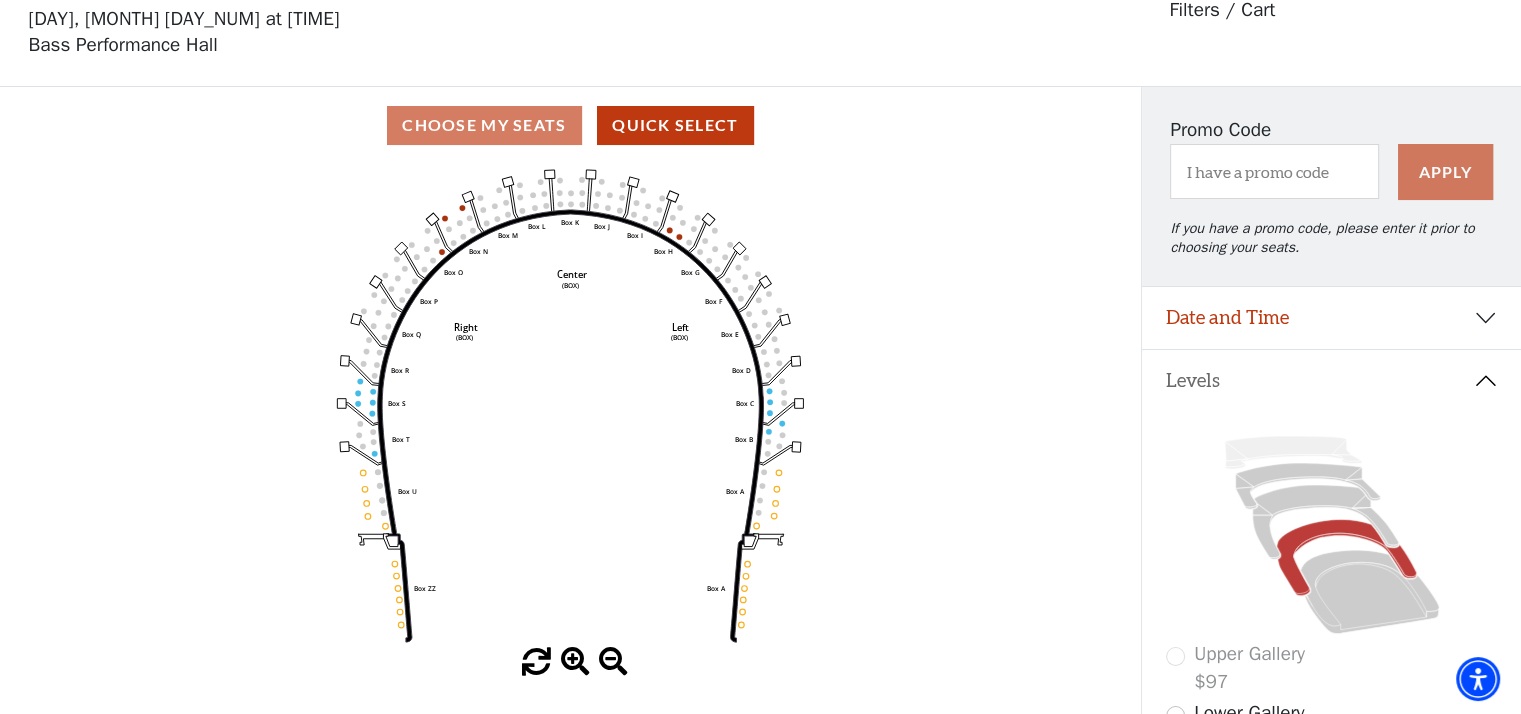 scroll, scrollTop: 92, scrollLeft: 0, axis: vertical 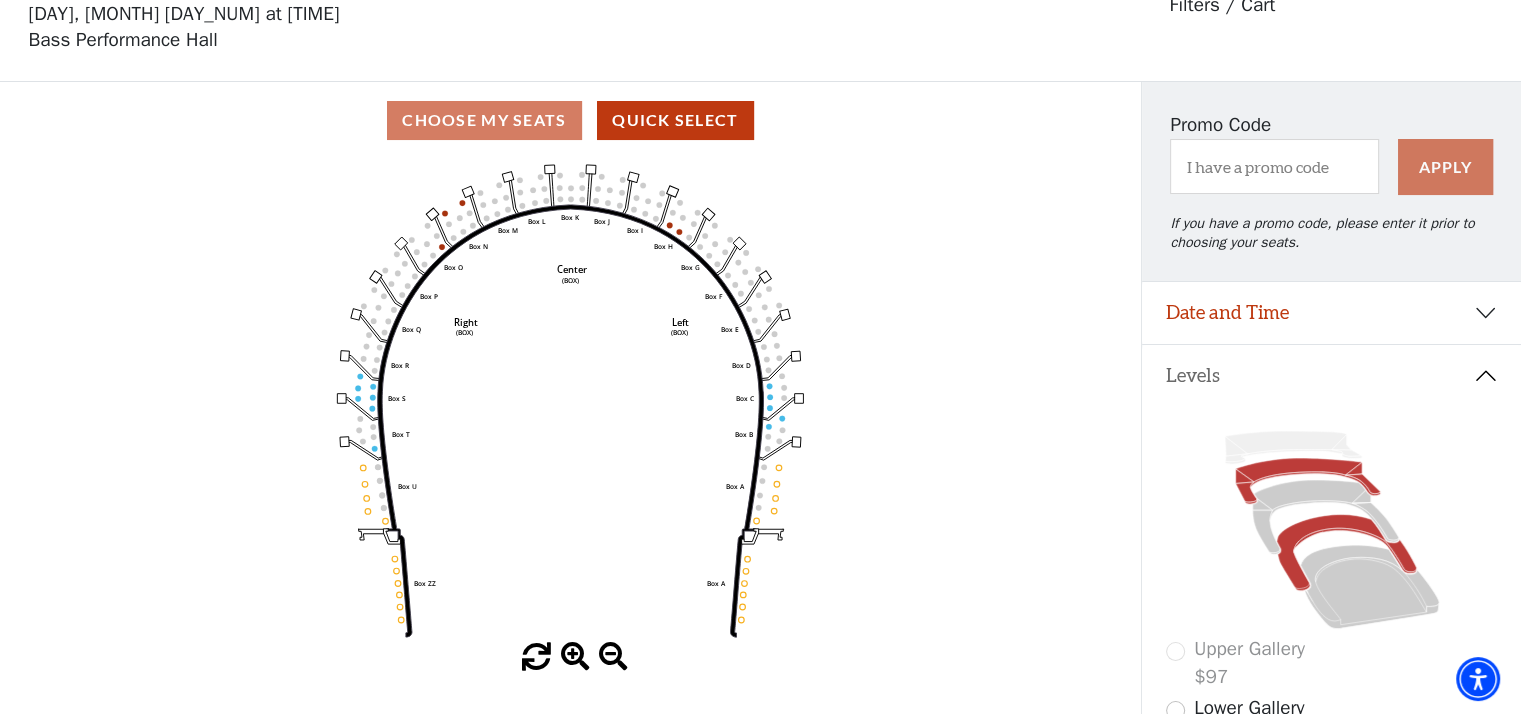 click 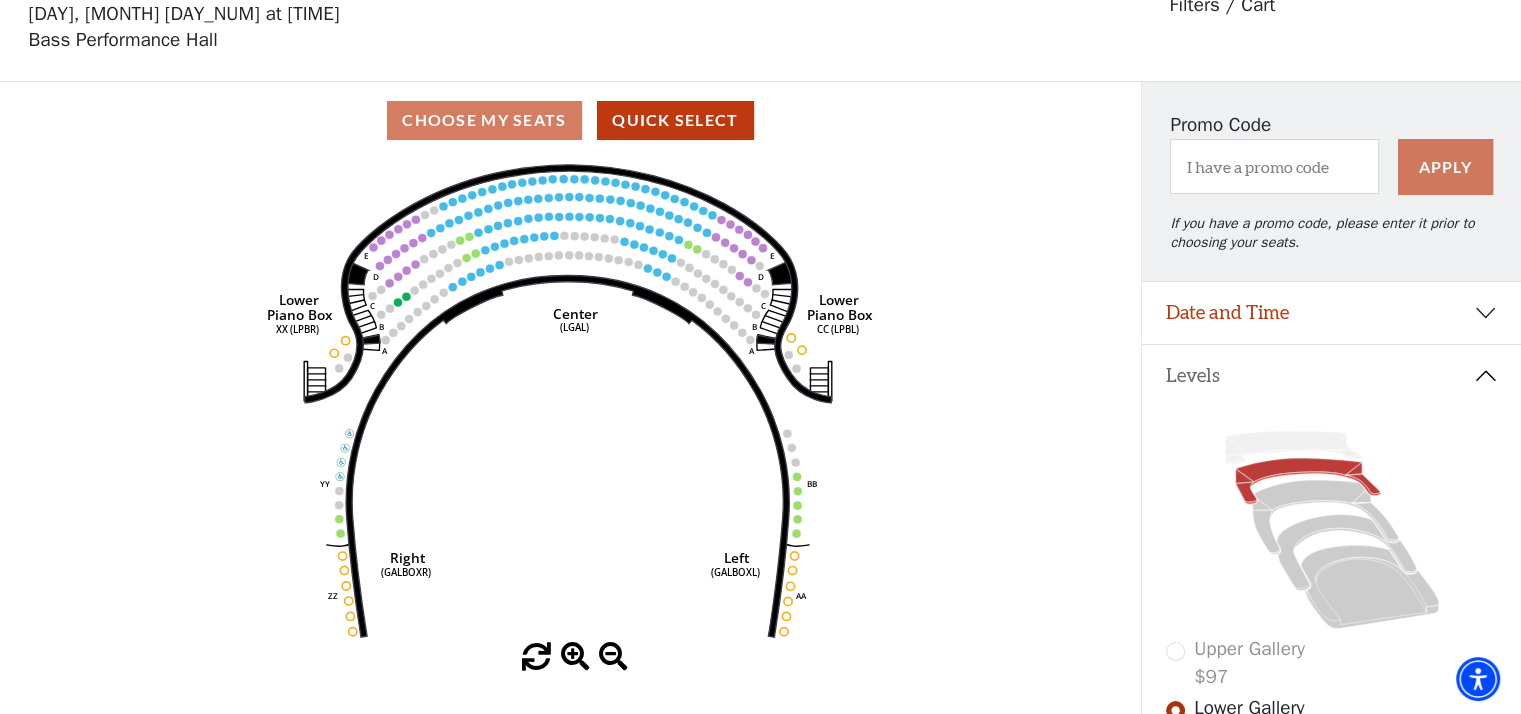 scroll, scrollTop: 0, scrollLeft: 0, axis: both 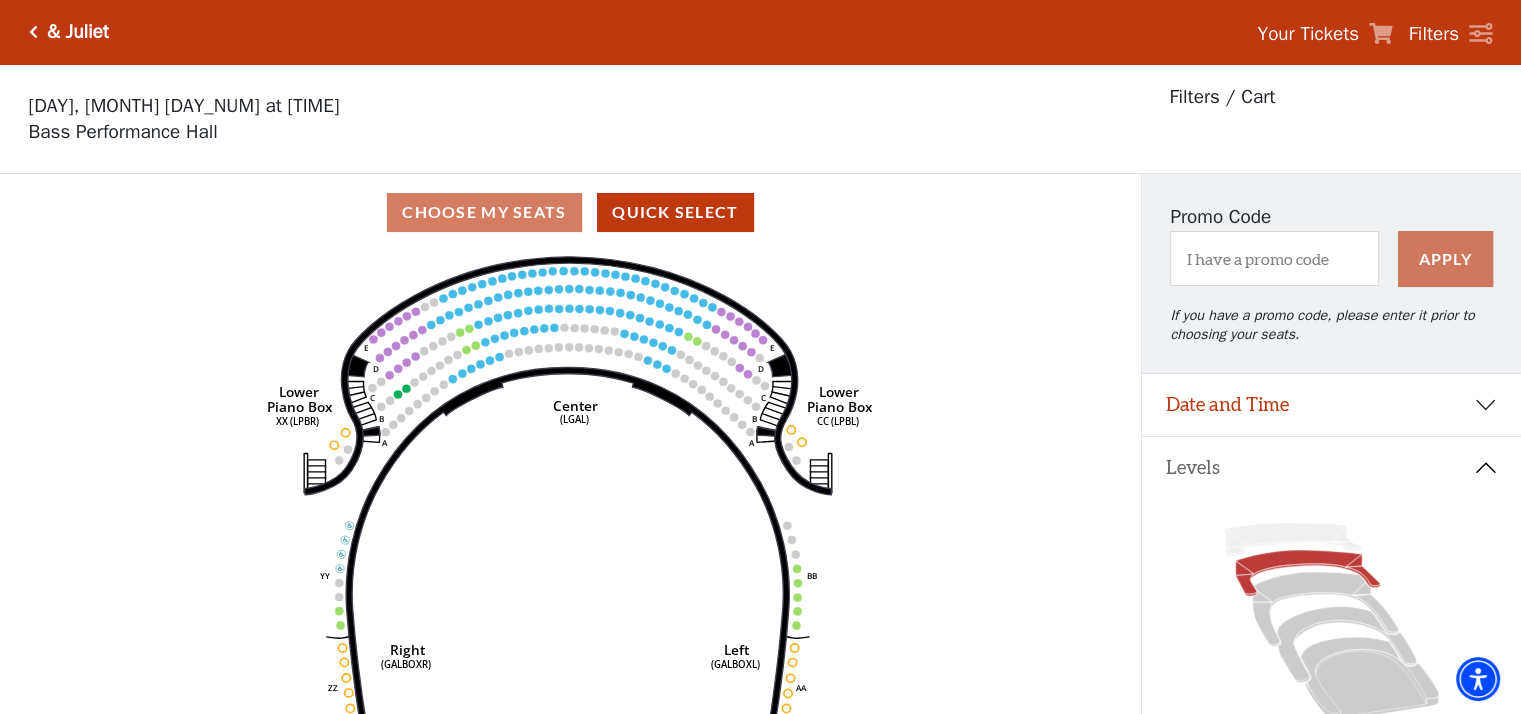 click at bounding box center (33, 32) 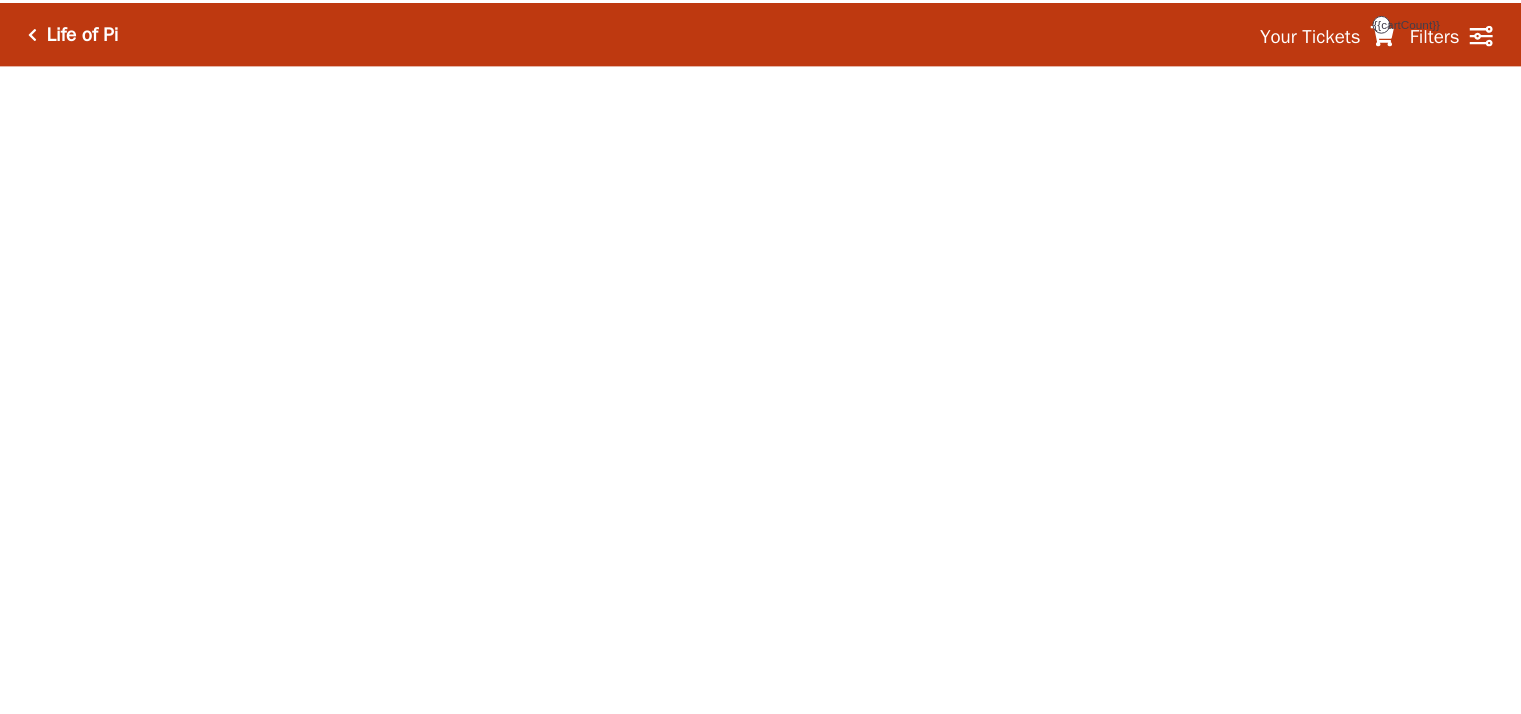 scroll, scrollTop: 0, scrollLeft: 0, axis: both 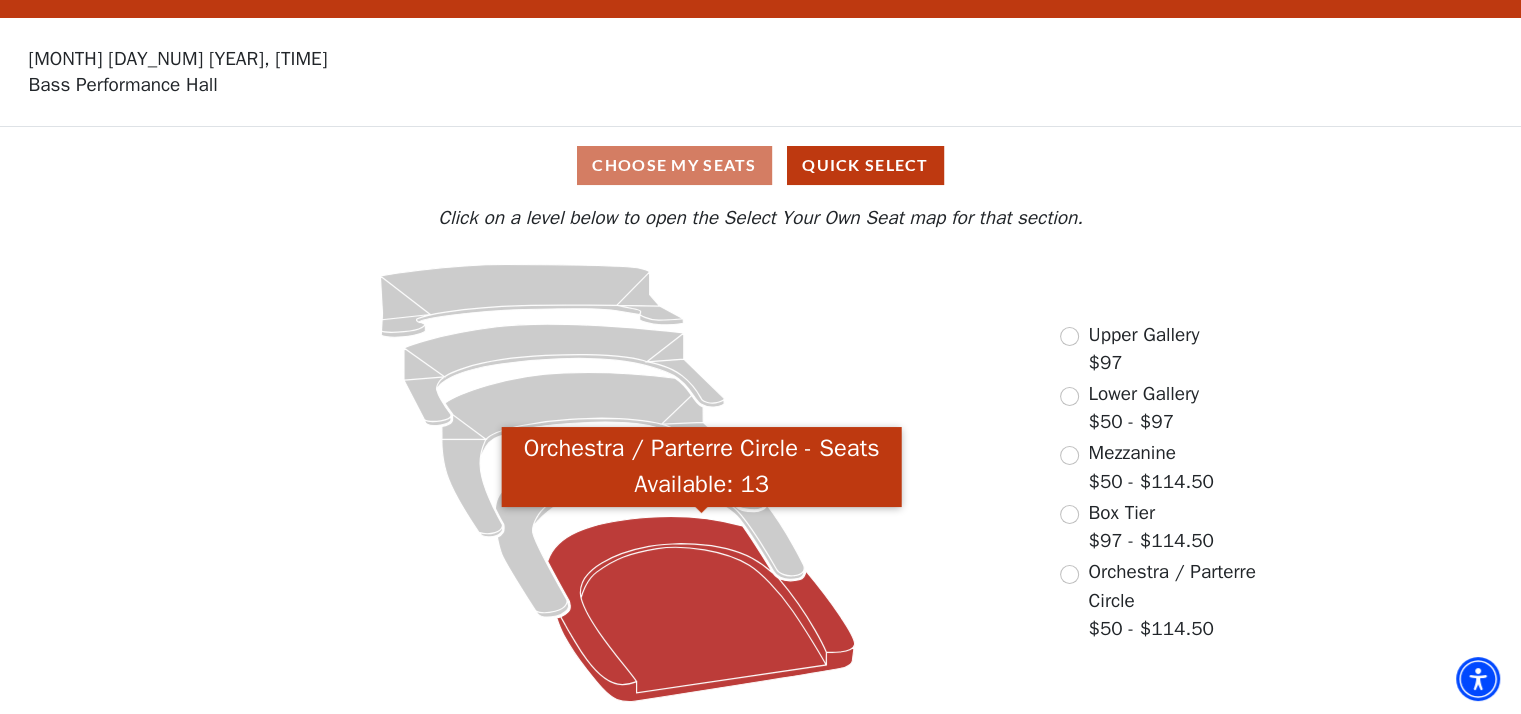click 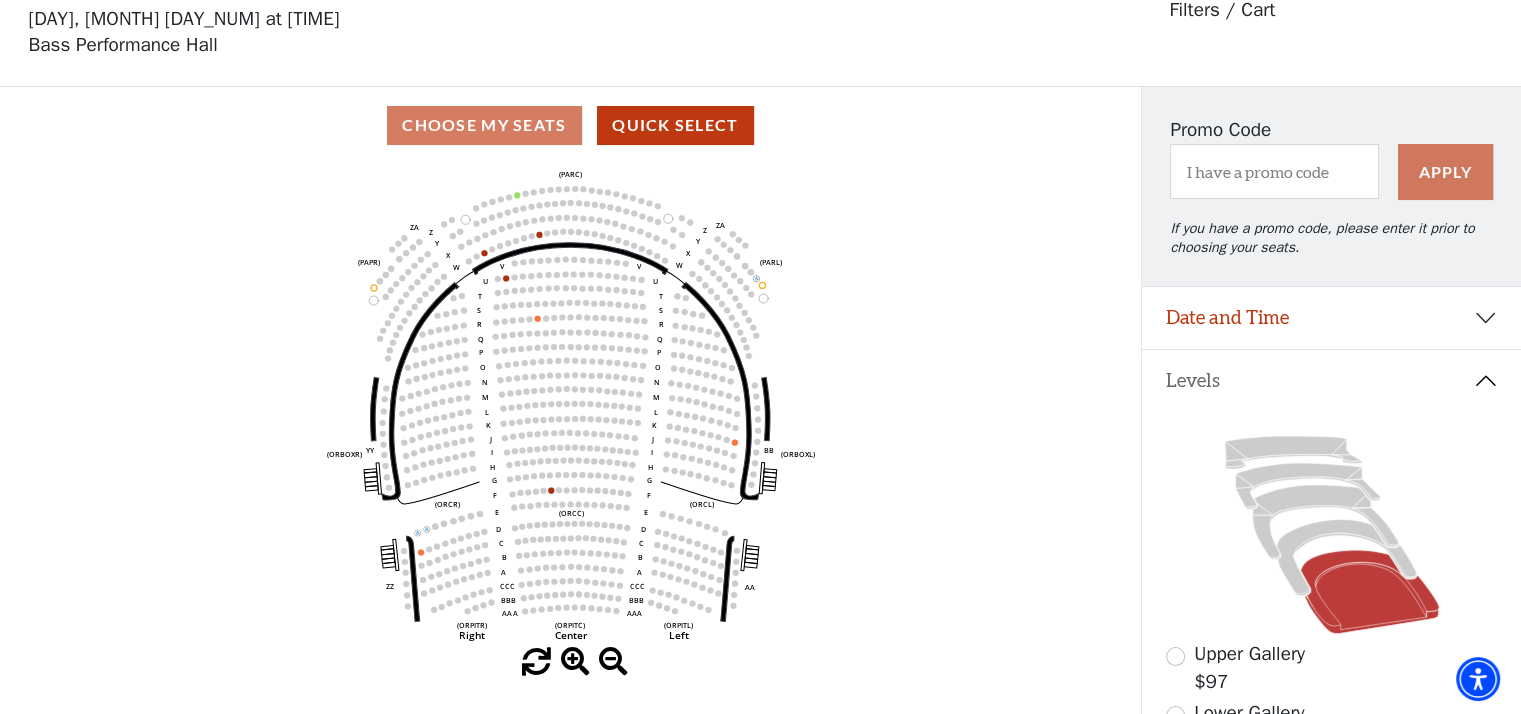 scroll, scrollTop: 92, scrollLeft: 0, axis: vertical 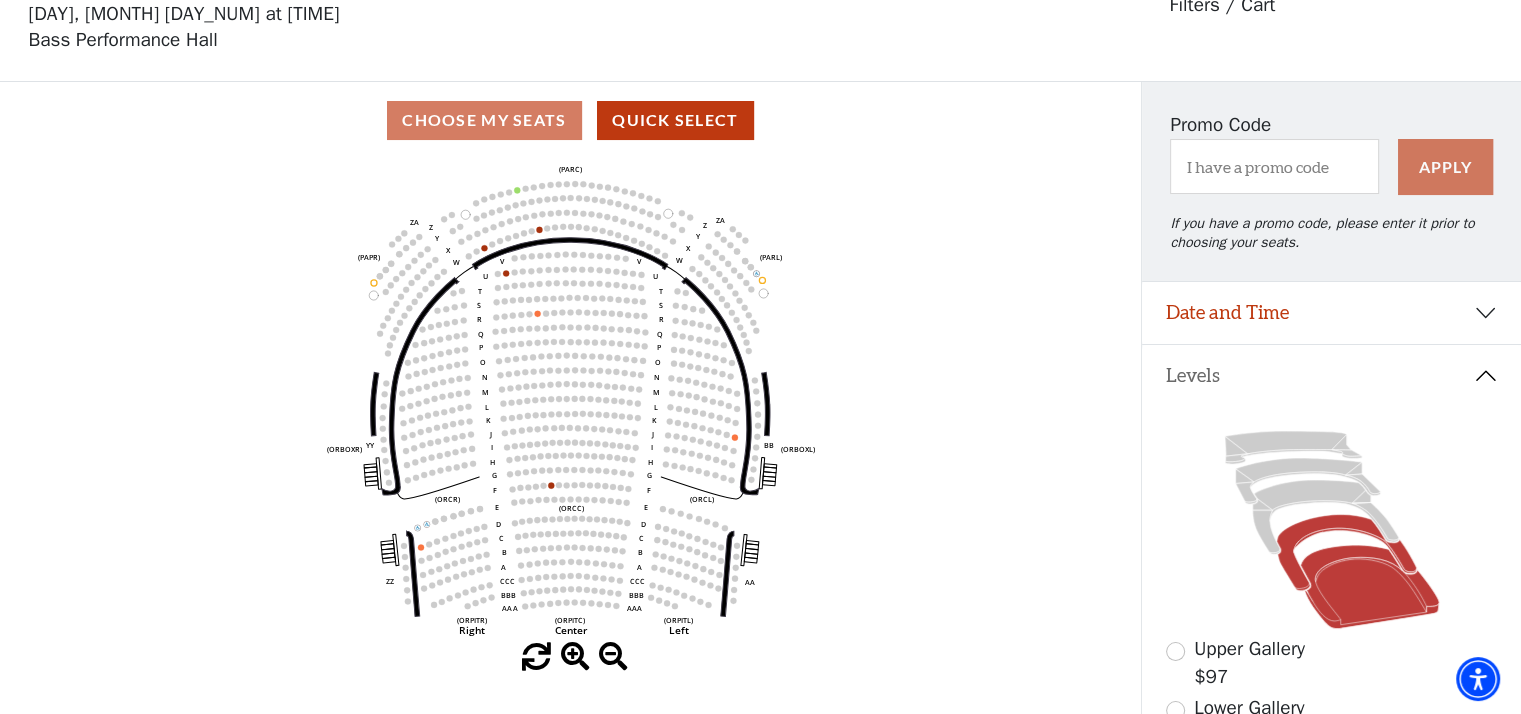 click 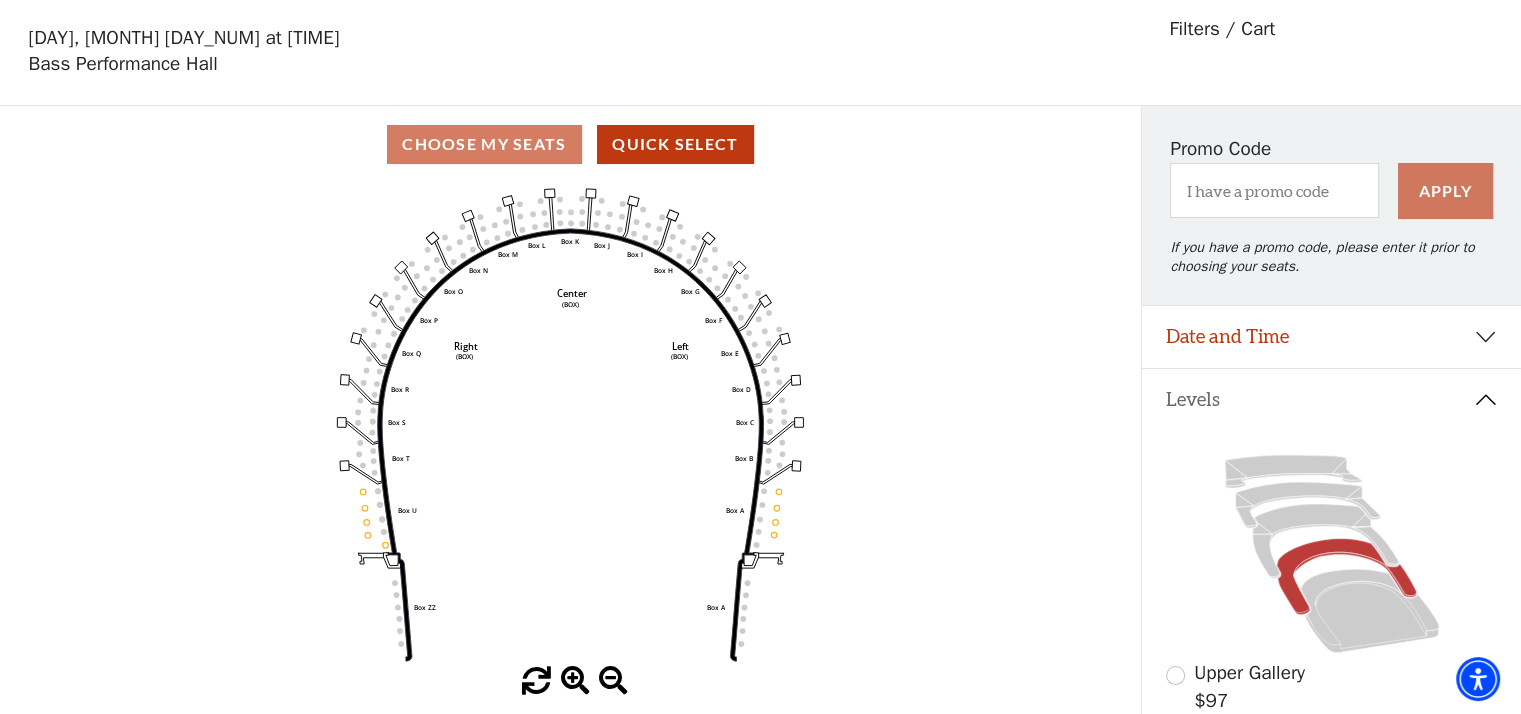 scroll, scrollTop: 92, scrollLeft: 0, axis: vertical 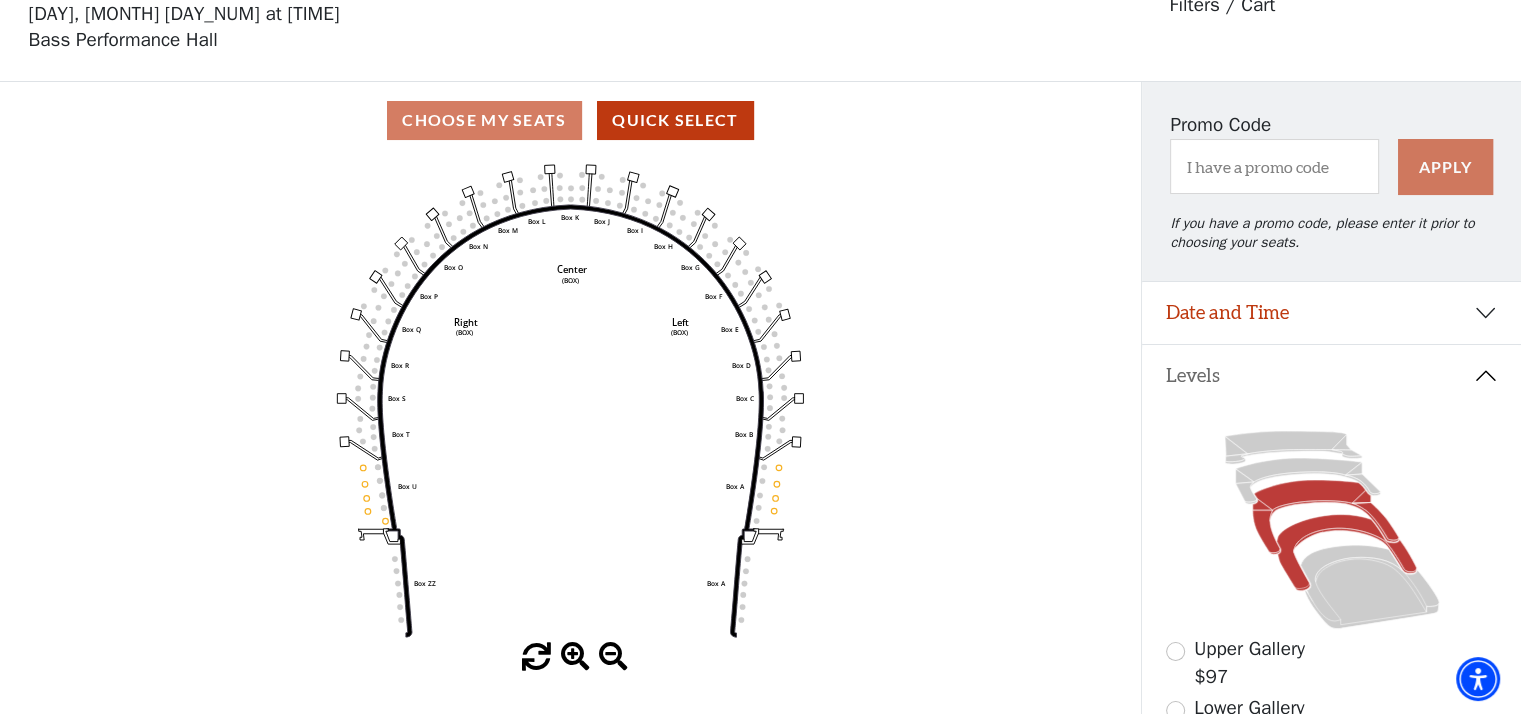 click 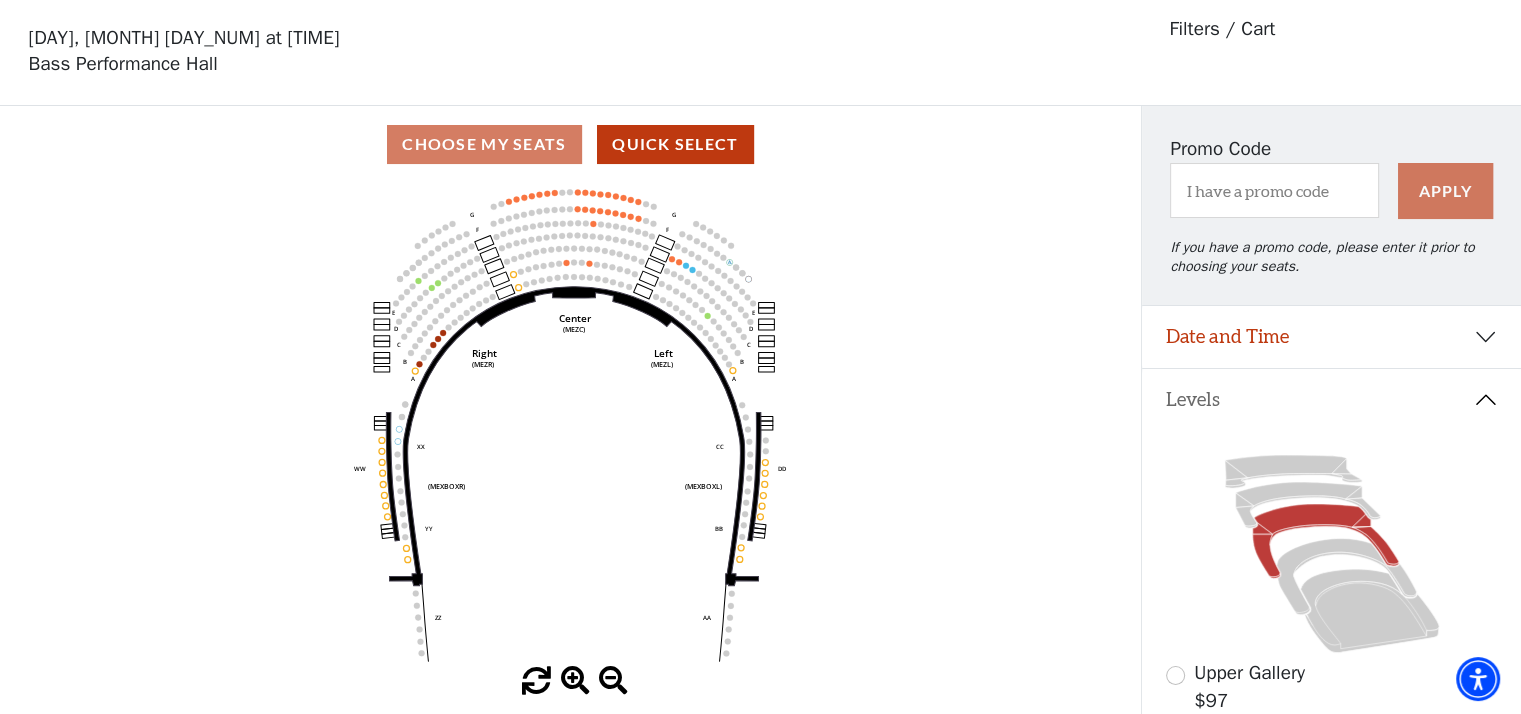 scroll, scrollTop: 92, scrollLeft: 0, axis: vertical 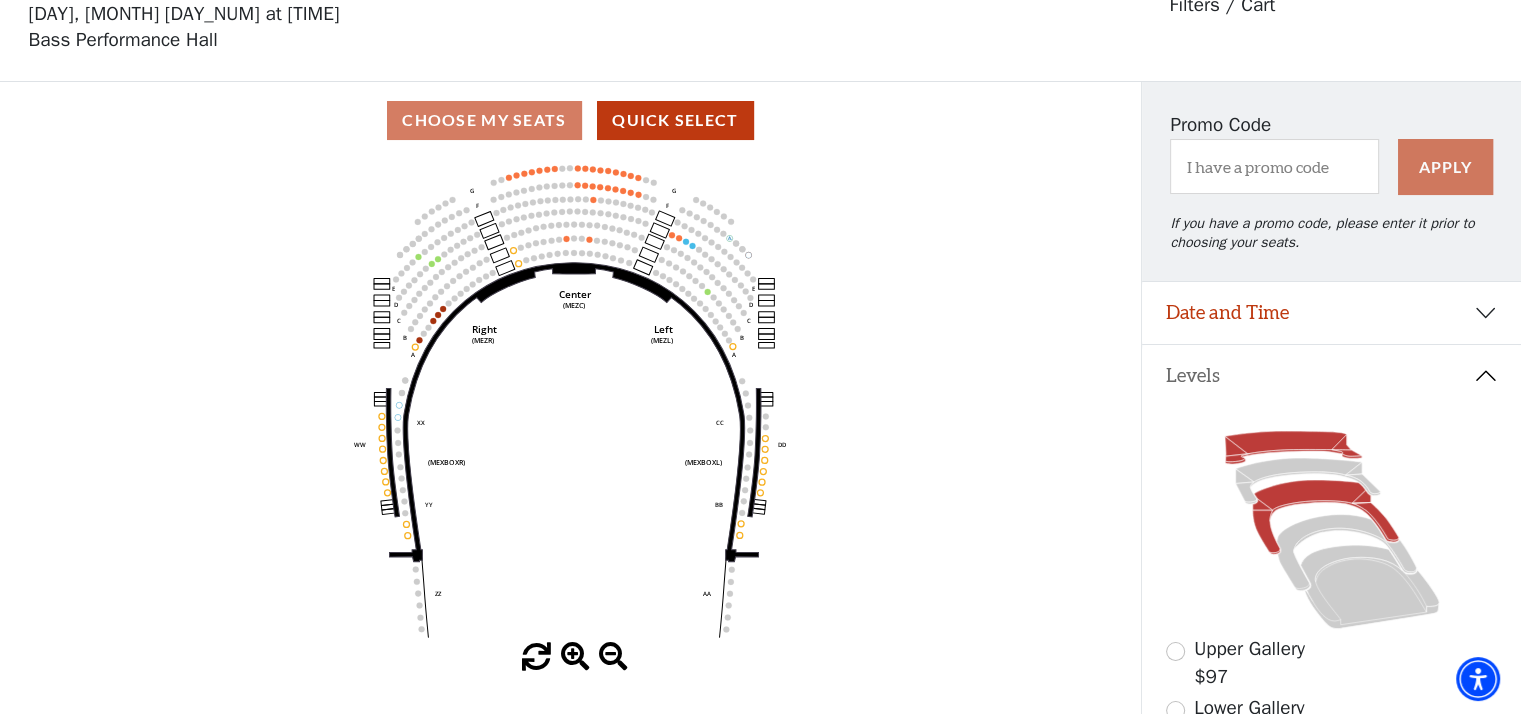 click 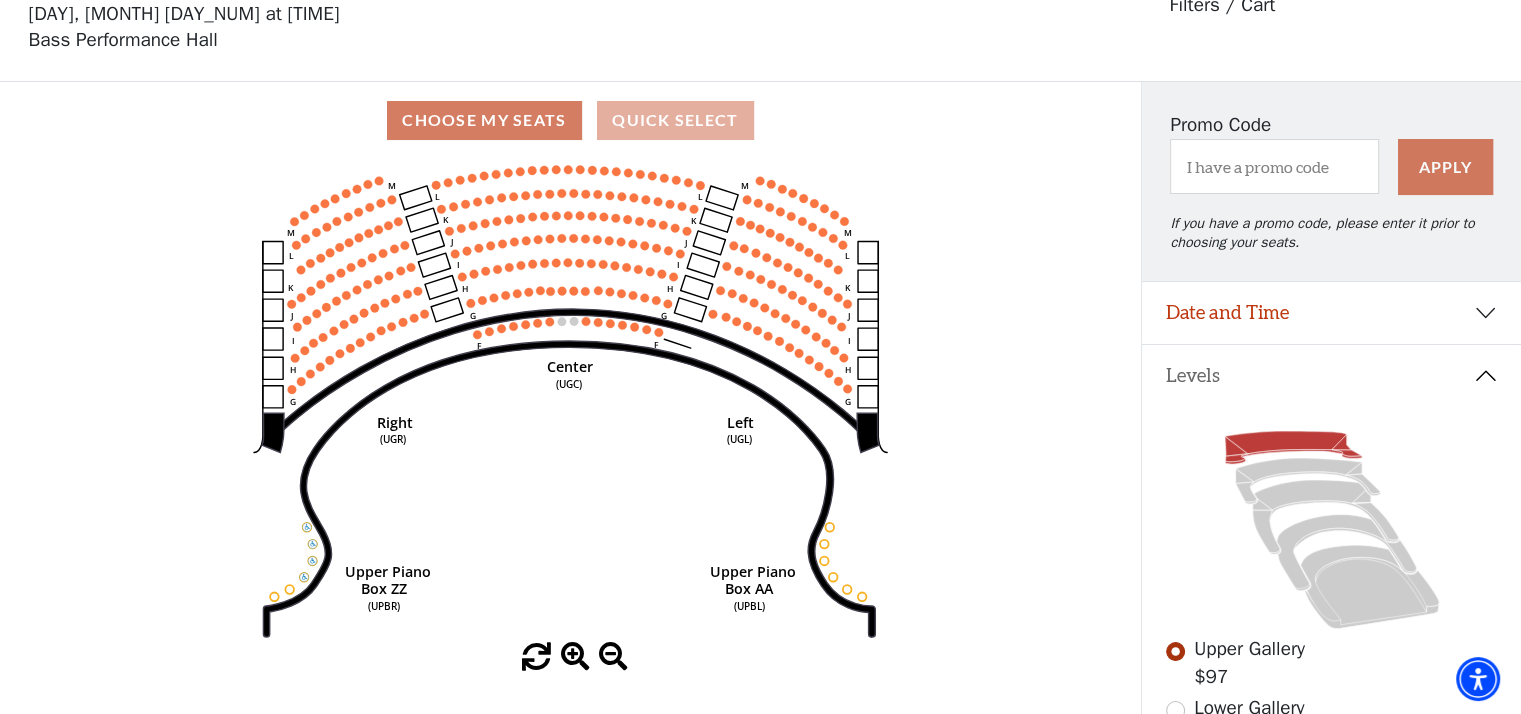 scroll, scrollTop: 0, scrollLeft: 0, axis: both 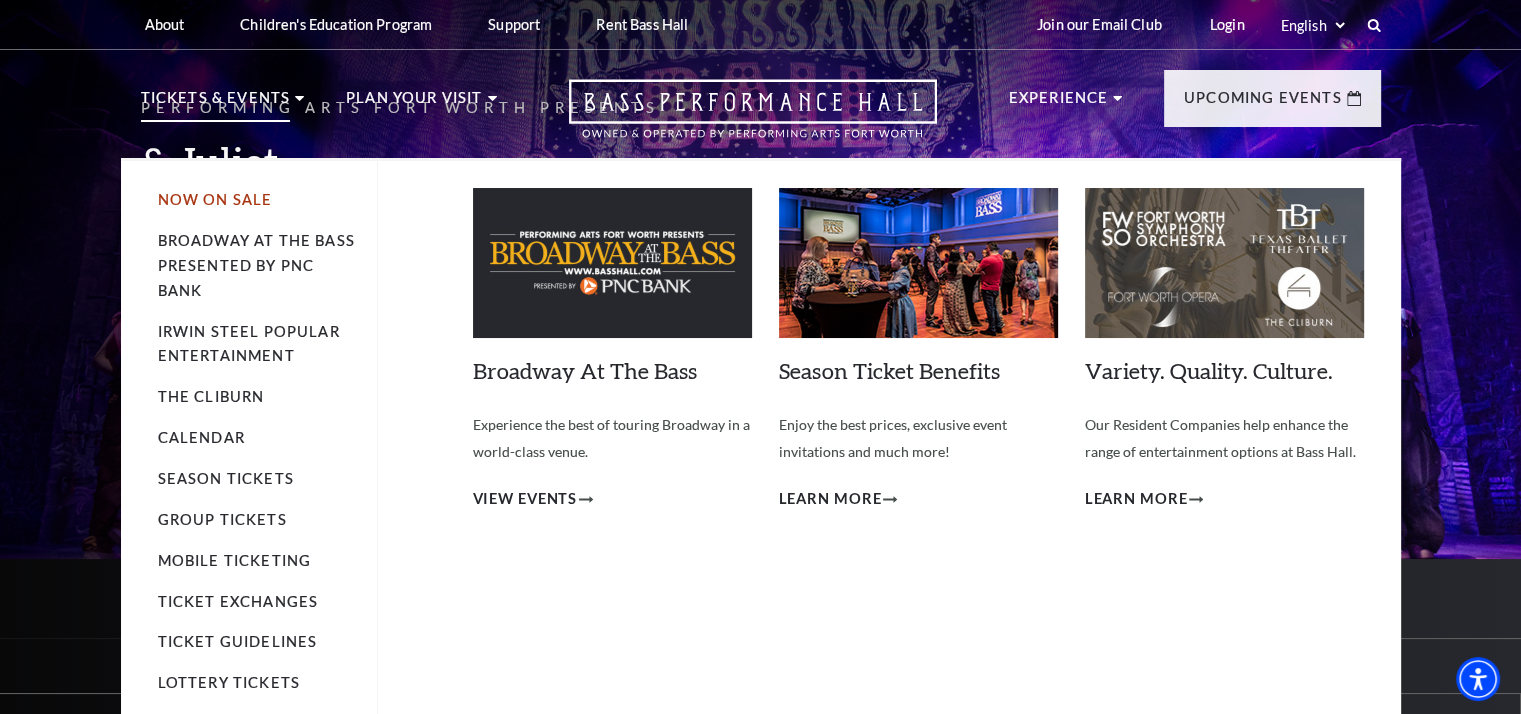 click on "Now On Sale" at bounding box center (215, 199) 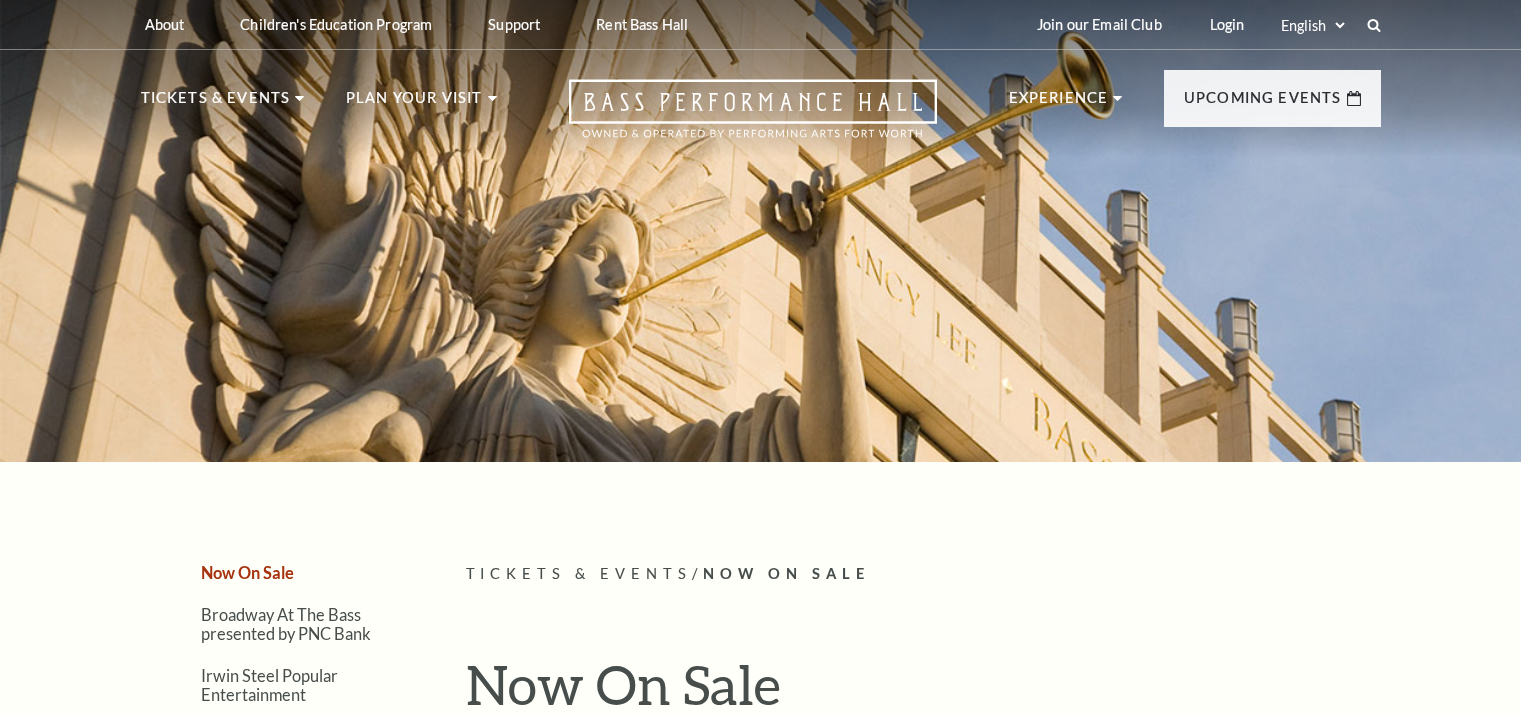 scroll, scrollTop: 0, scrollLeft: 0, axis: both 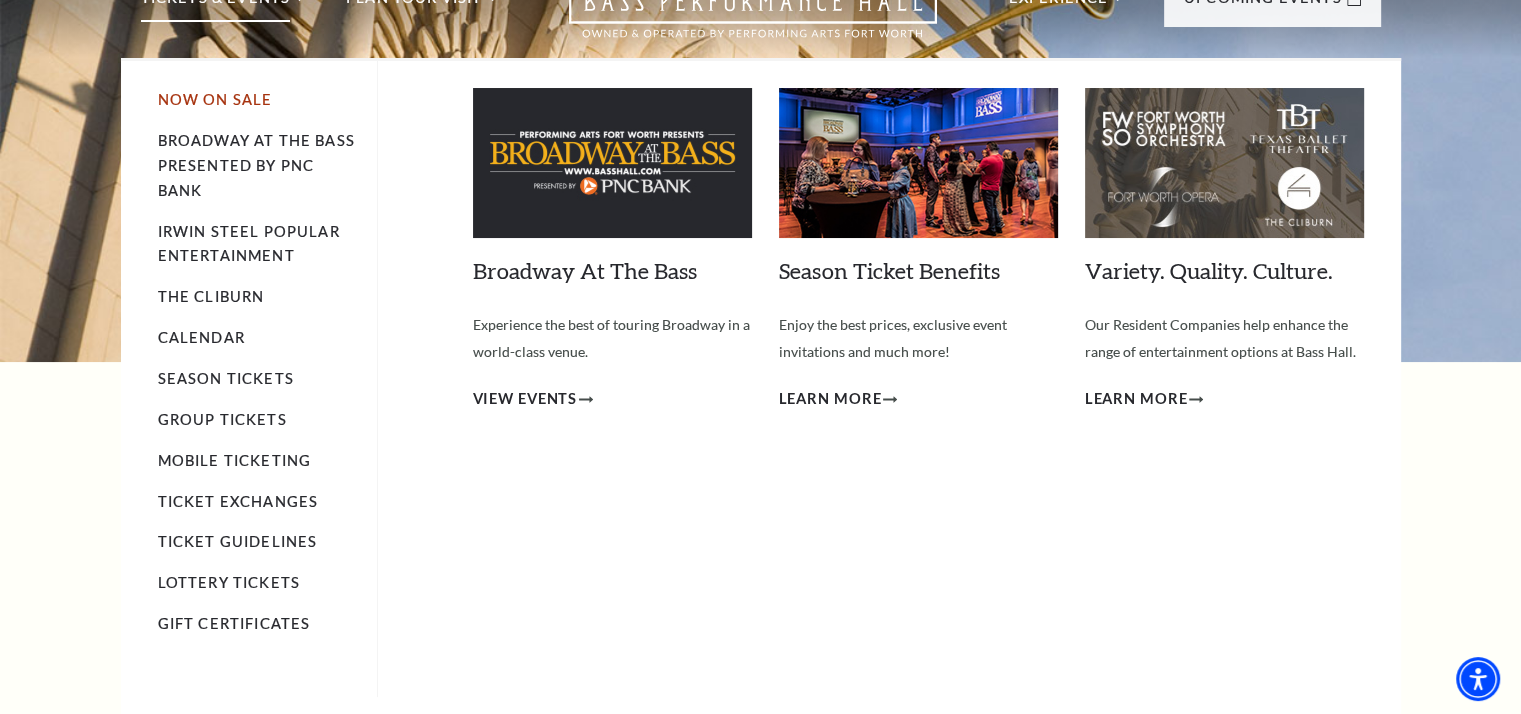 click on "Now On Sale" at bounding box center (215, 99) 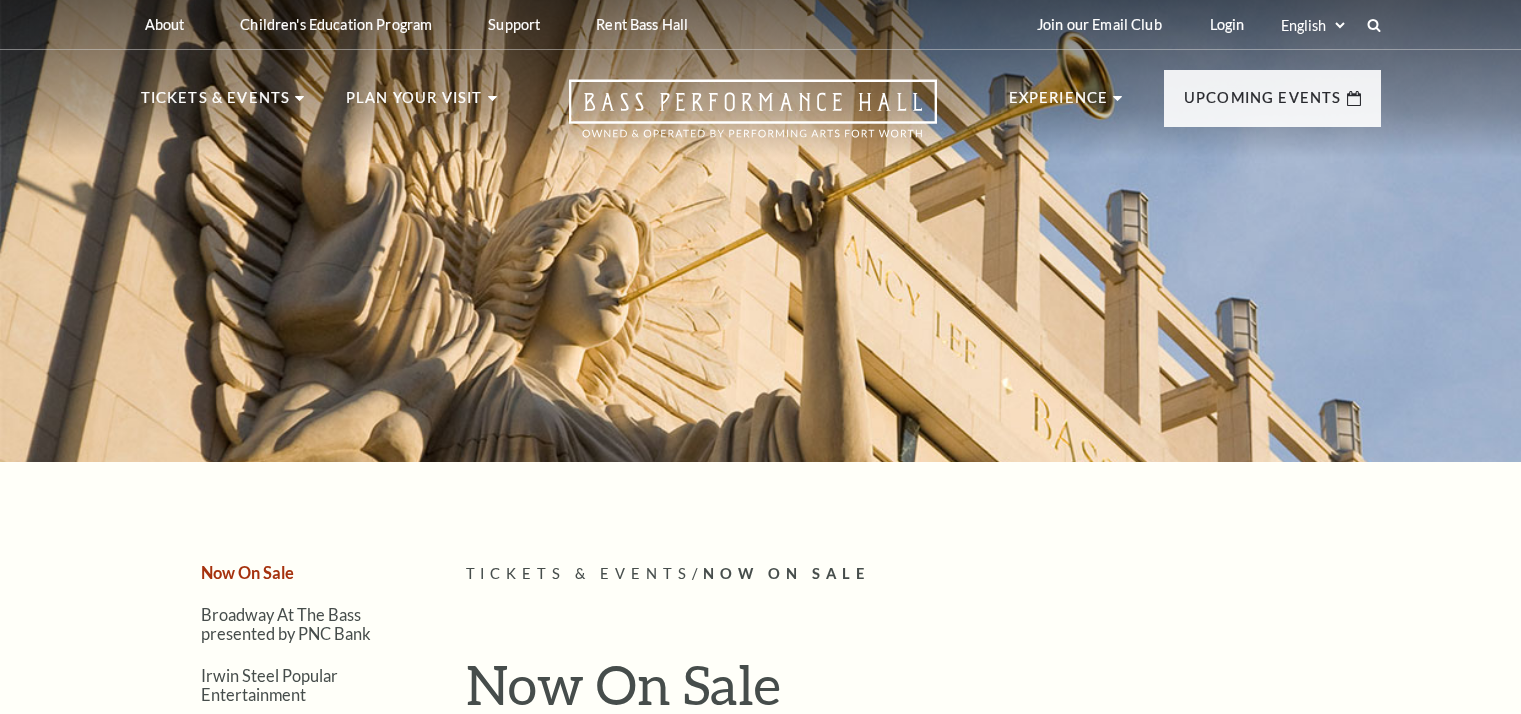 scroll, scrollTop: 0, scrollLeft: 0, axis: both 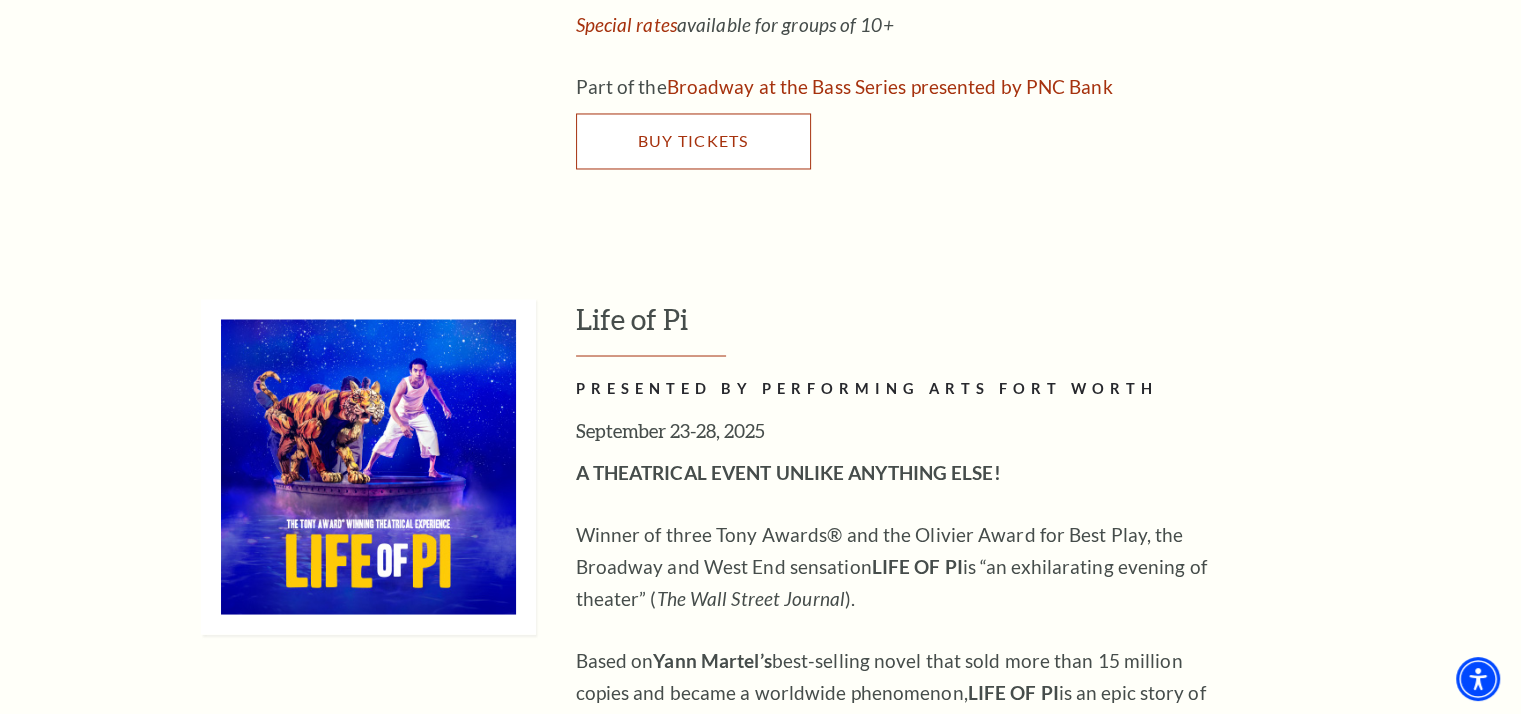click on "Buy Tickets" at bounding box center [693, 141] 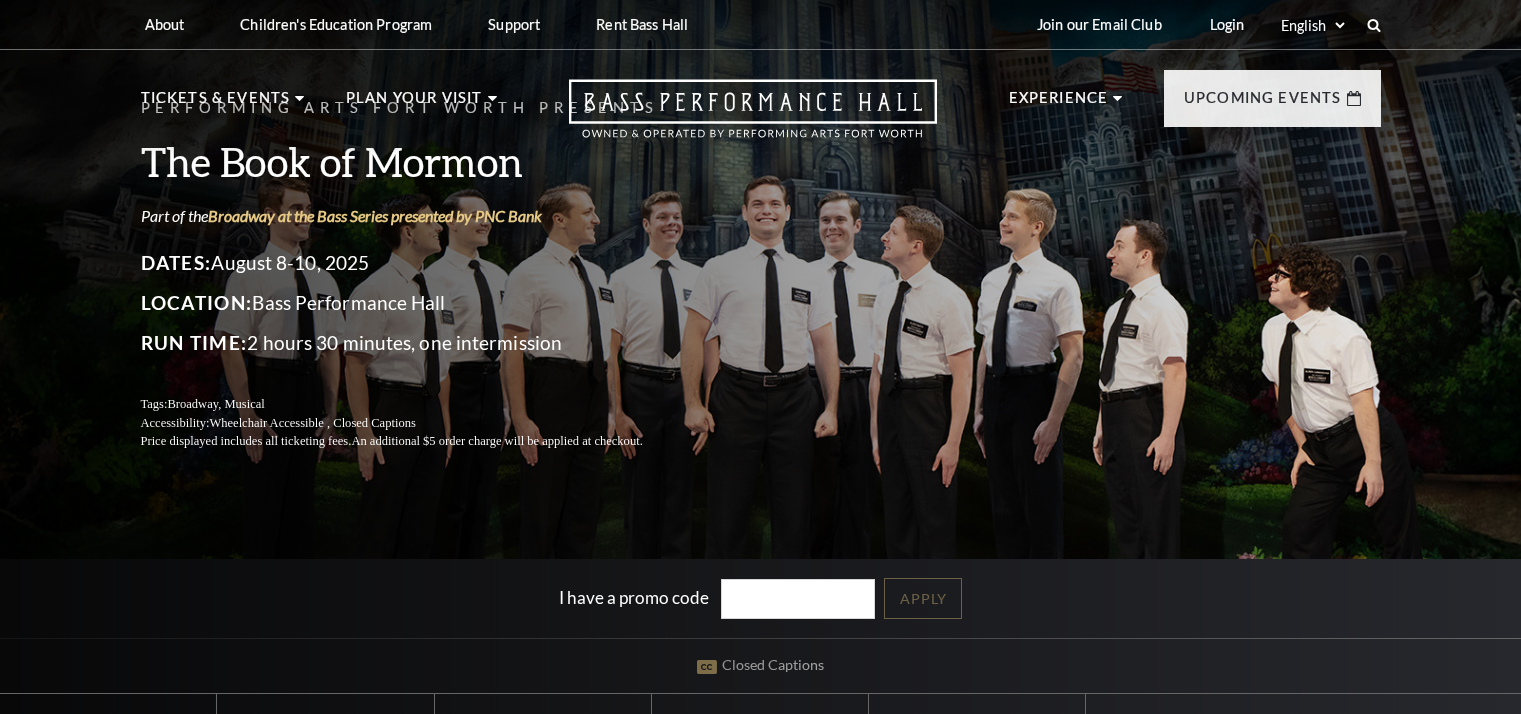 scroll, scrollTop: 0, scrollLeft: 0, axis: both 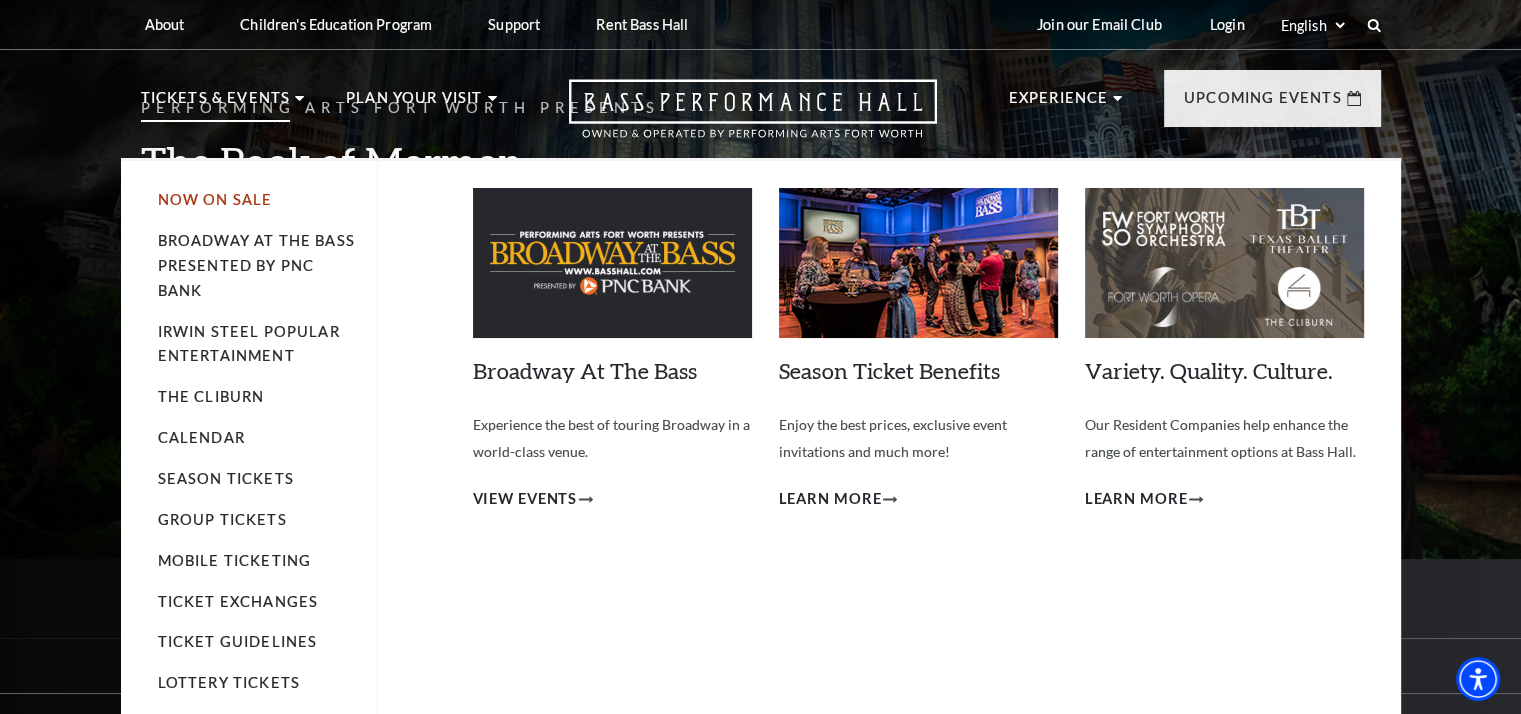 click on "Now On Sale" at bounding box center (215, 199) 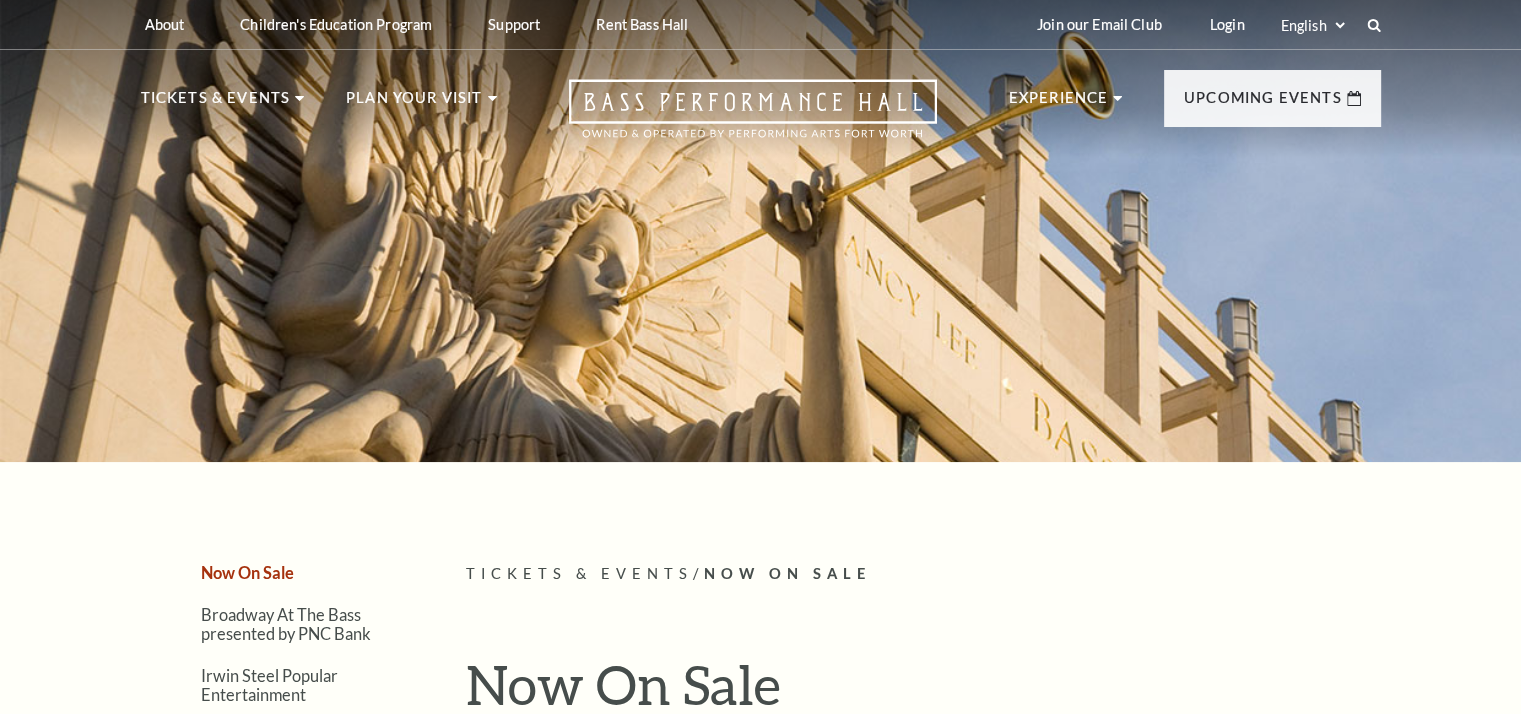scroll, scrollTop: 217, scrollLeft: 0, axis: vertical 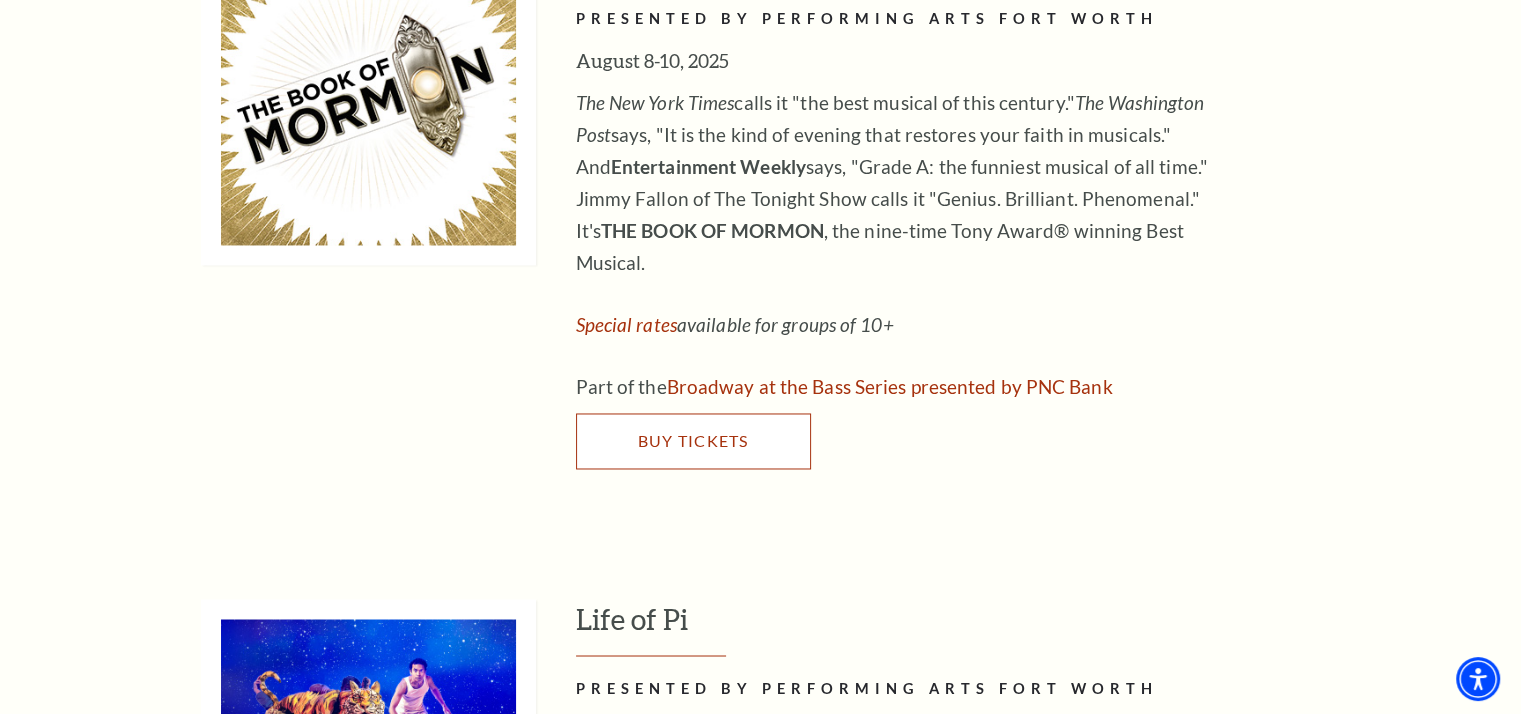 click on "Buy Tickets" at bounding box center [693, 441] 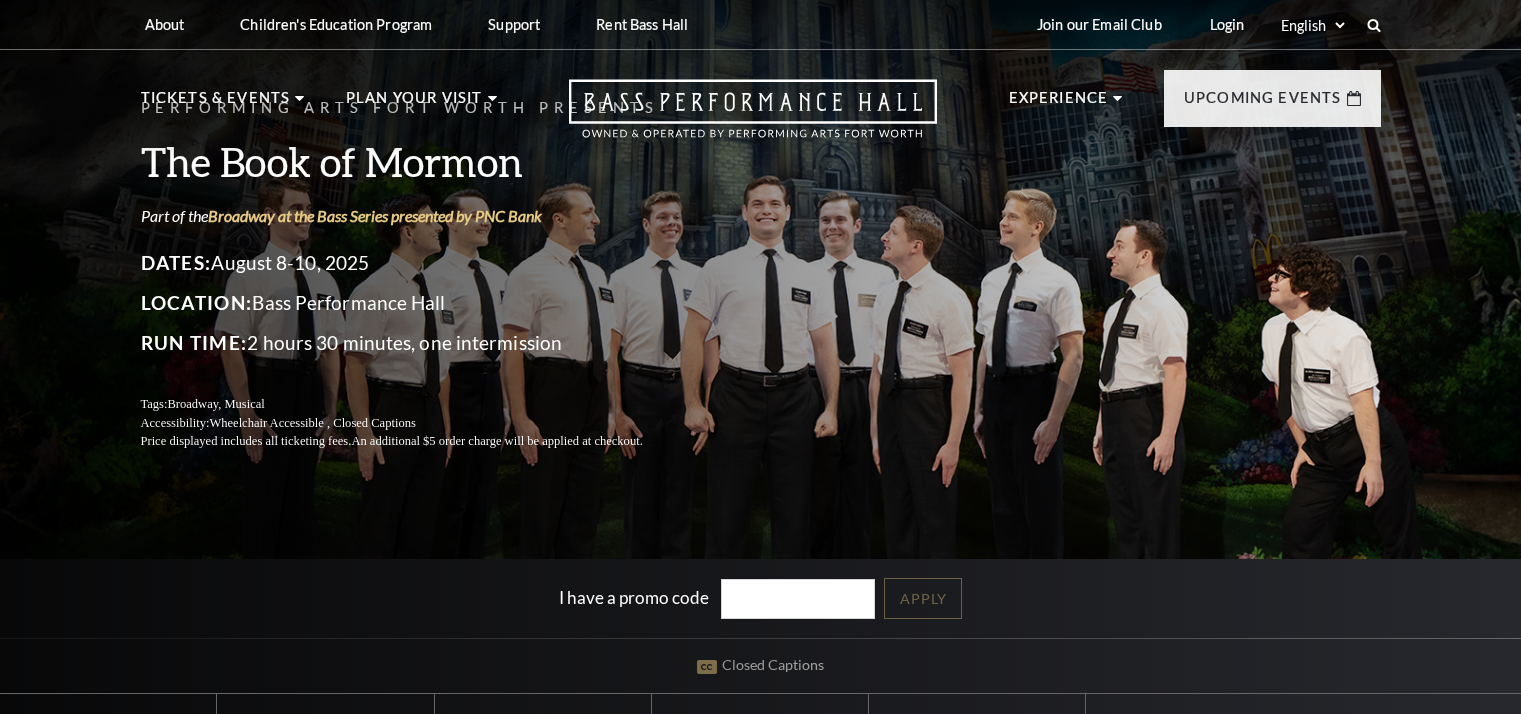 scroll, scrollTop: 0, scrollLeft: 0, axis: both 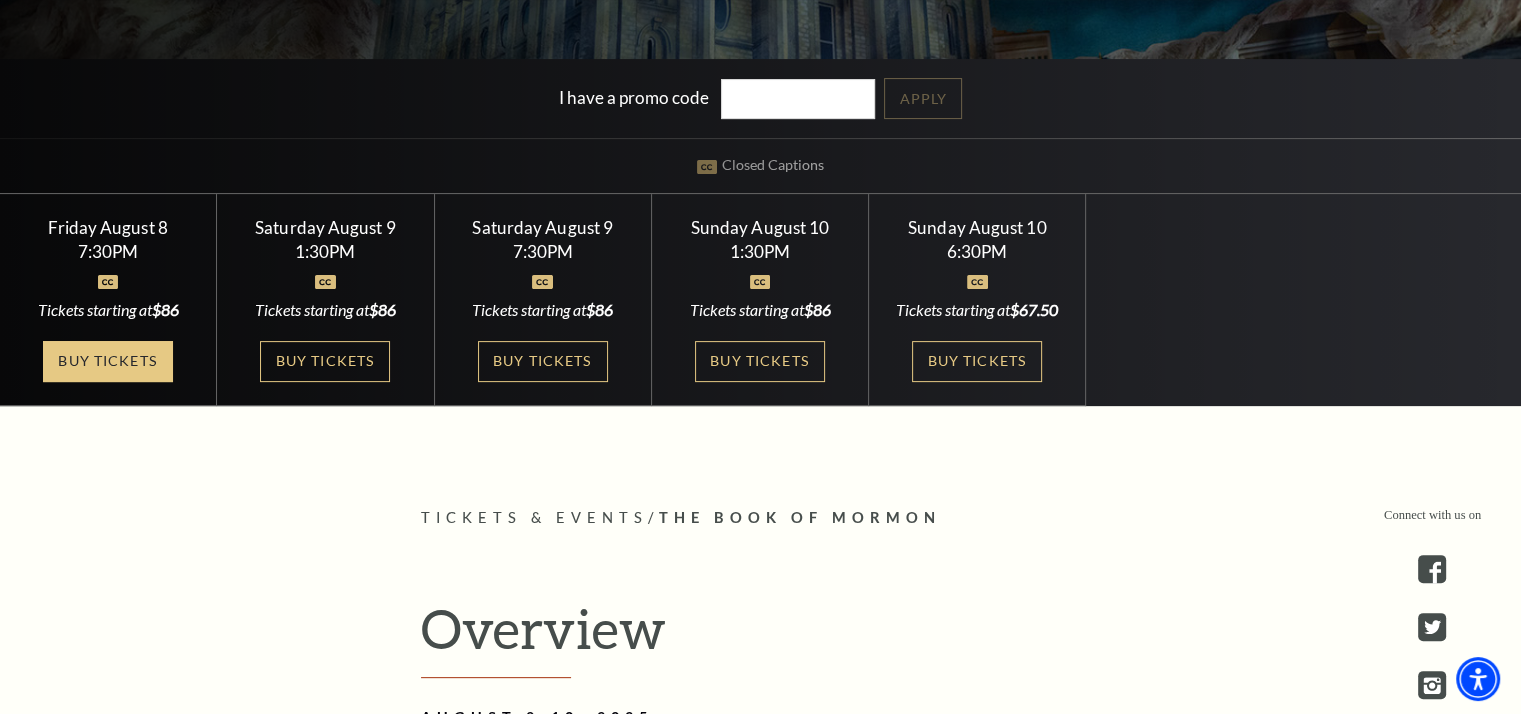 click on "Buy Tickets" at bounding box center [108, 361] 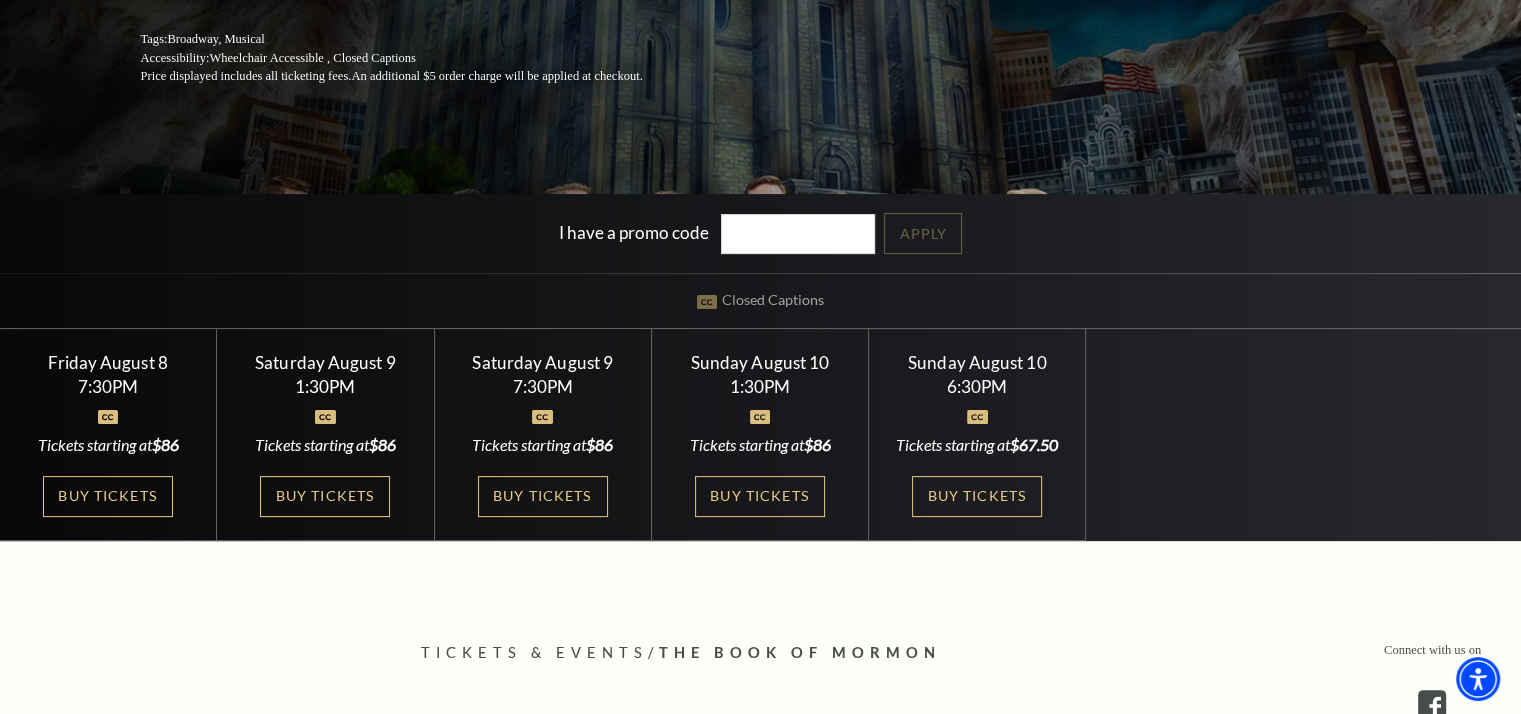 scroll, scrollTop: 500, scrollLeft: 0, axis: vertical 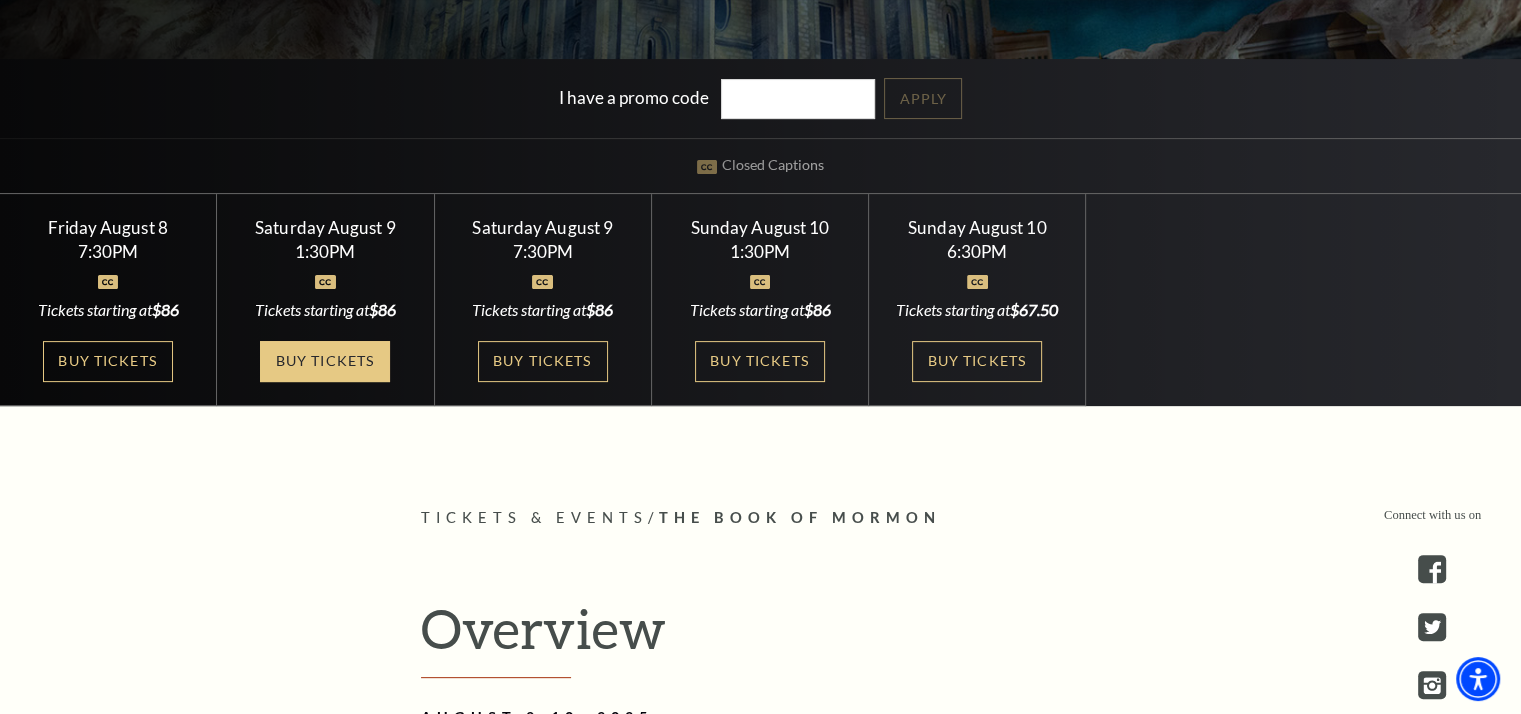 click on "Buy Tickets" at bounding box center [325, 361] 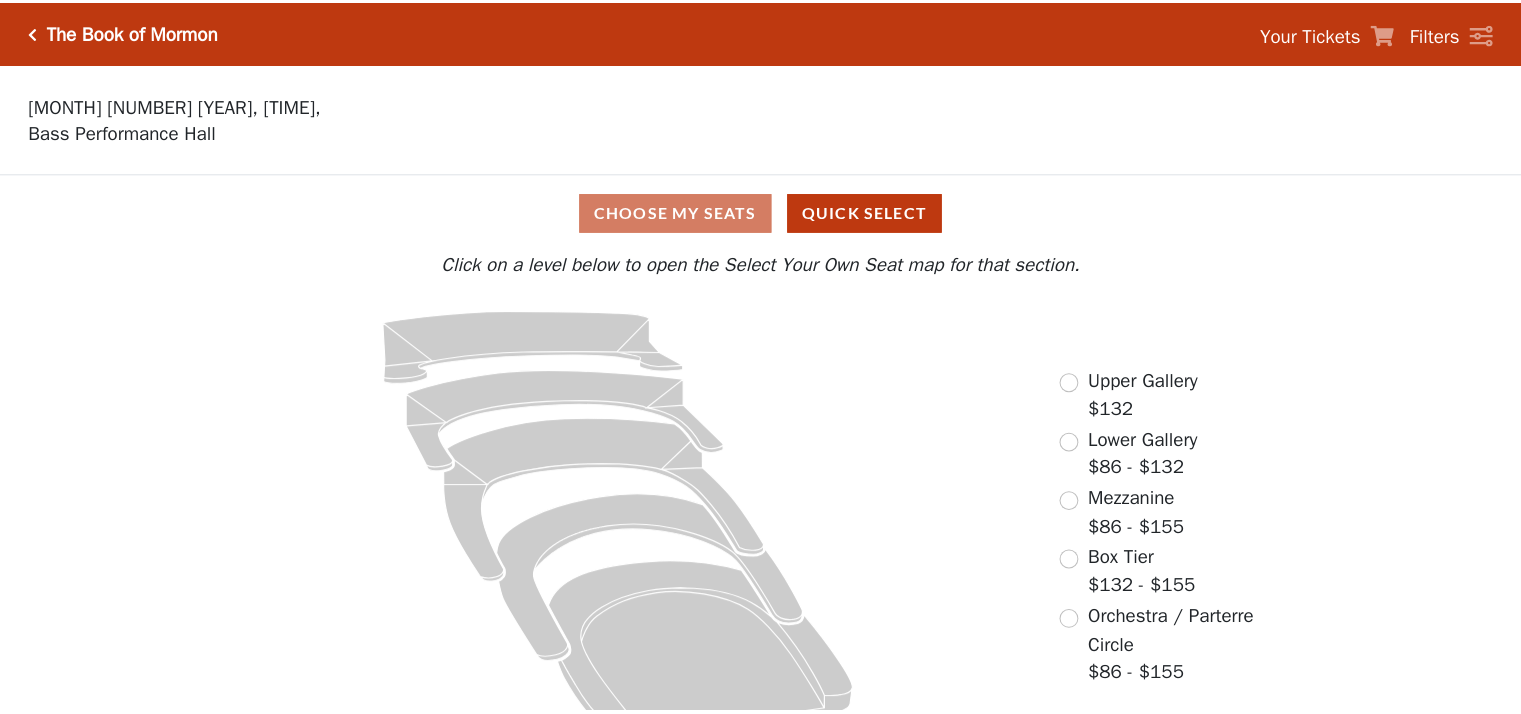 scroll, scrollTop: 0, scrollLeft: 0, axis: both 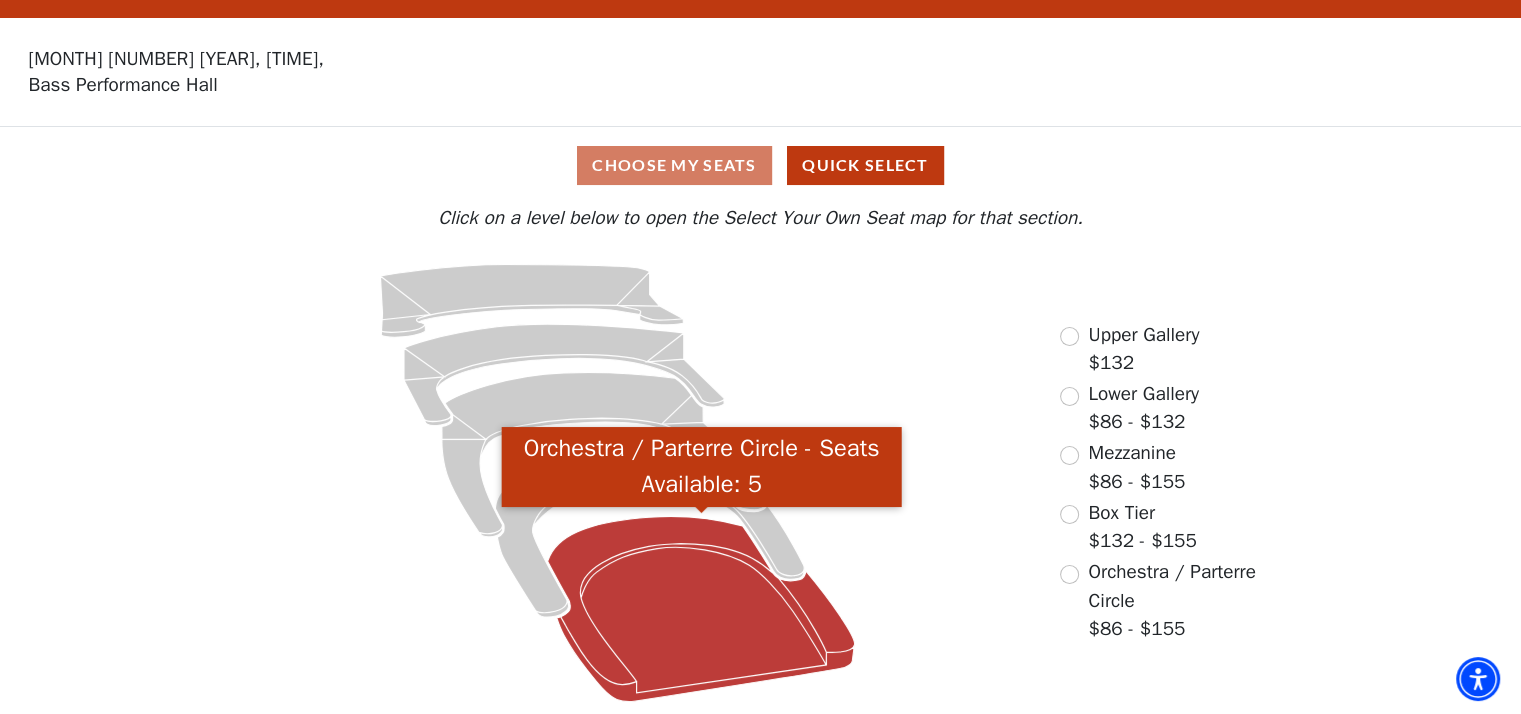 click 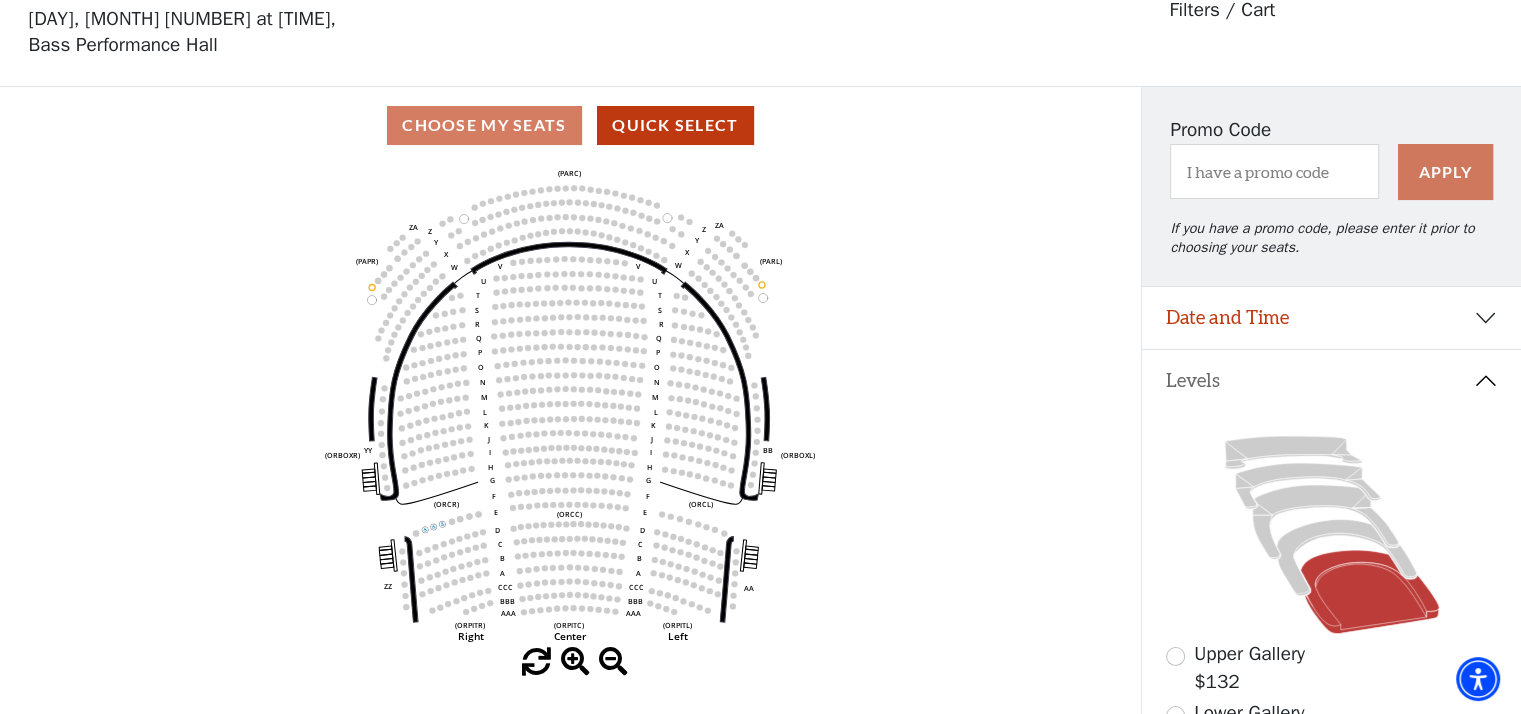 scroll, scrollTop: 92, scrollLeft: 0, axis: vertical 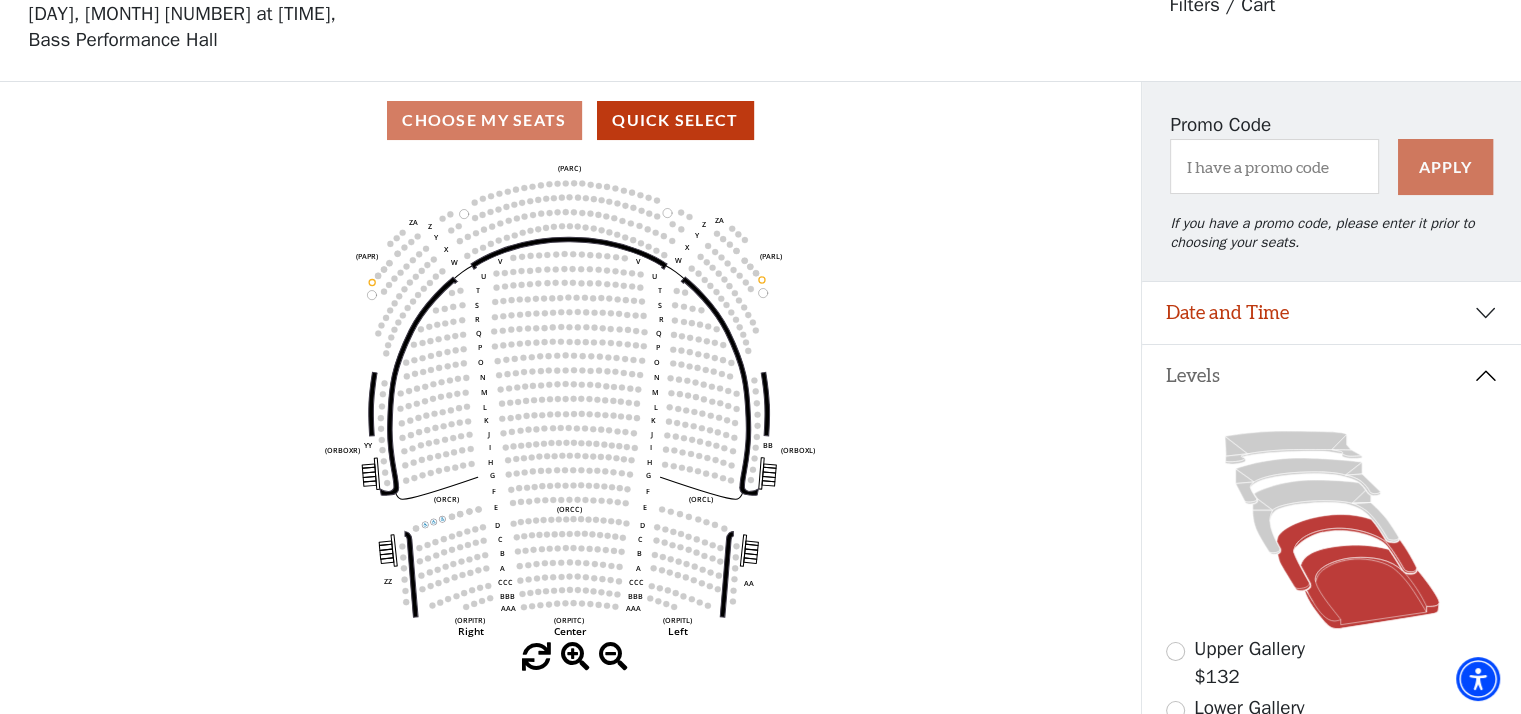 click 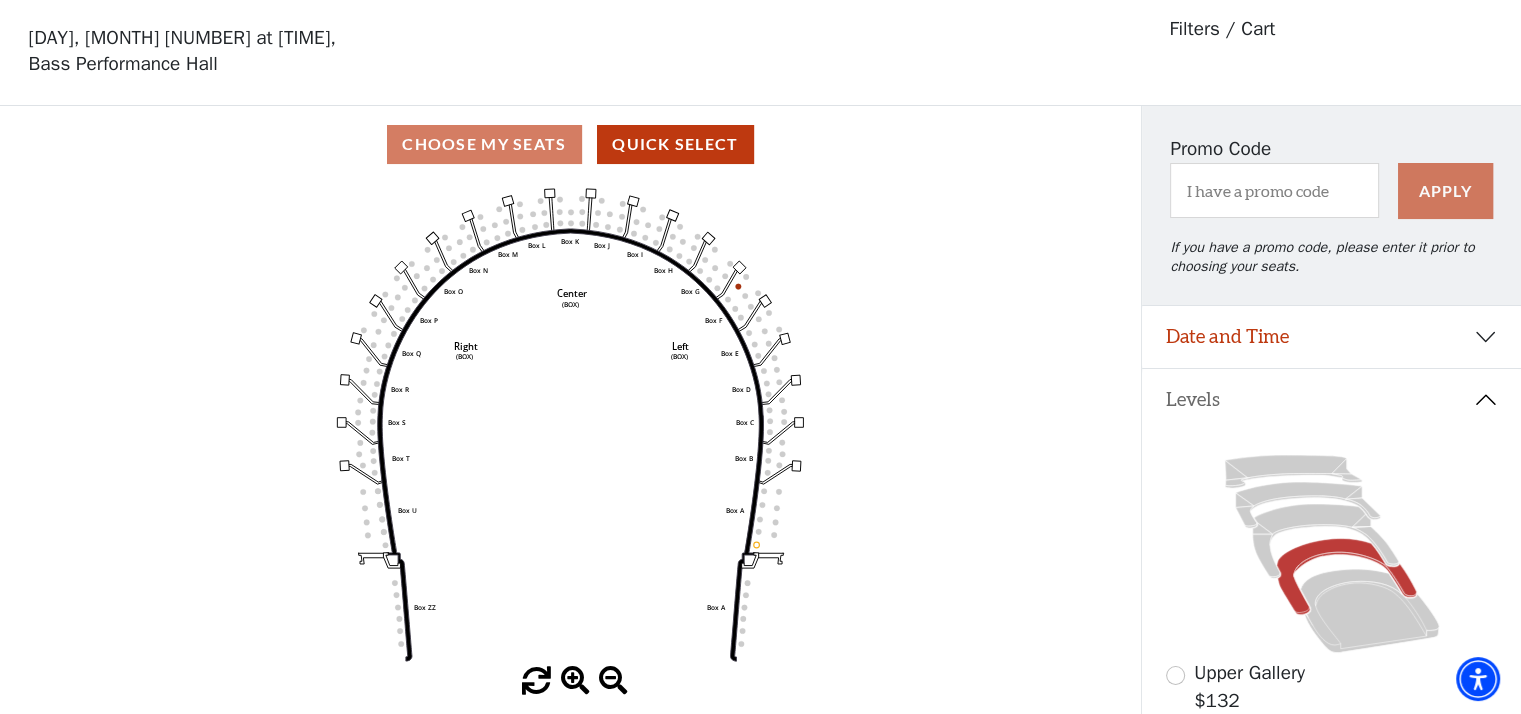 scroll, scrollTop: 92, scrollLeft: 0, axis: vertical 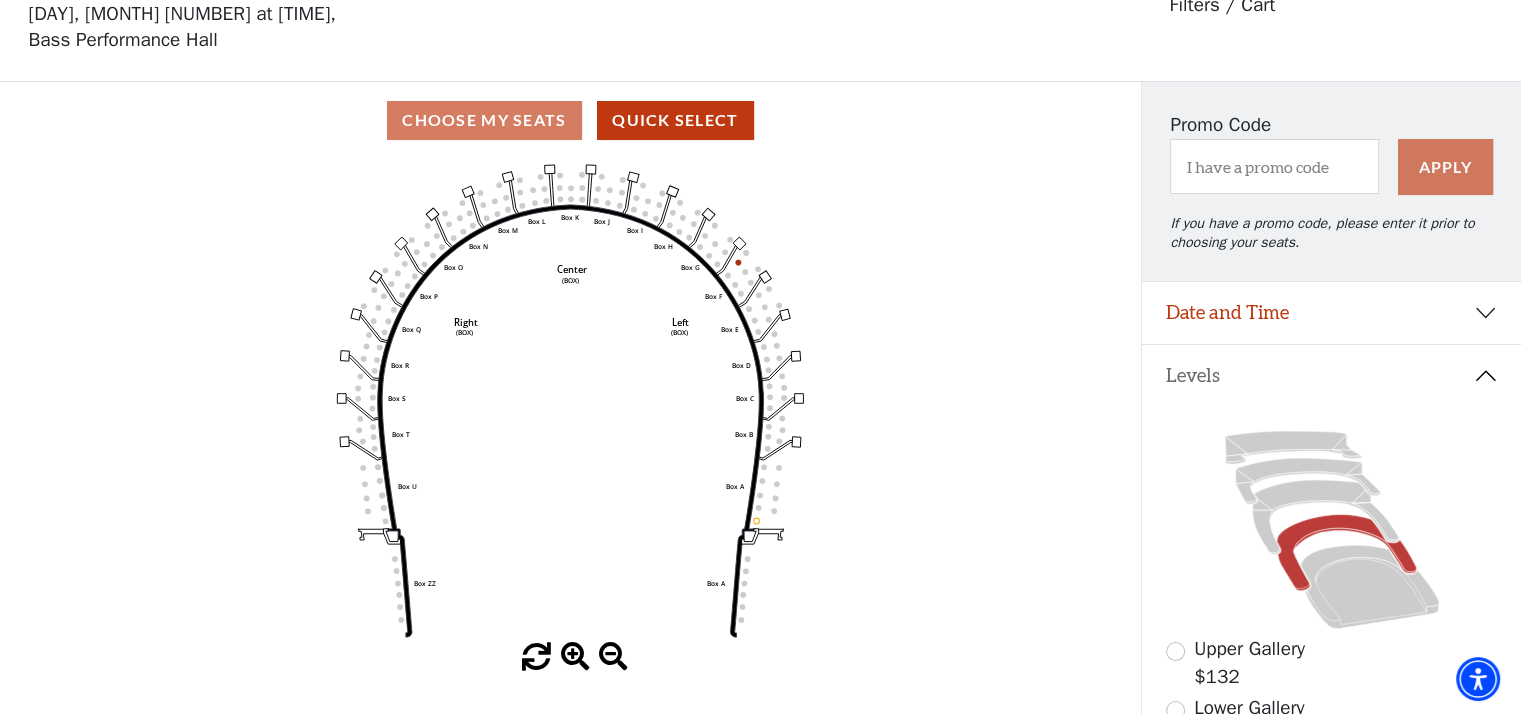 click 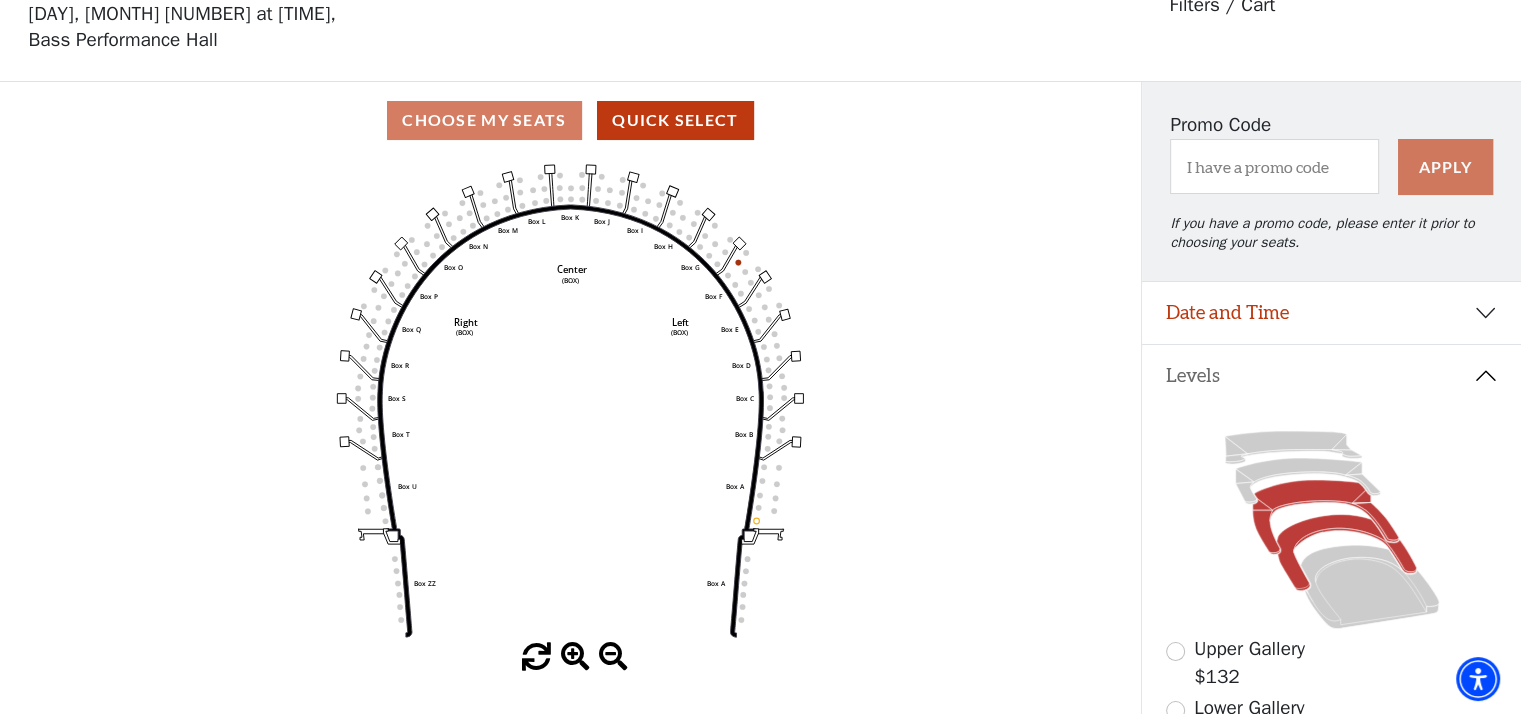 drag, startPoint x: 1284, startPoint y: 481, endPoint x: 1288, endPoint y: 491, distance: 10.770329 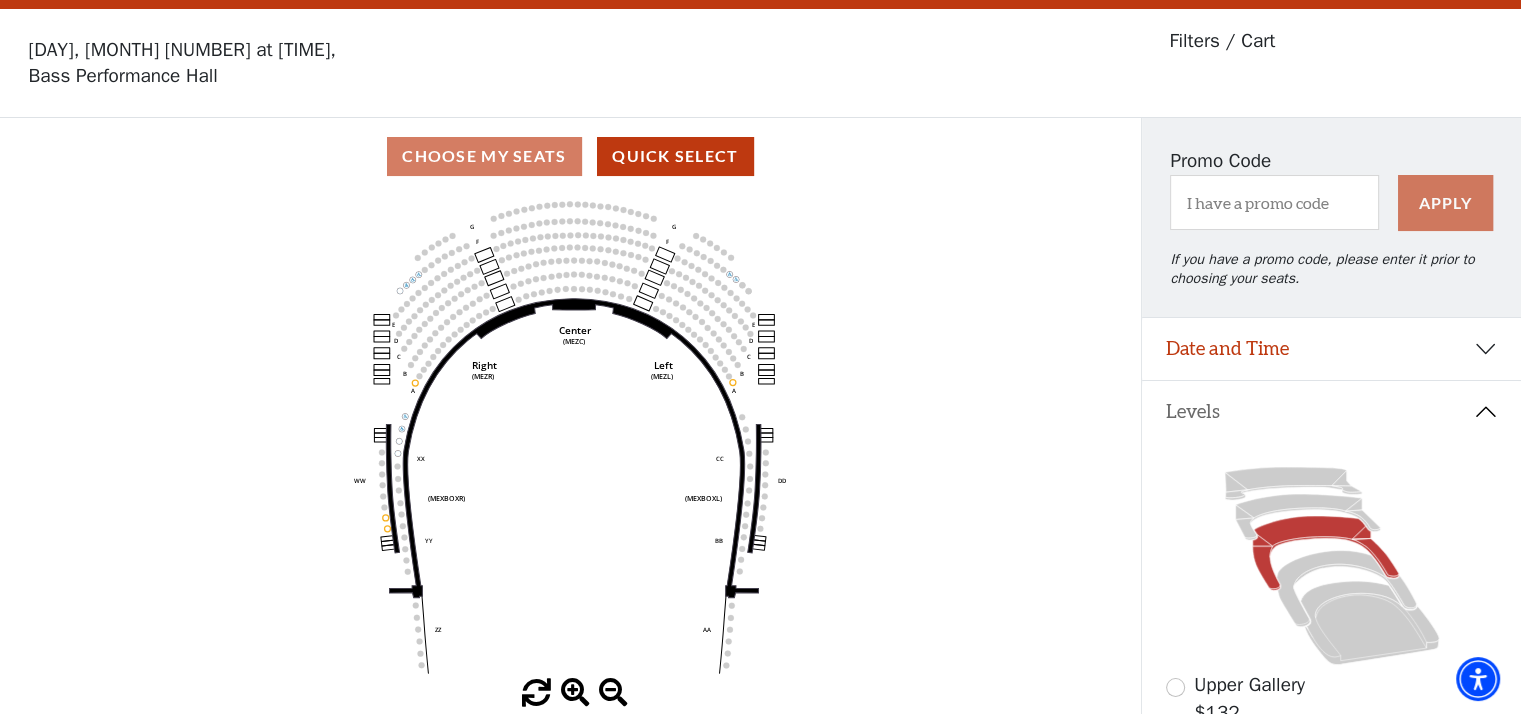 scroll, scrollTop: 92, scrollLeft: 0, axis: vertical 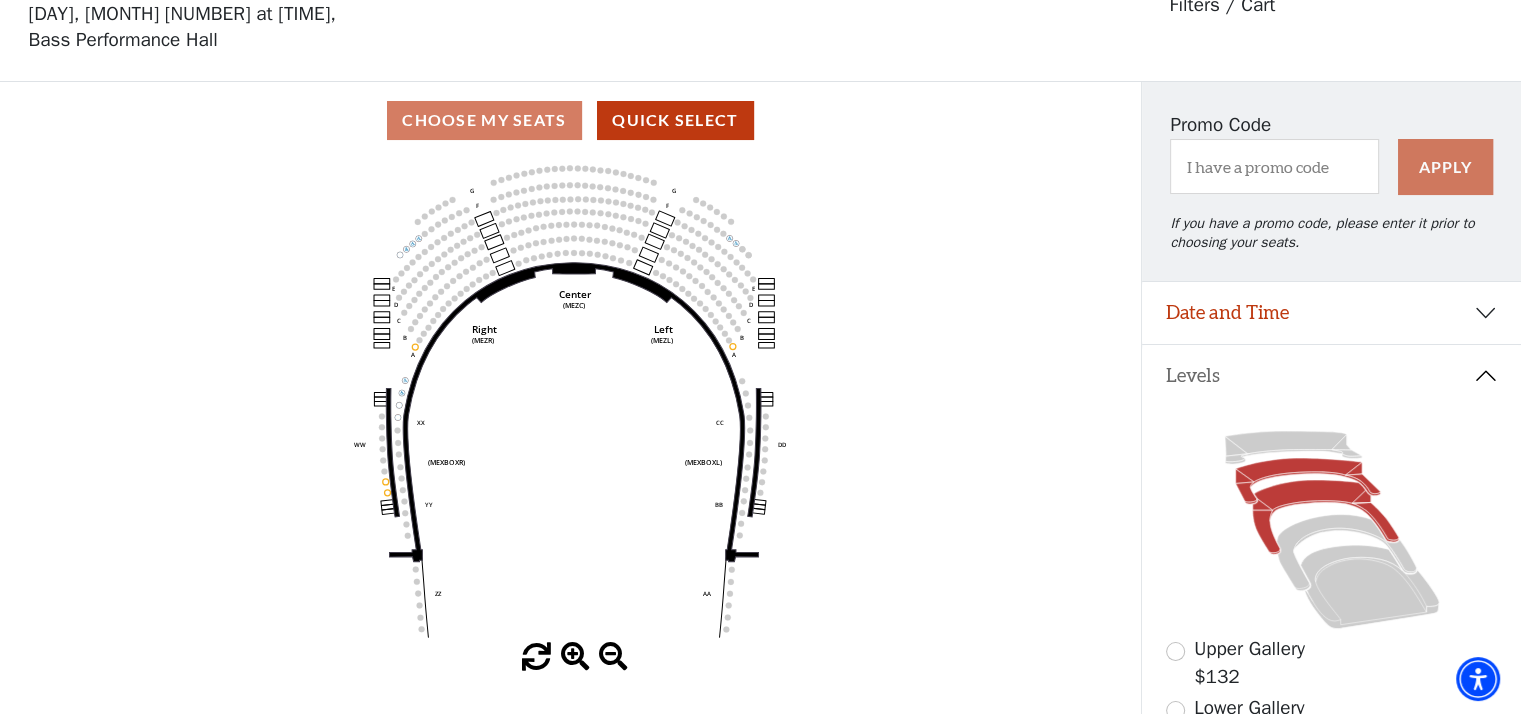 click 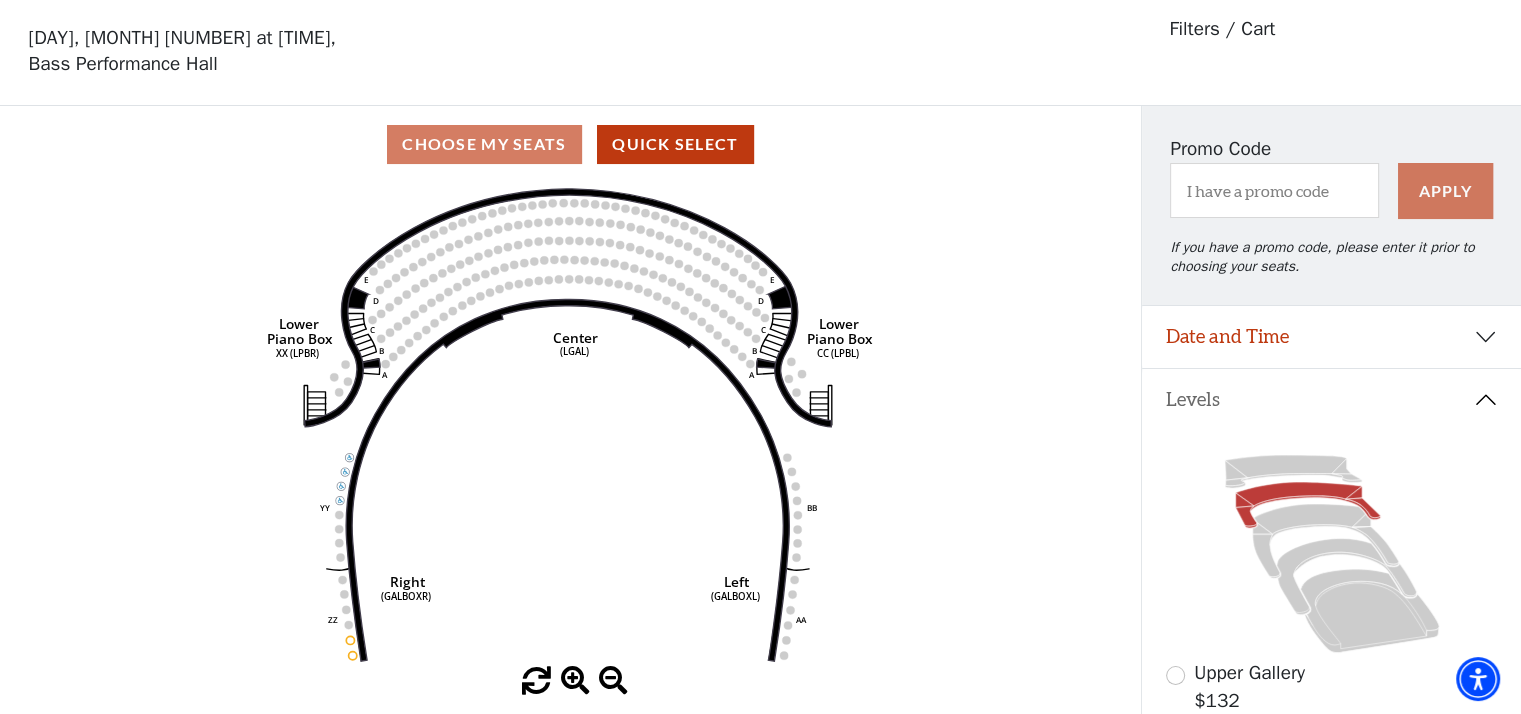 scroll, scrollTop: 92, scrollLeft: 0, axis: vertical 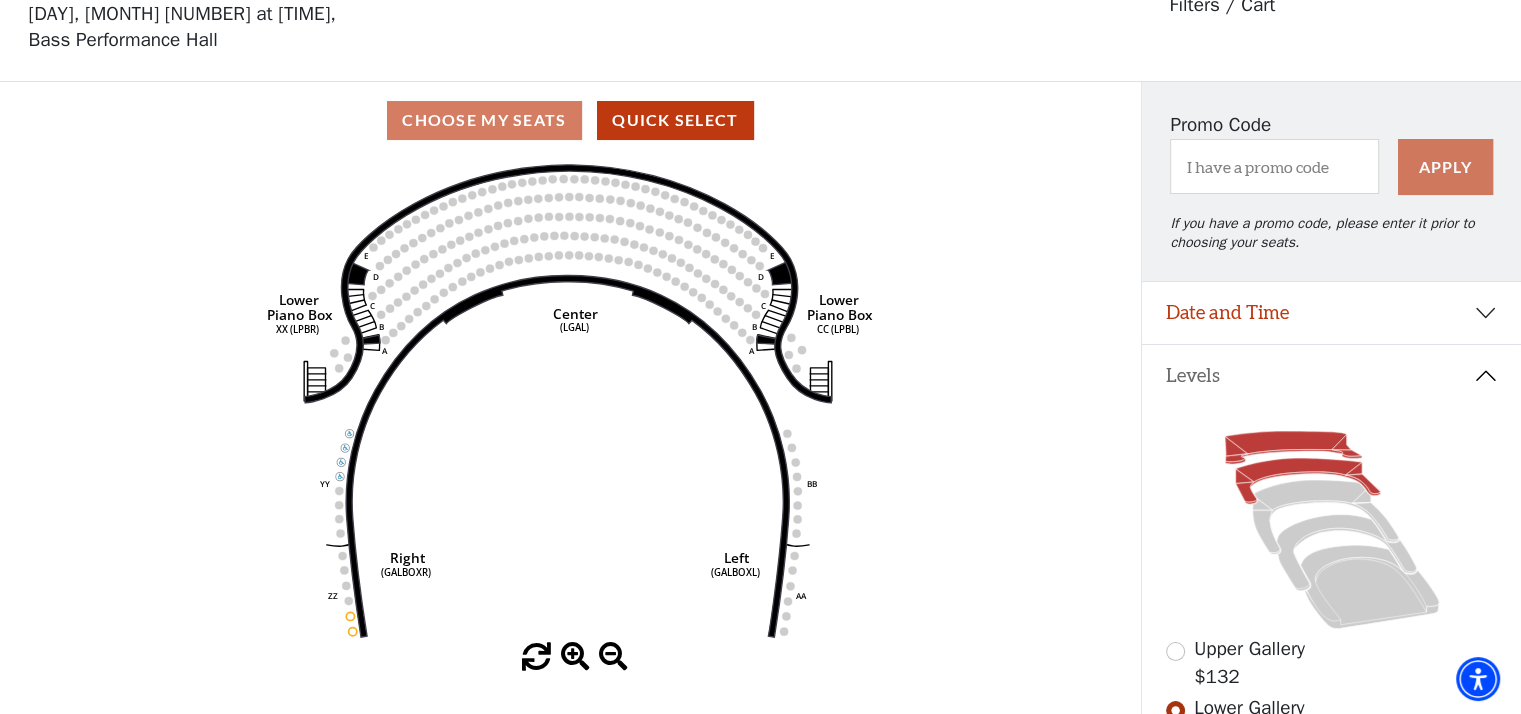 click 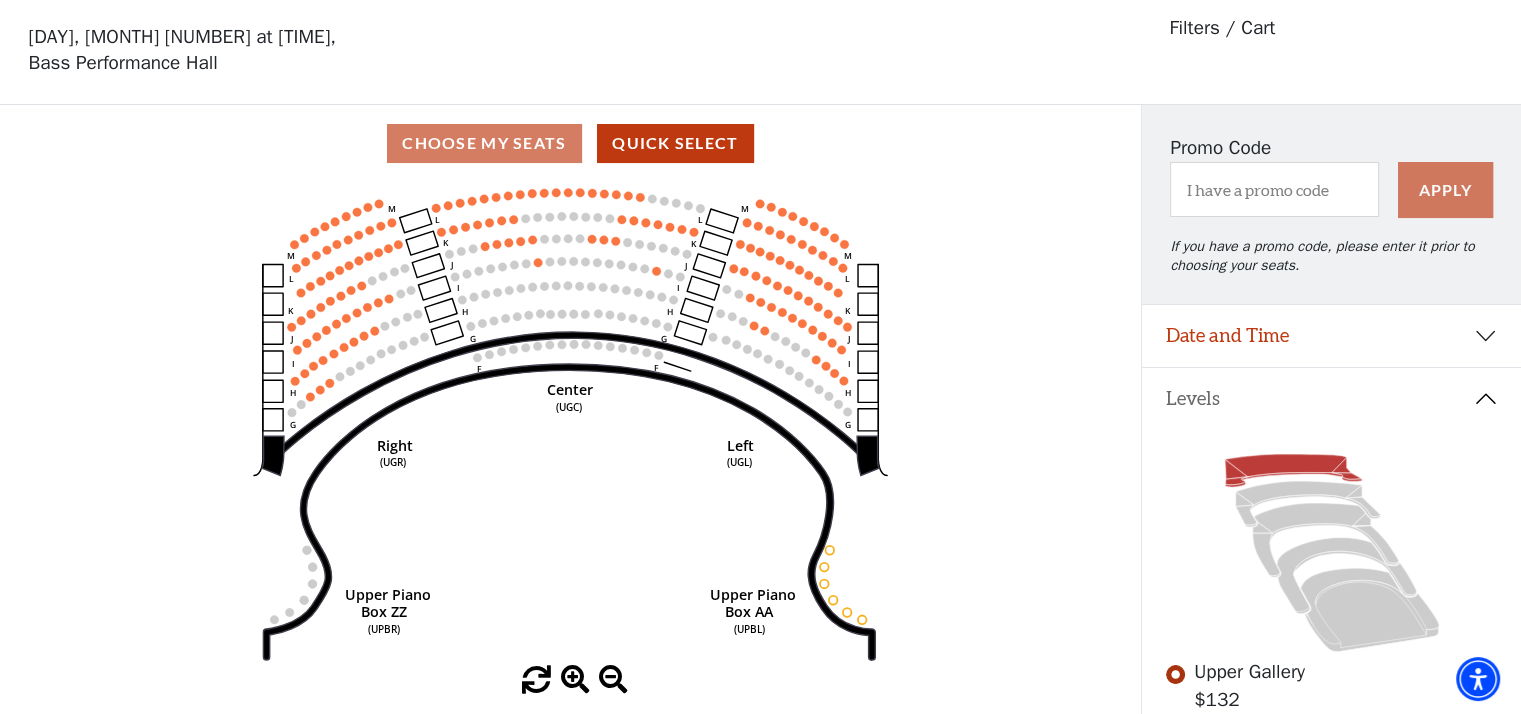 scroll, scrollTop: 92, scrollLeft: 0, axis: vertical 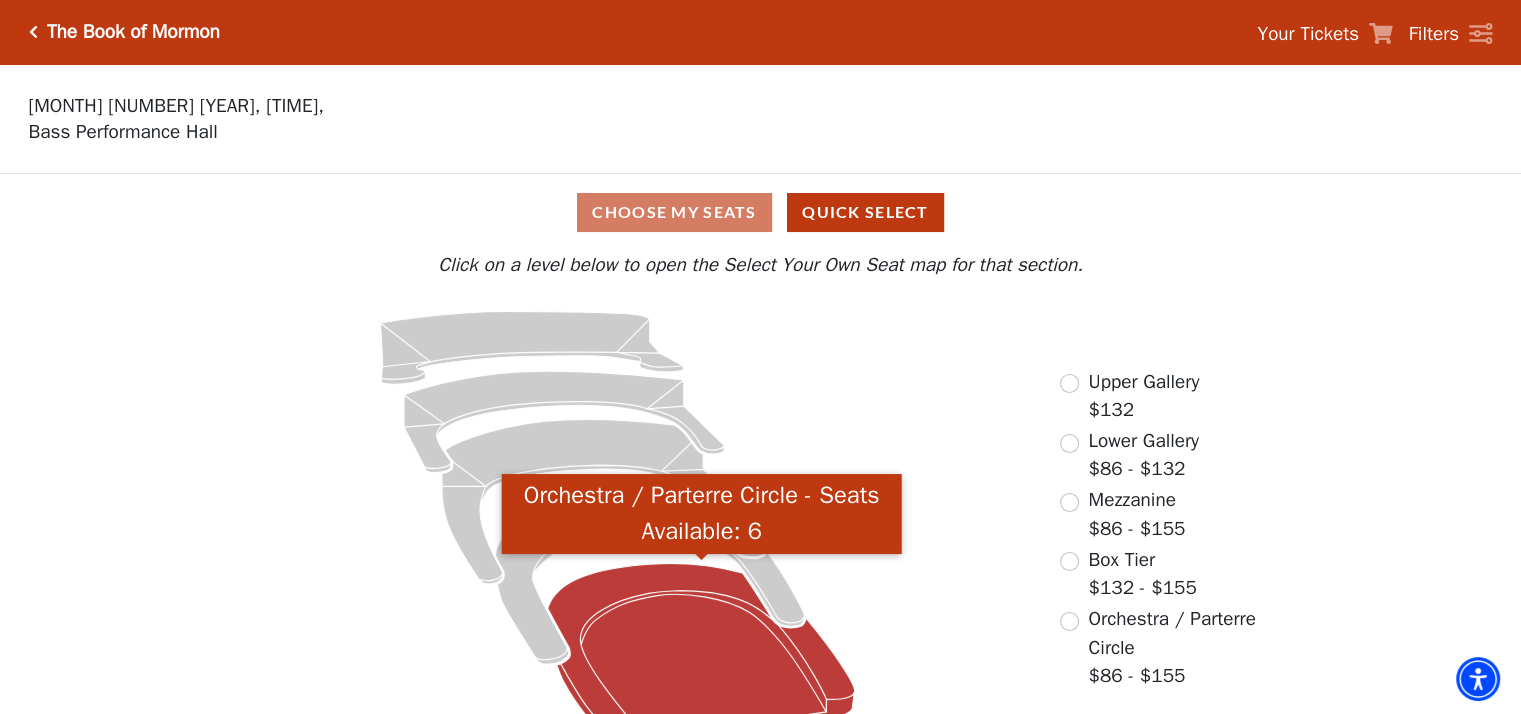 click 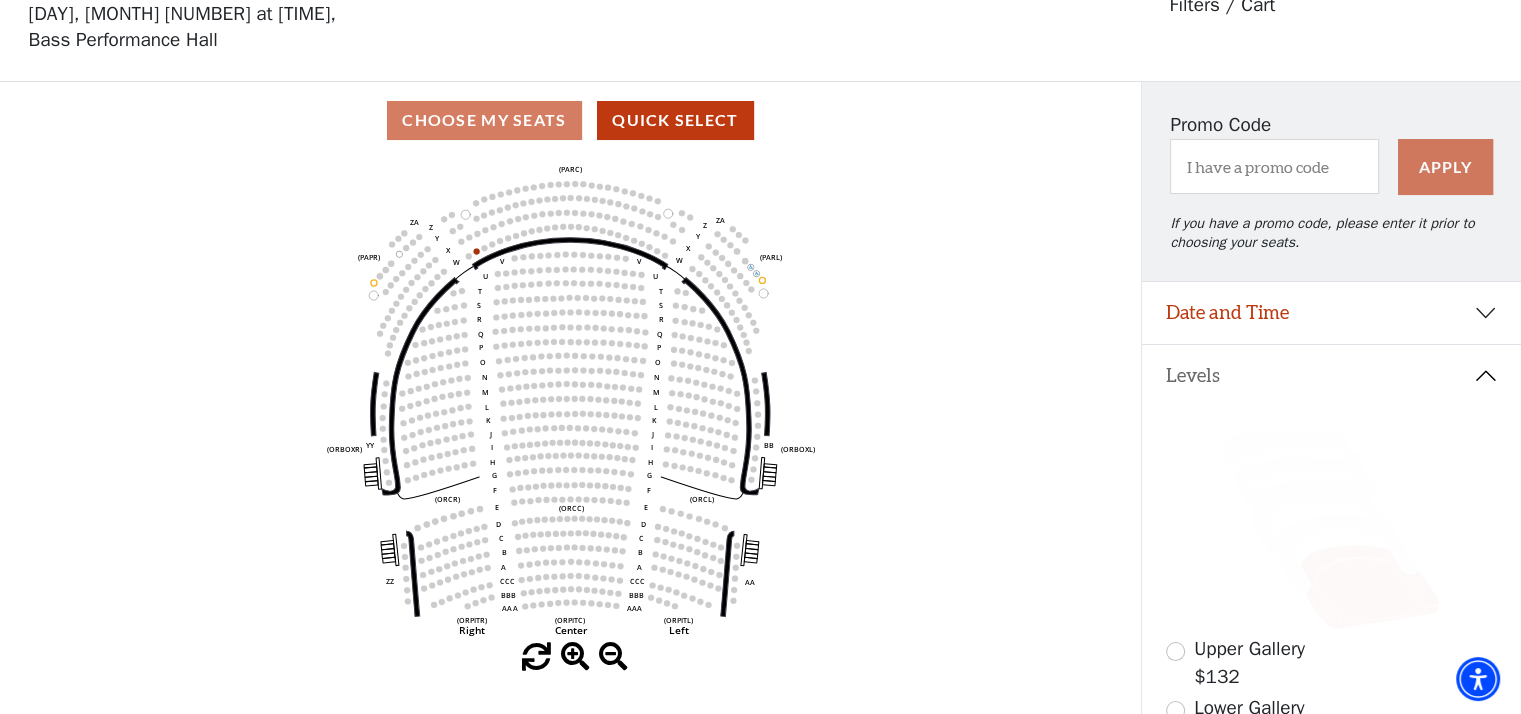 scroll, scrollTop: 92, scrollLeft: 0, axis: vertical 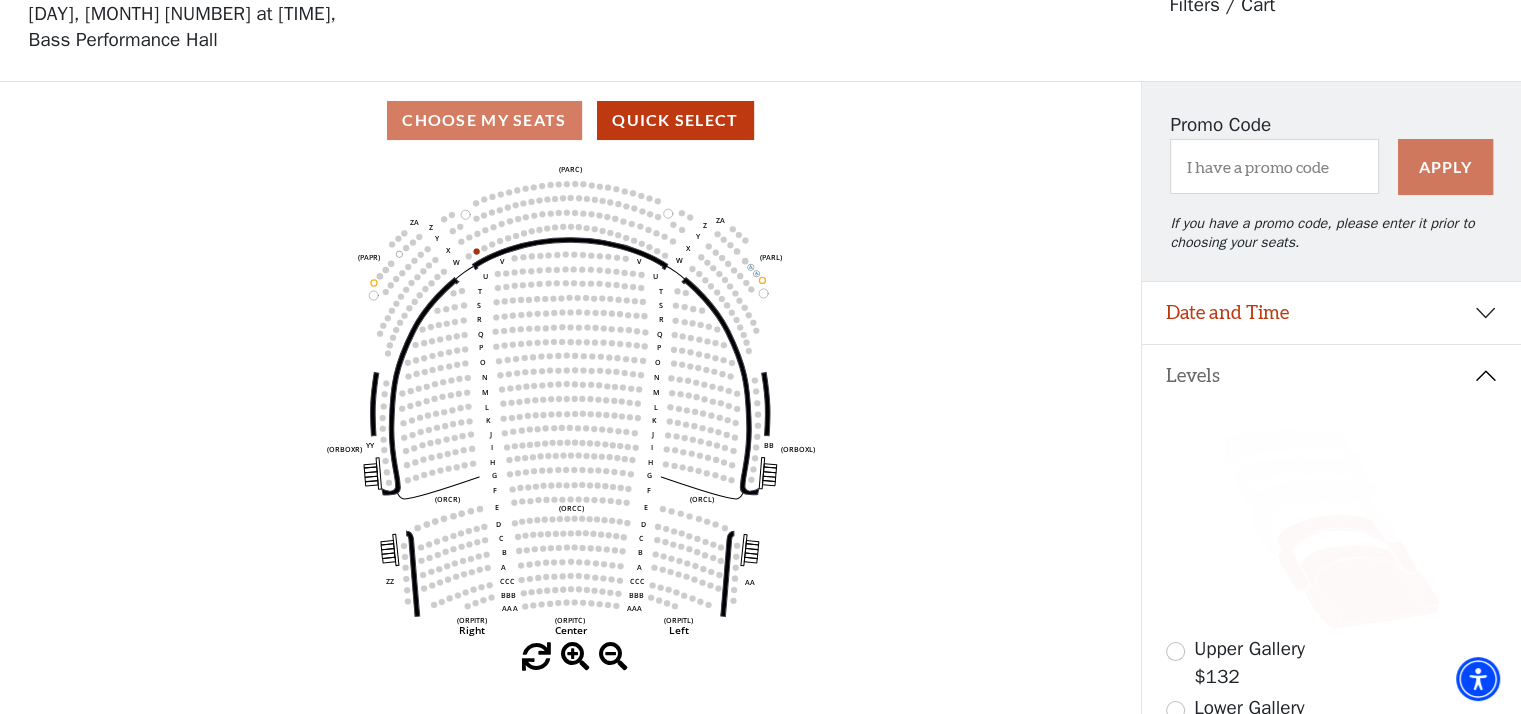 click 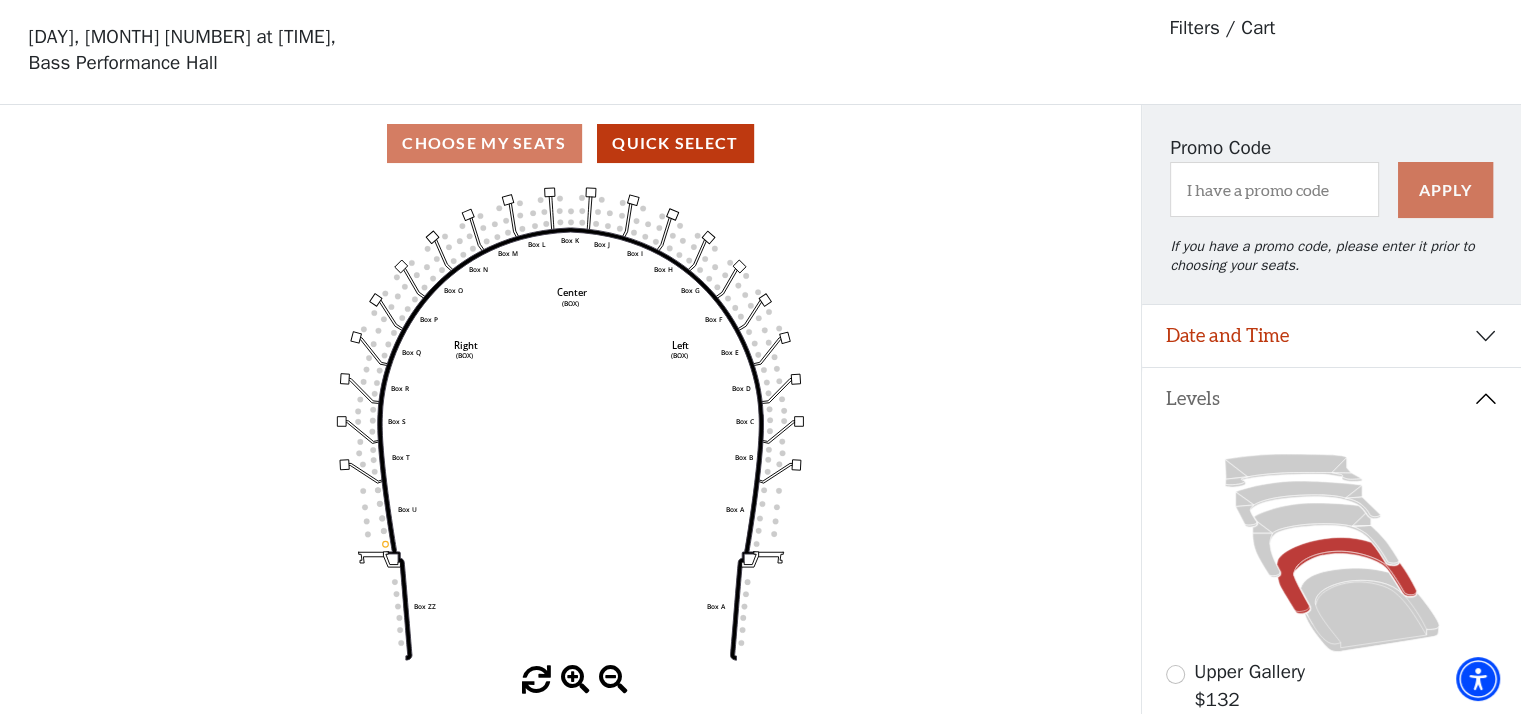 scroll, scrollTop: 92, scrollLeft: 0, axis: vertical 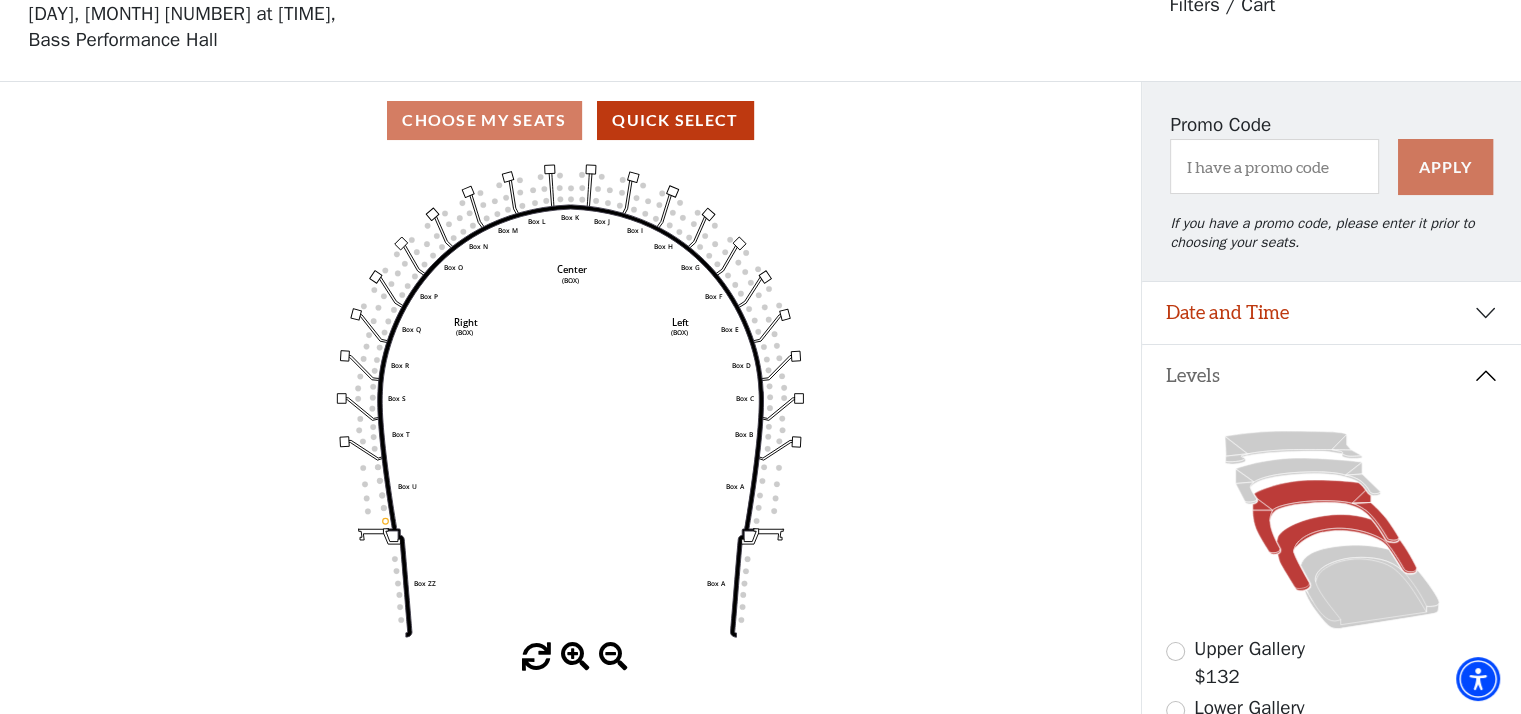 click 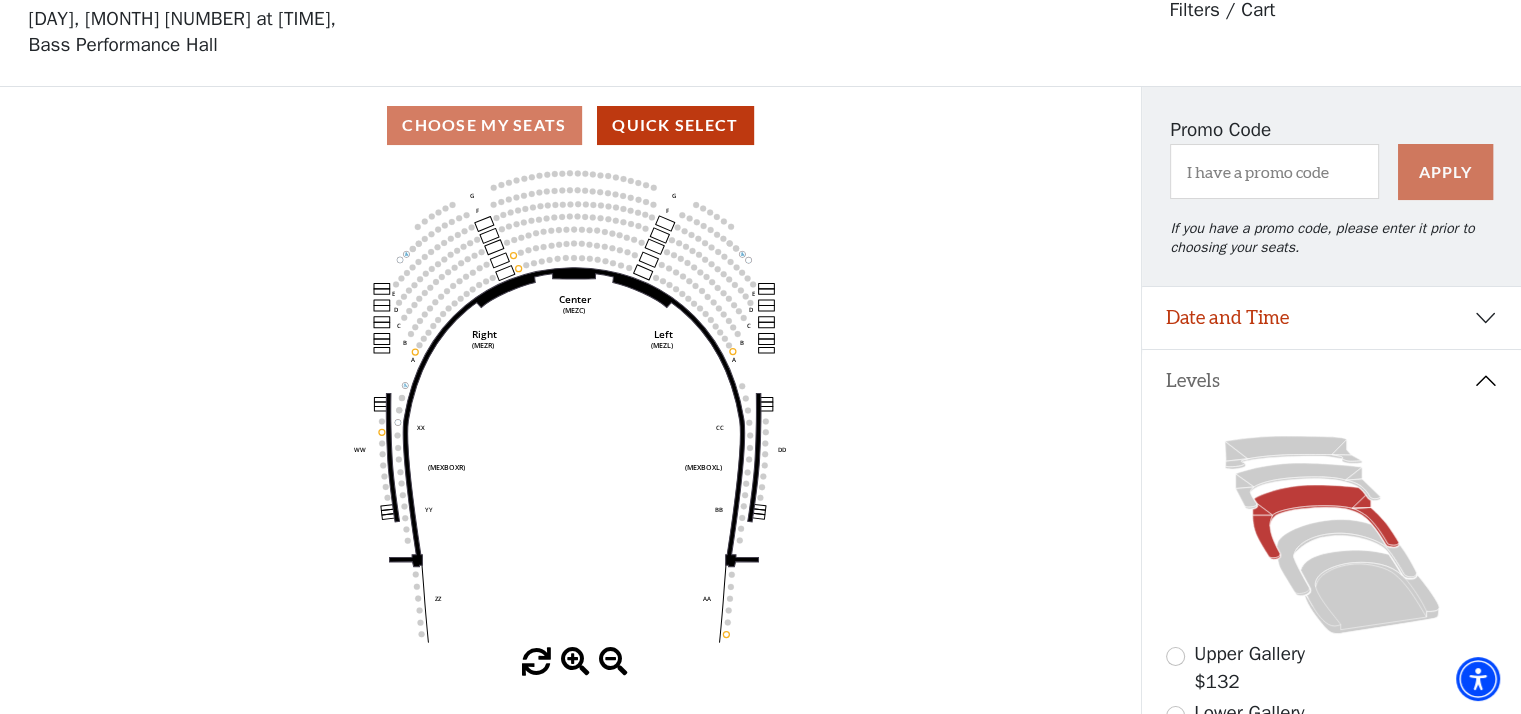 scroll, scrollTop: 92, scrollLeft: 0, axis: vertical 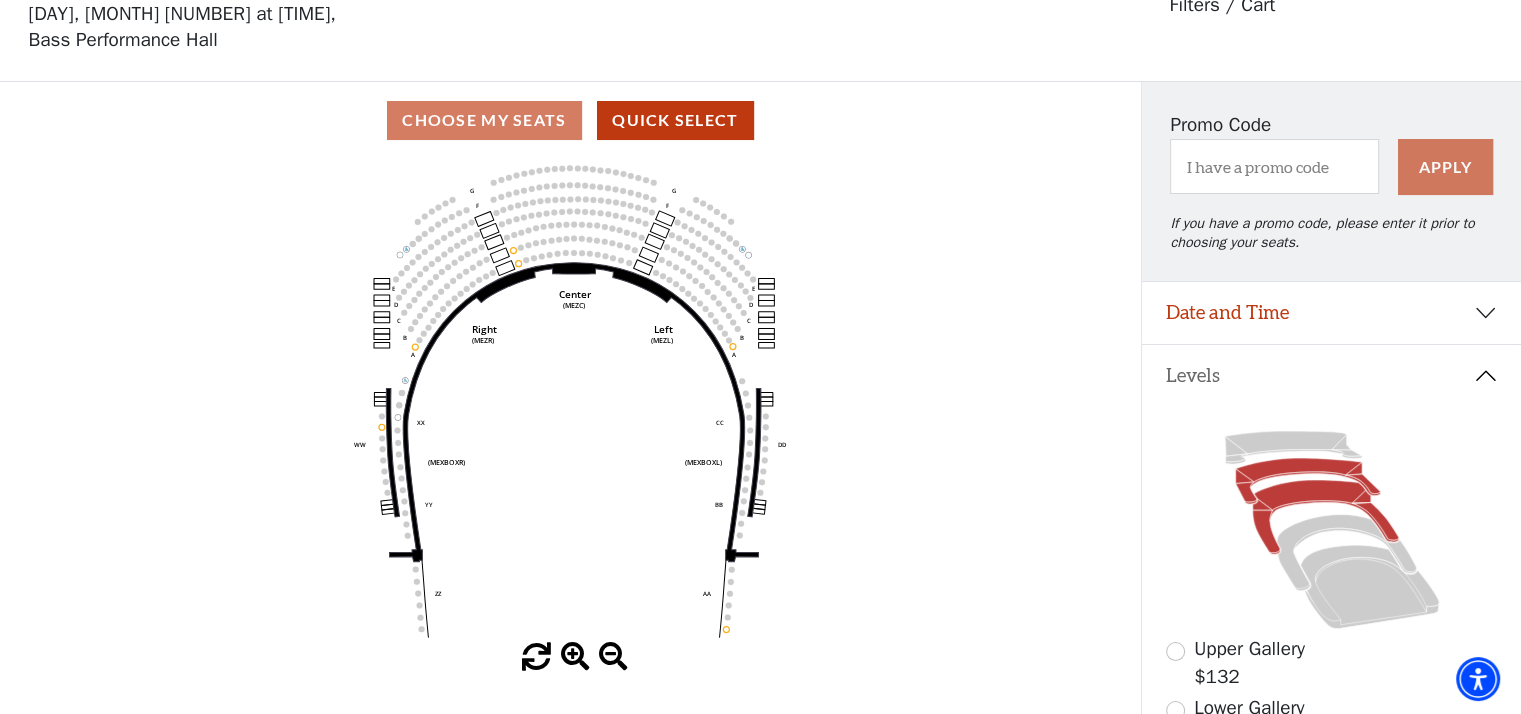 click 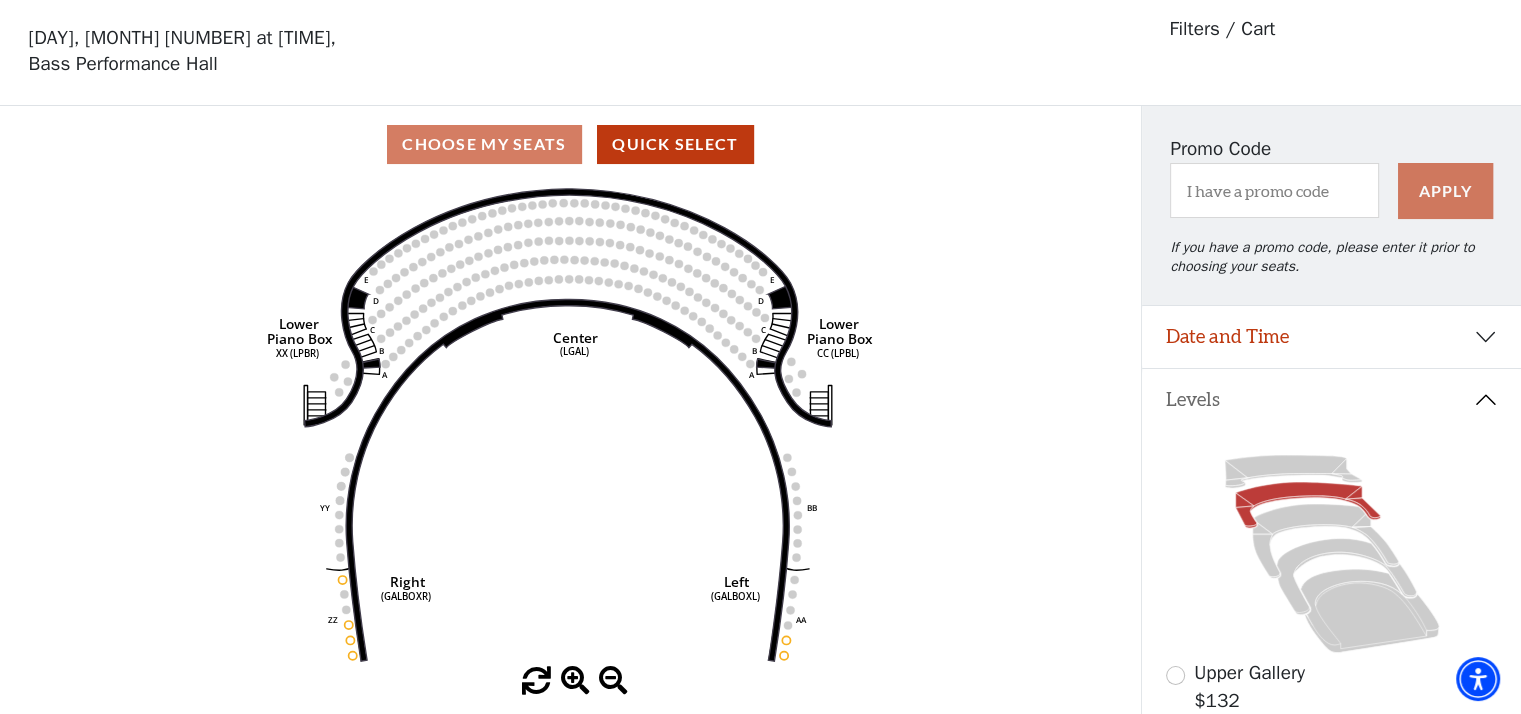 scroll, scrollTop: 92, scrollLeft: 0, axis: vertical 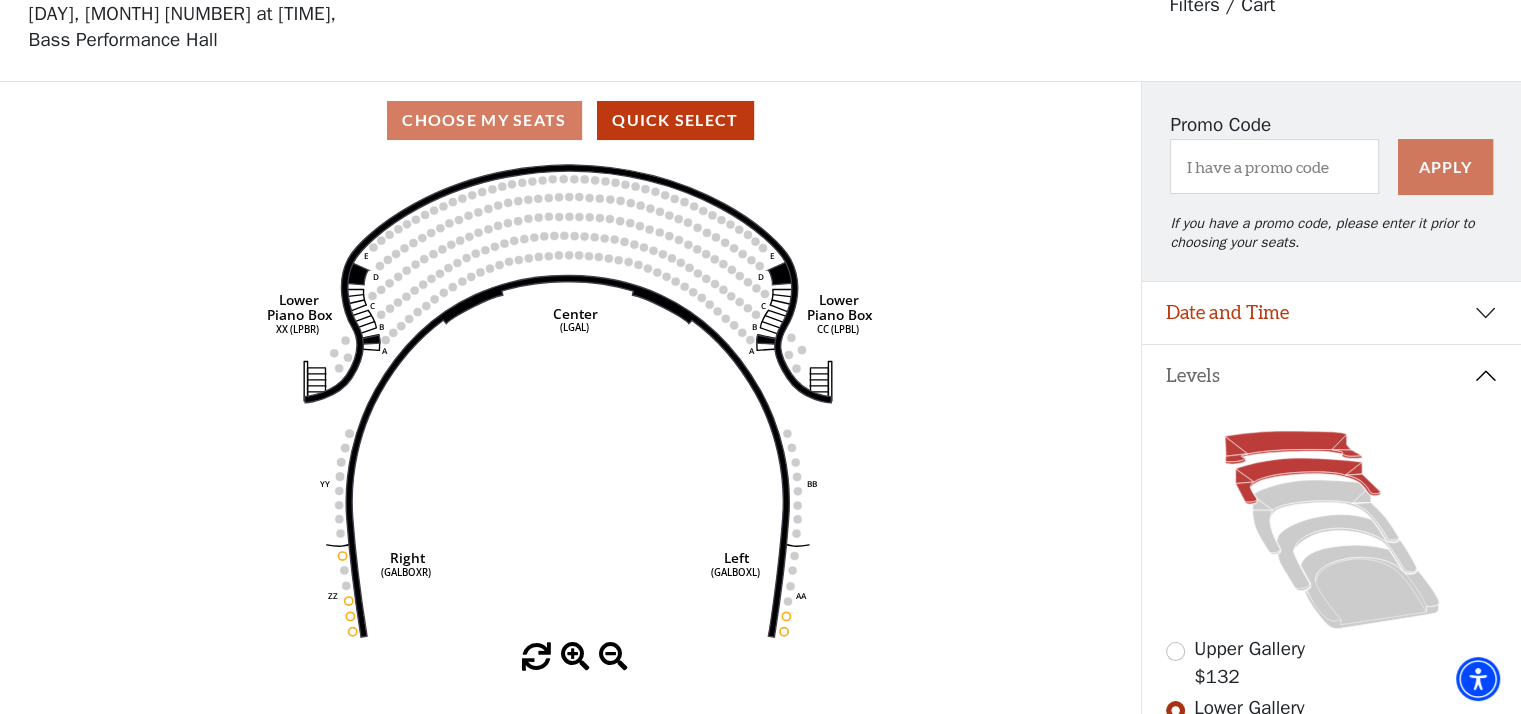 click 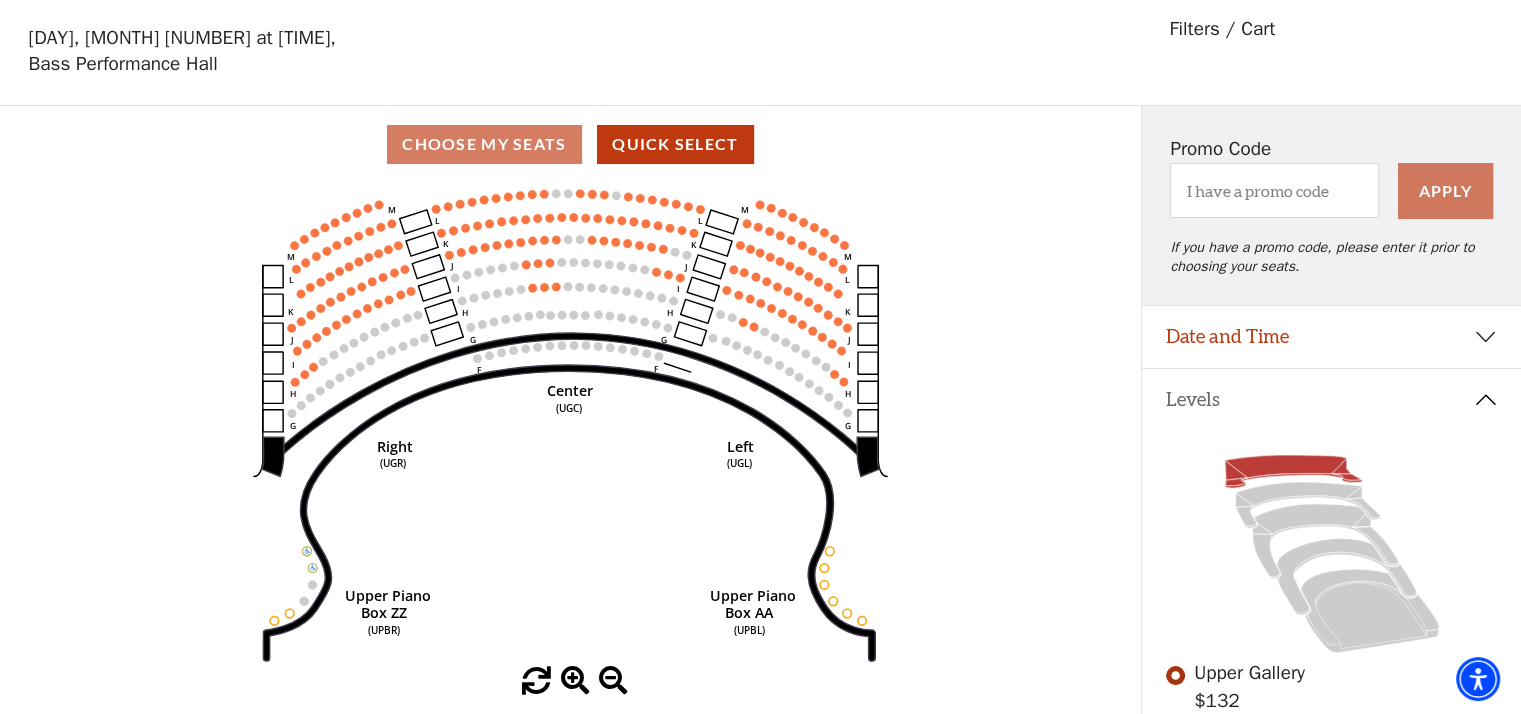 scroll, scrollTop: 92, scrollLeft: 0, axis: vertical 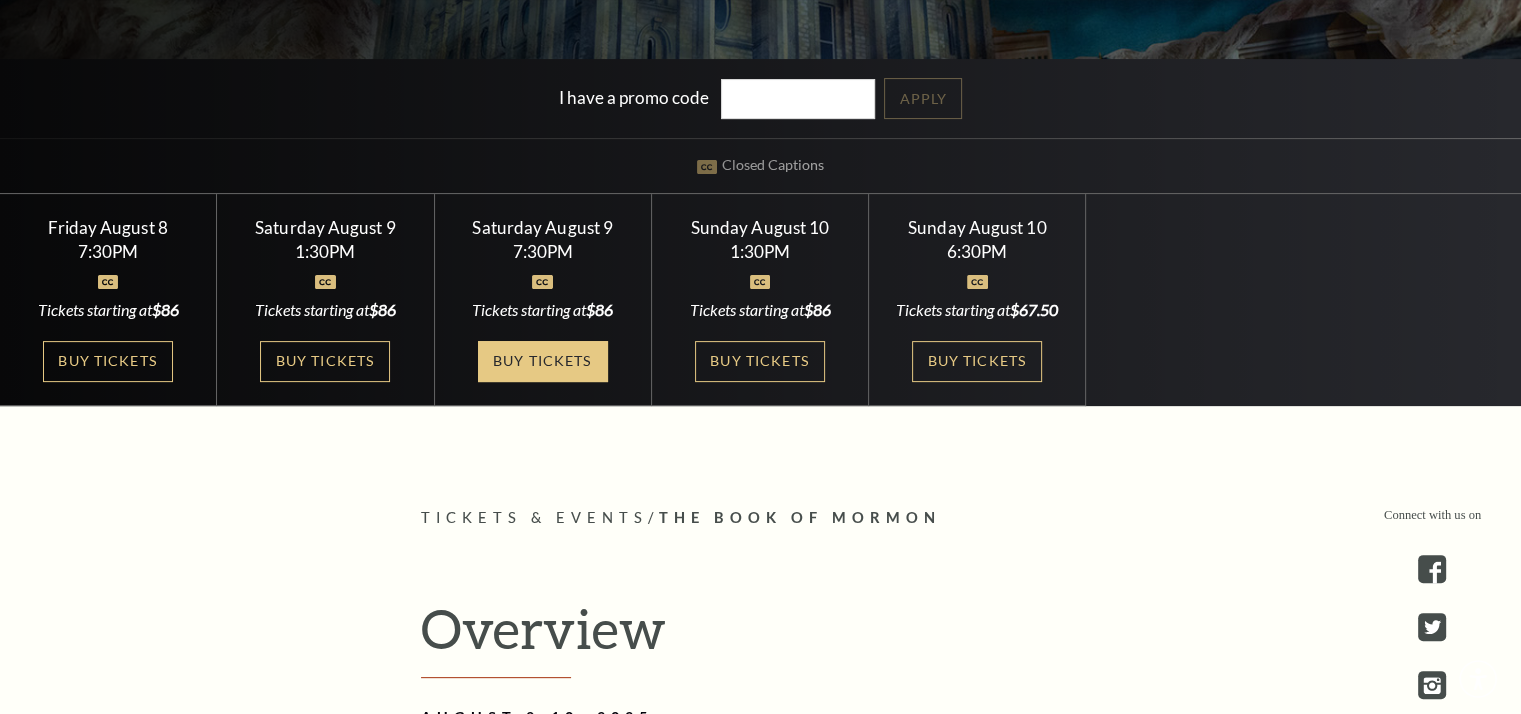 click on "Buy Tickets" at bounding box center [543, 361] 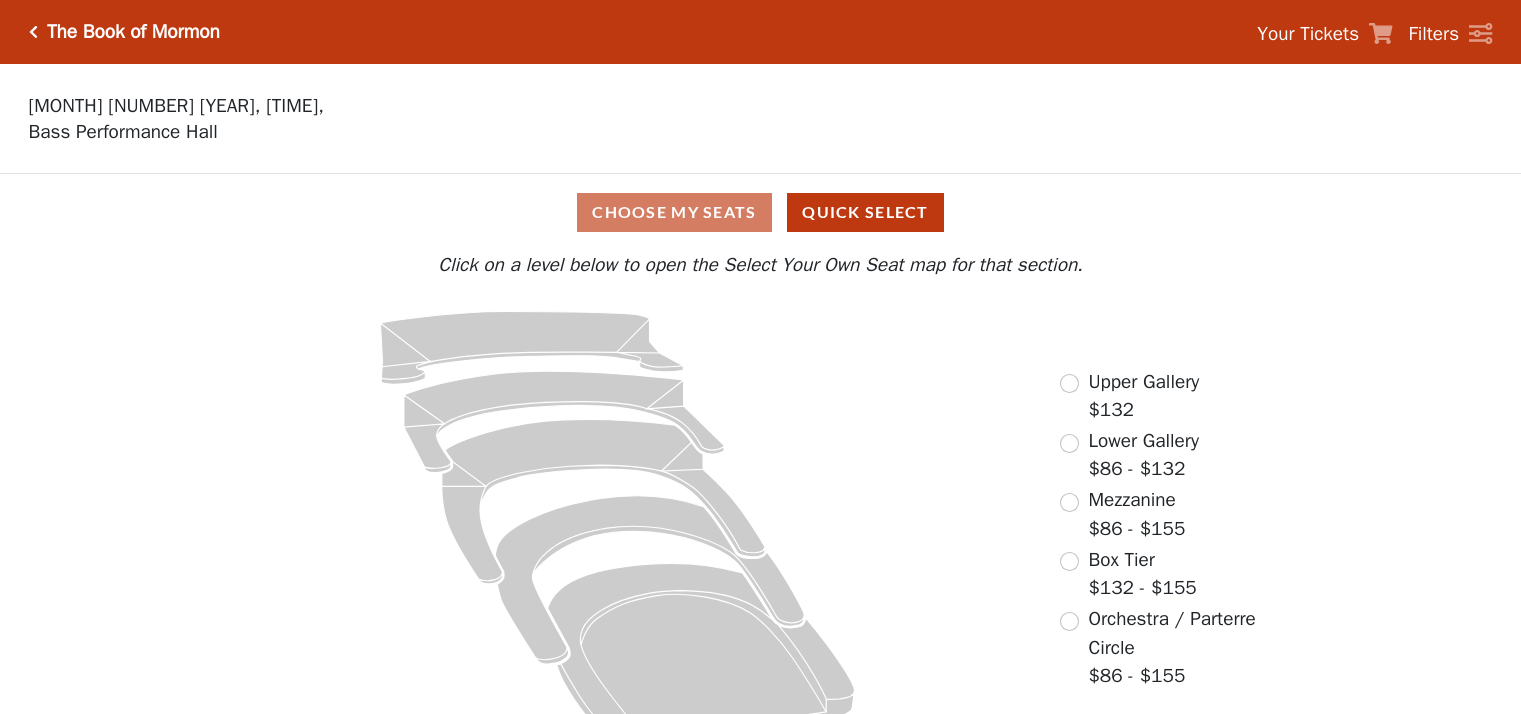 scroll, scrollTop: 0, scrollLeft: 0, axis: both 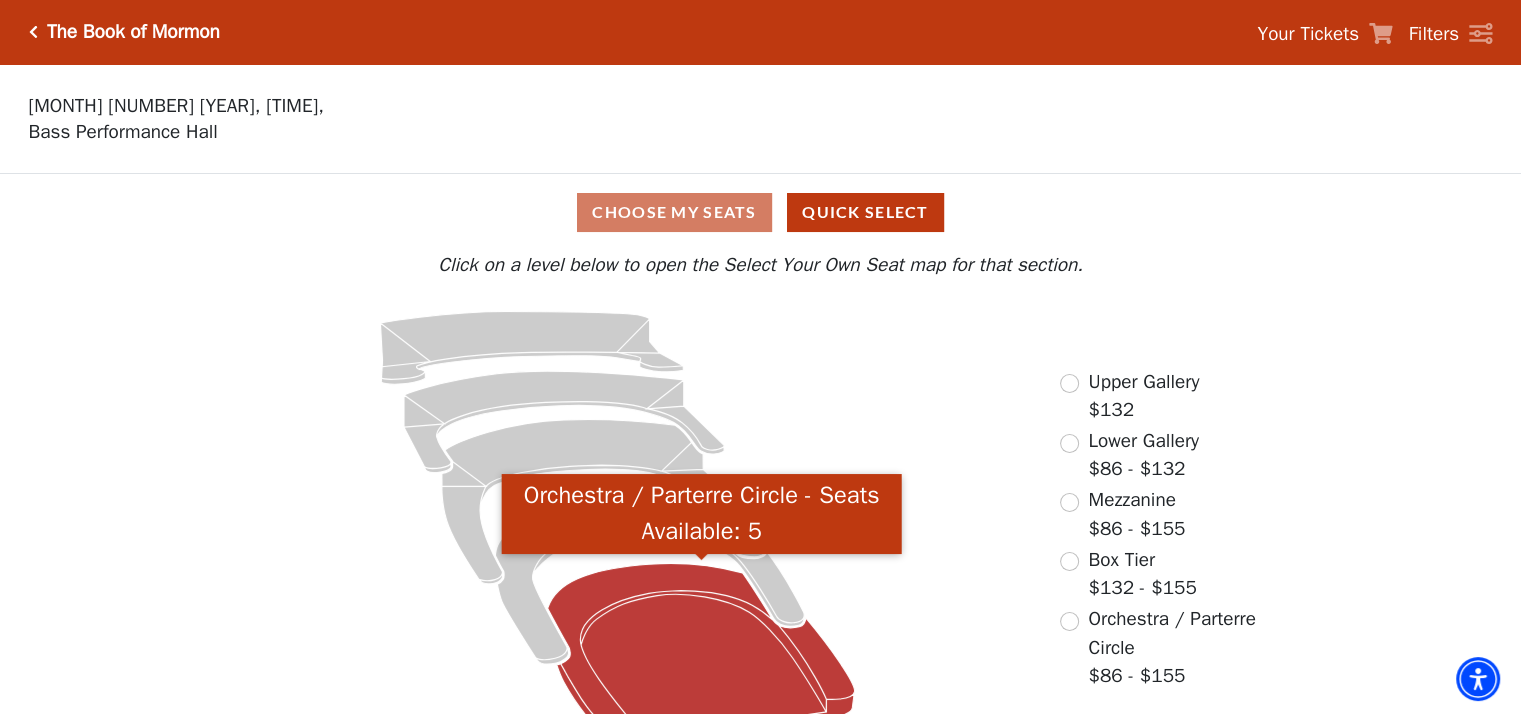 click 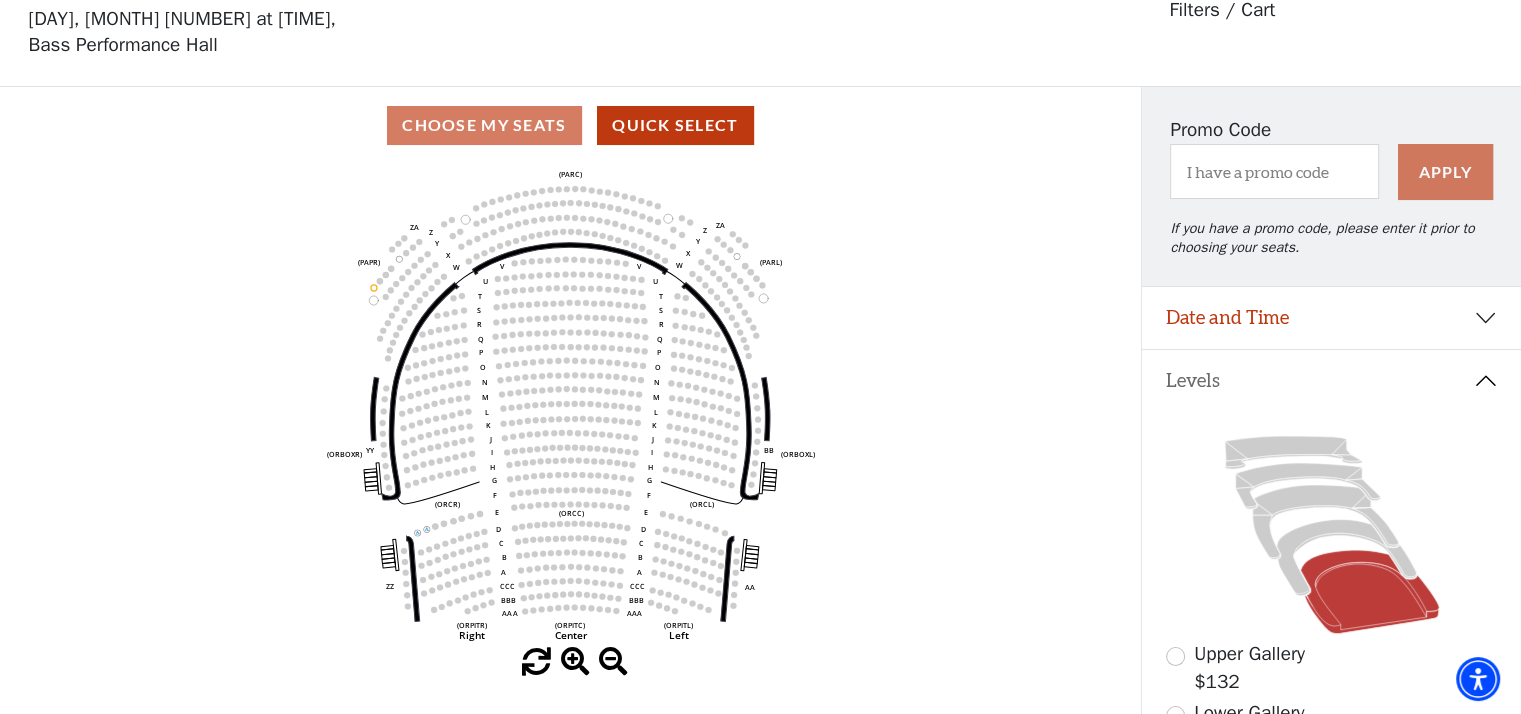 scroll, scrollTop: 92, scrollLeft: 0, axis: vertical 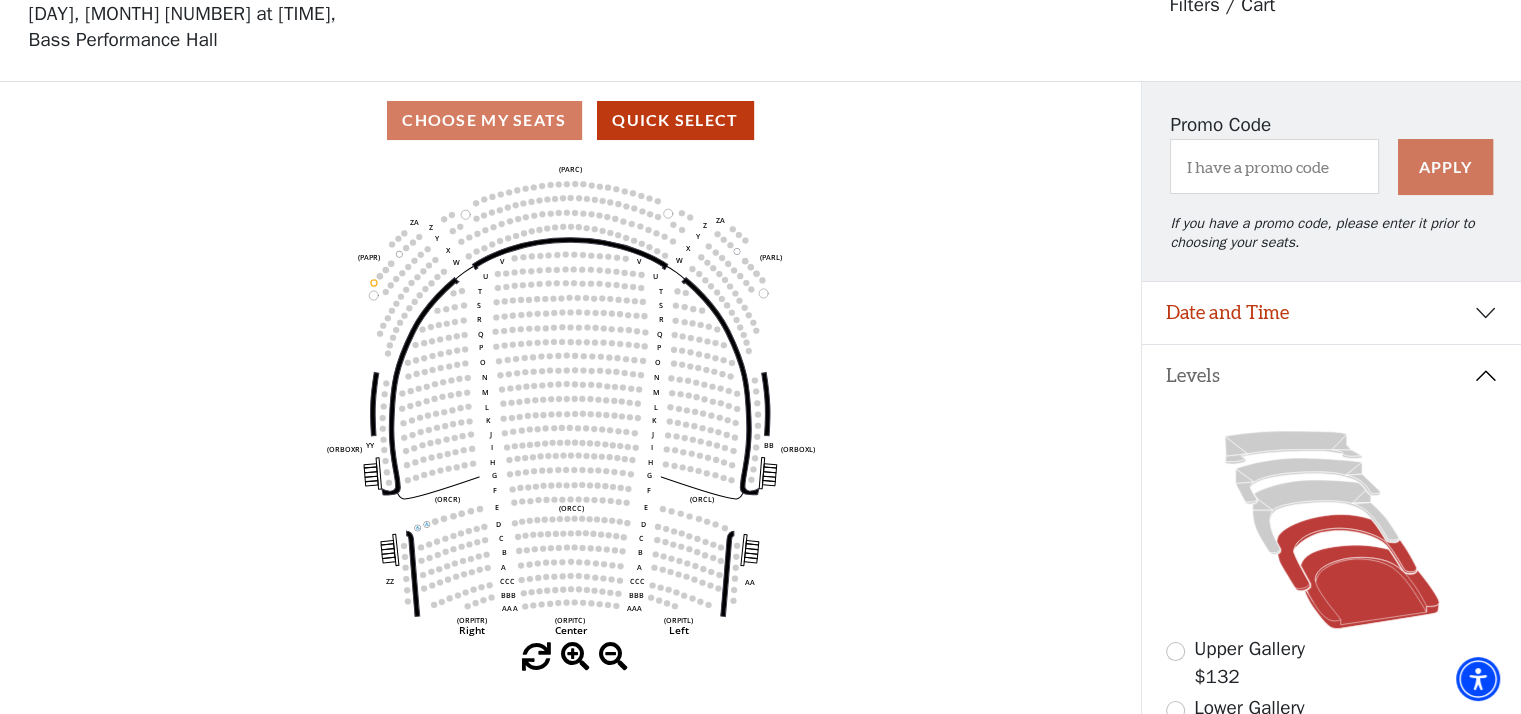 click 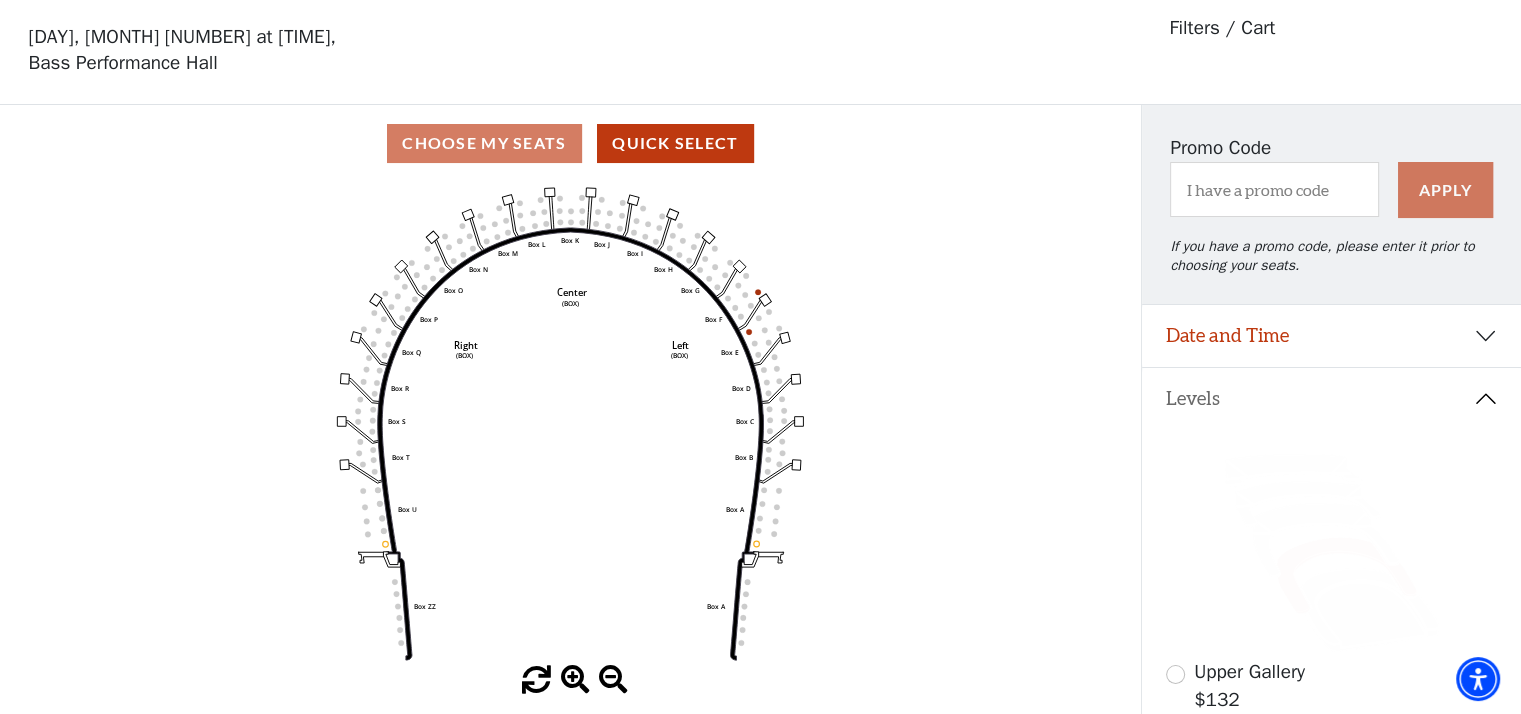 scroll, scrollTop: 92, scrollLeft: 0, axis: vertical 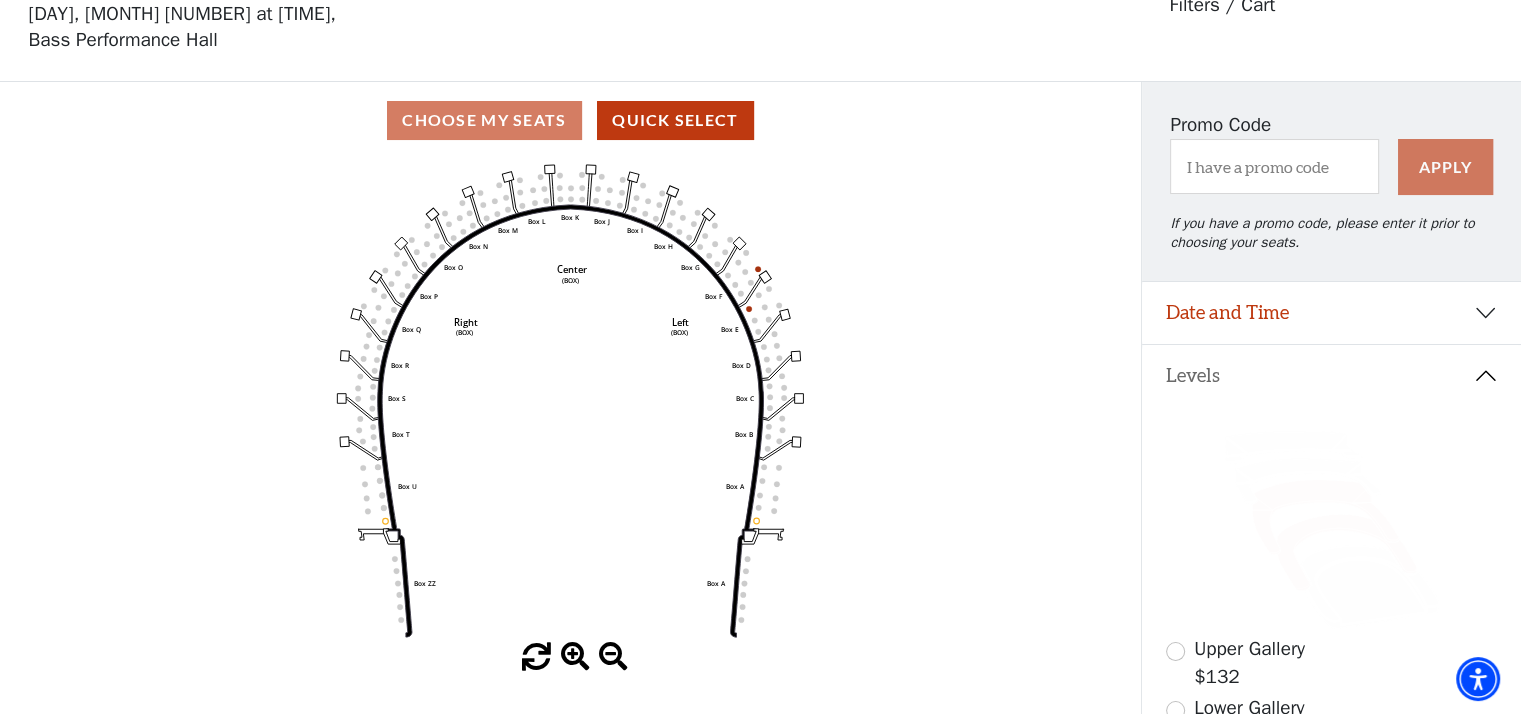 click 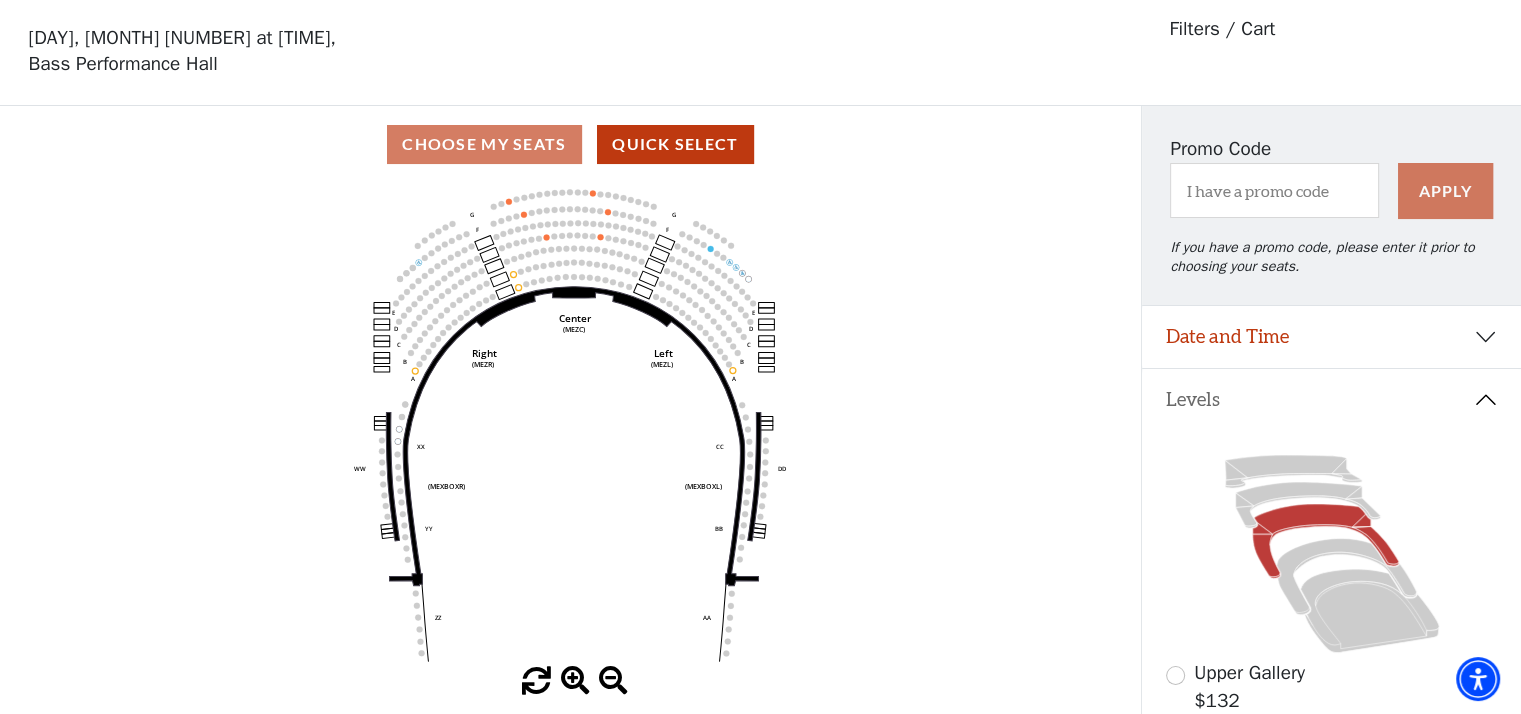 scroll, scrollTop: 92, scrollLeft: 0, axis: vertical 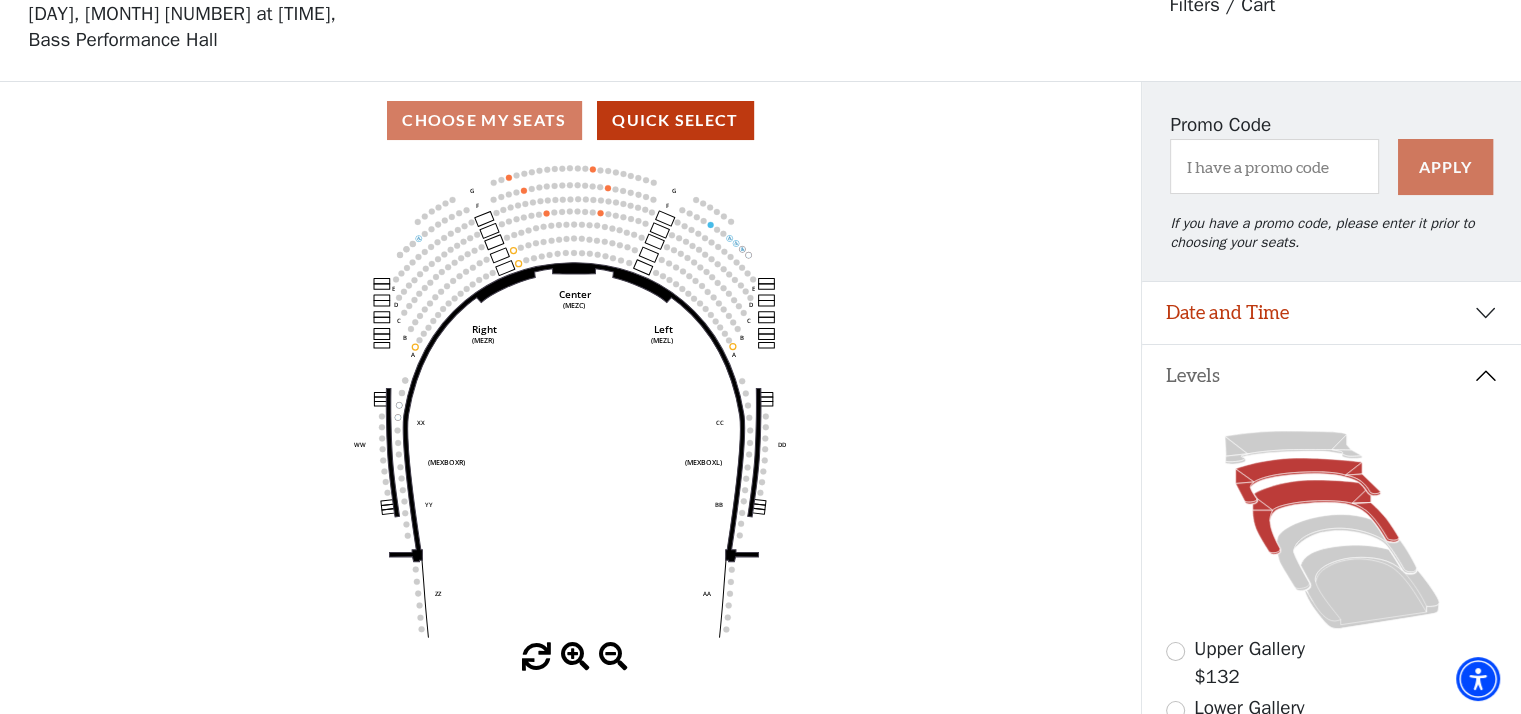 click 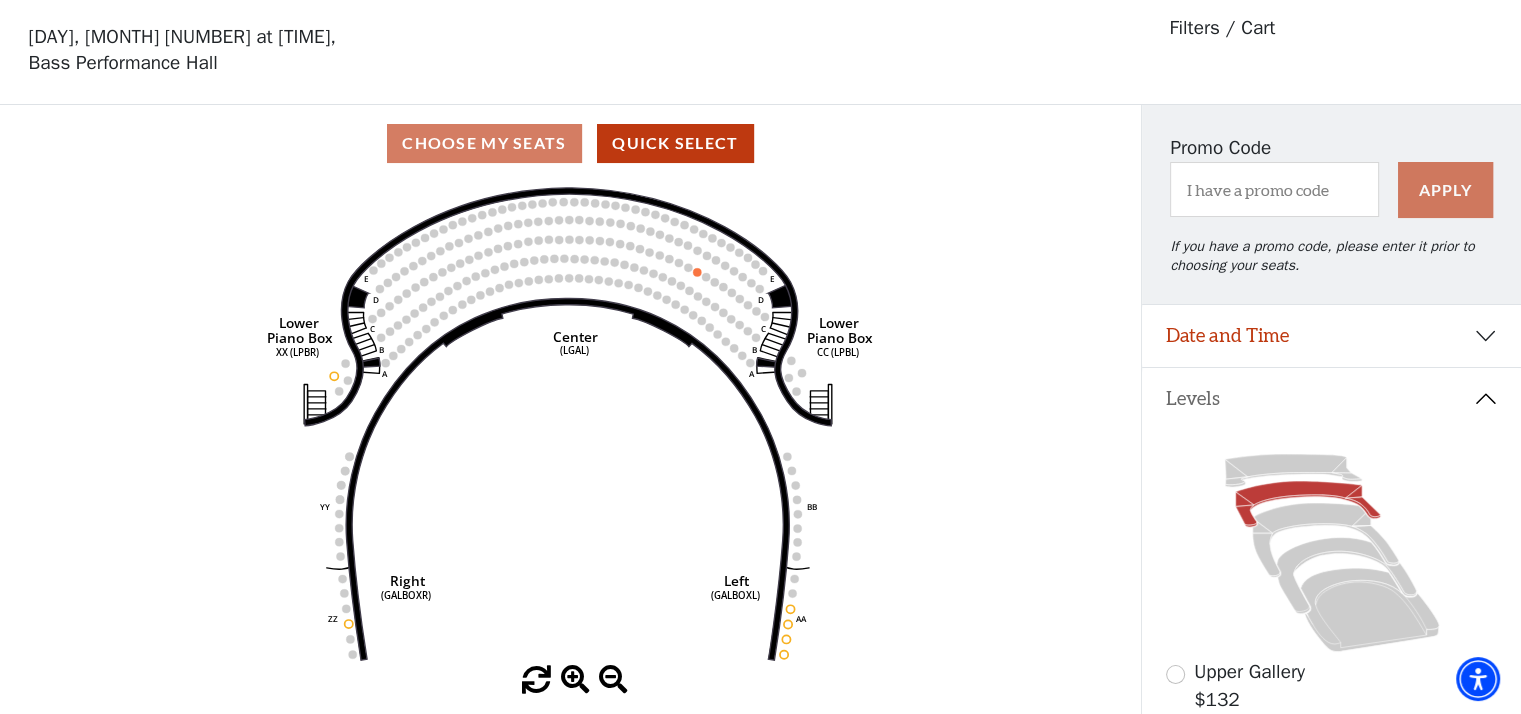 scroll, scrollTop: 92, scrollLeft: 0, axis: vertical 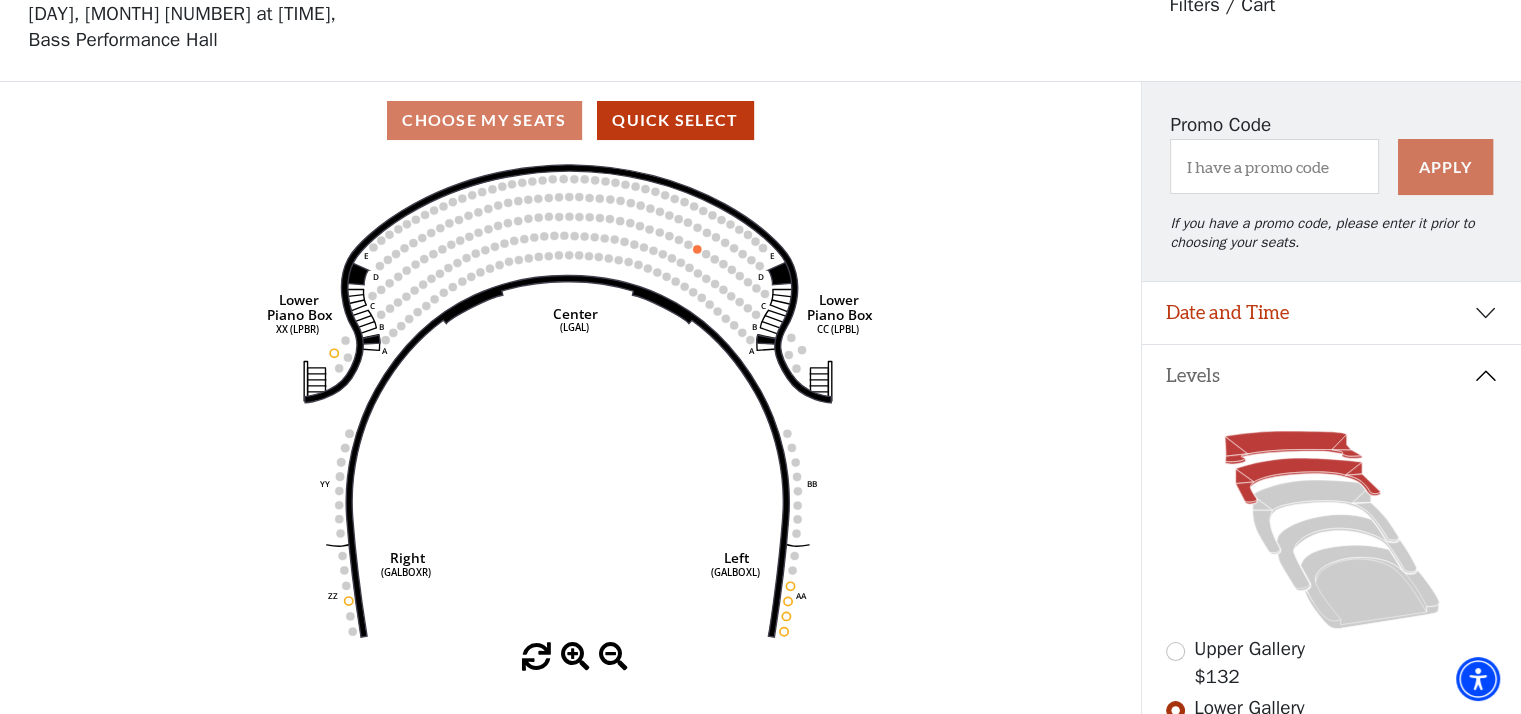 click 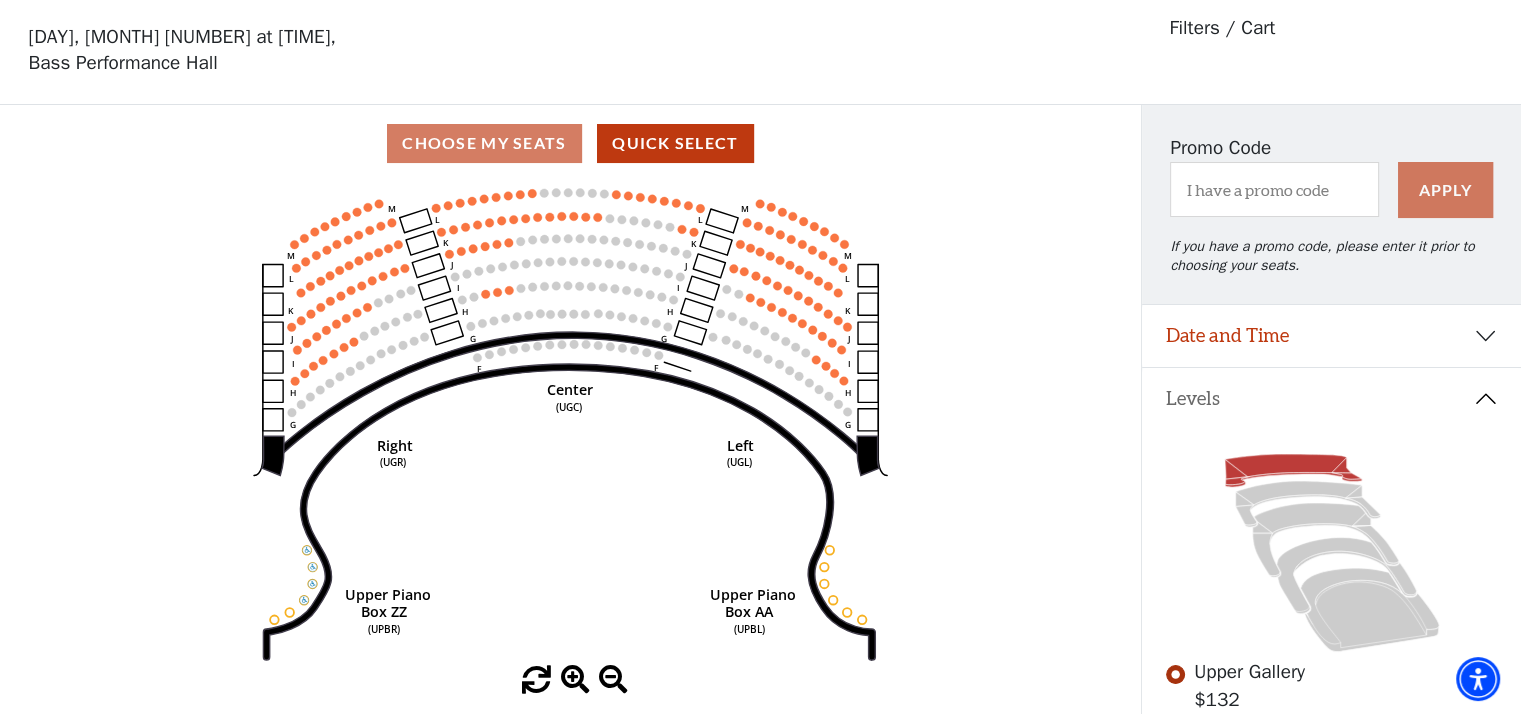 scroll, scrollTop: 92, scrollLeft: 0, axis: vertical 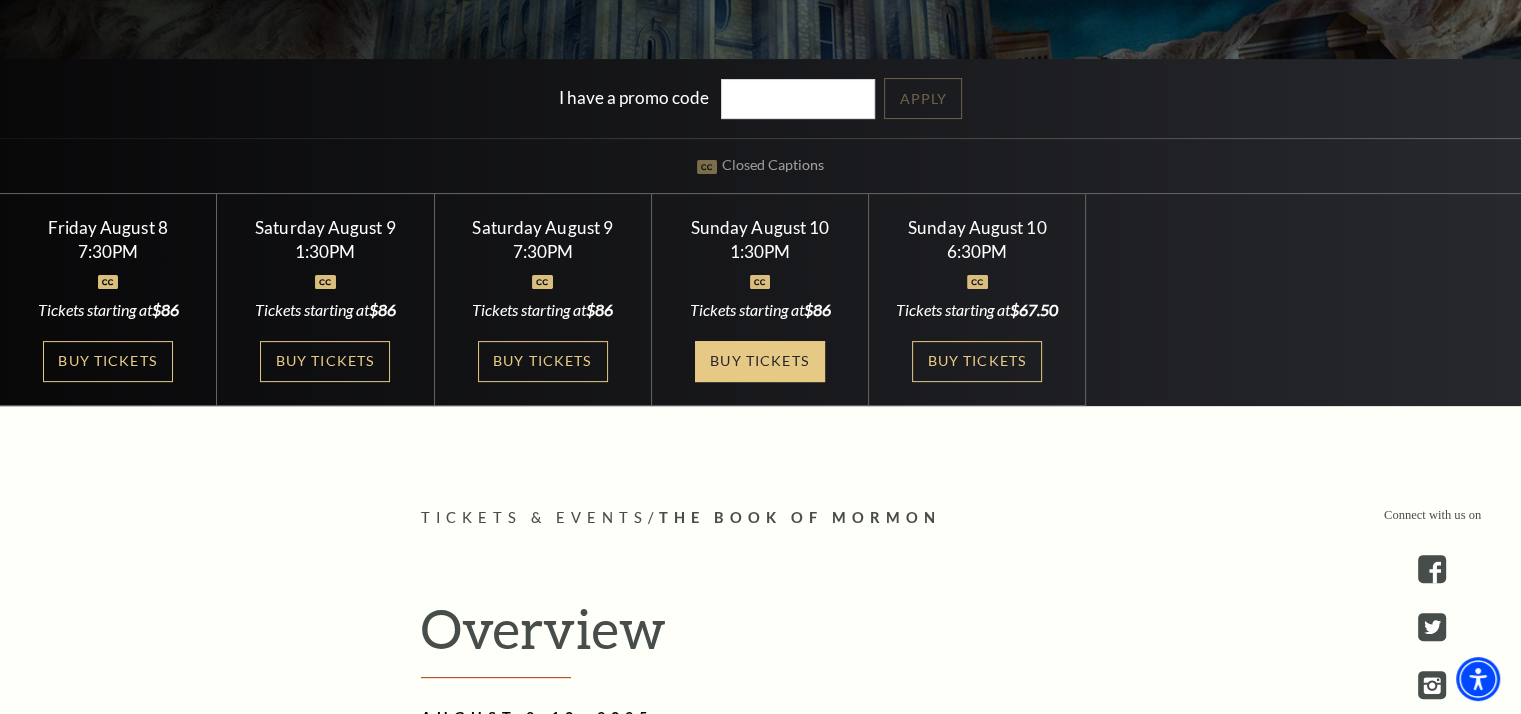 click on "Buy Tickets" at bounding box center [760, 361] 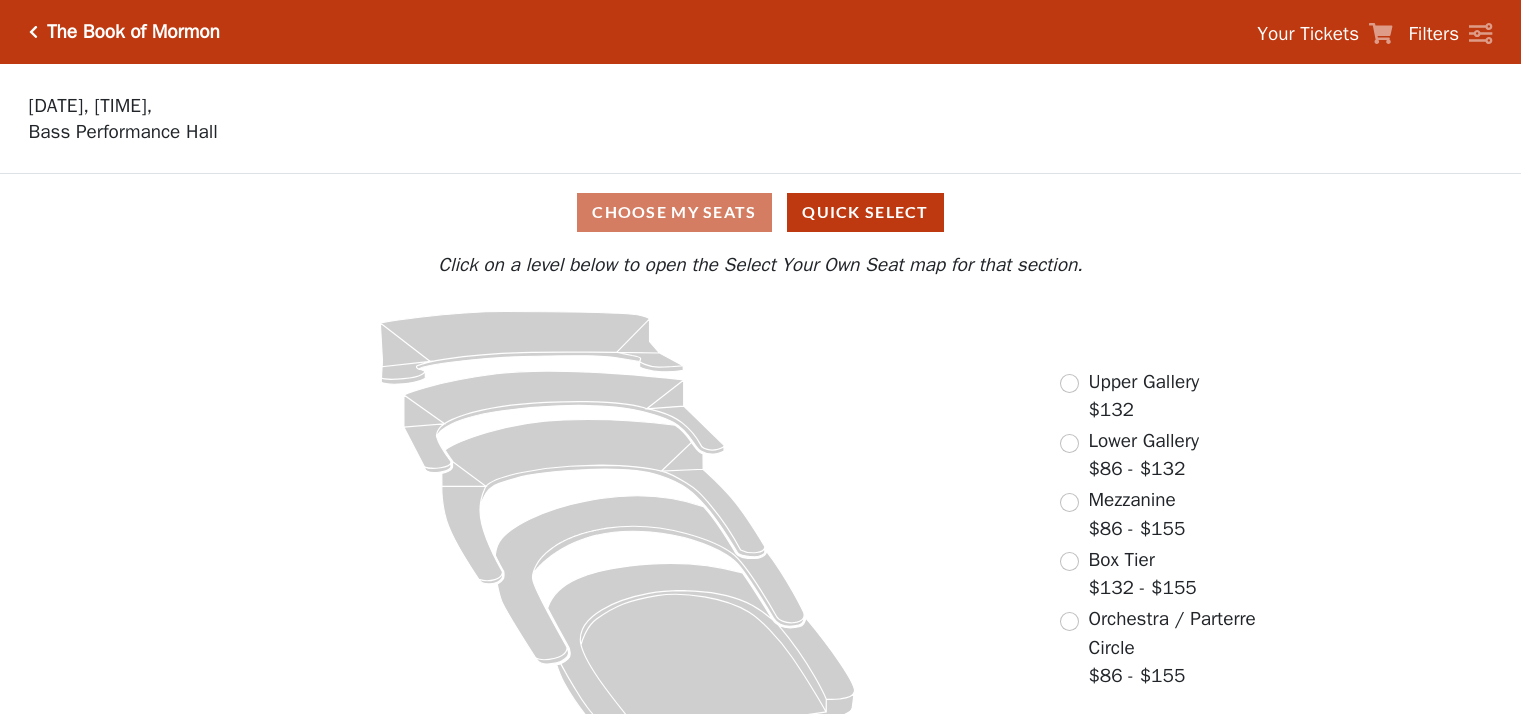 scroll, scrollTop: 0, scrollLeft: 0, axis: both 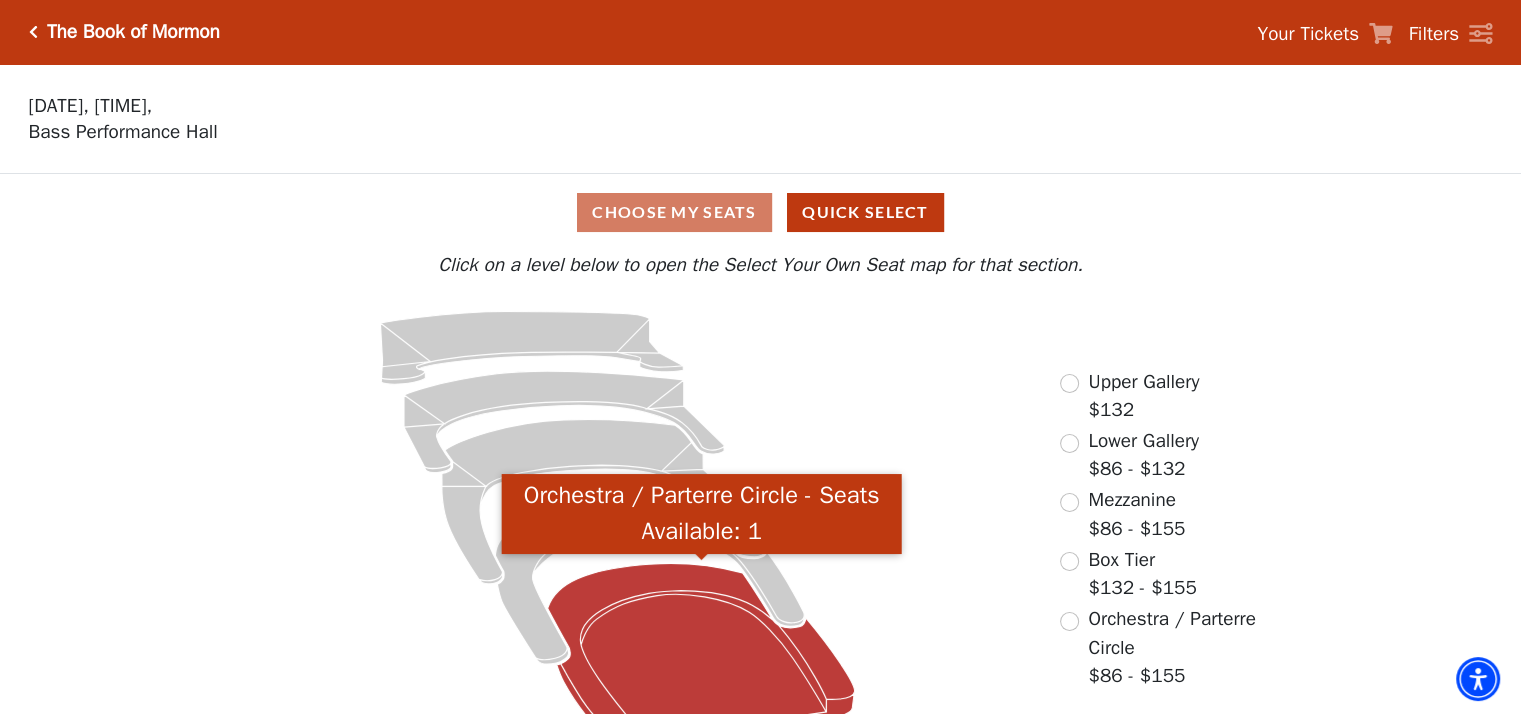 click 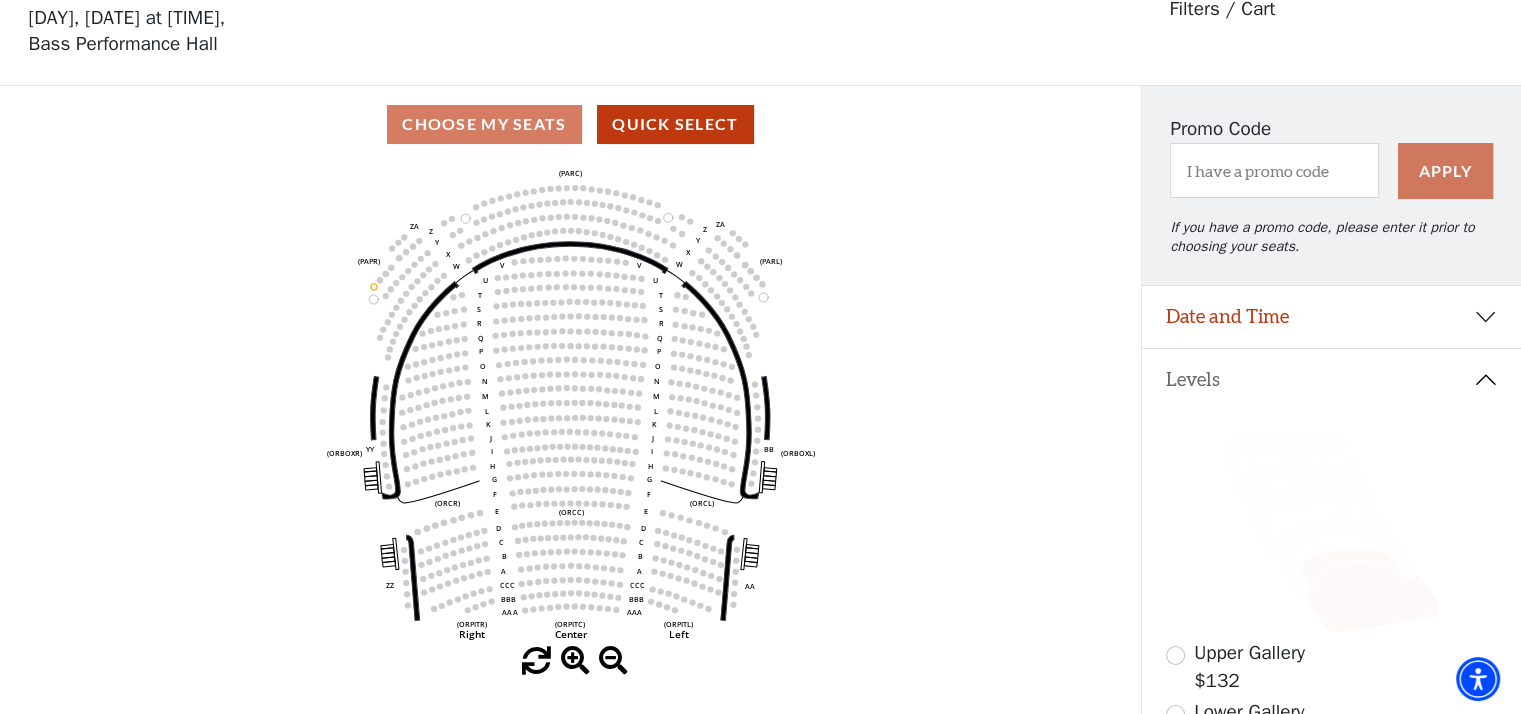 scroll, scrollTop: 92, scrollLeft: 0, axis: vertical 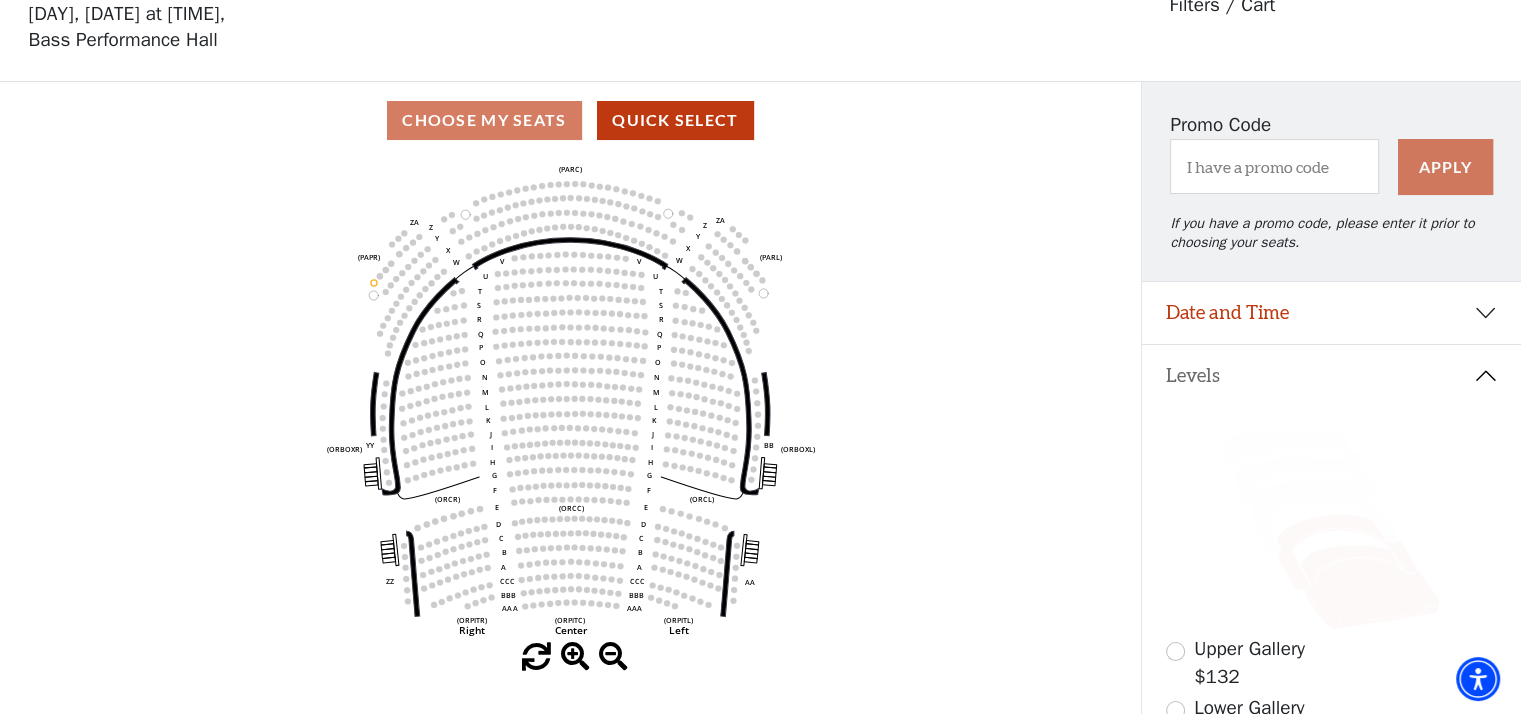 click 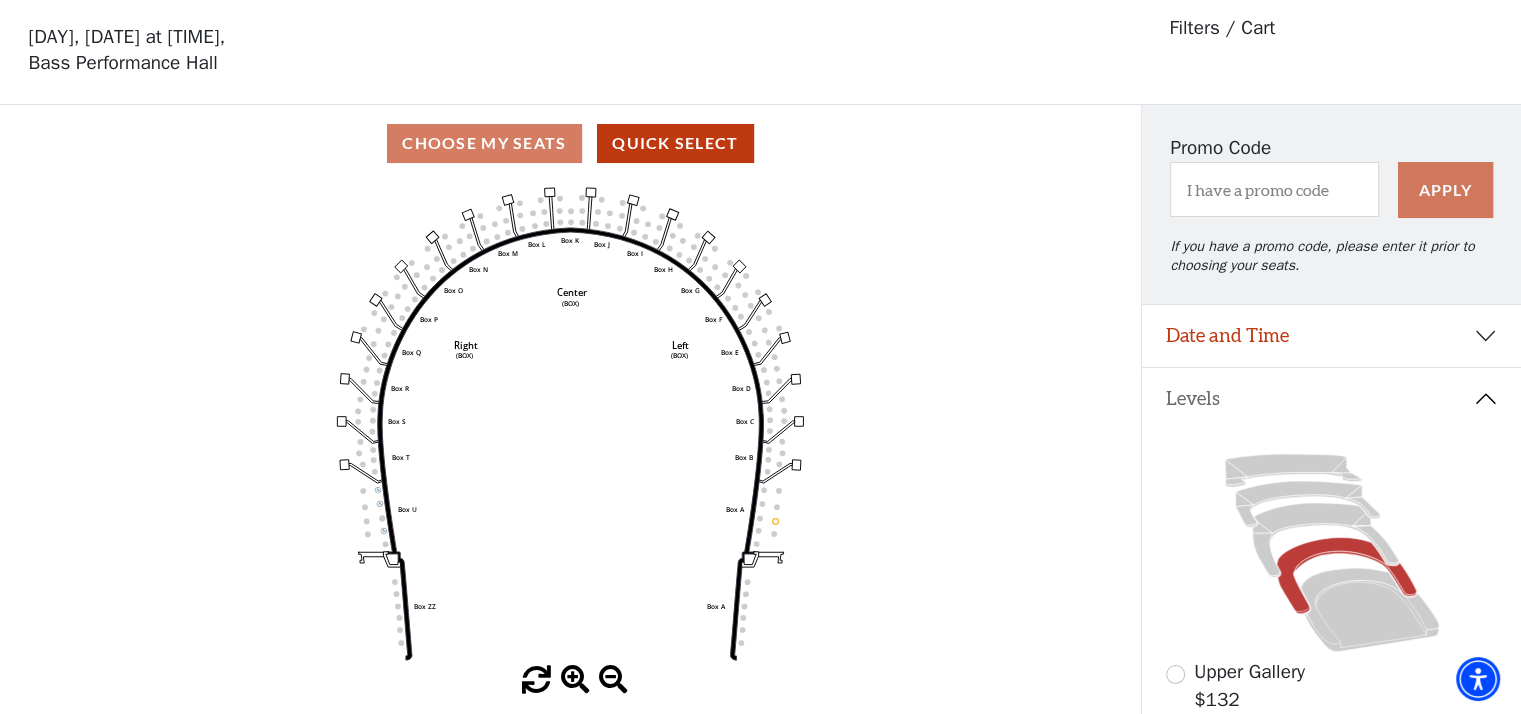 scroll, scrollTop: 92, scrollLeft: 0, axis: vertical 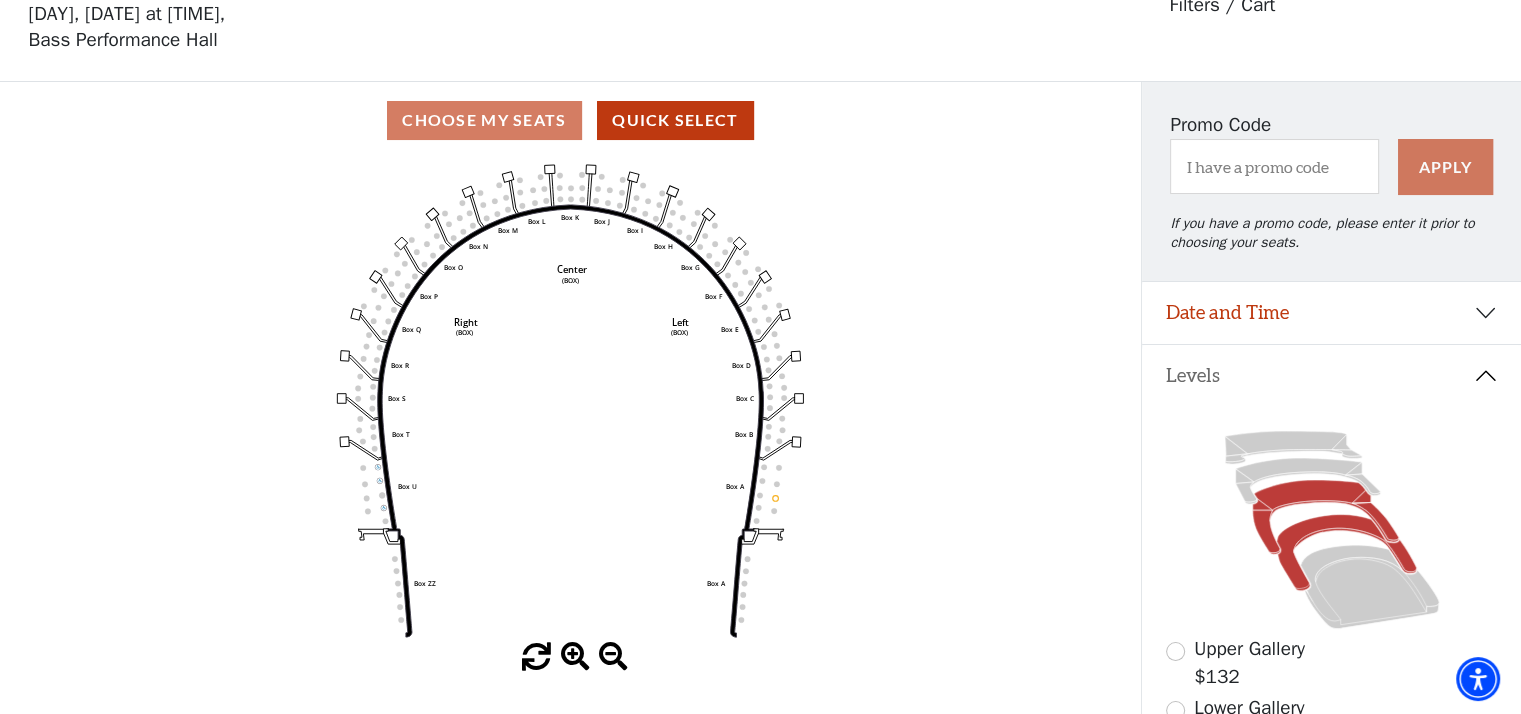 click 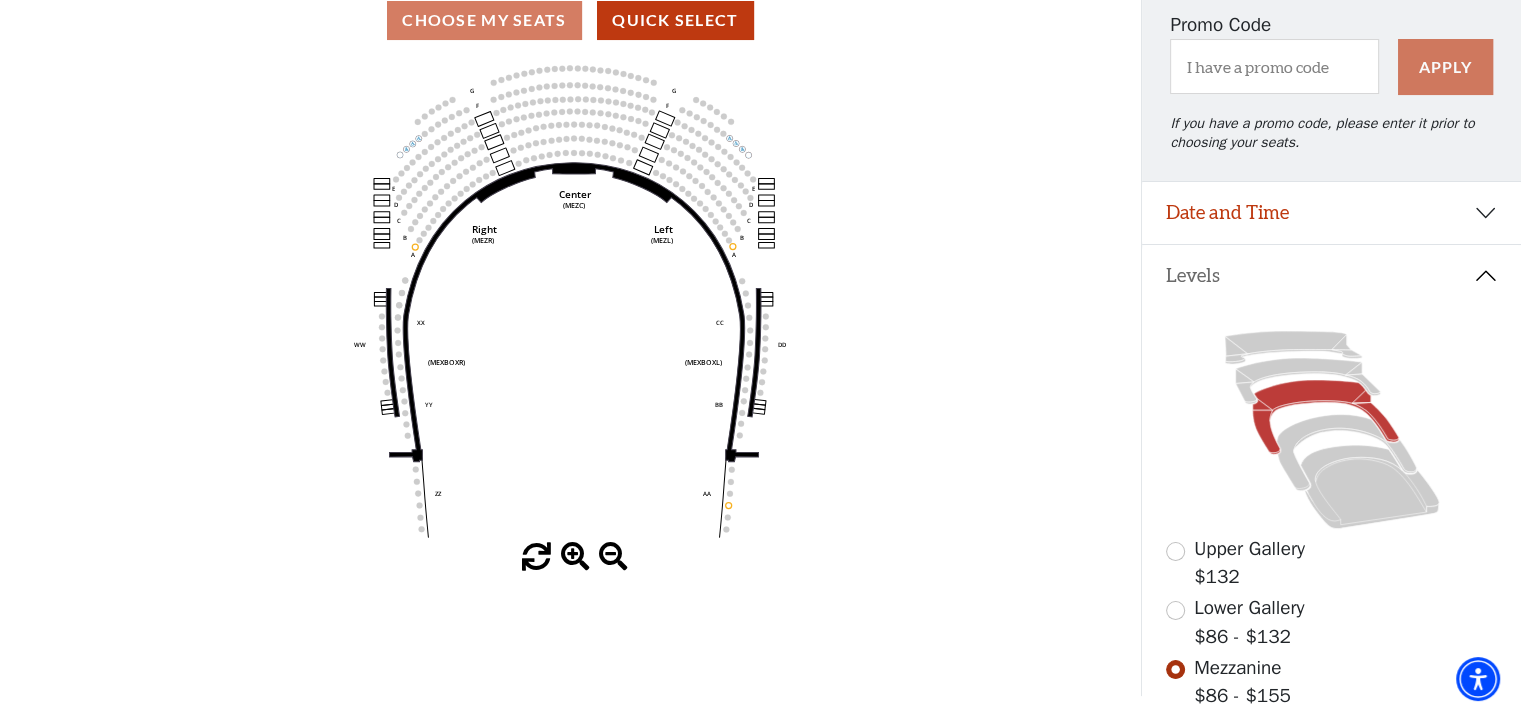 scroll, scrollTop: 192, scrollLeft: 0, axis: vertical 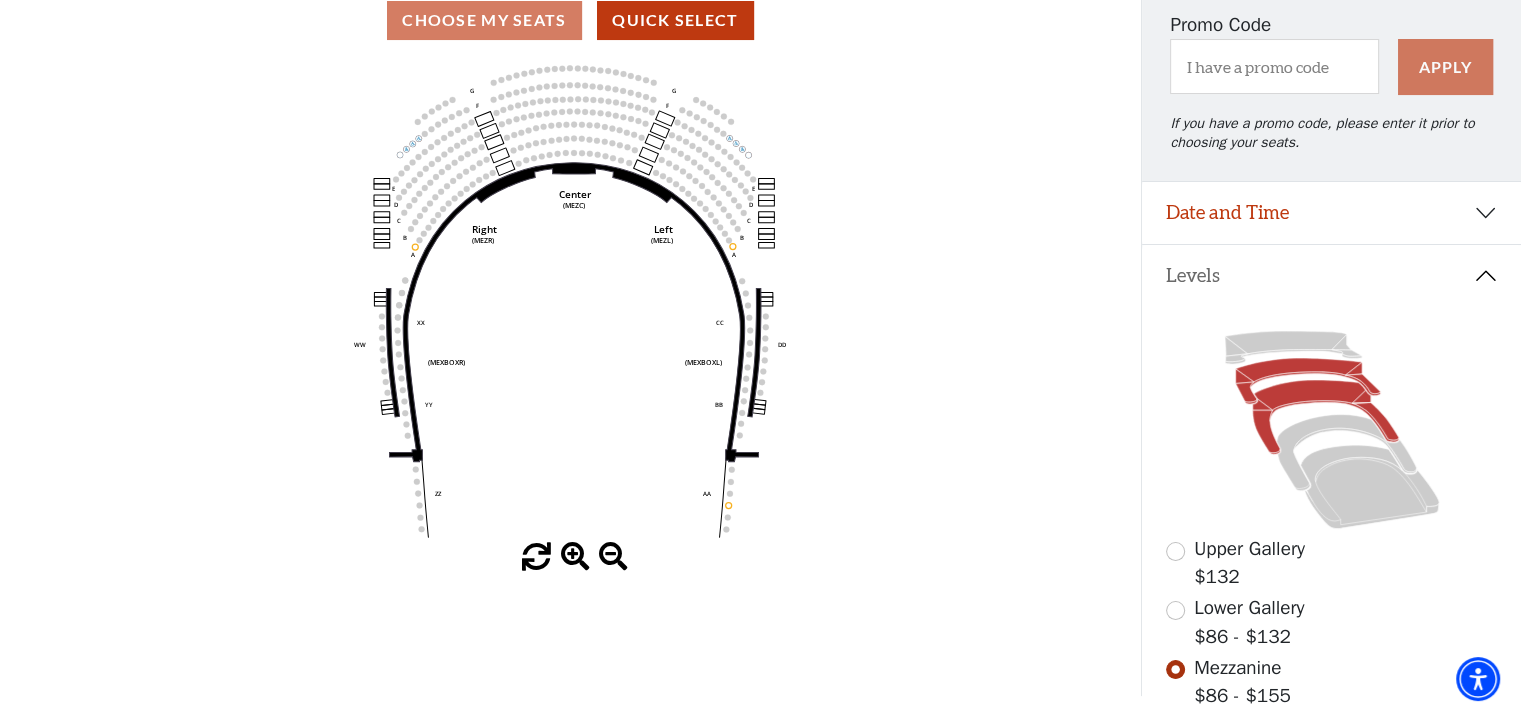 click 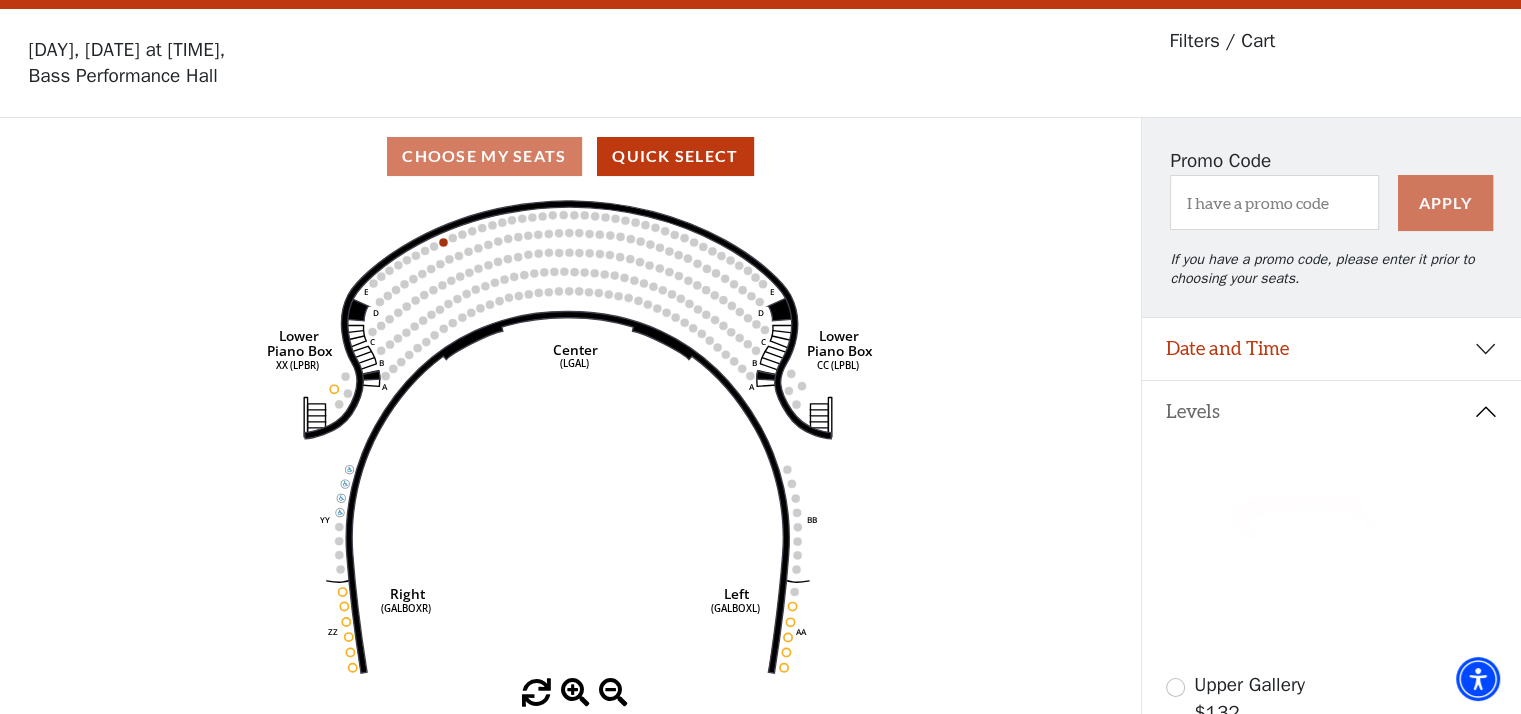 scroll, scrollTop: 92, scrollLeft: 0, axis: vertical 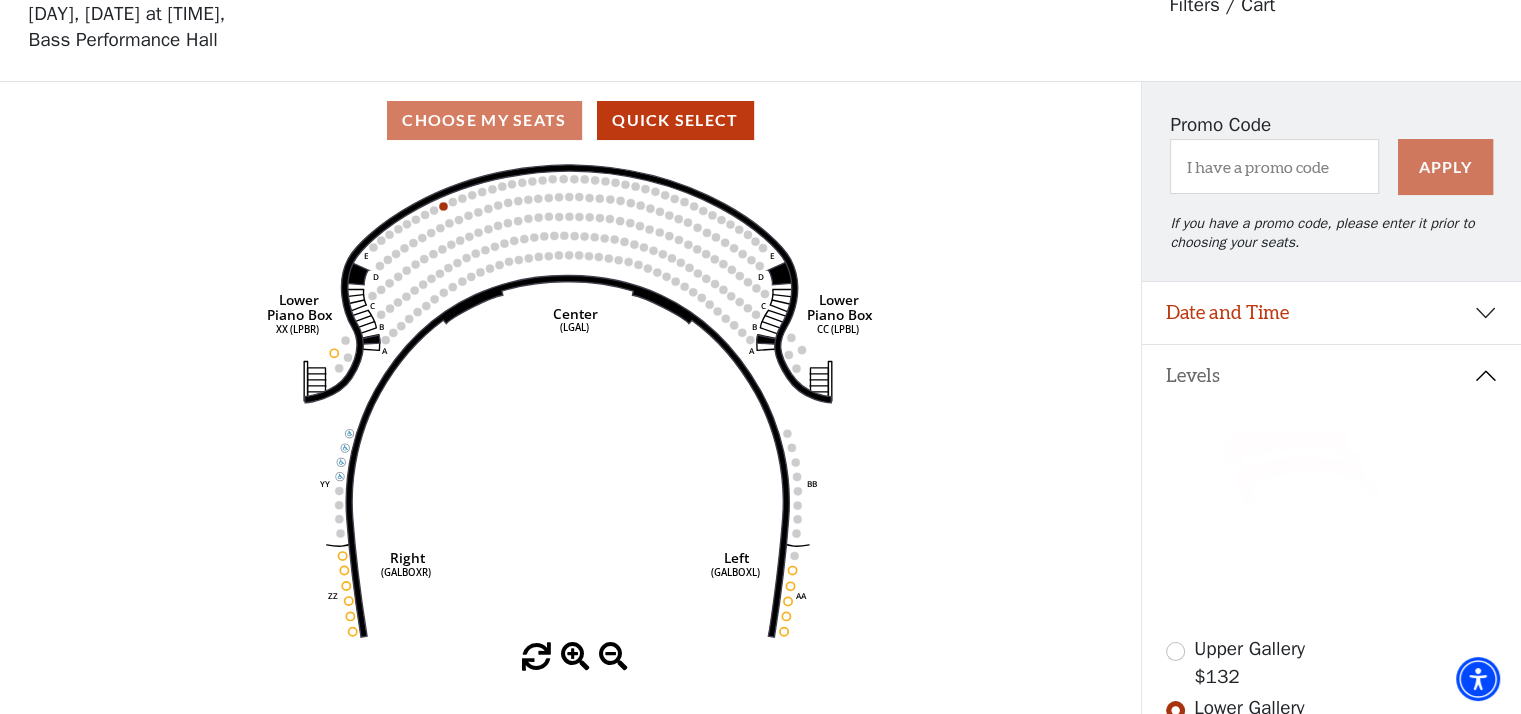 click 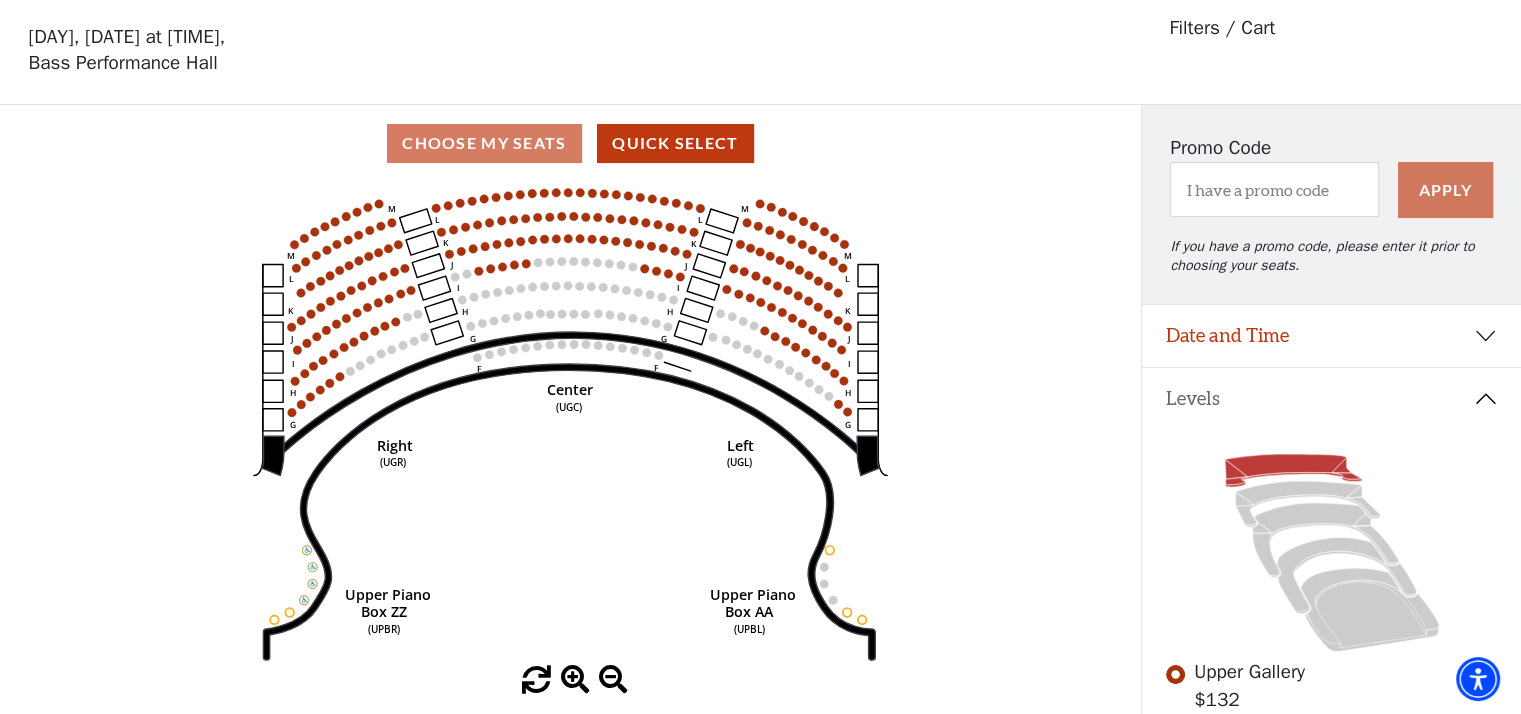 scroll, scrollTop: 92, scrollLeft: 0, axis: vertical 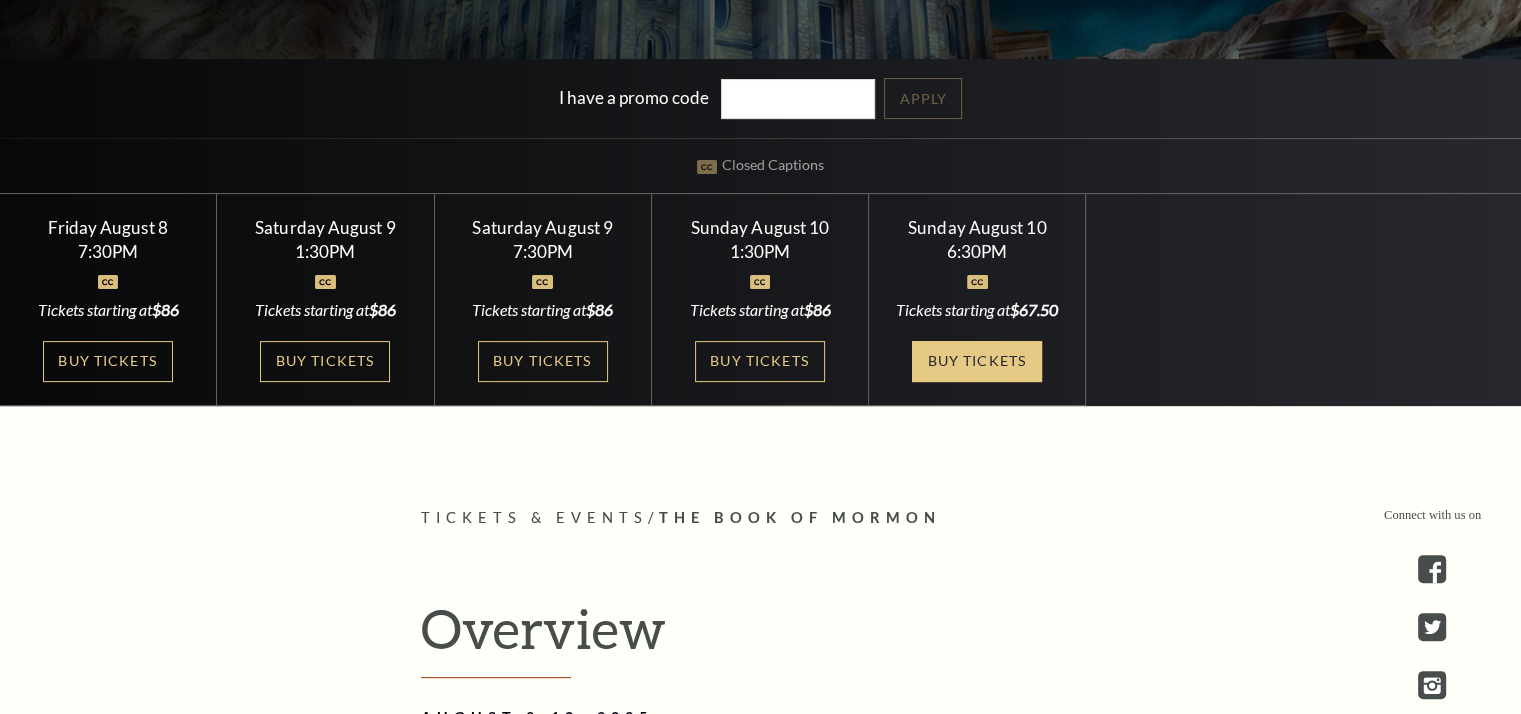 click on "Buy Tickets" at bounding box center (977, 361) 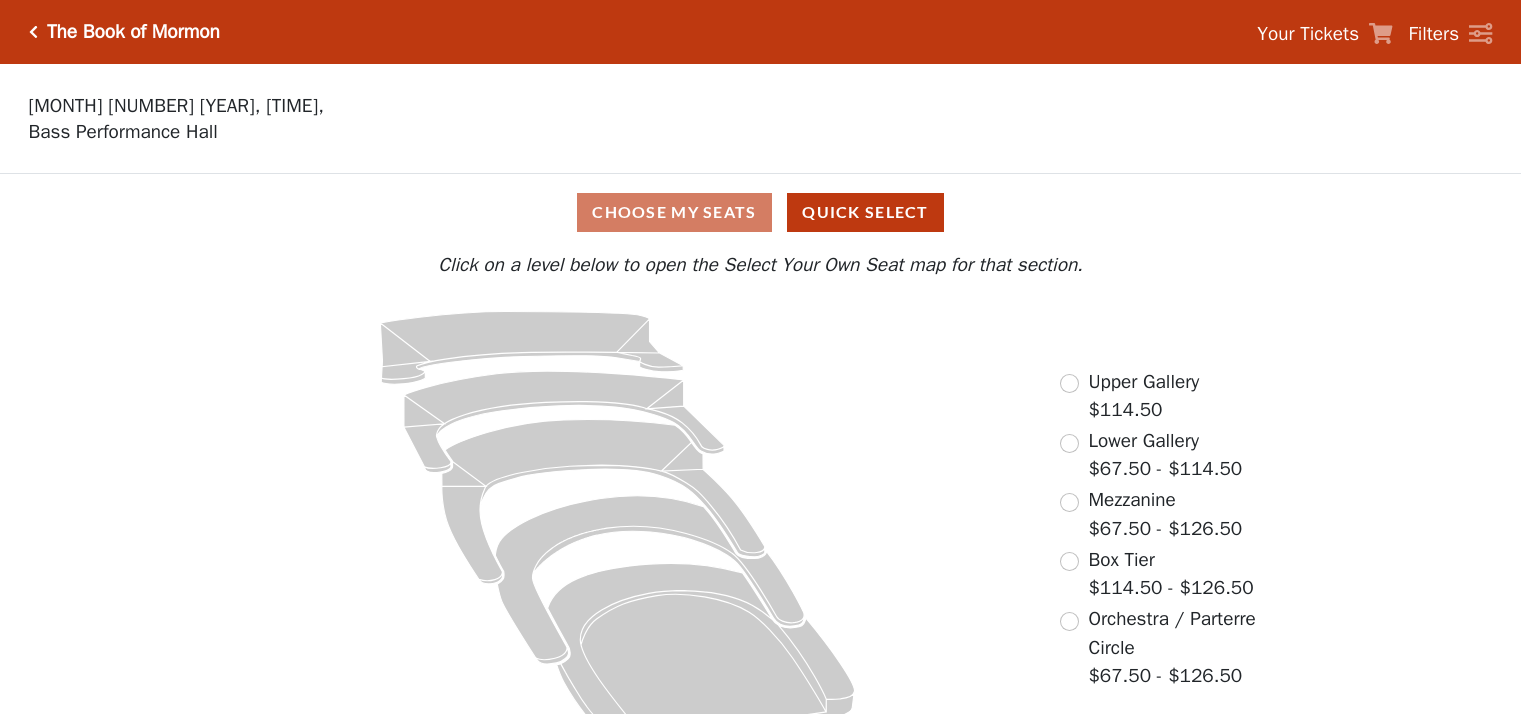 scroll, scrollTop: 0, scrollLeft: 0, axis: both 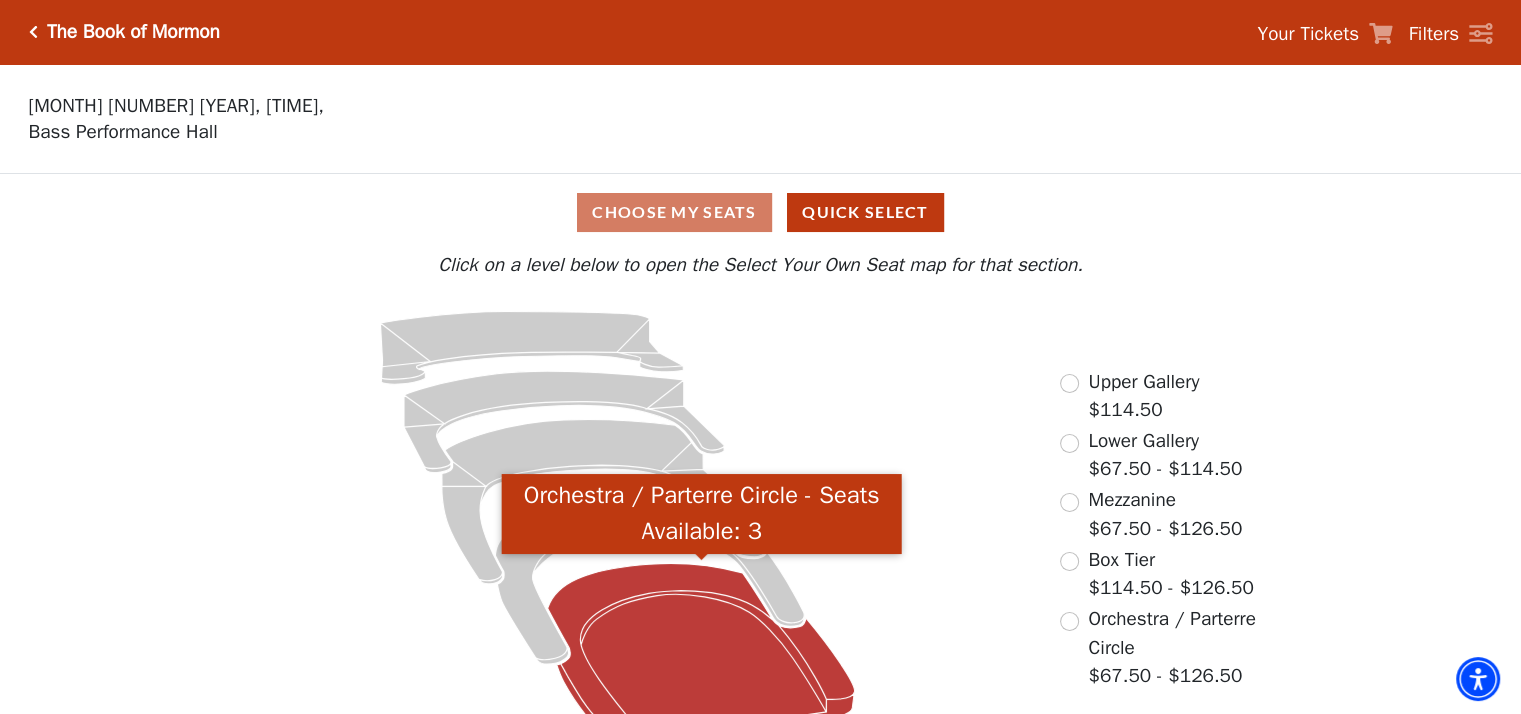 click 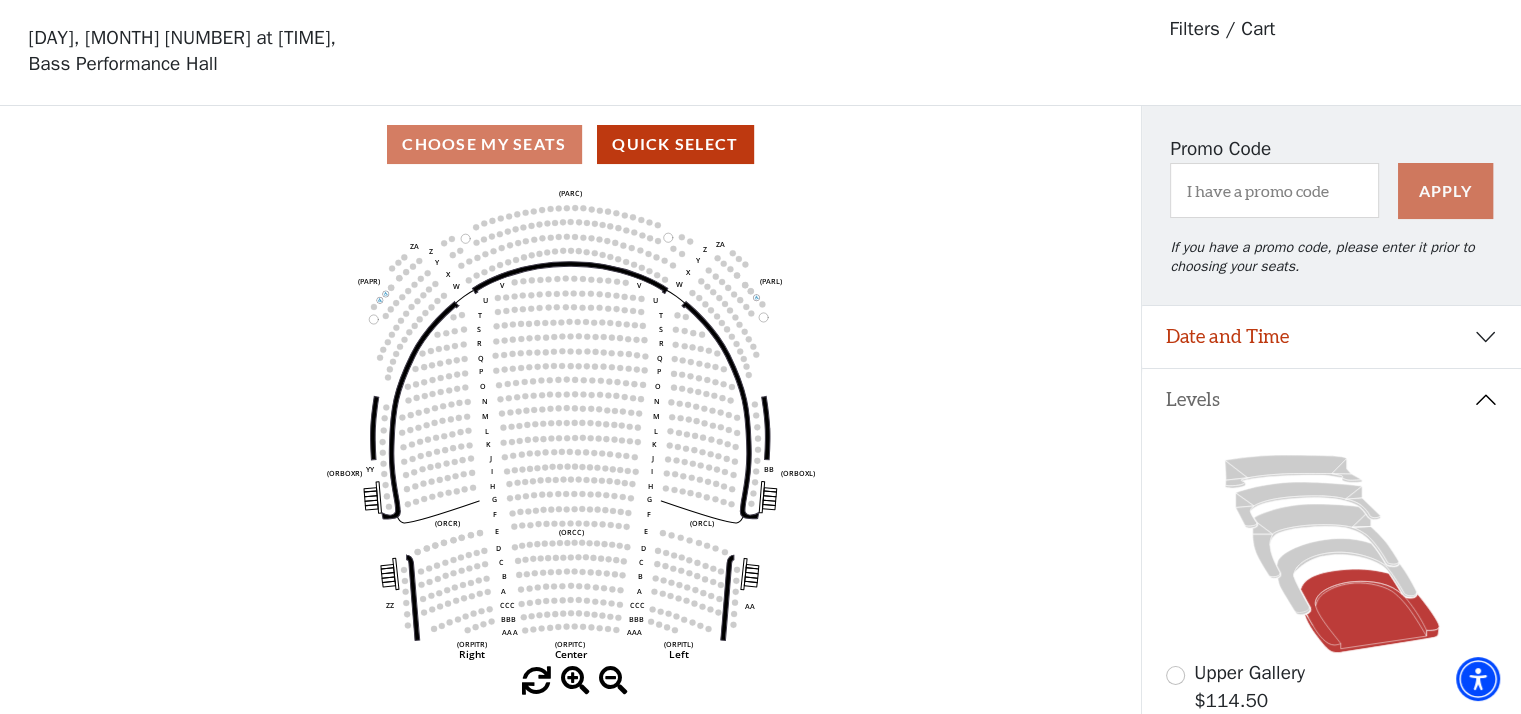 scroll, scrollTop: 92, scrollLeft: 0, axis: vertical 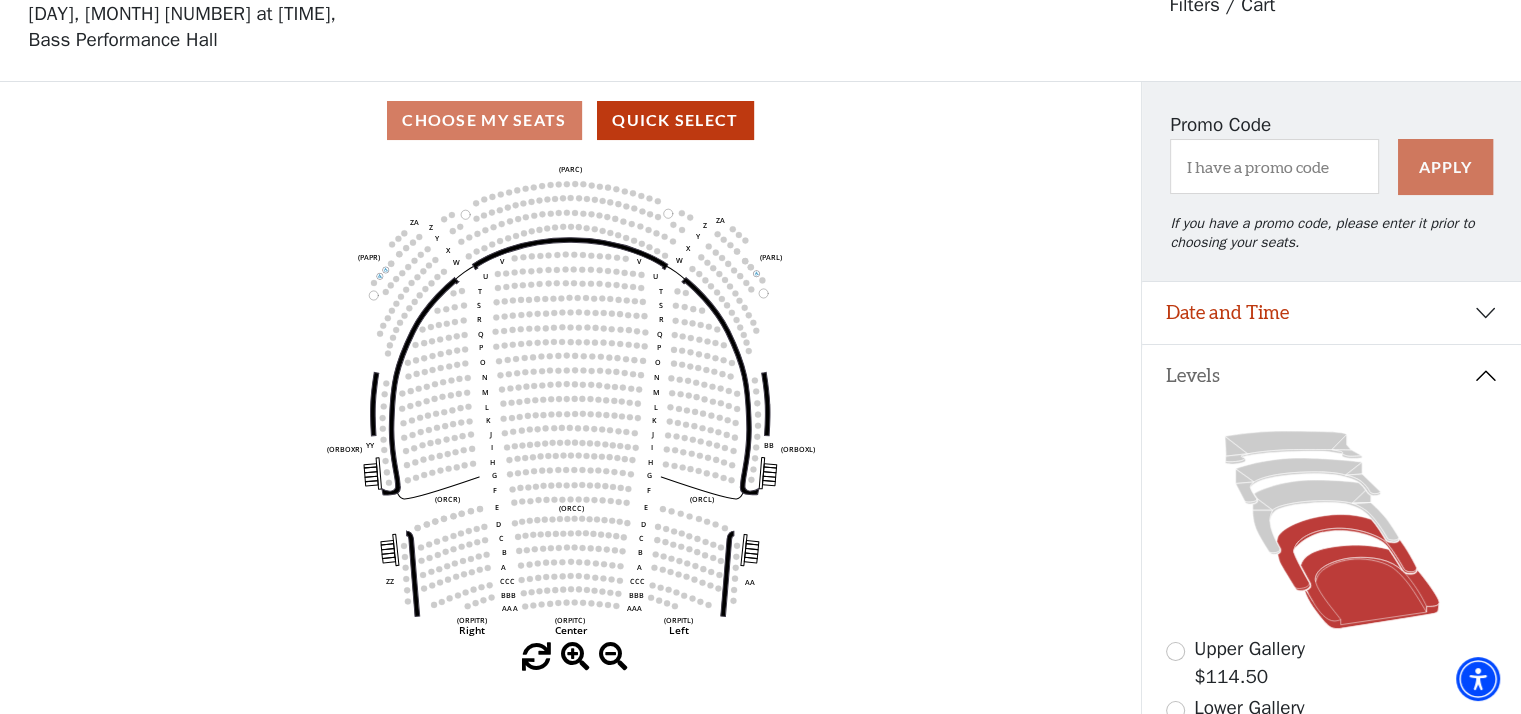 click 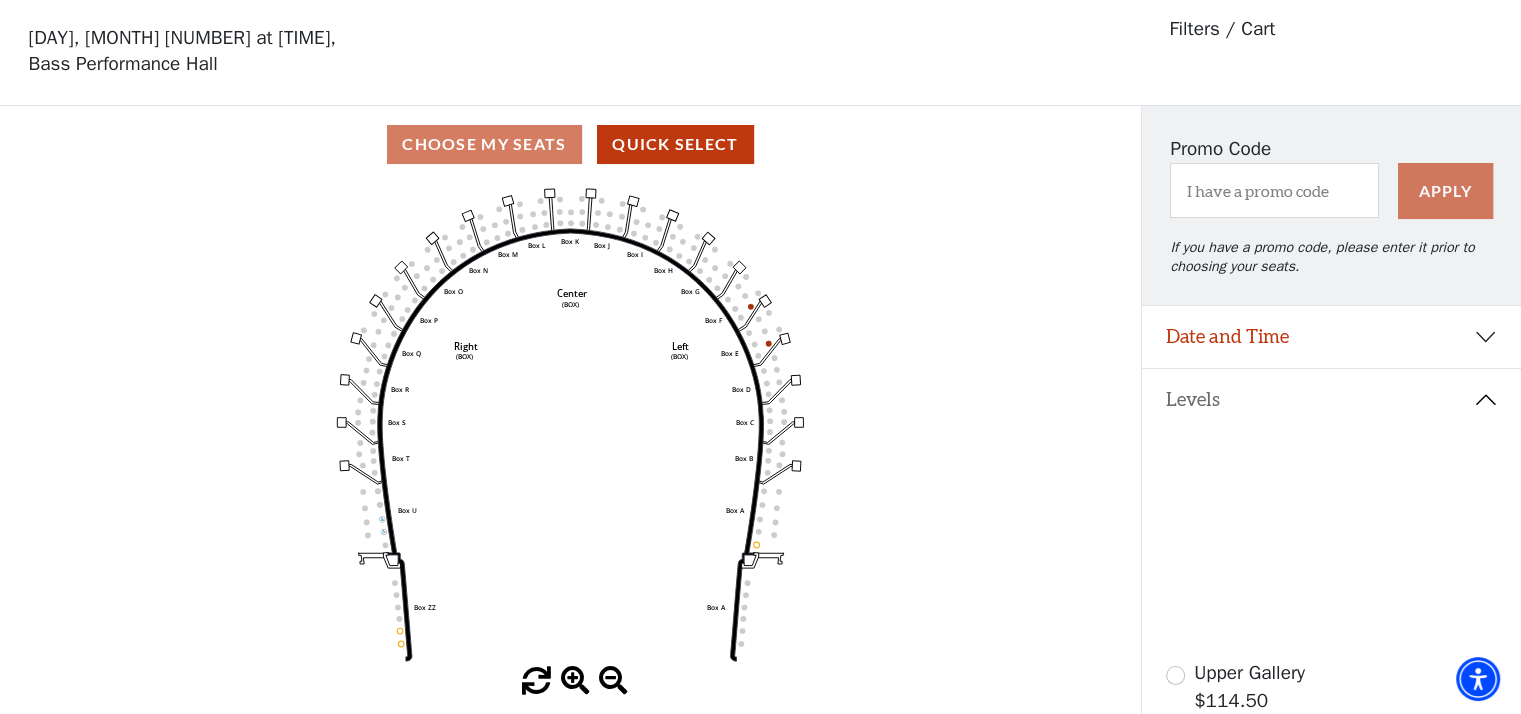 scroll, scrollTop: 92, scrollLeft: 0, axis: vertical 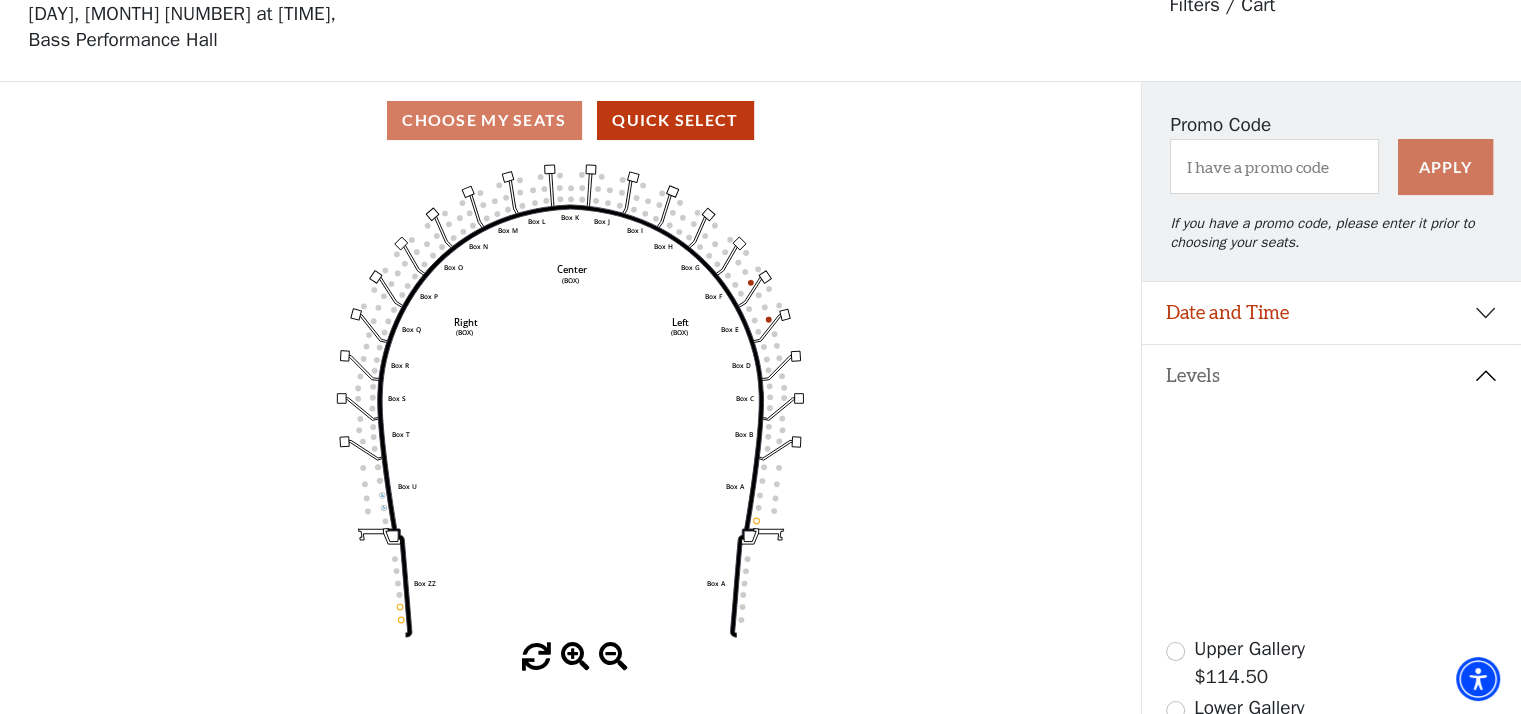 click 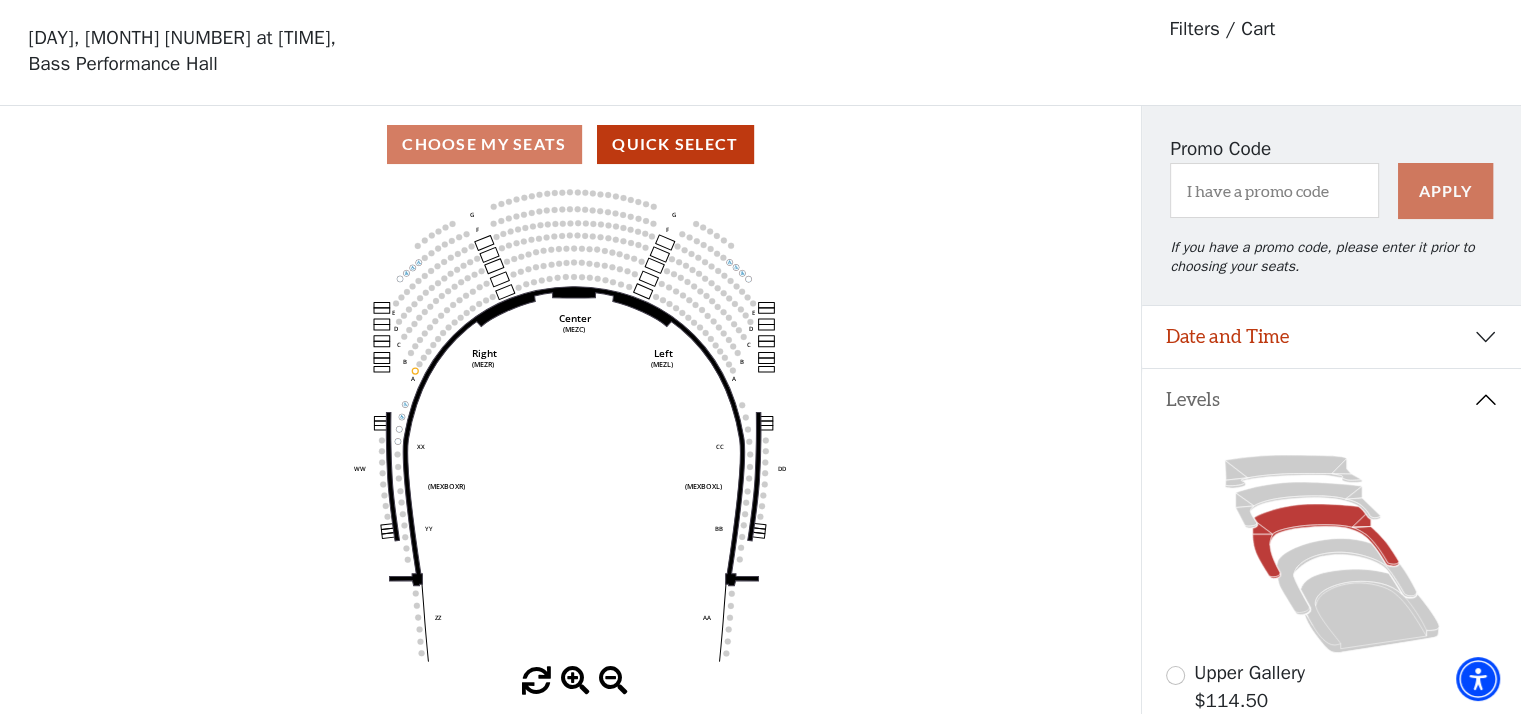 scroll, scrollTop: 92, scrollLeft: 0, axis: vertical 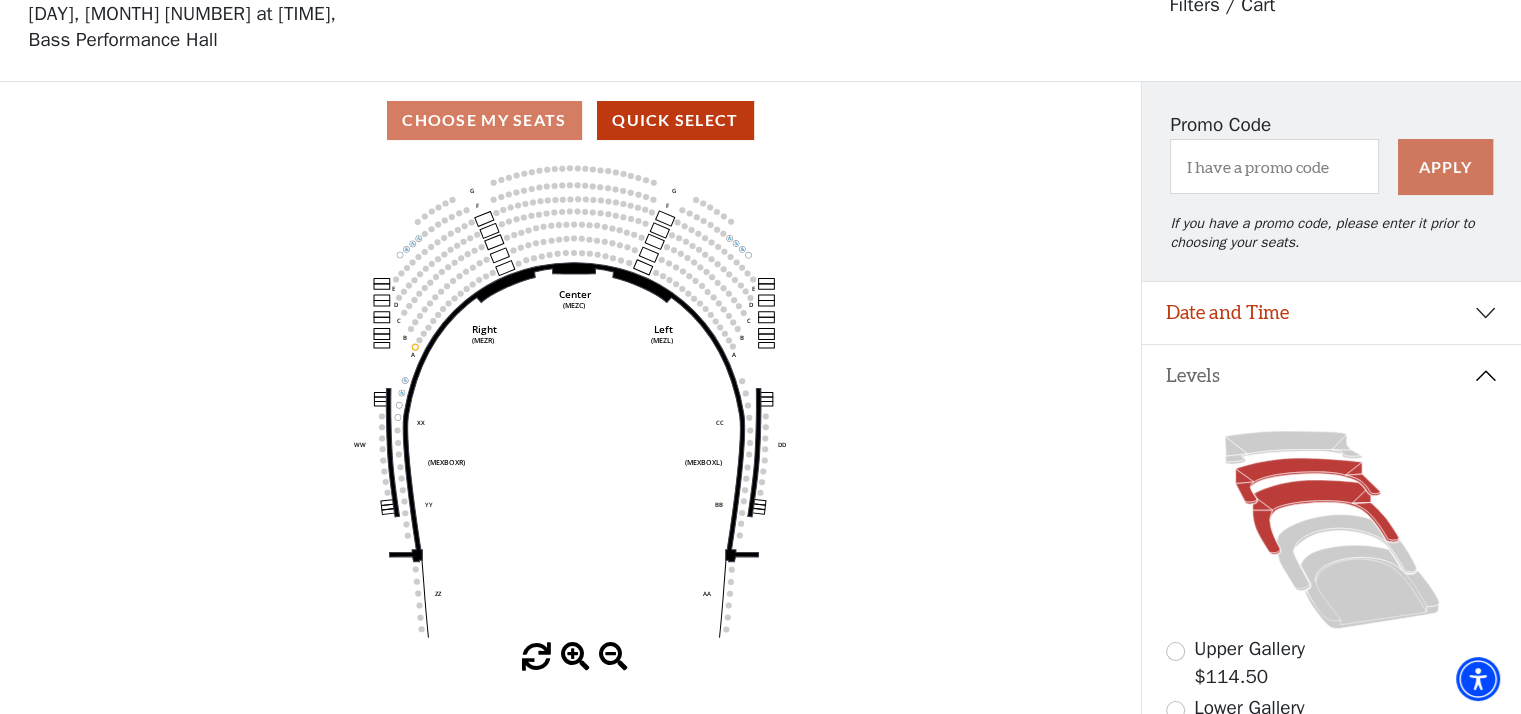 click 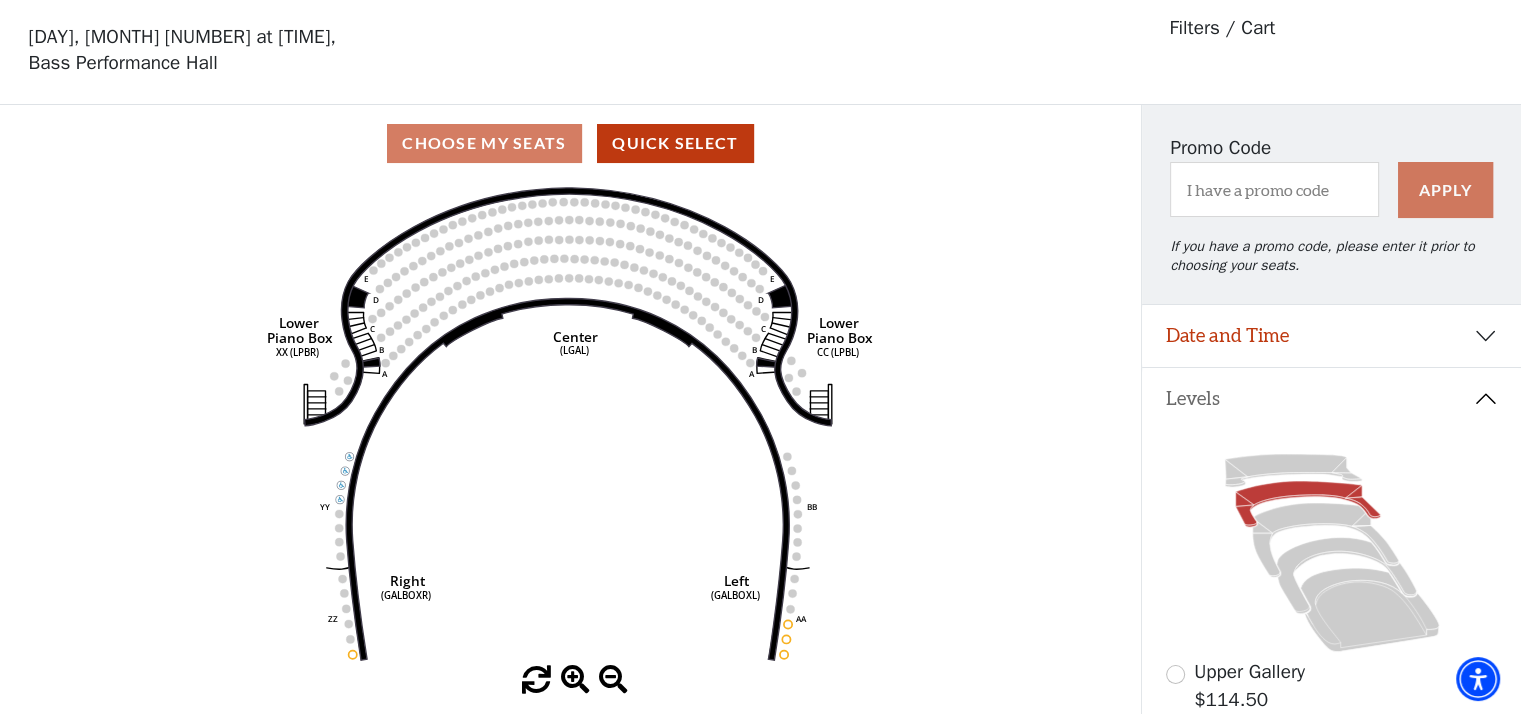 scroll, scrollTop: 92, scrollLeft: 0, axis: vertical 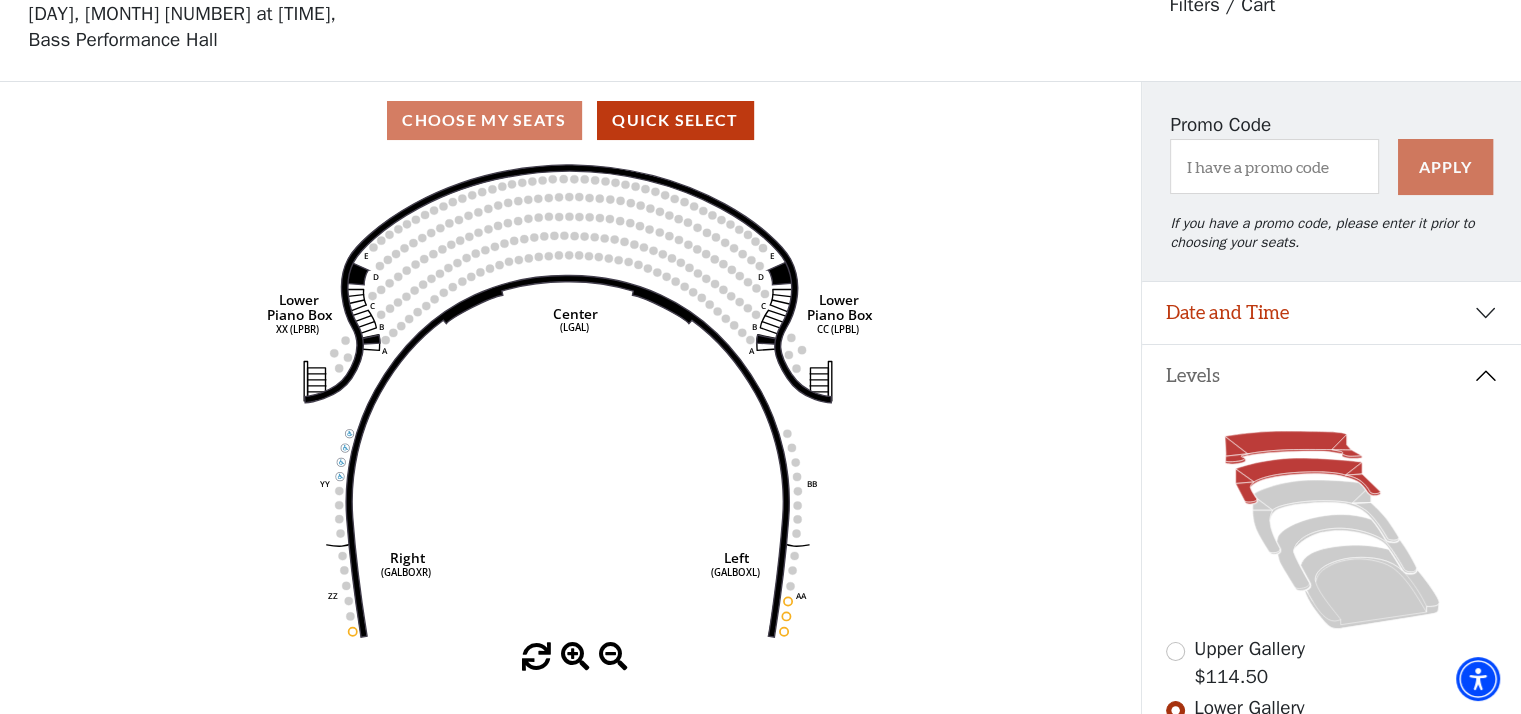 click 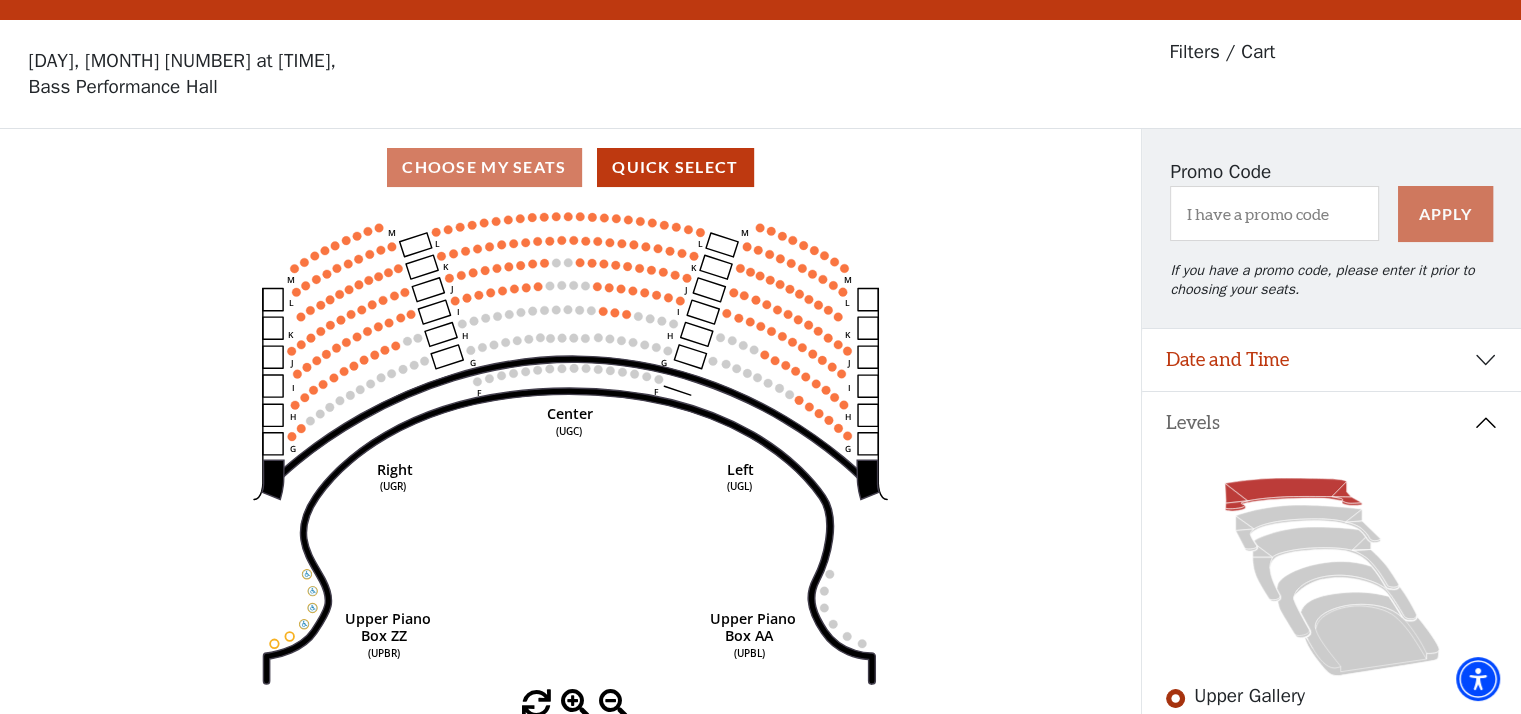 scroll, scrollTop: 0, scrollLeft: 0, axis: both 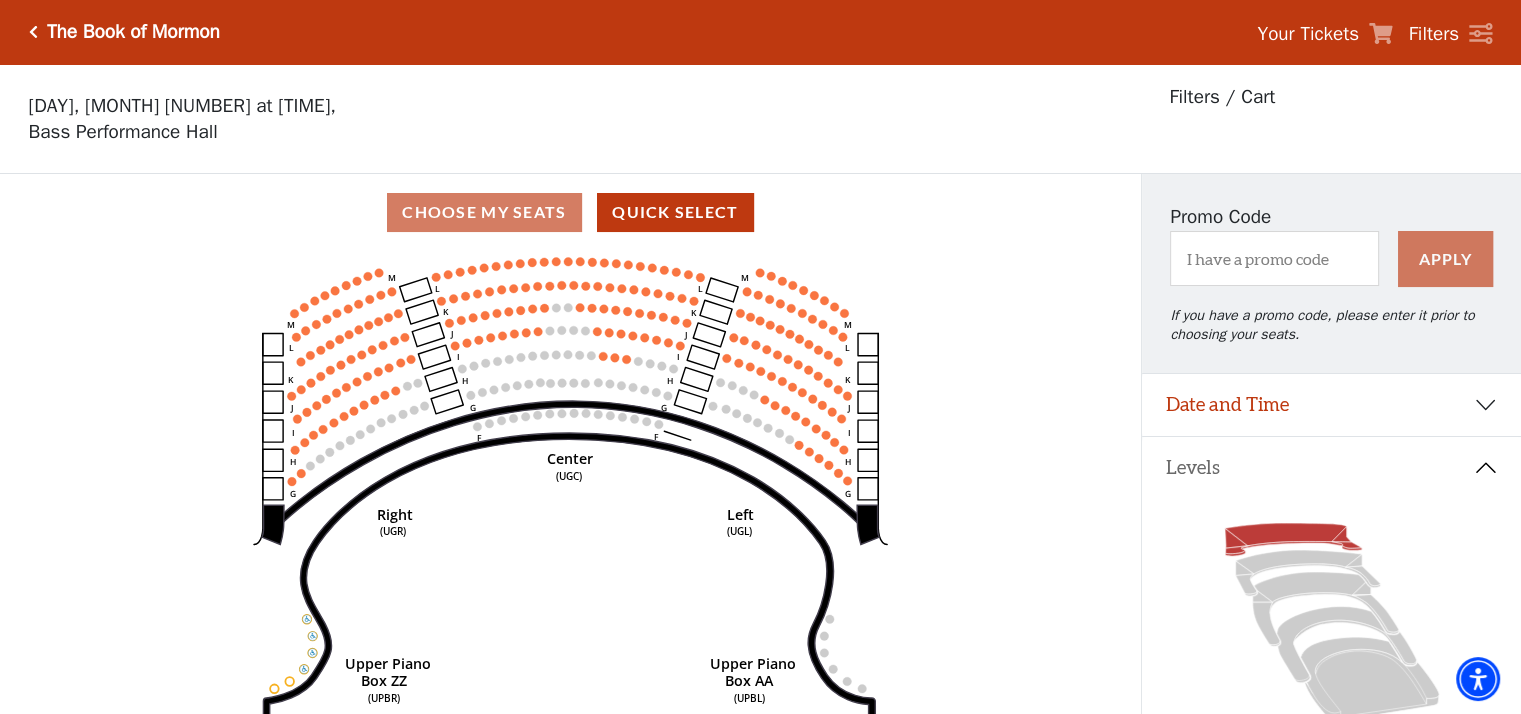 click on "The Book of Mormon   Your Tickets       Filters" at bounding box center (760, 32) 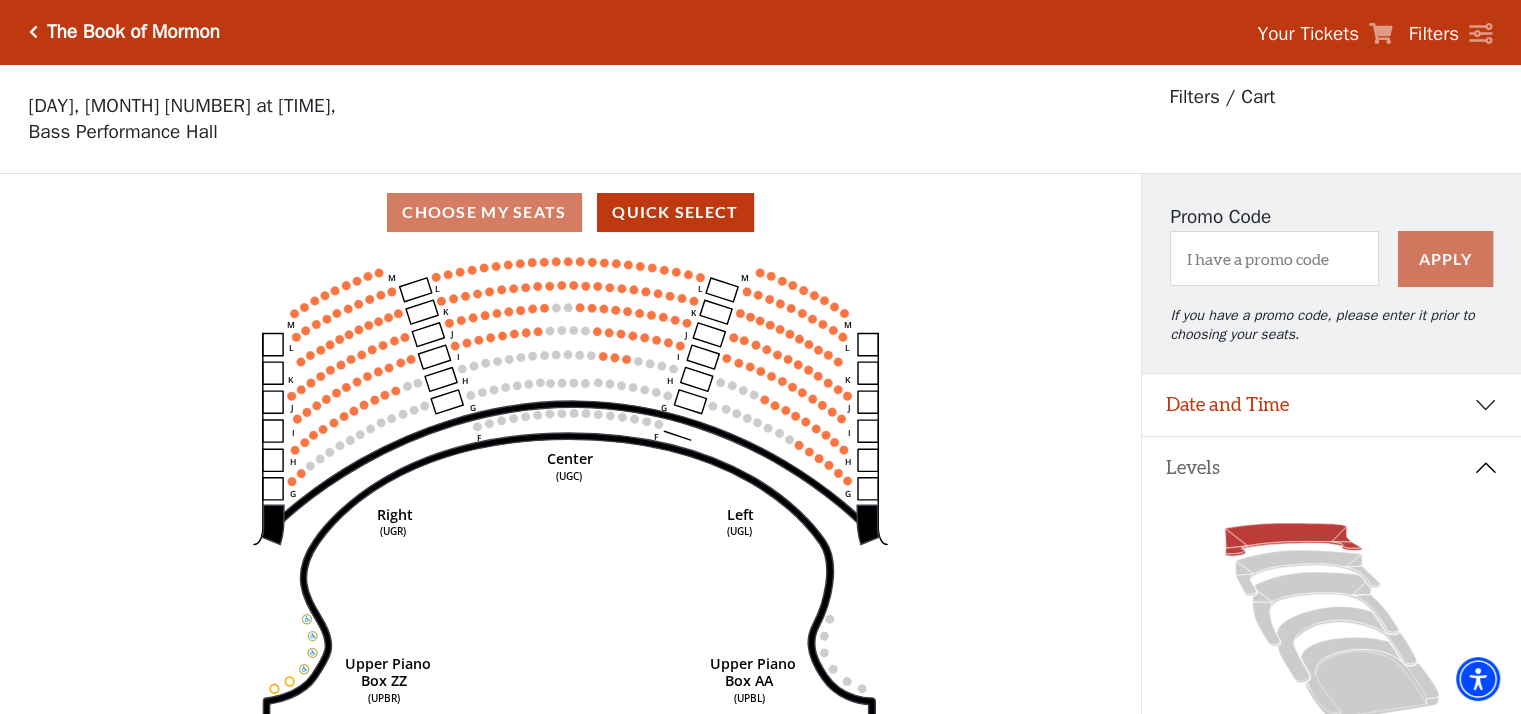 click on "The Book of Mormon" at bounding box center [129, 32] 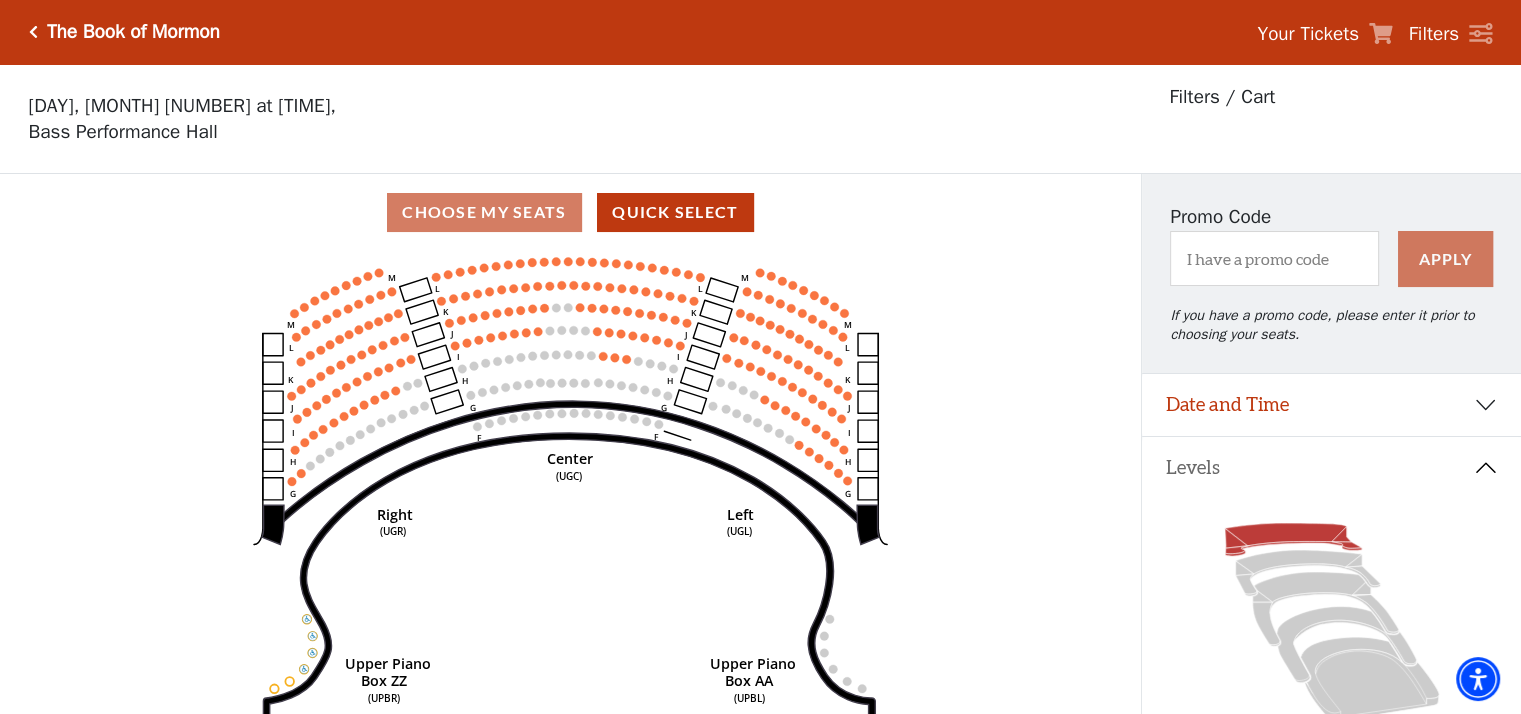 click at bounding box center [33, 32] 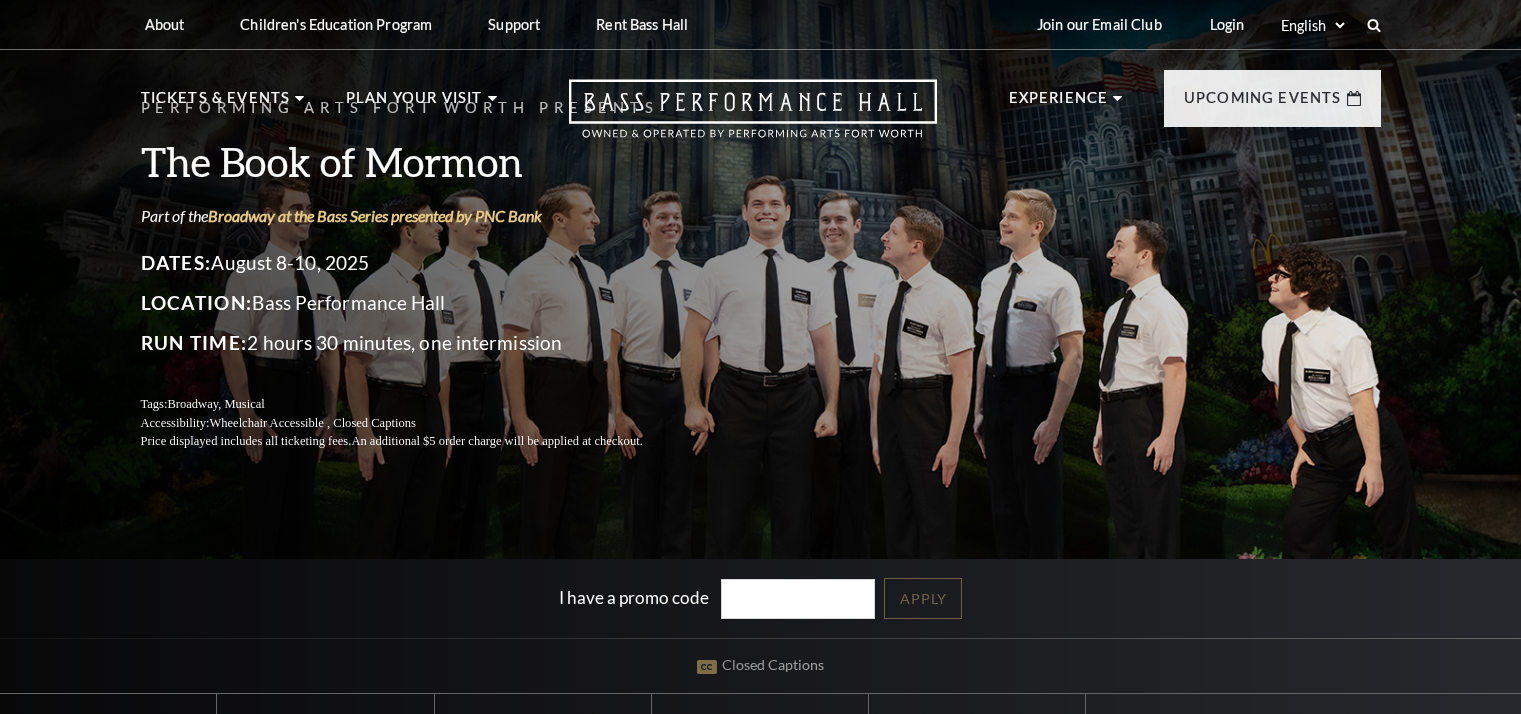 scroll, scrollTop: 0, scrollLeft: 0, axis: both 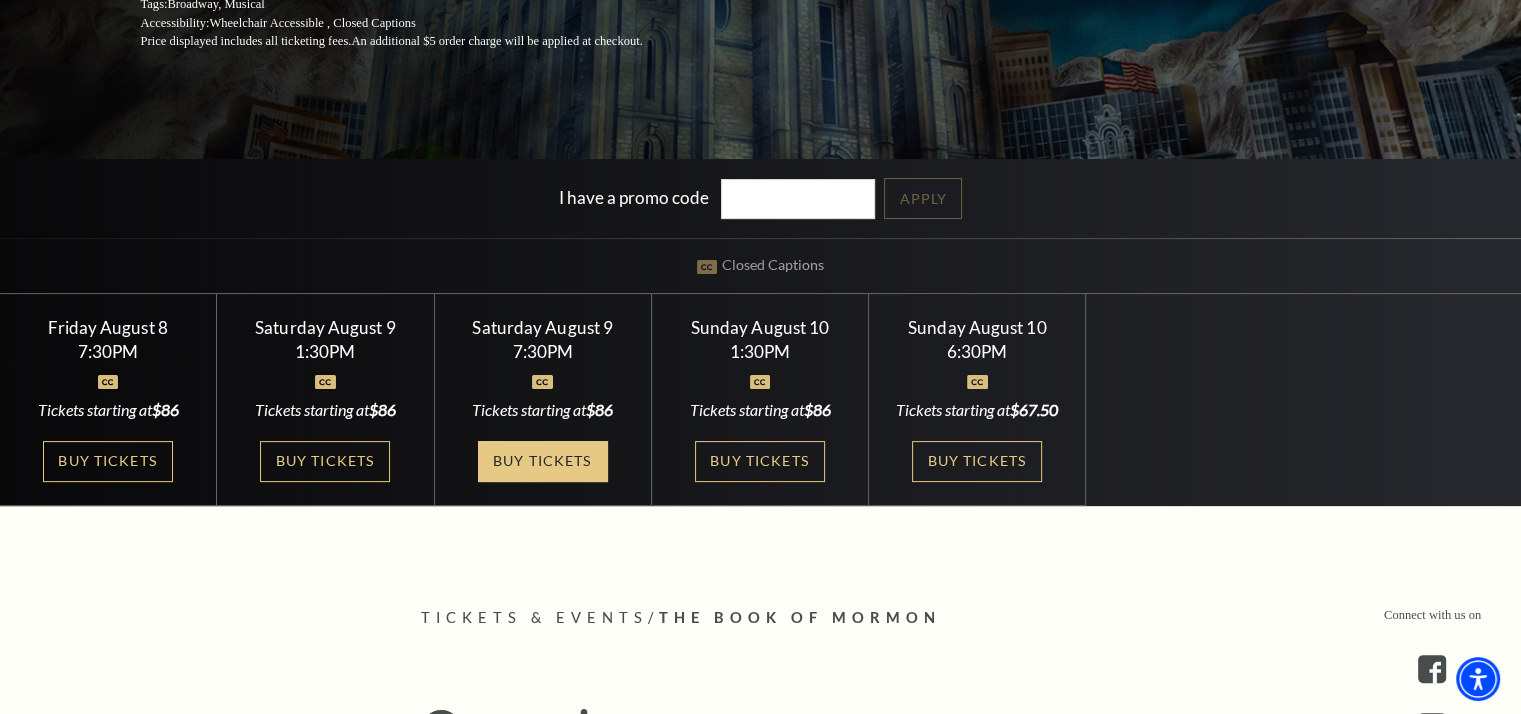 click on "Buy Tickets" at bounding box center [543, 461] 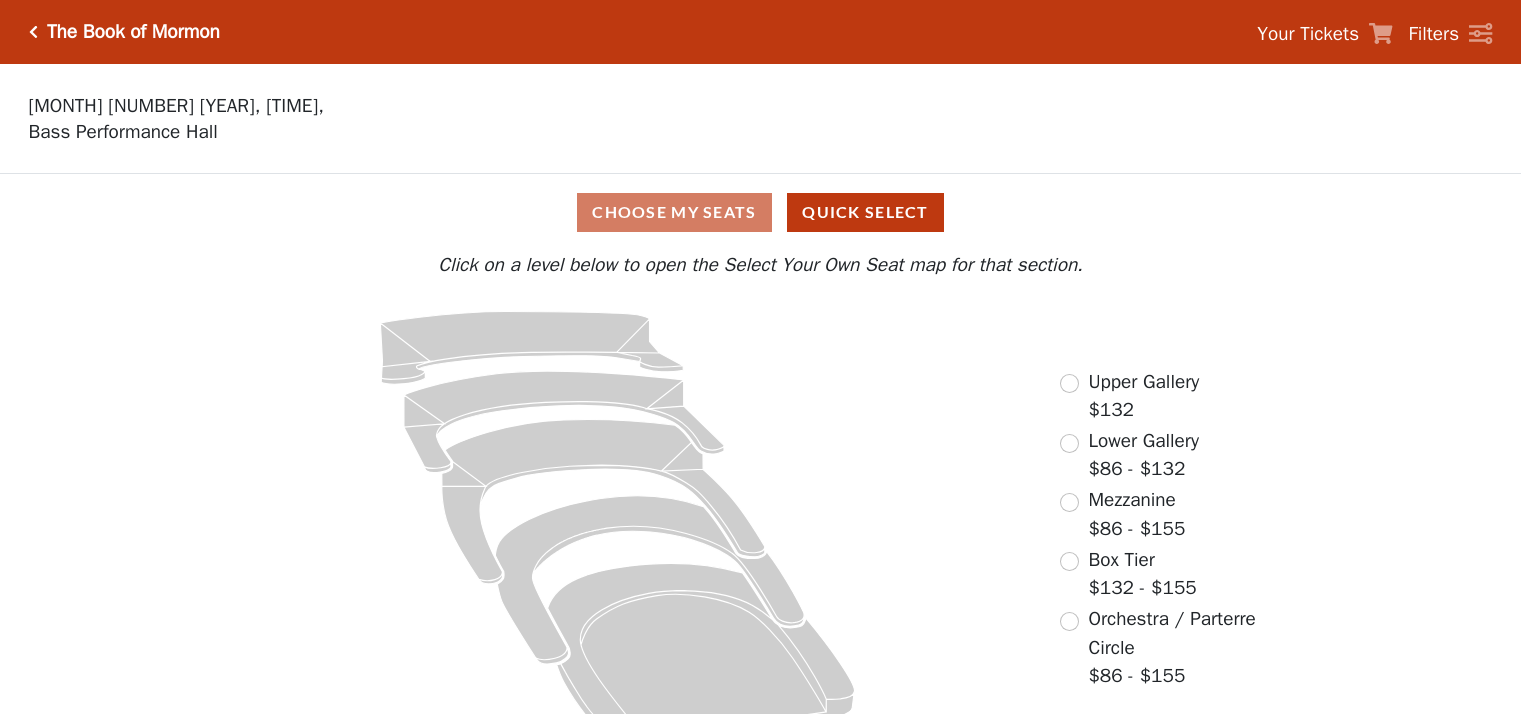 scroll, scrollTop: 0, scrollLeft: 0, axis: both 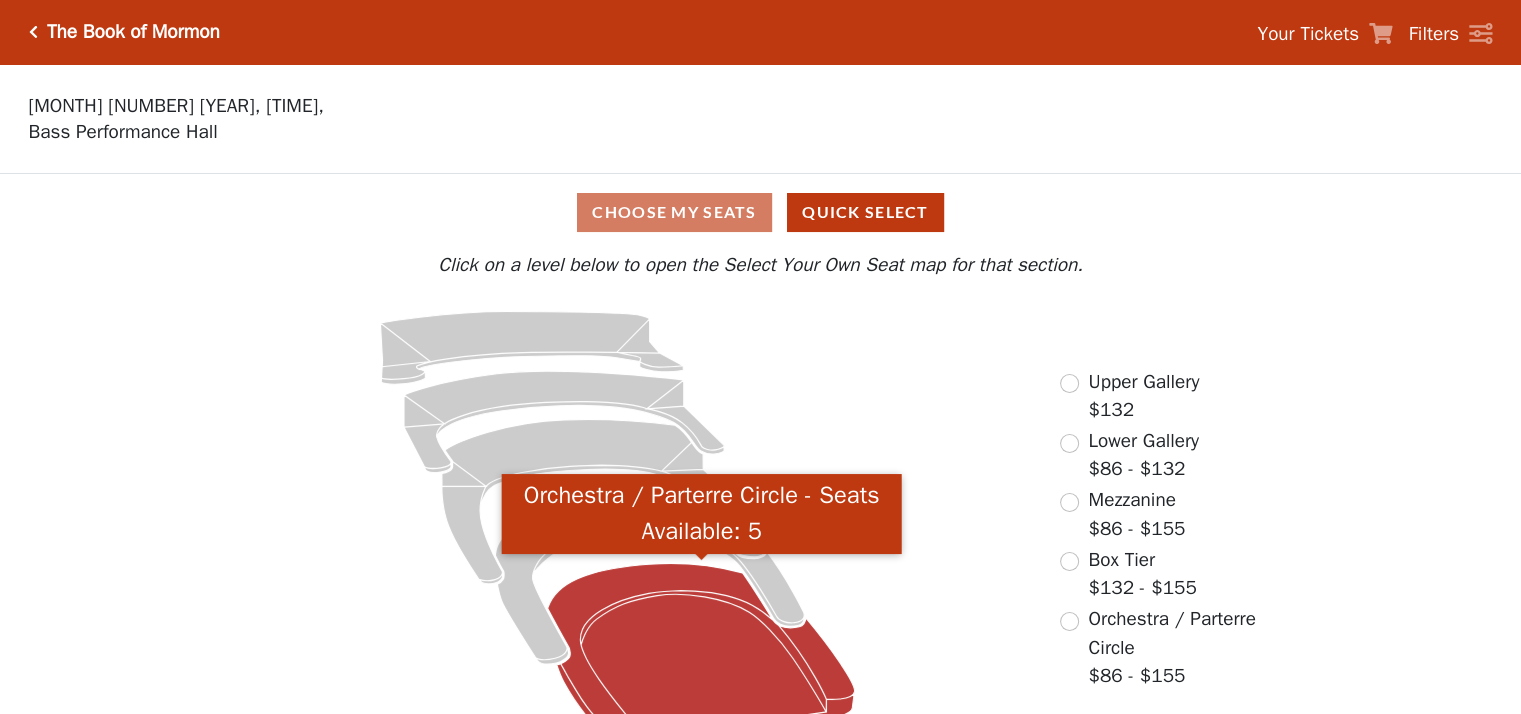 click 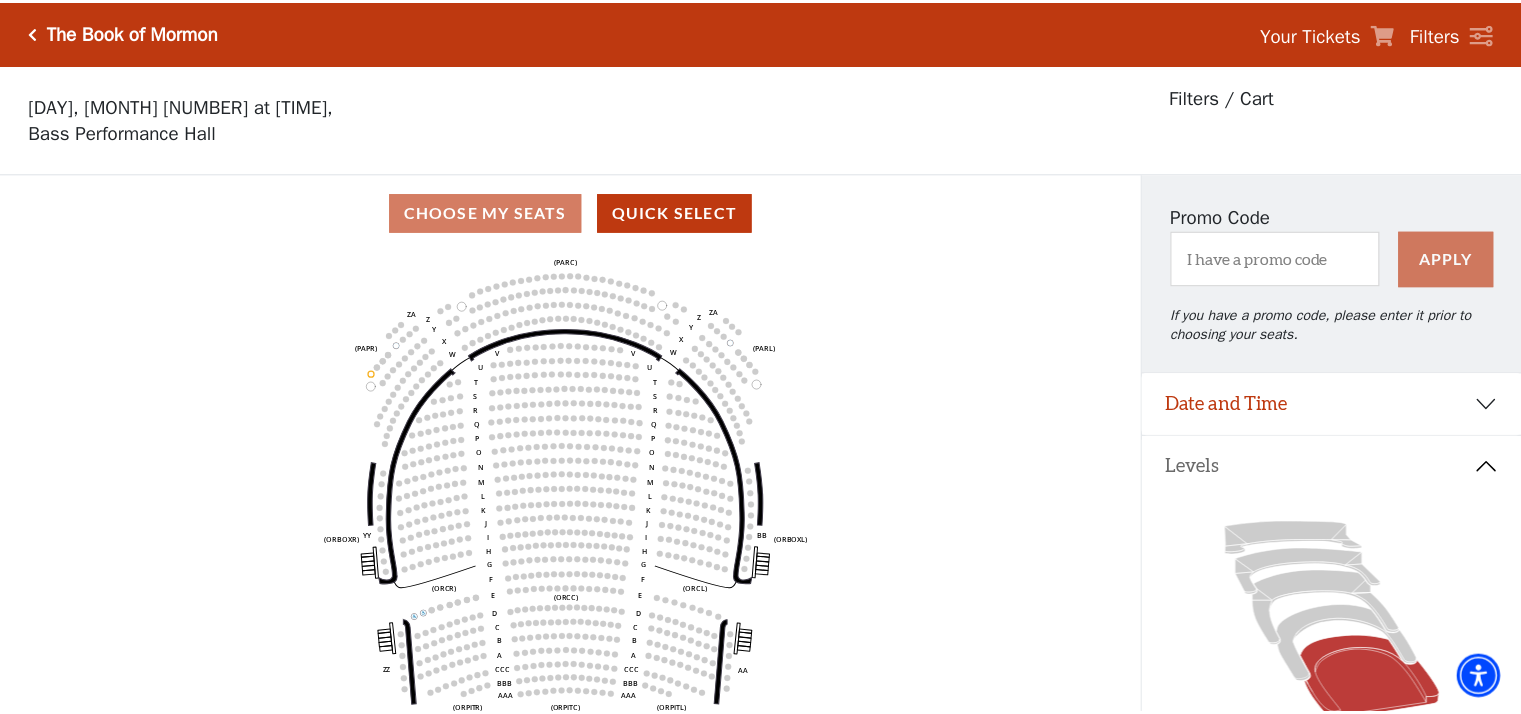 scroll, scrollTop: 92, scrollLeft: 0, axis: vertical 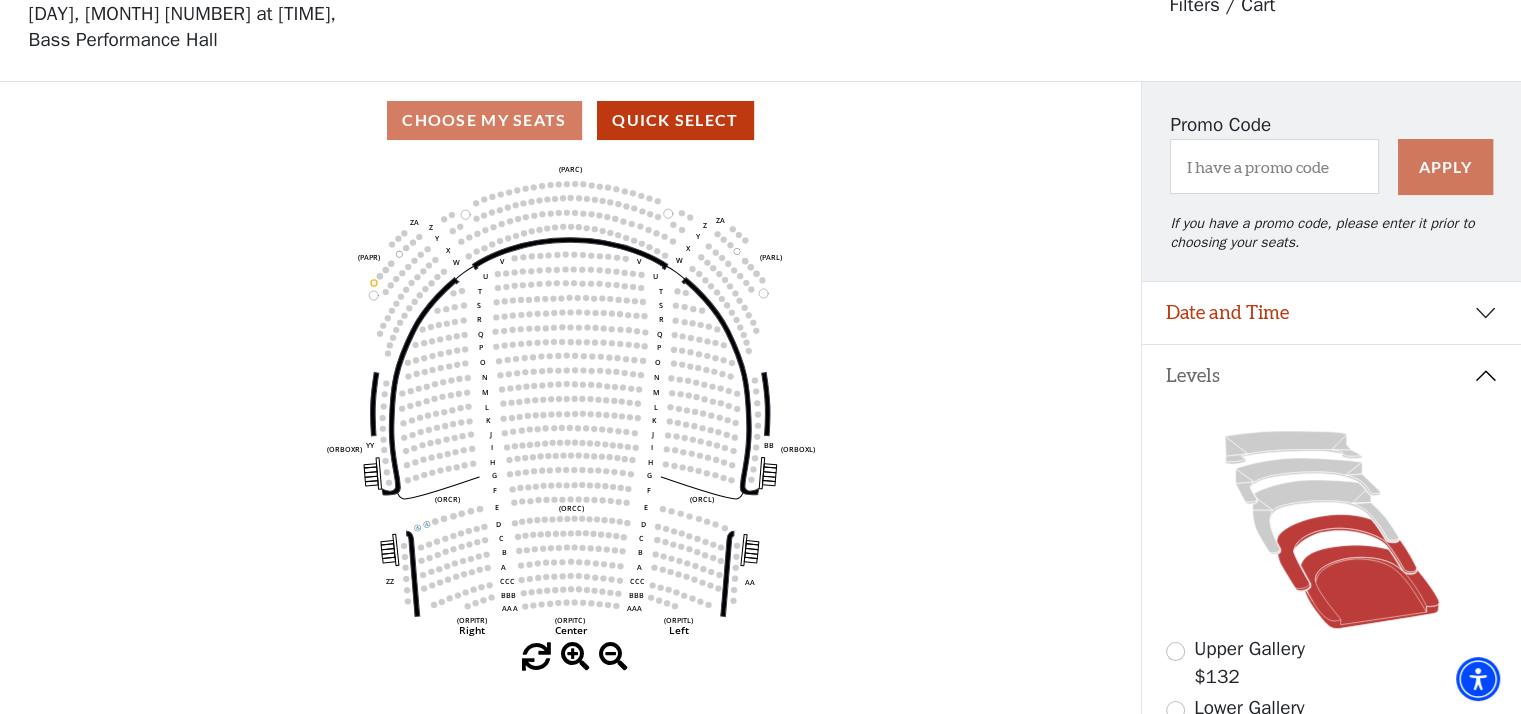 click 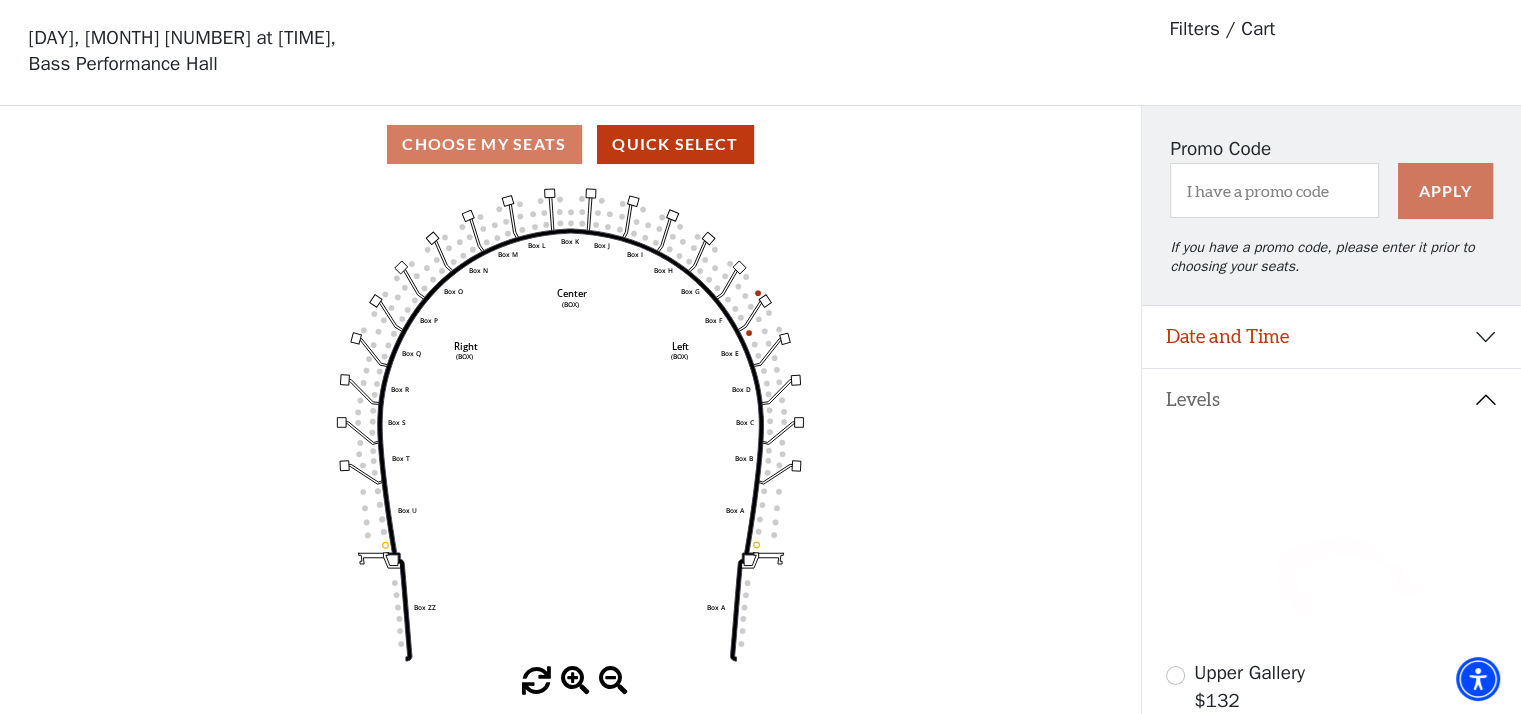 scroll, scrollTop: 92, scrollLeft: 0, axis: vertical 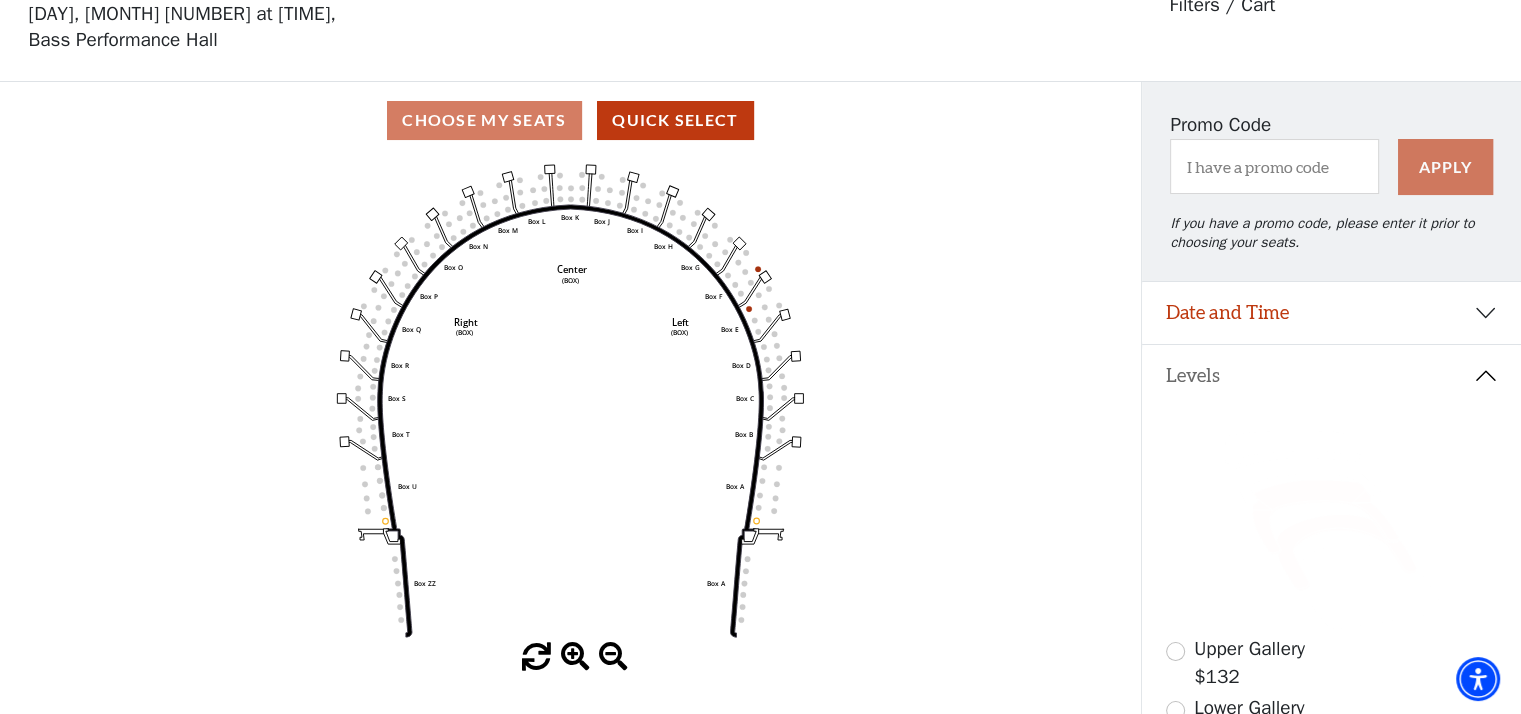 click 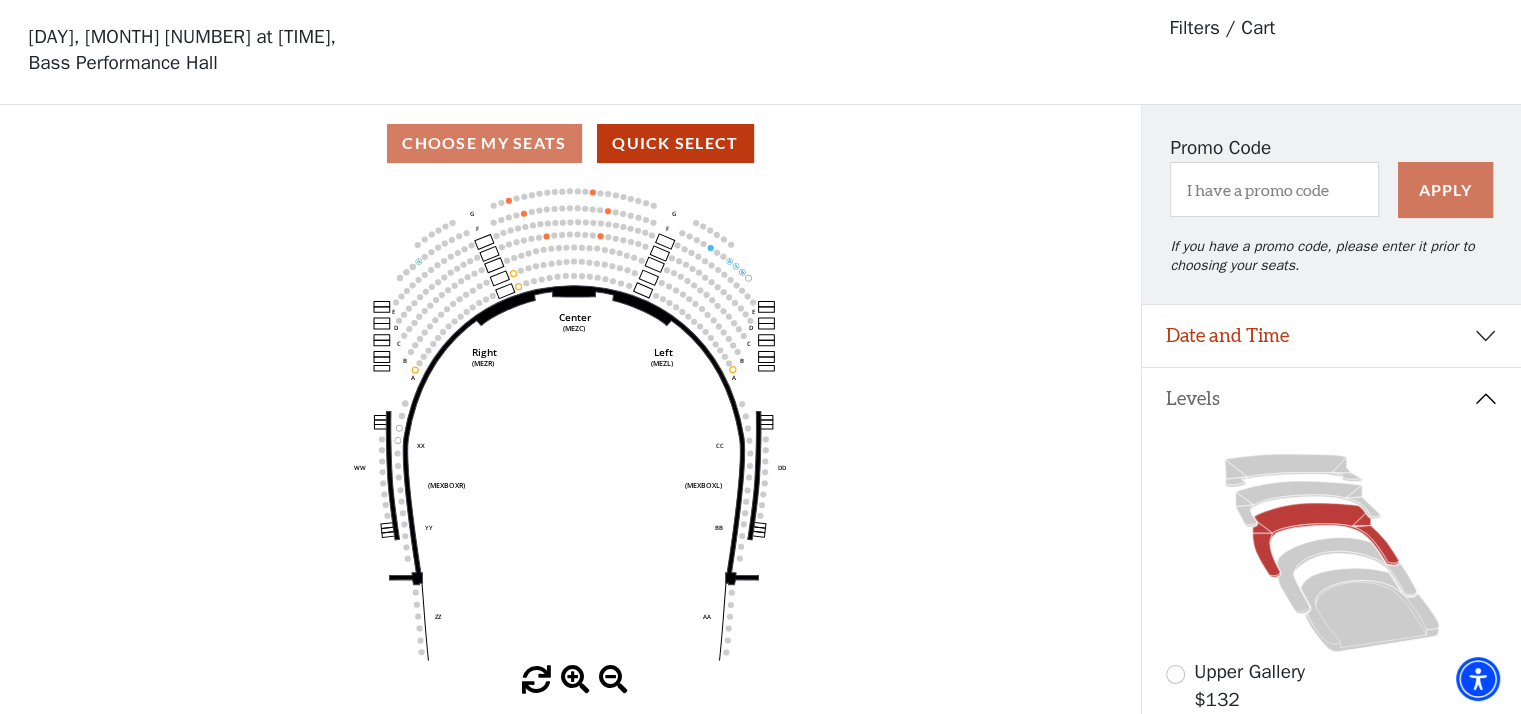 scroll, scrollTop: 92, scrollLeft: 0, axis: vertical 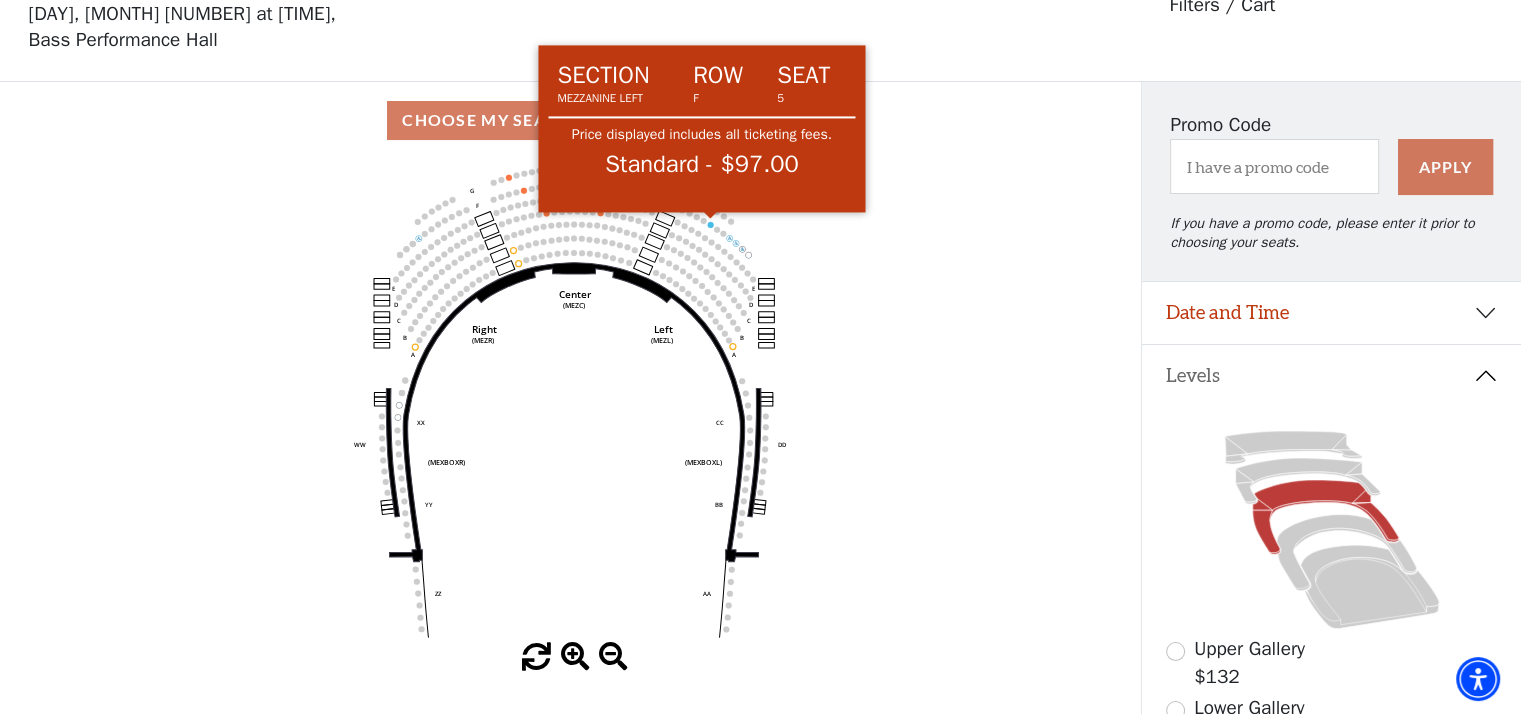 click 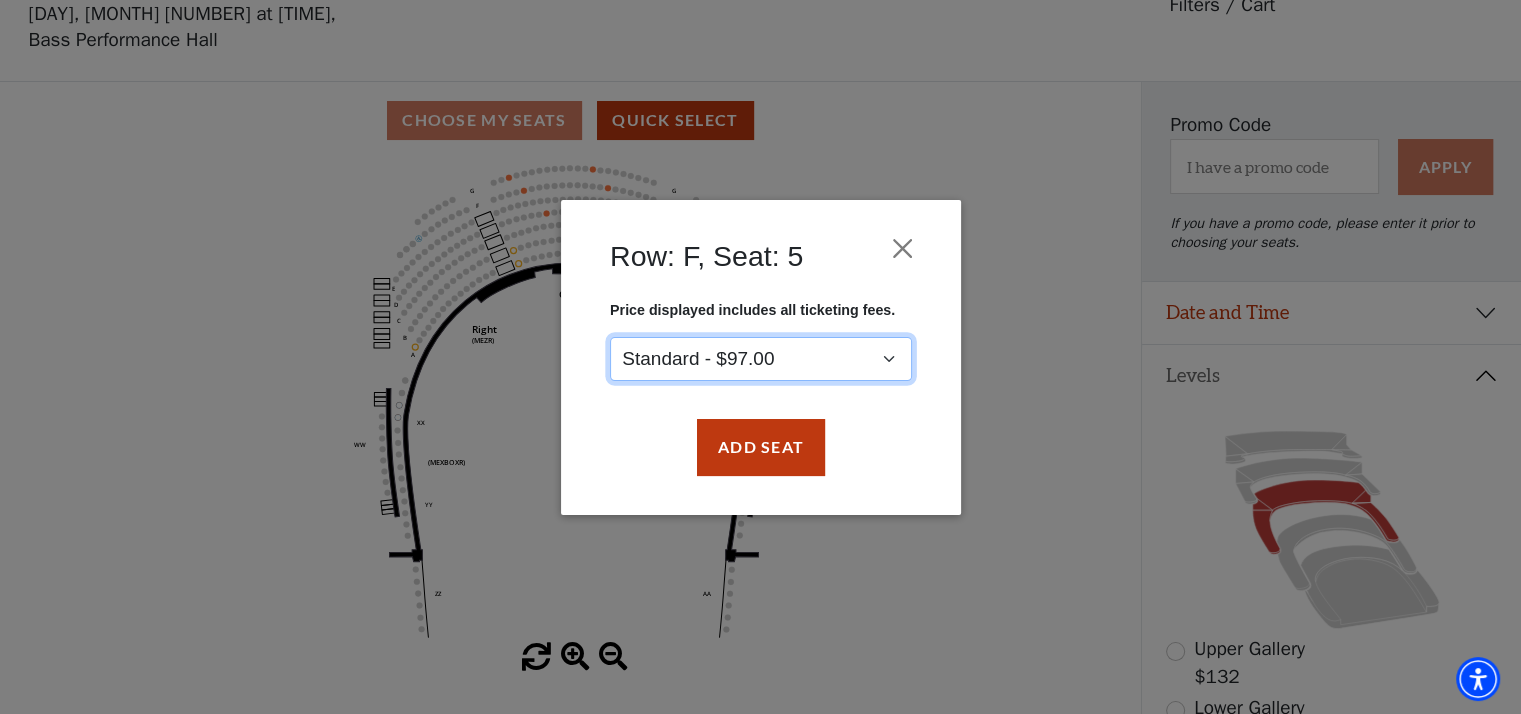 click on "Standard - $97.00" at bounding box center [761, 358] 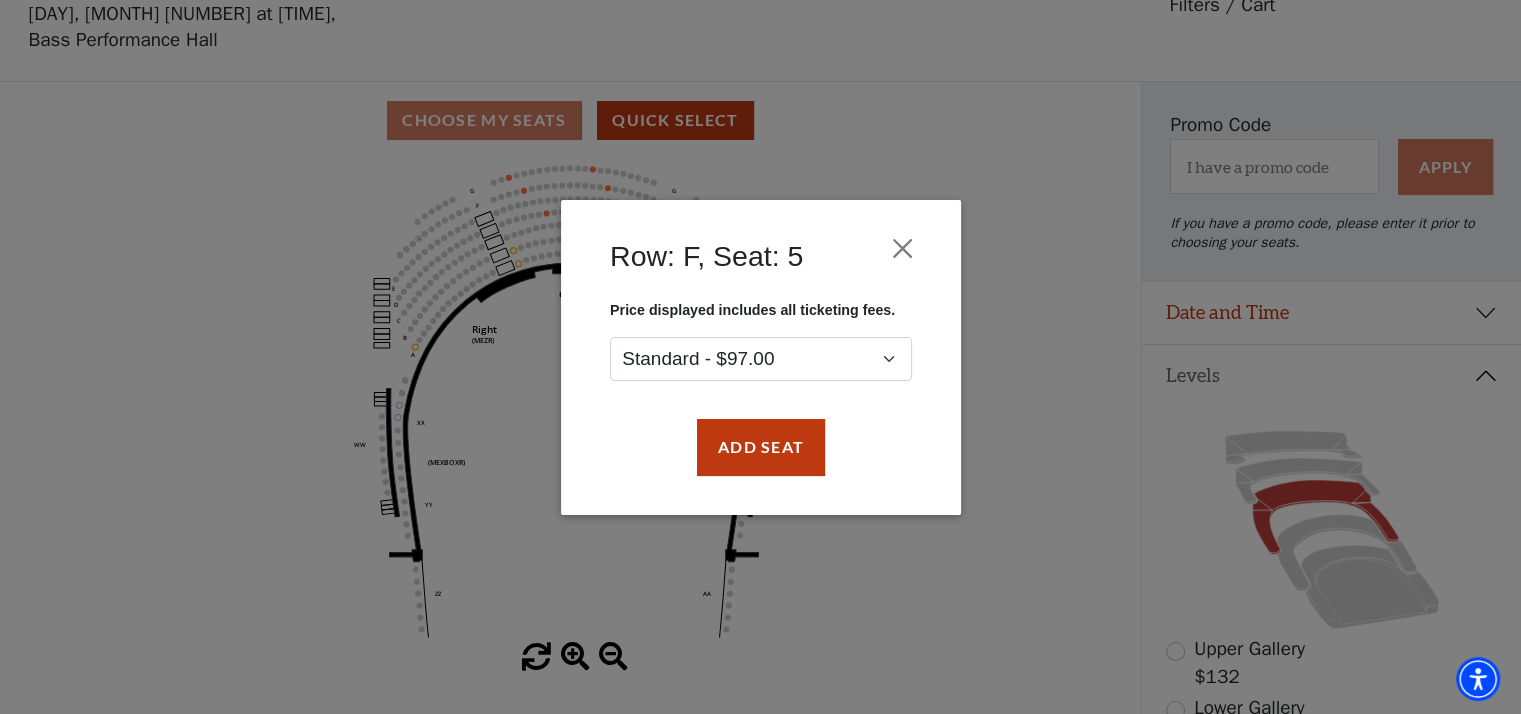 click on "Row: F, Seat: 5
Price displayed includes all ticketing fees.
Standard - $97.00
Add Seat" at bounding box center [760, 357] 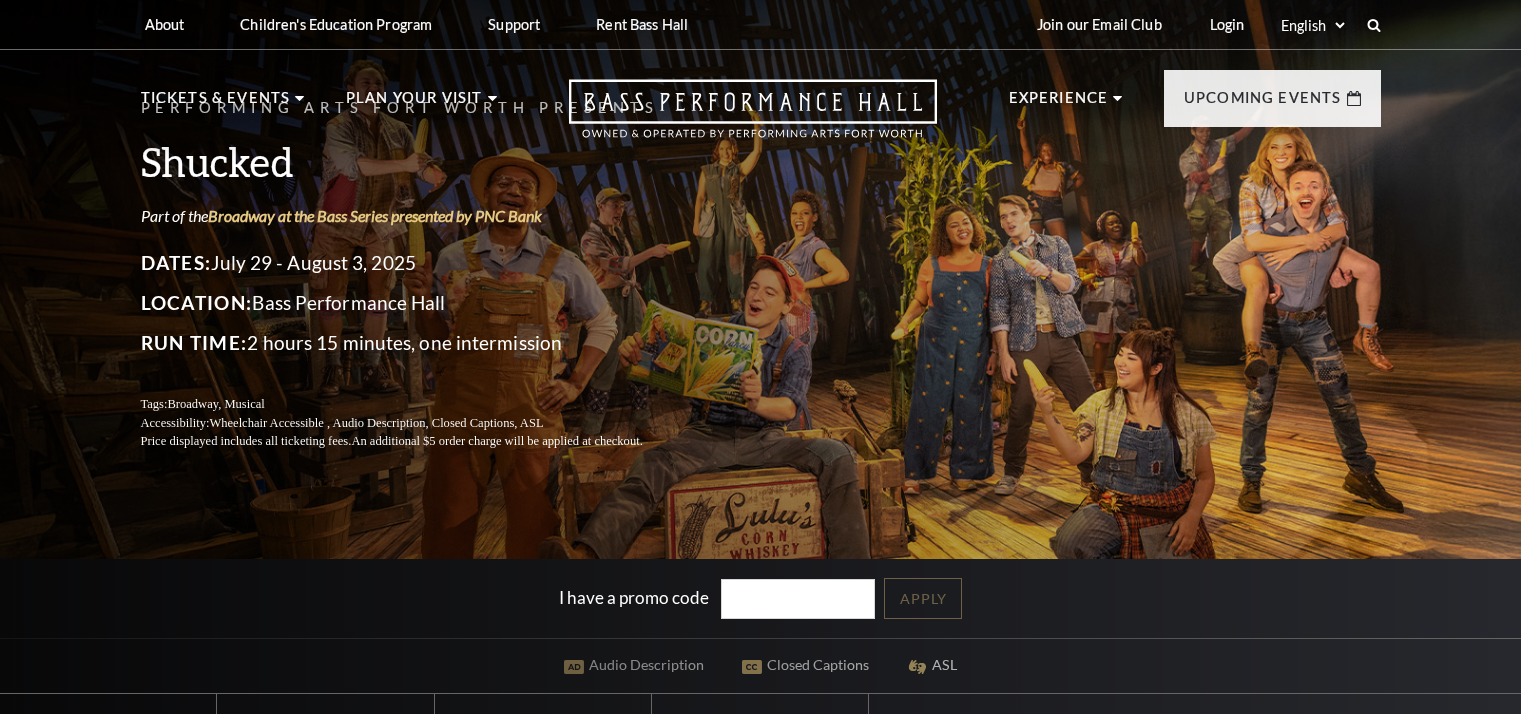 scroll, scrollTop: 0, scrollLeft: 0, axis: both 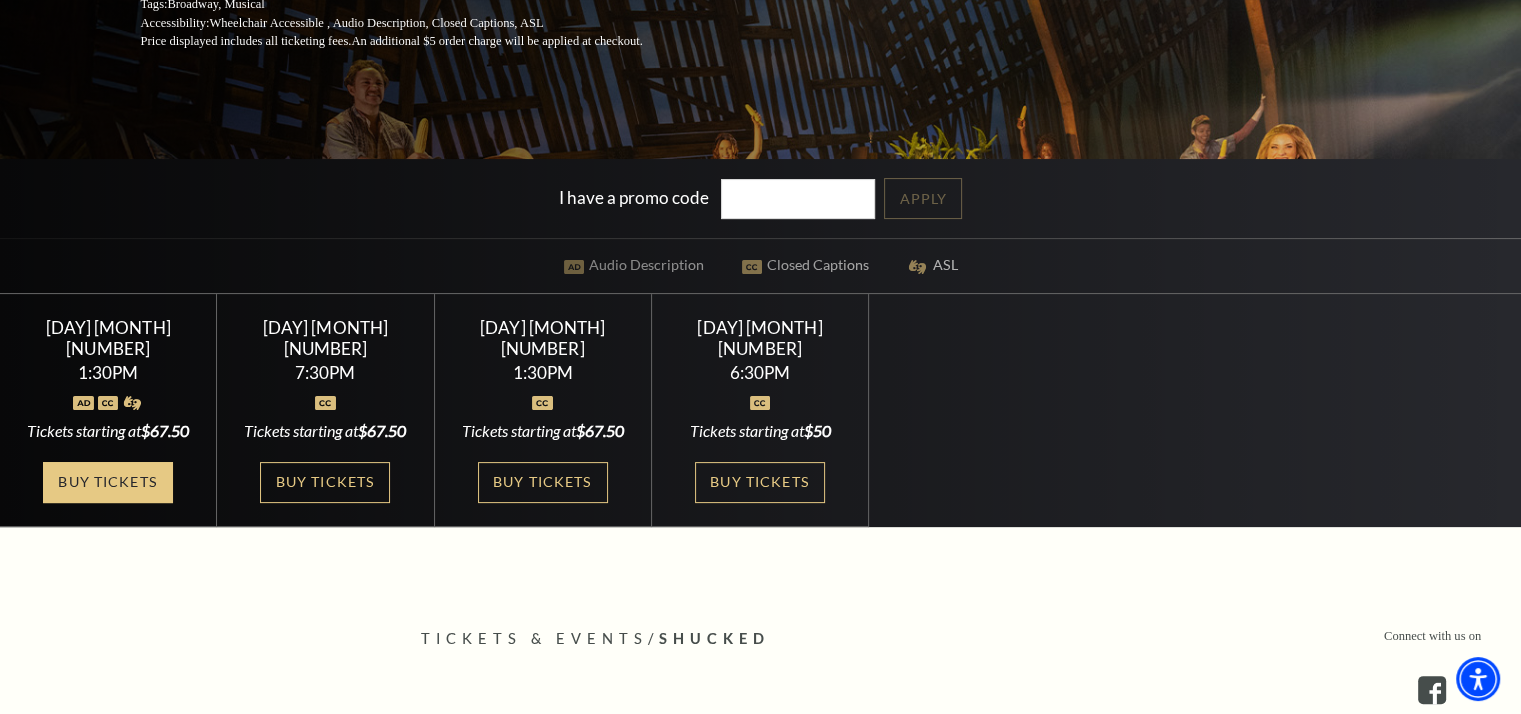 click on "Buy Tickets" at bounding box center [108, 482] 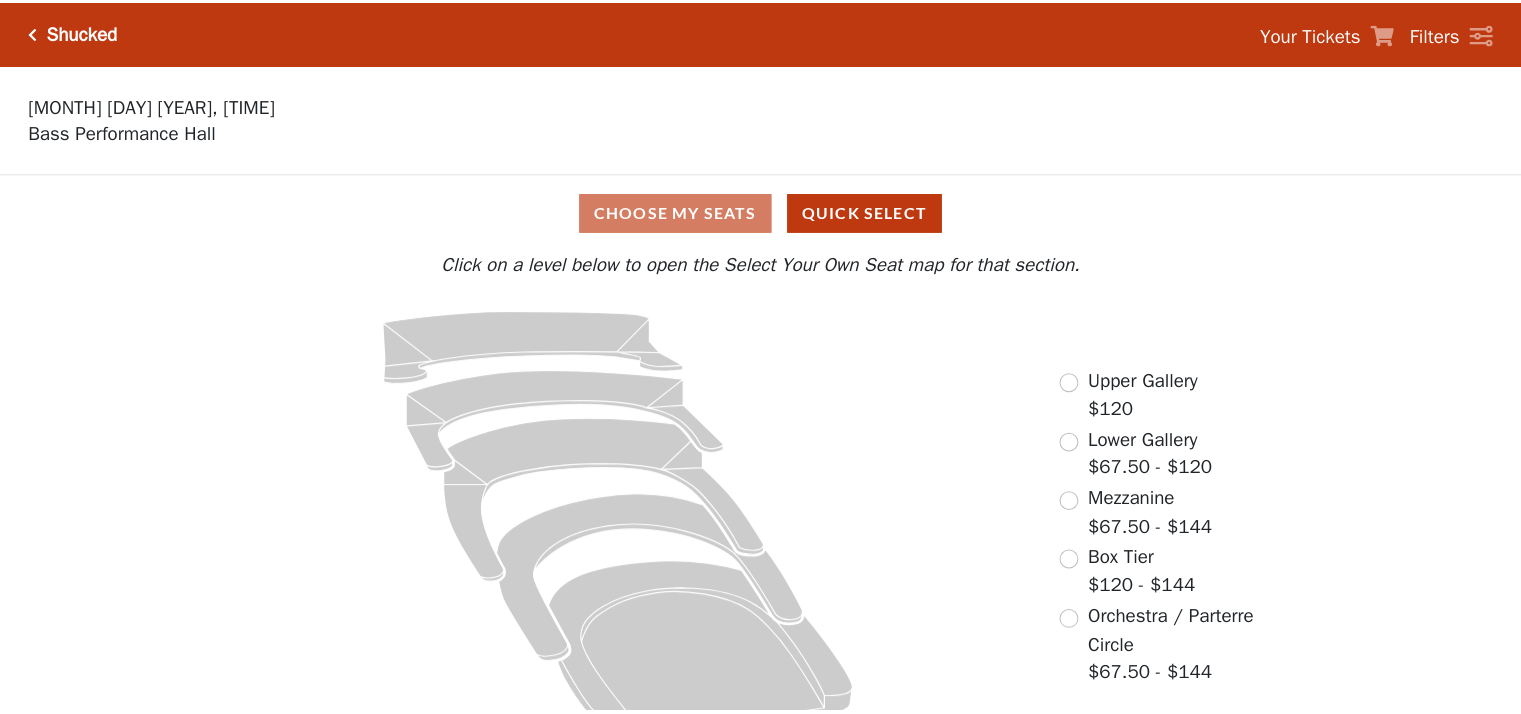 scroll, scrollTop: 0, scrollLeft: 0, axis: both 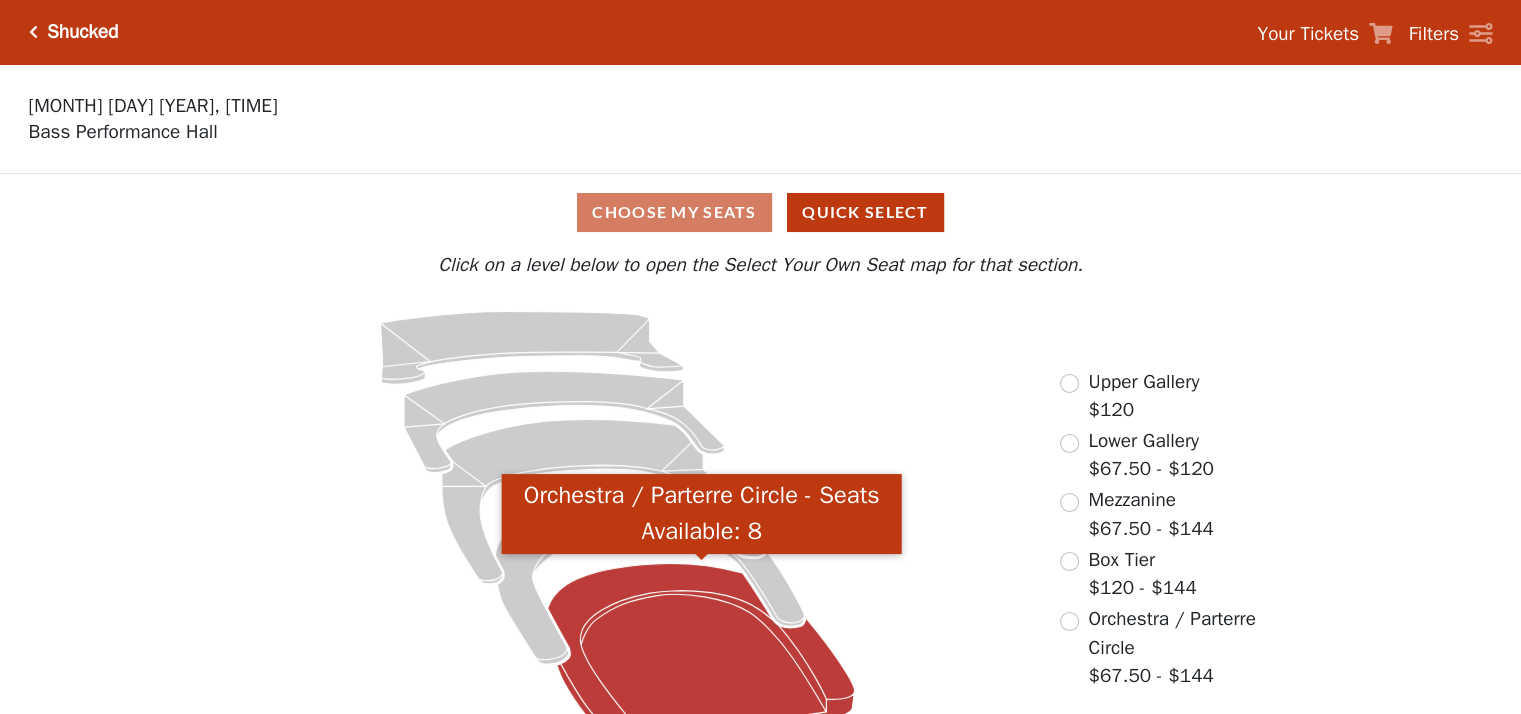 click 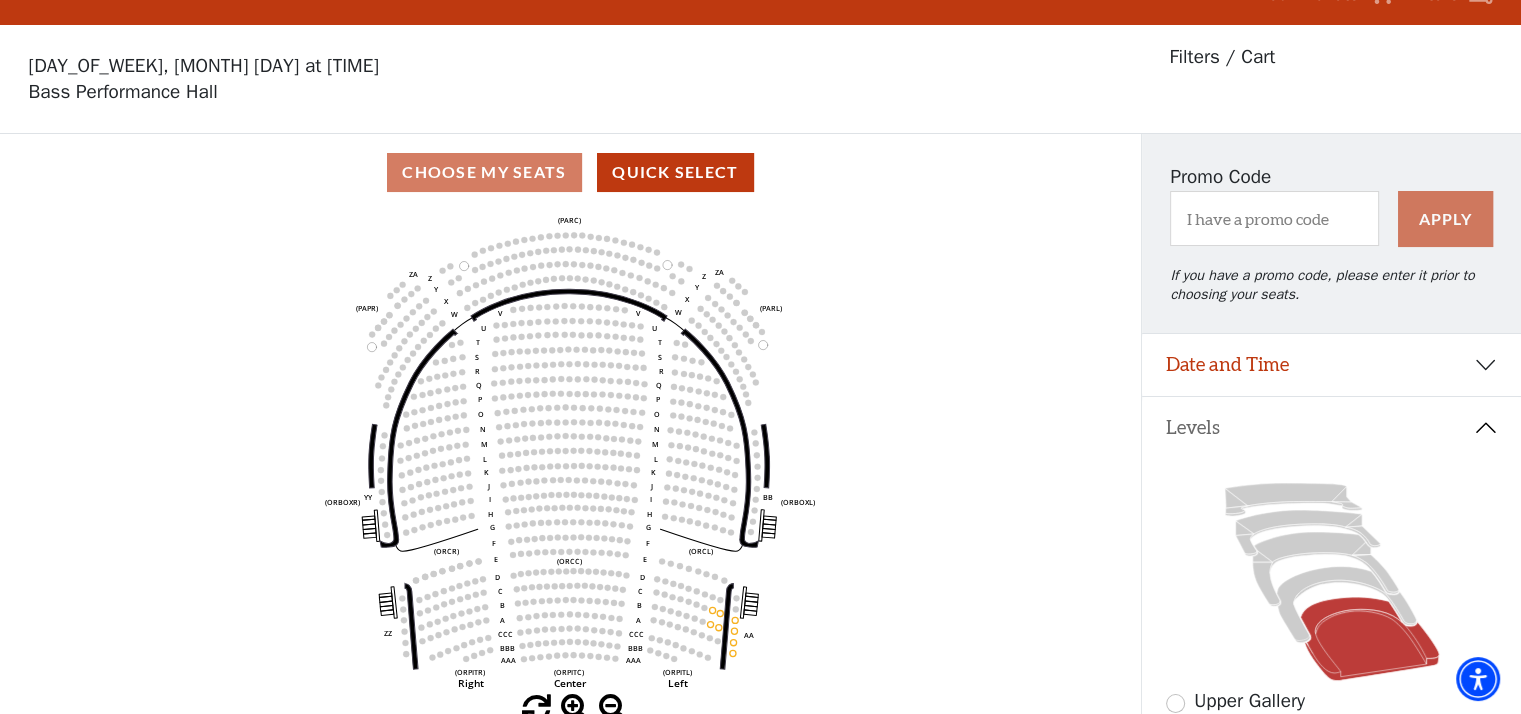 scroll, scrollTop: 92, scrollLeft: 0, axis: vertical 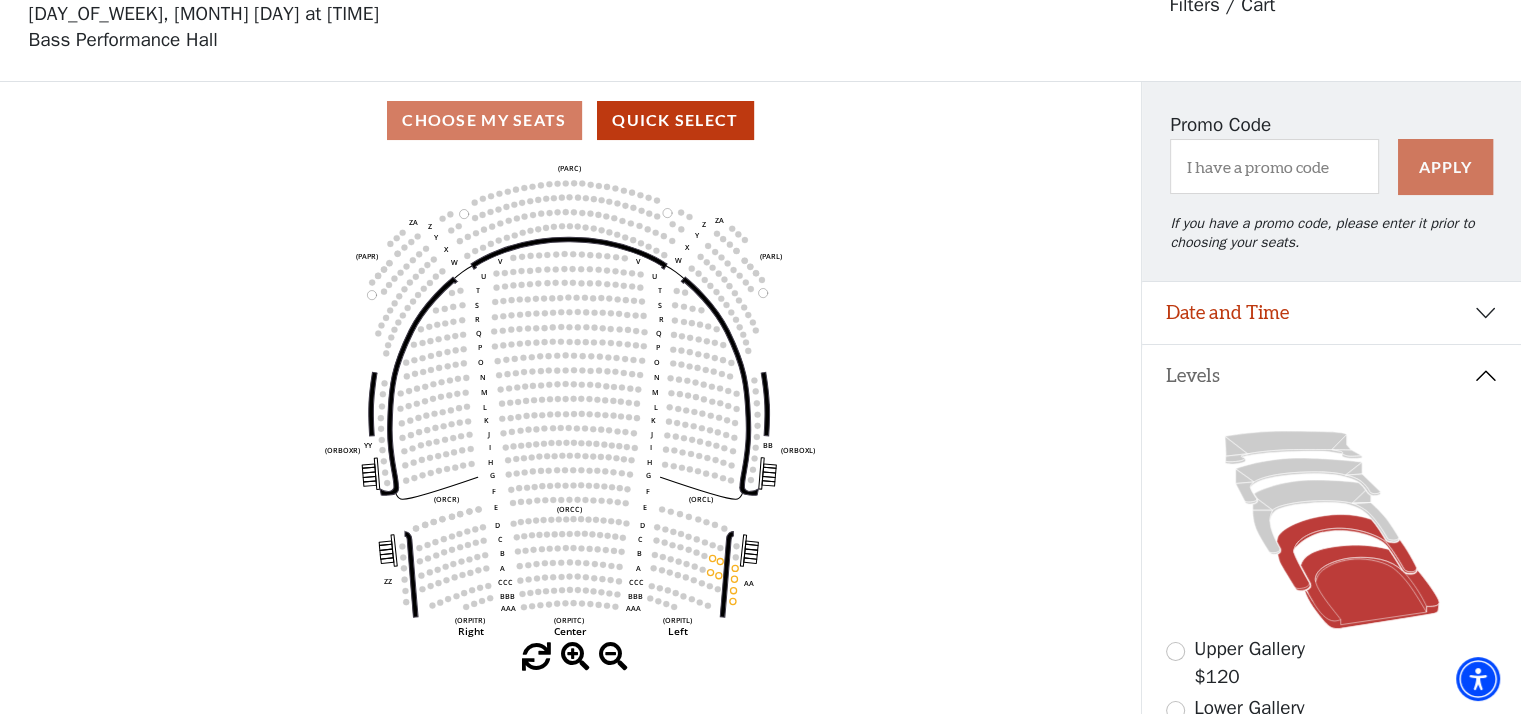 click 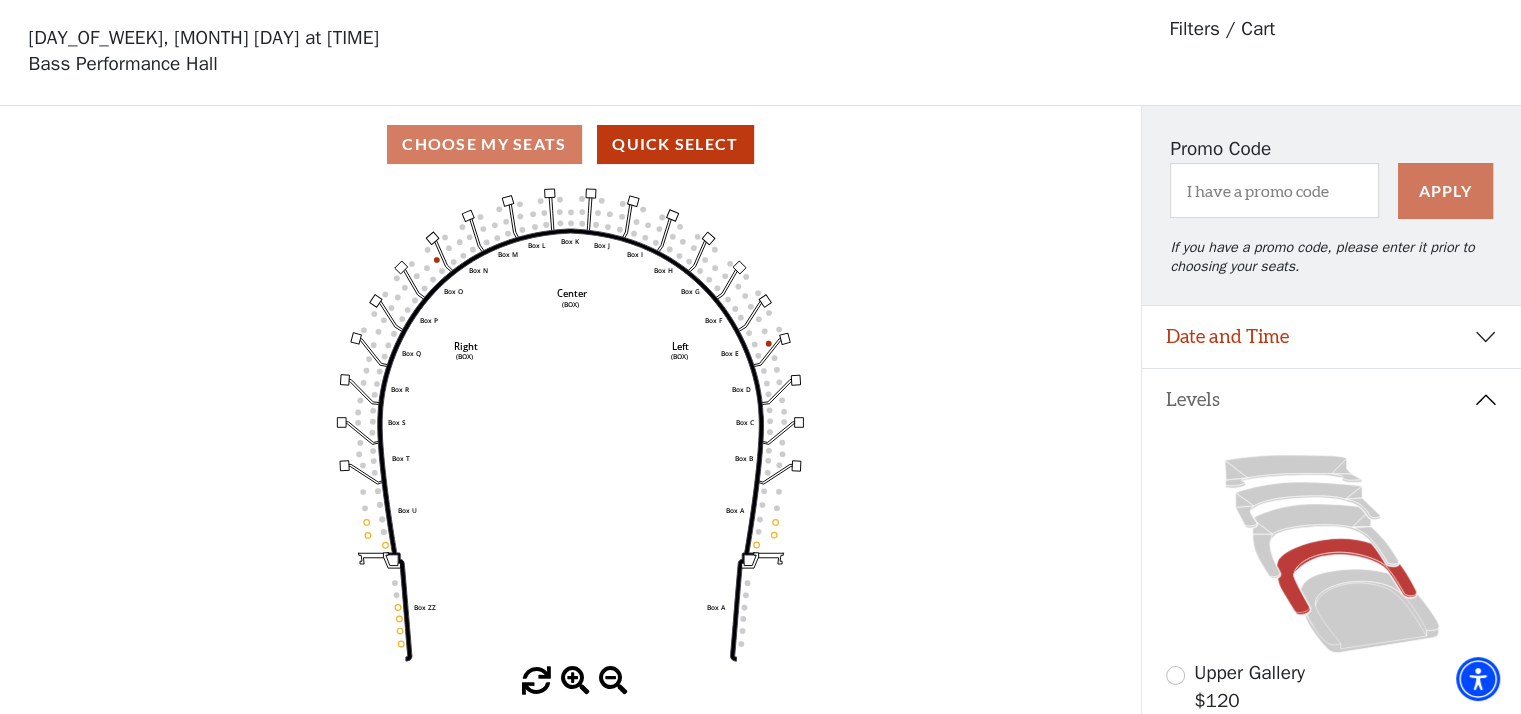 scroll, scrollTop: 92, scrollLeft: 0, axis: vertical 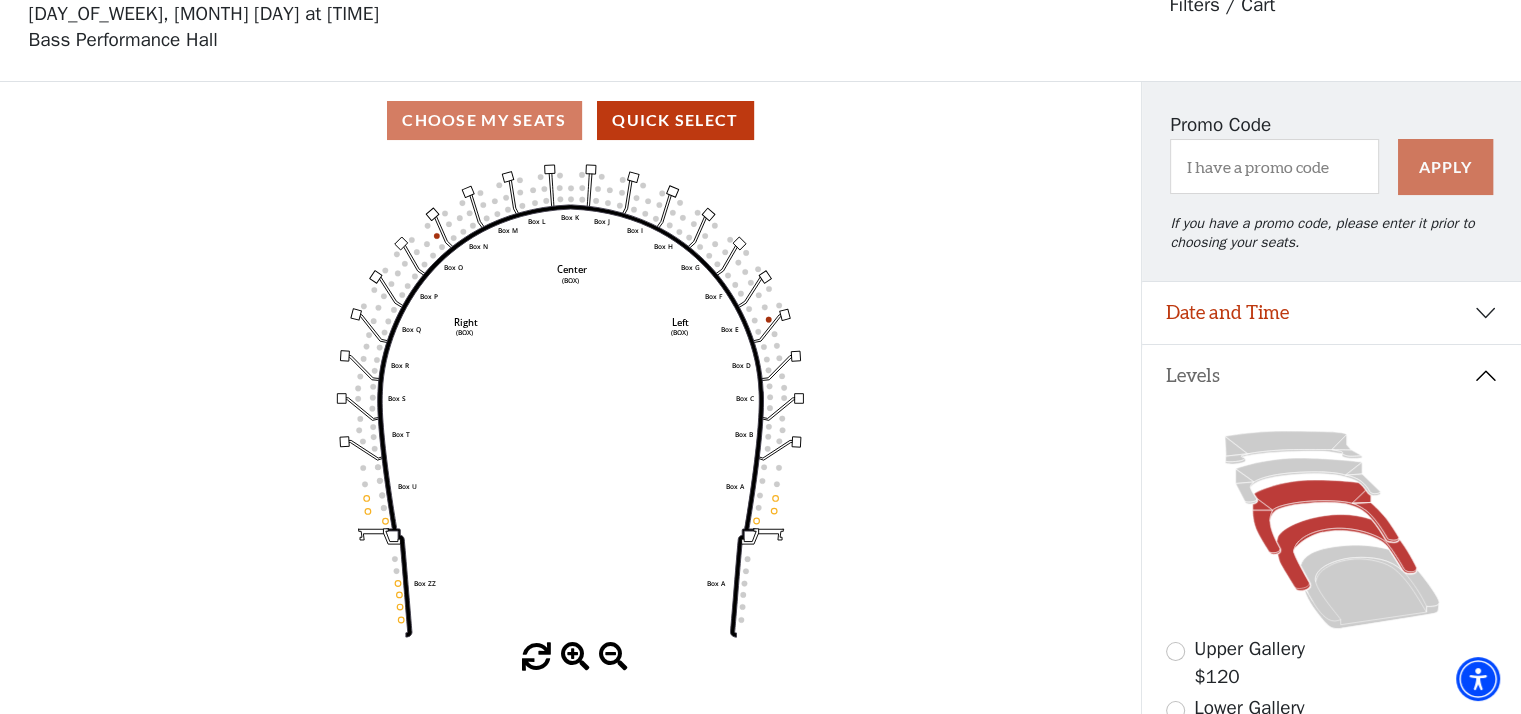 click 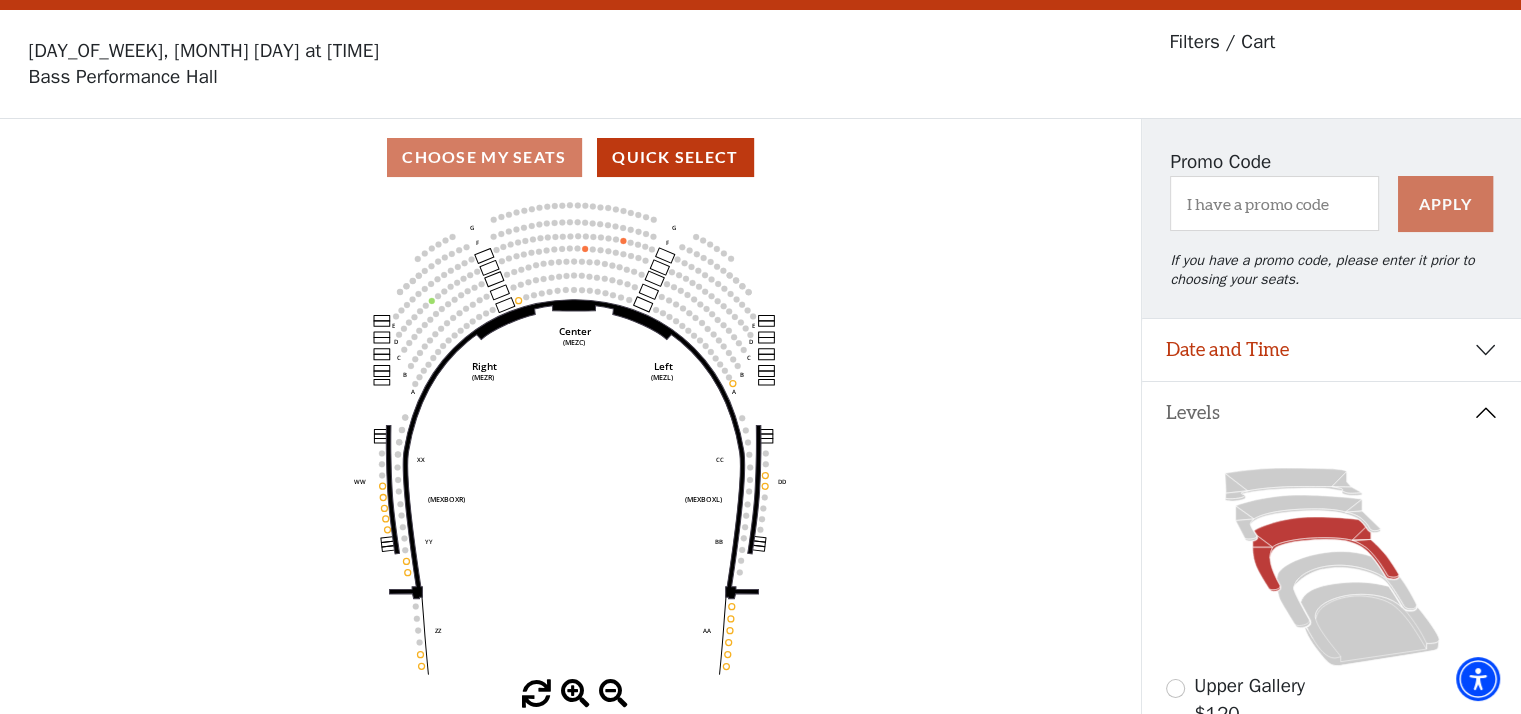 scroll, scrollTop: 92, scrollLeft: 0, axis: vertical 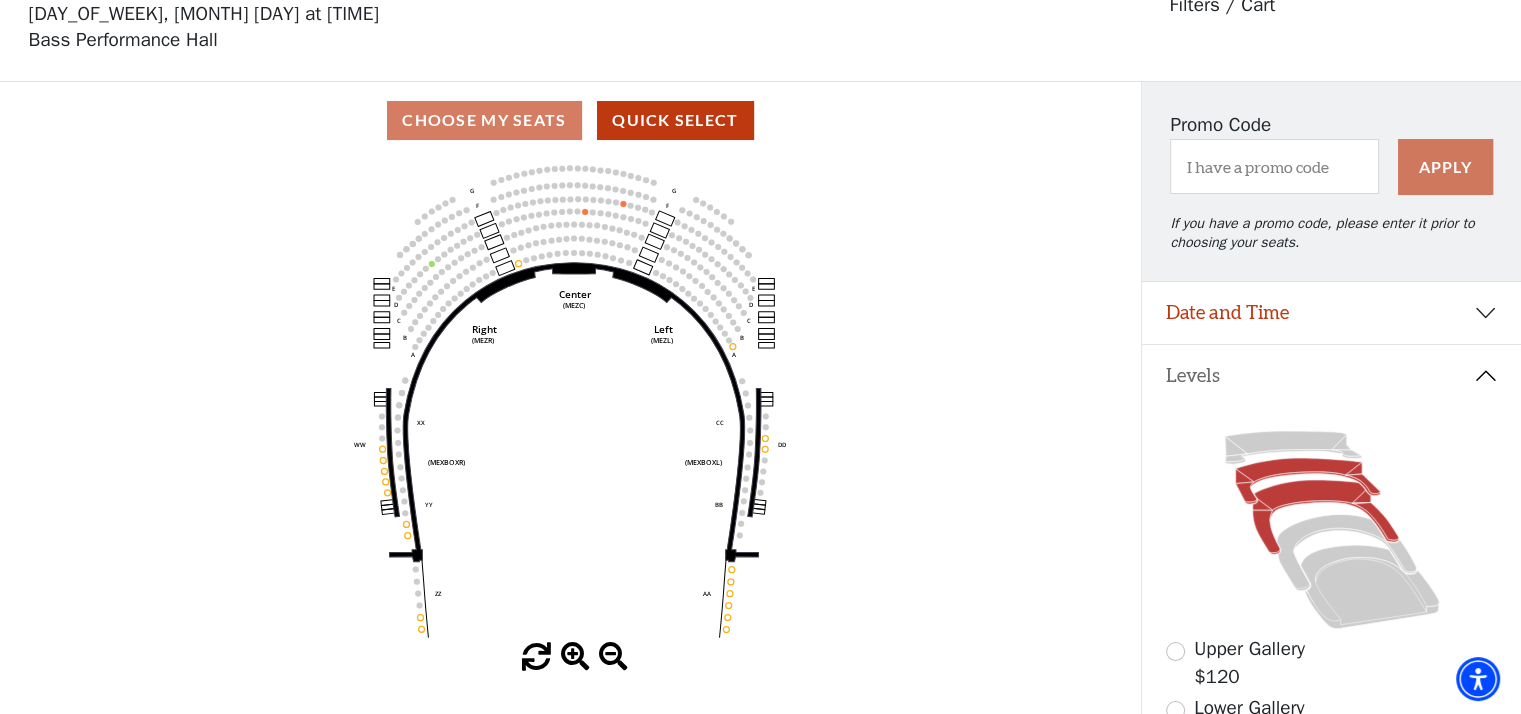 click 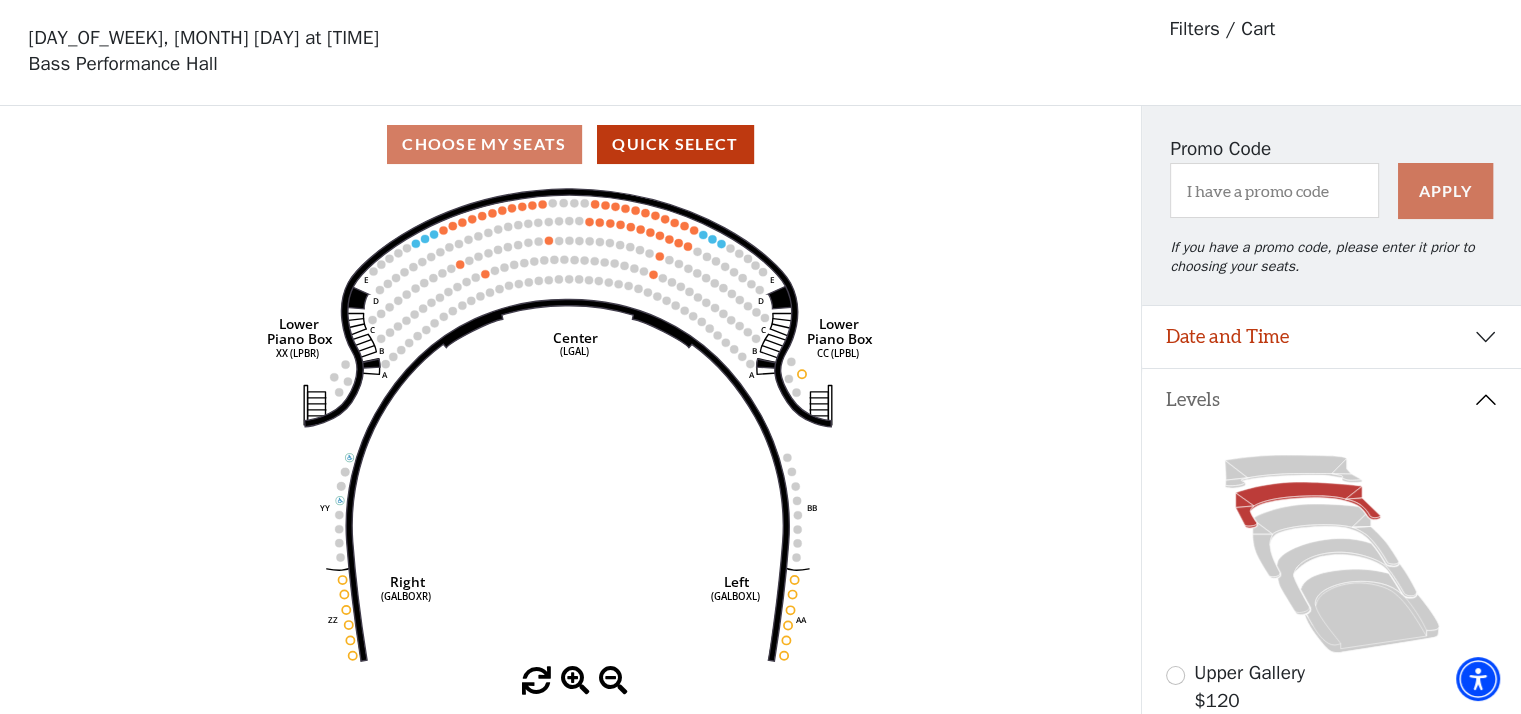 scroll, scrollTop: 92, scrollLeft: 0, axis: vertical 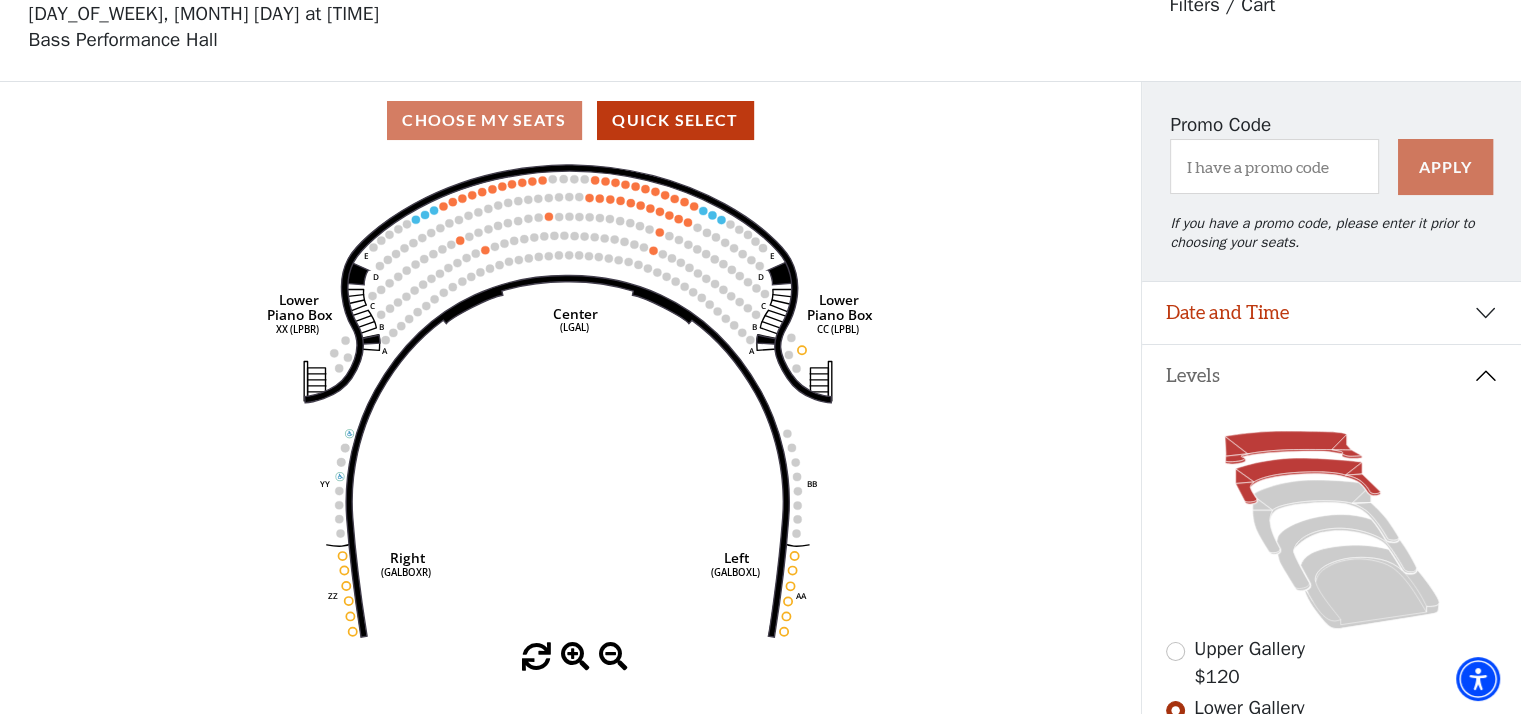 click 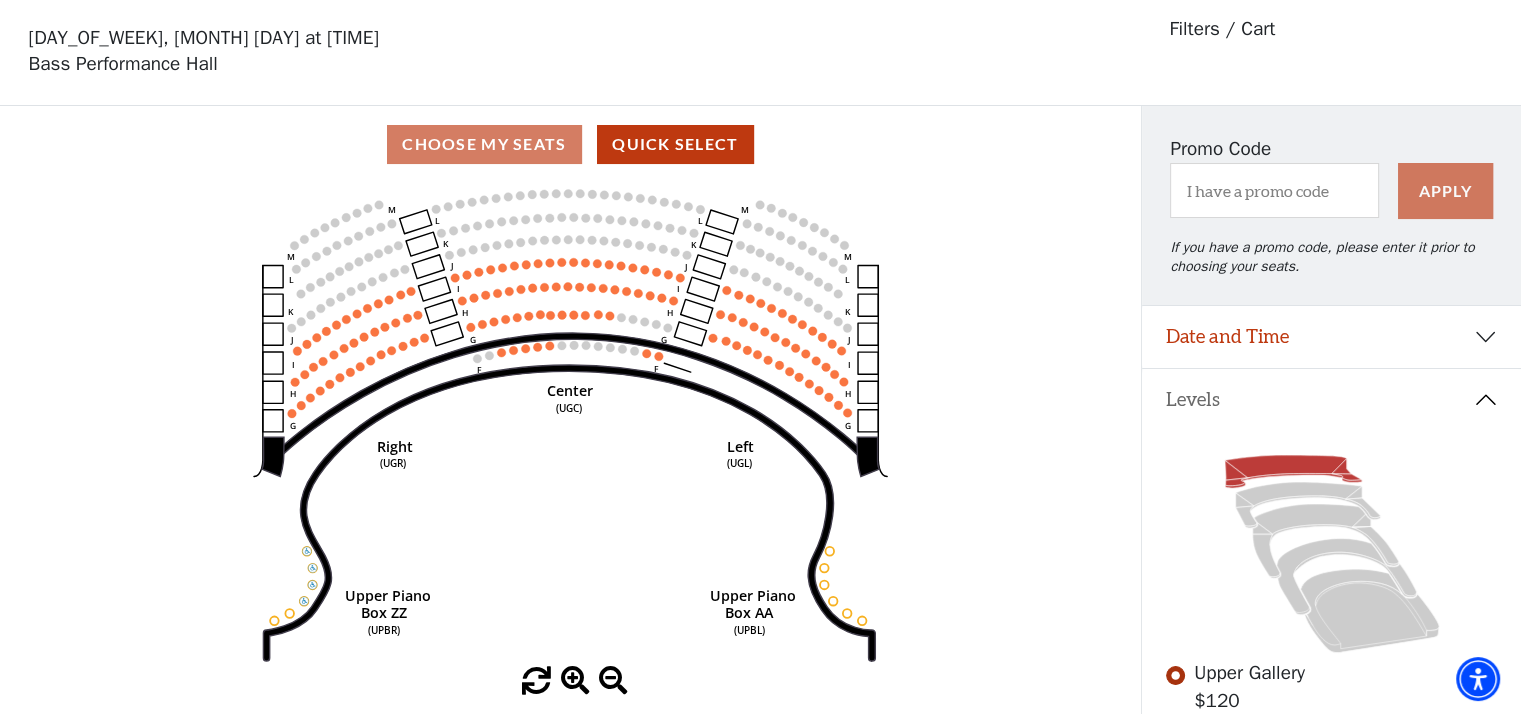 scroll, scrollTop: 92, scrollLeft: 0, axis: vertical 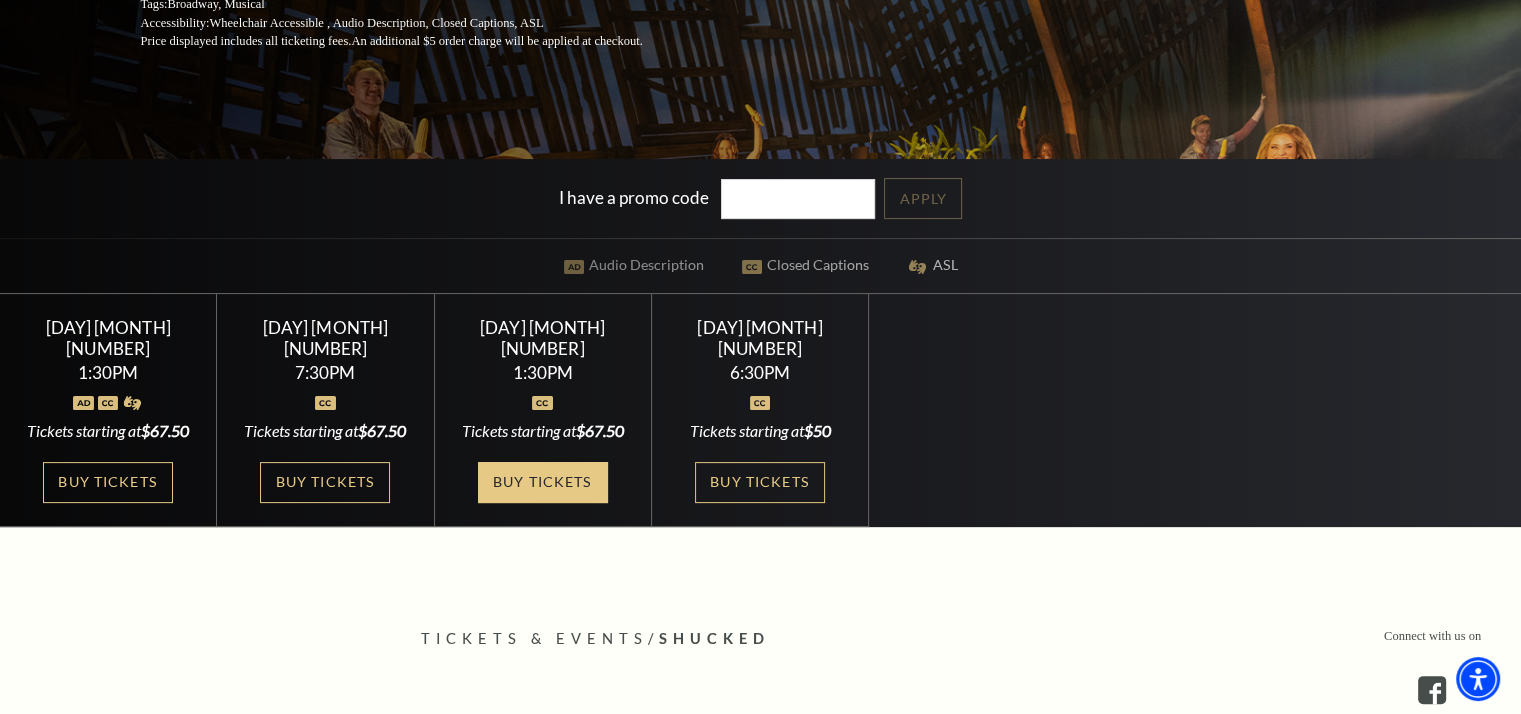 click on "Buy Tickets" at bounding box center [543, 482] 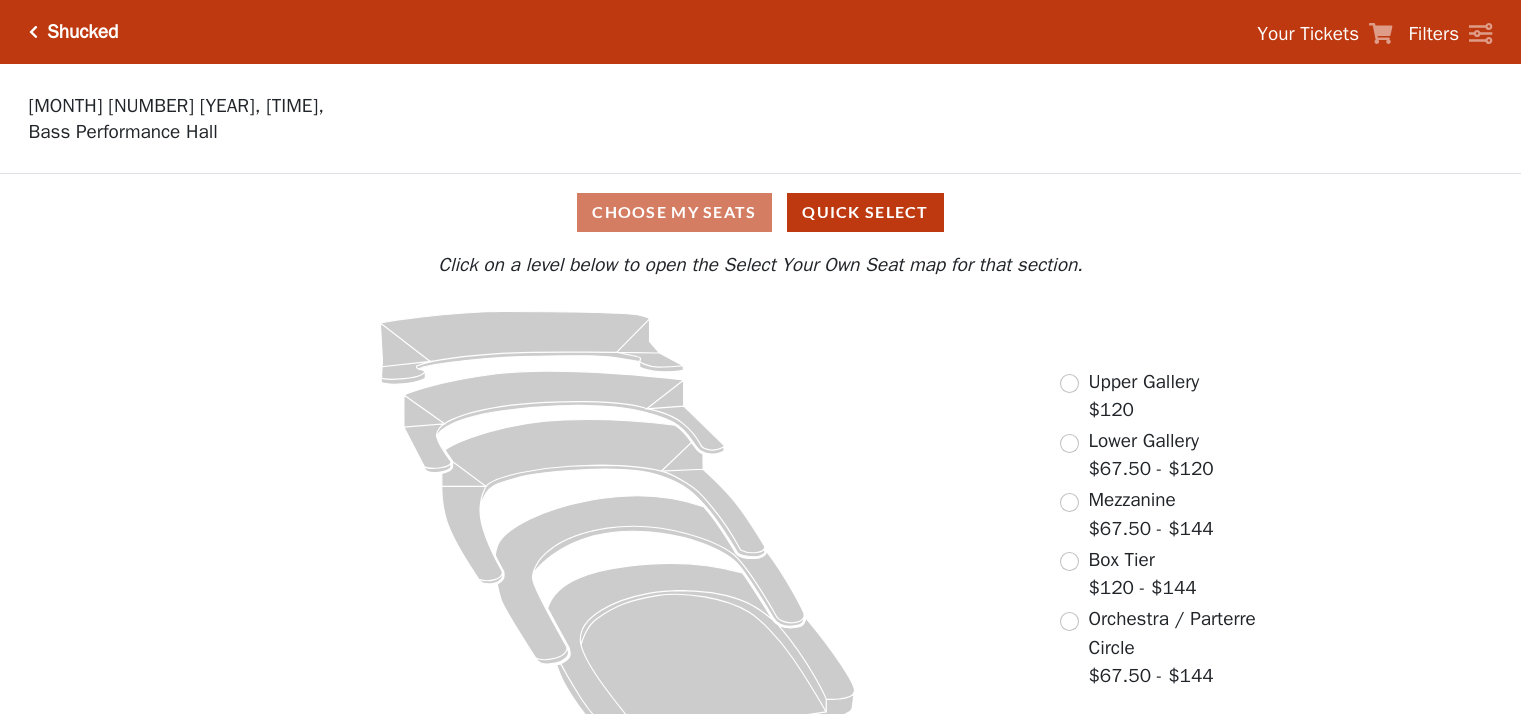 scroll, scrollTop: 0, scrollLeft: 0, axis: both 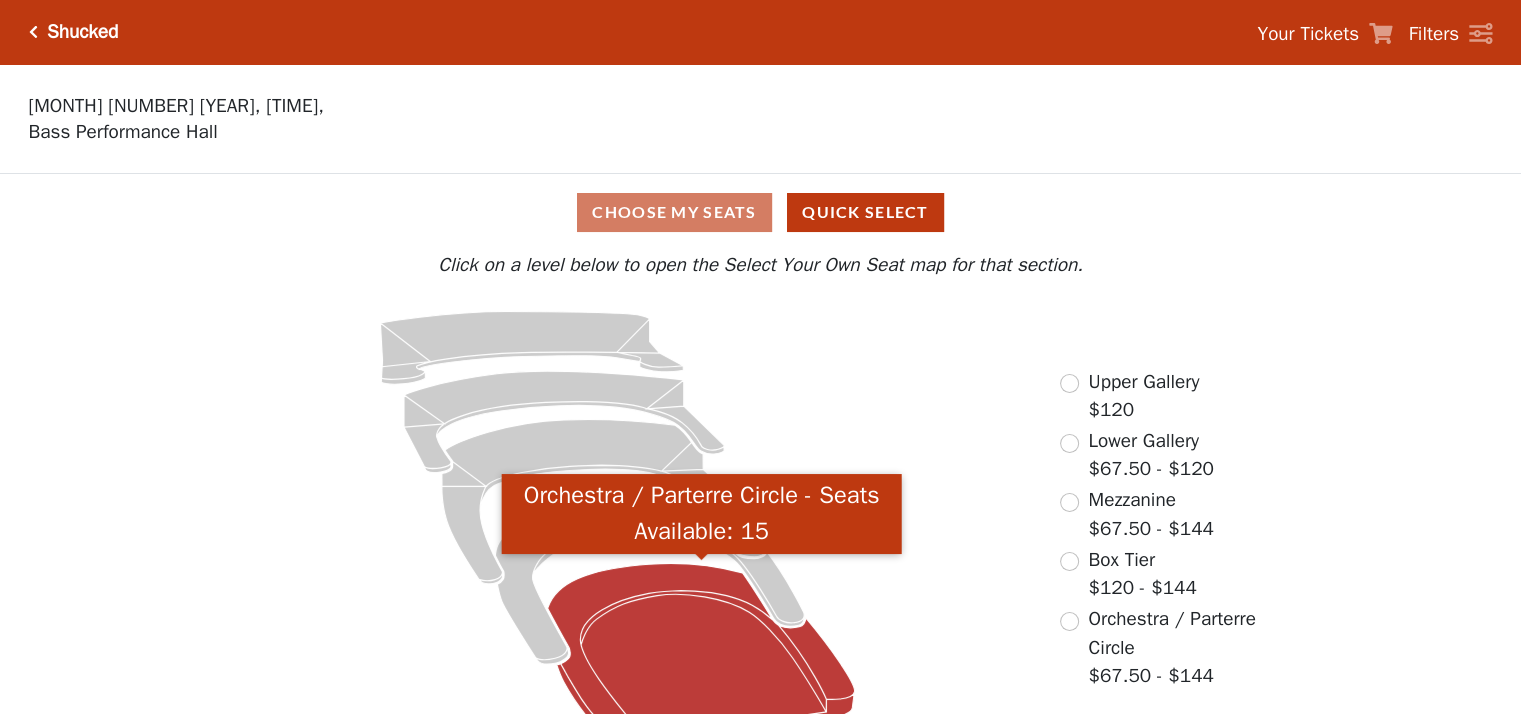 click 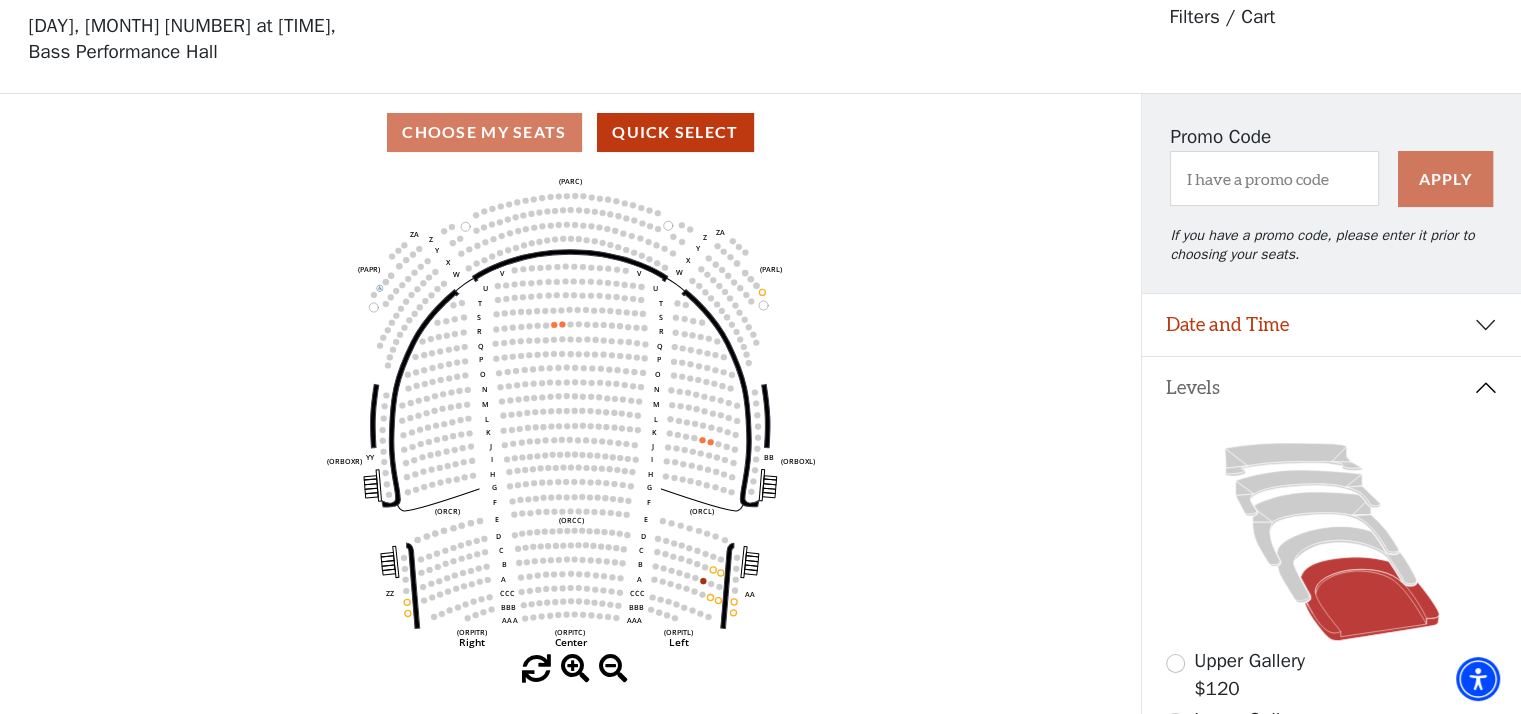 scroll, scrollTop: 92, scrollLeft: 0, axis: vertical 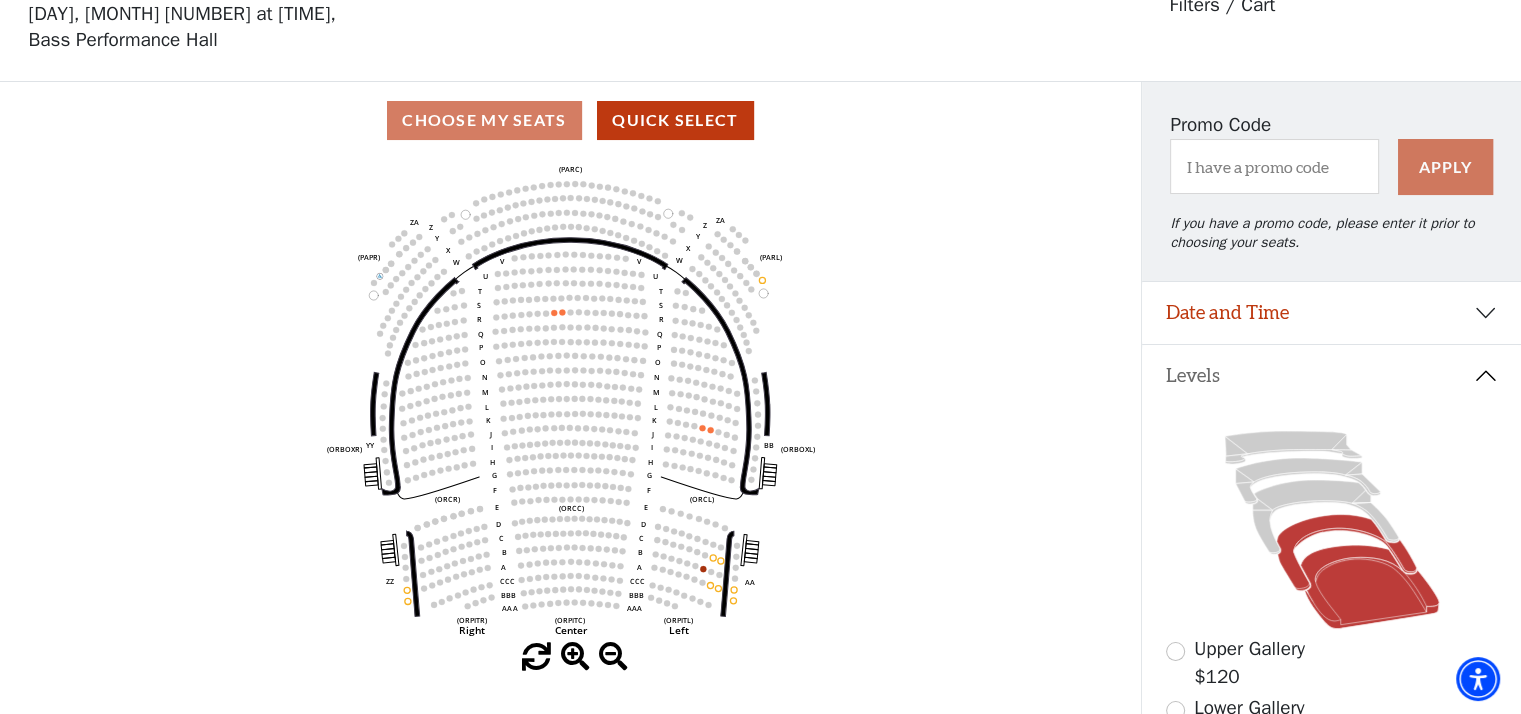 click 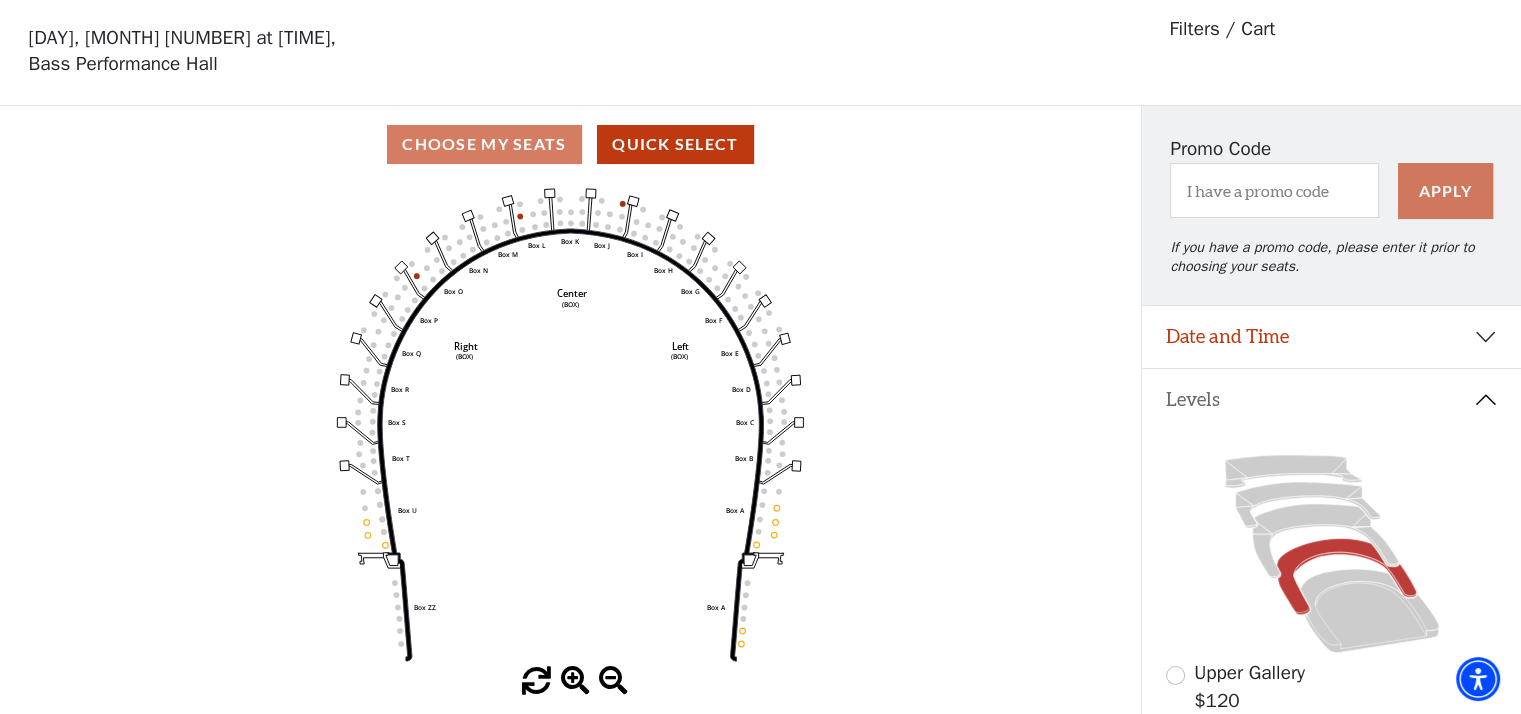 scroll, scrollTop: 92, scrollLeft: 0, axis: vertical 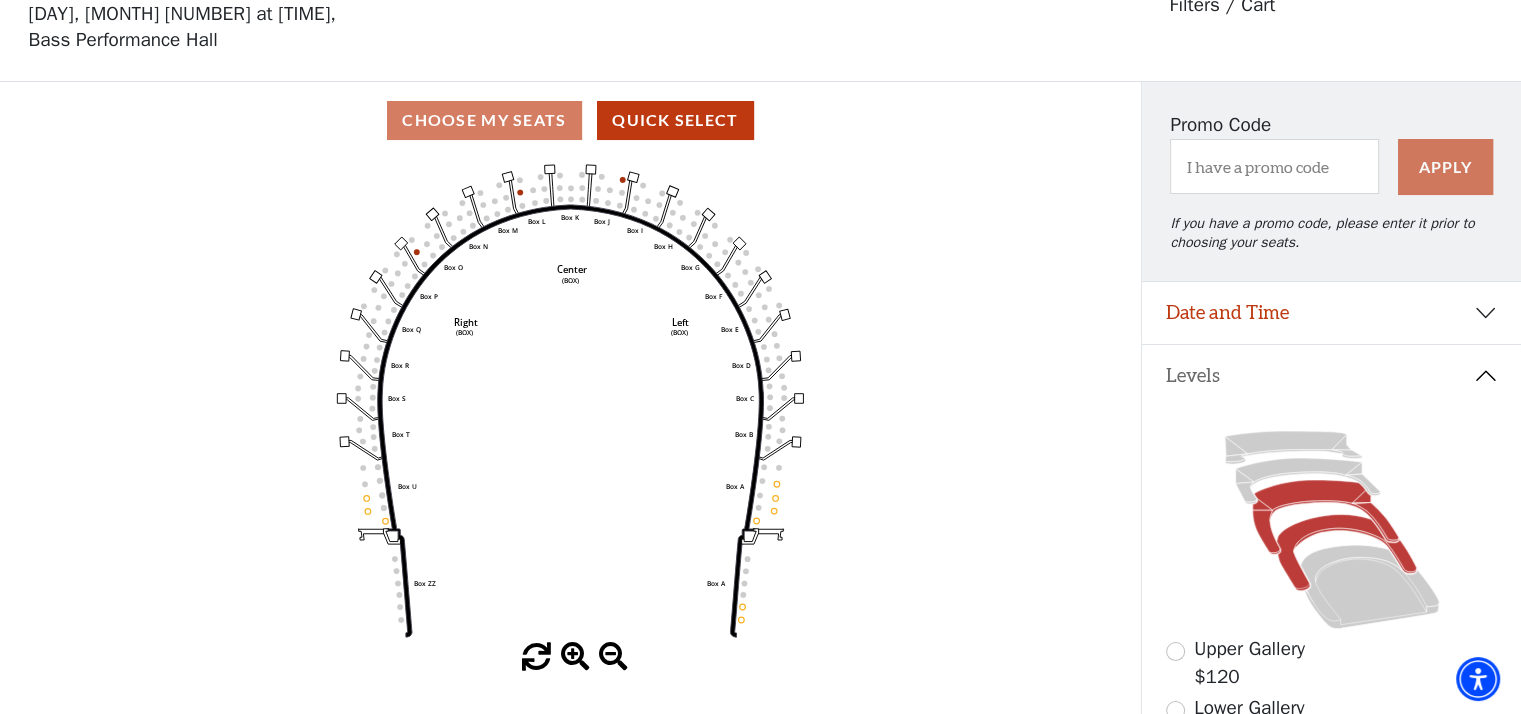 click 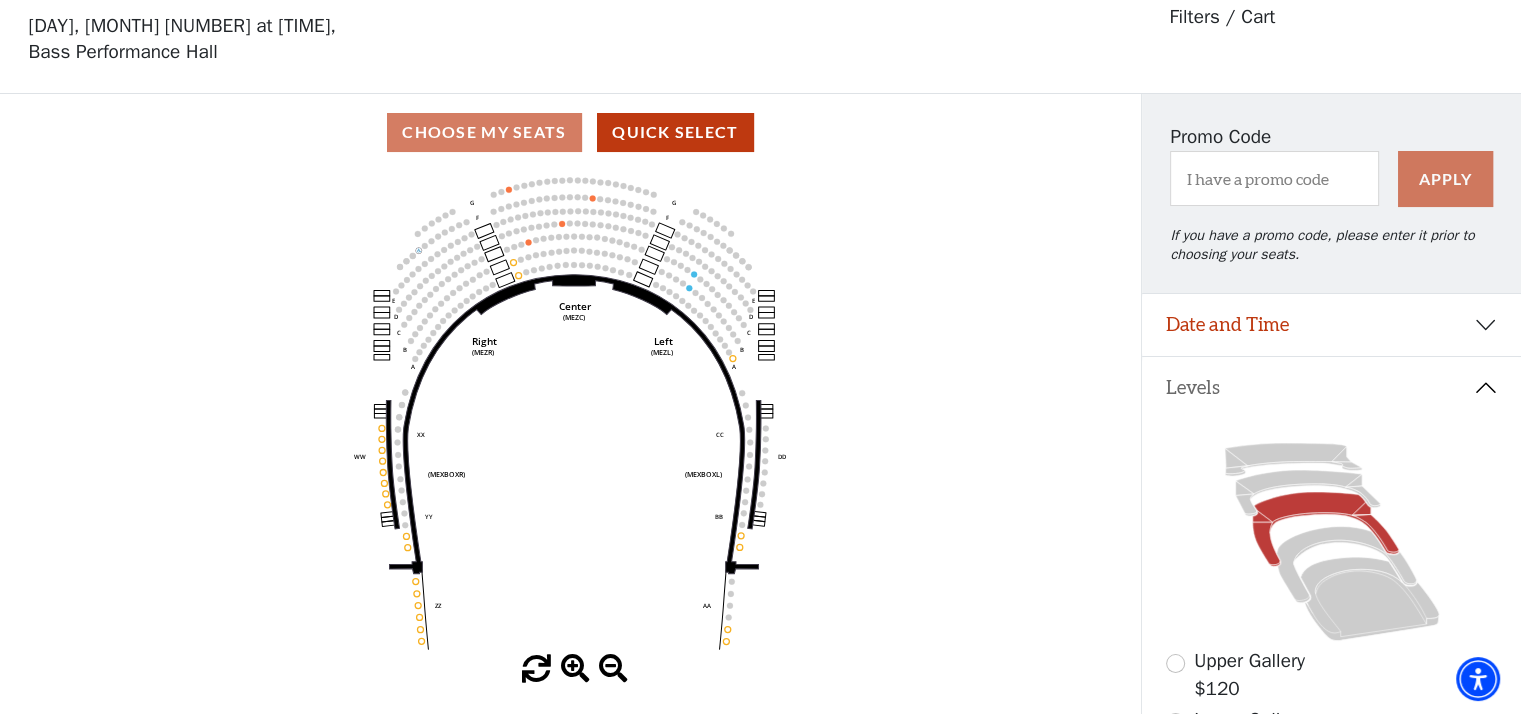 scroll, scrollTop: 92, scrollLeft: 0, axis: vertical 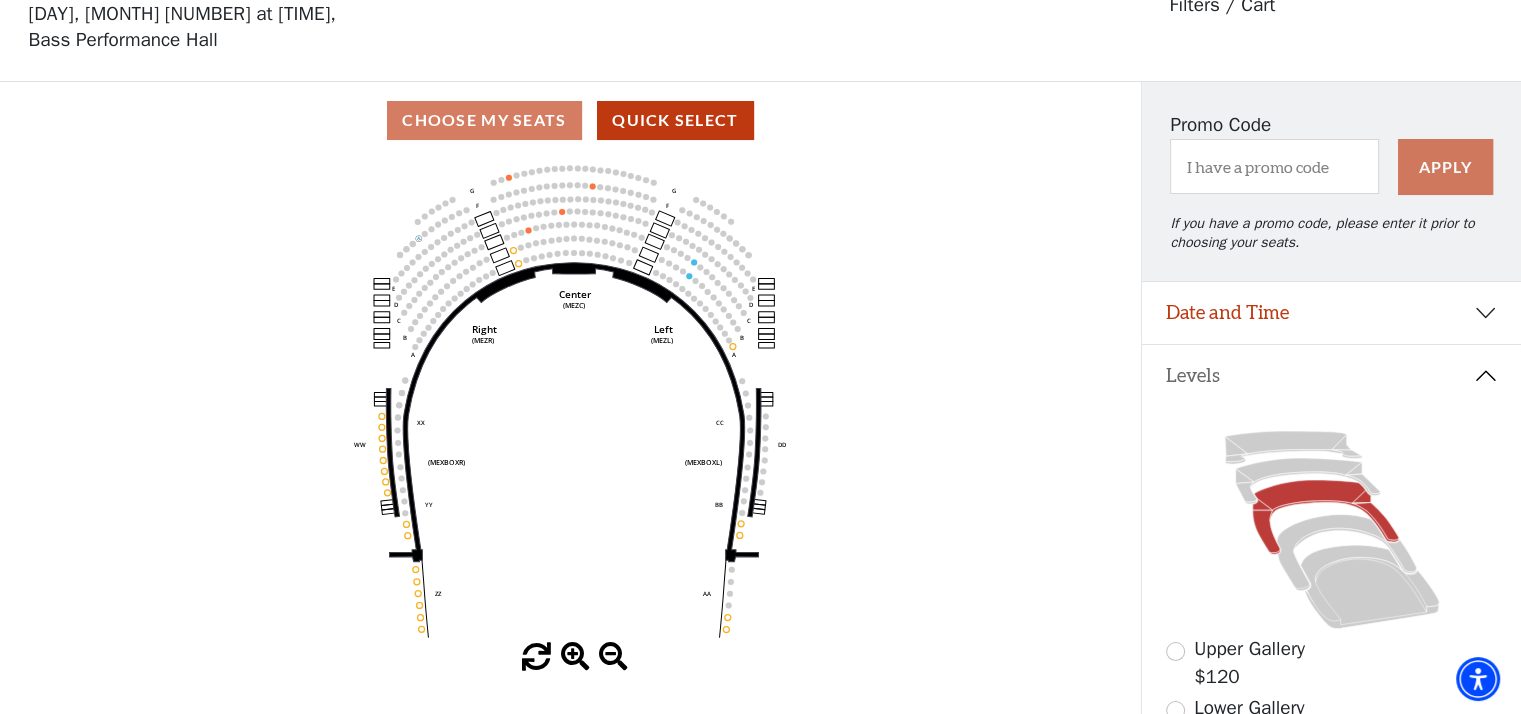 click 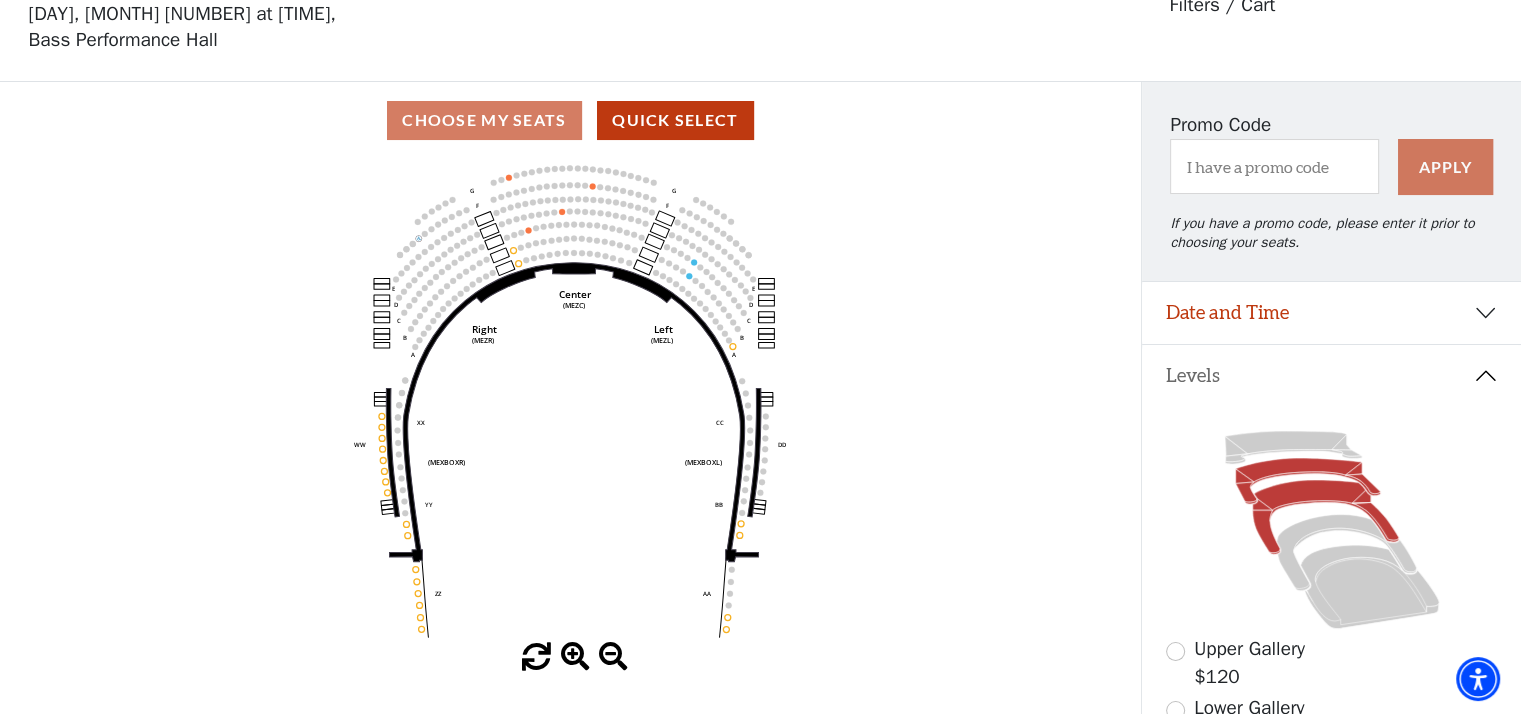click 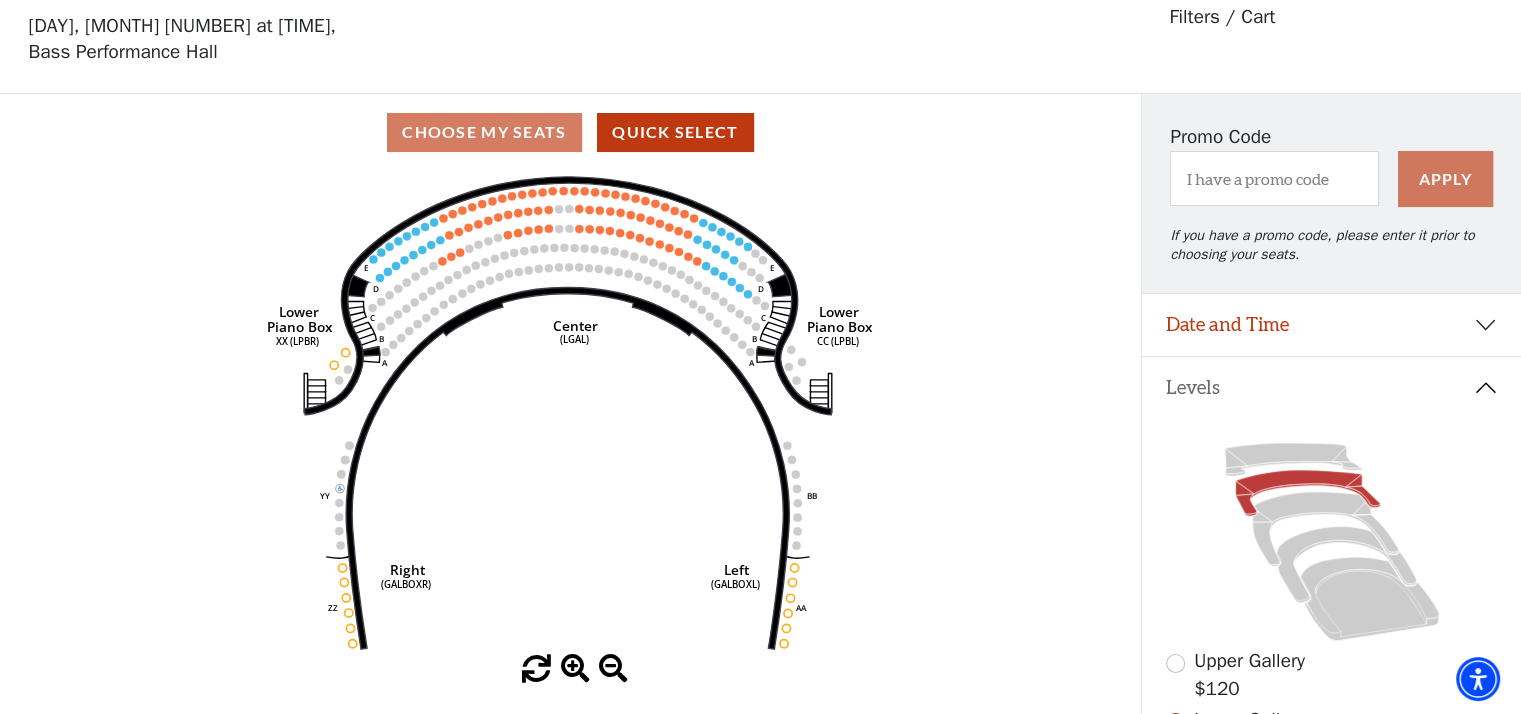 scroll, scrollTop: 92, scrollLeft: 0, axis: vertical 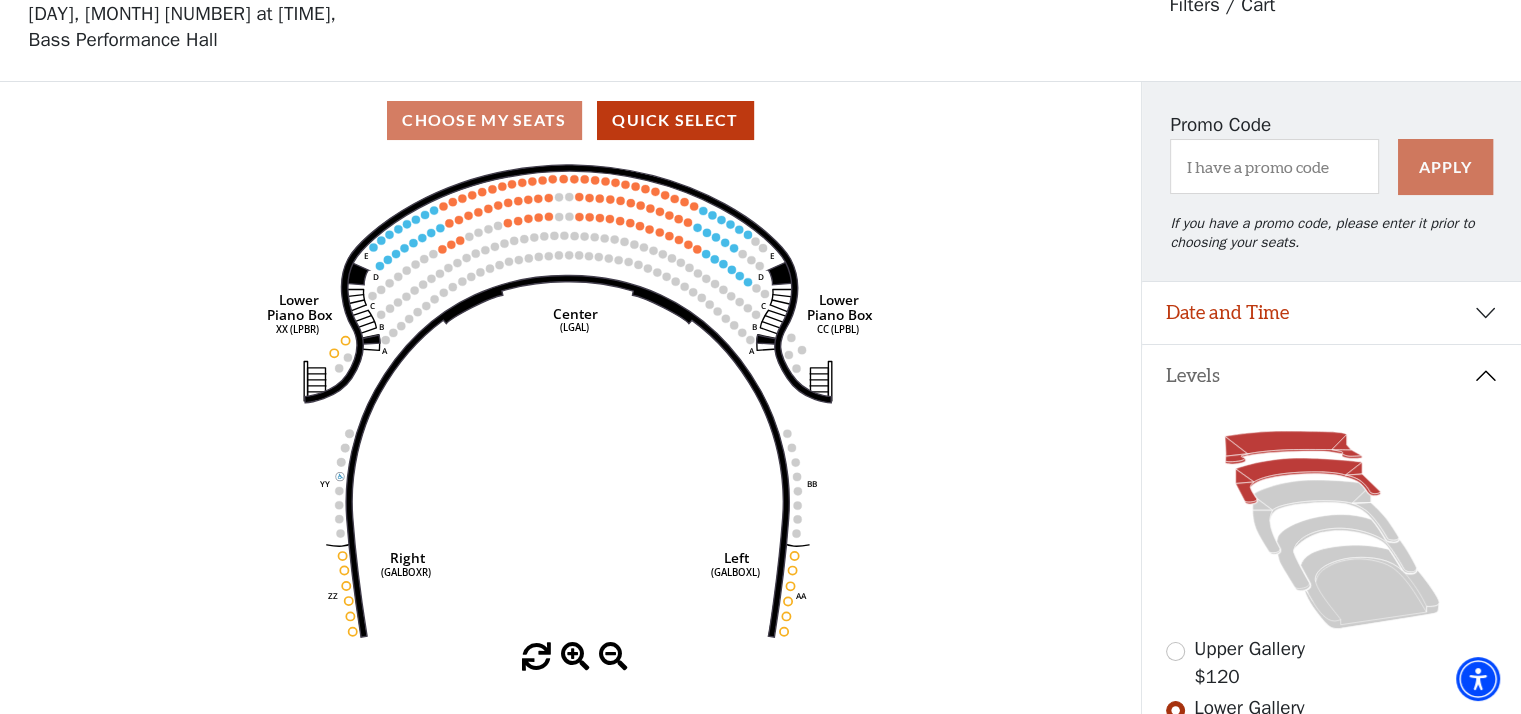 click 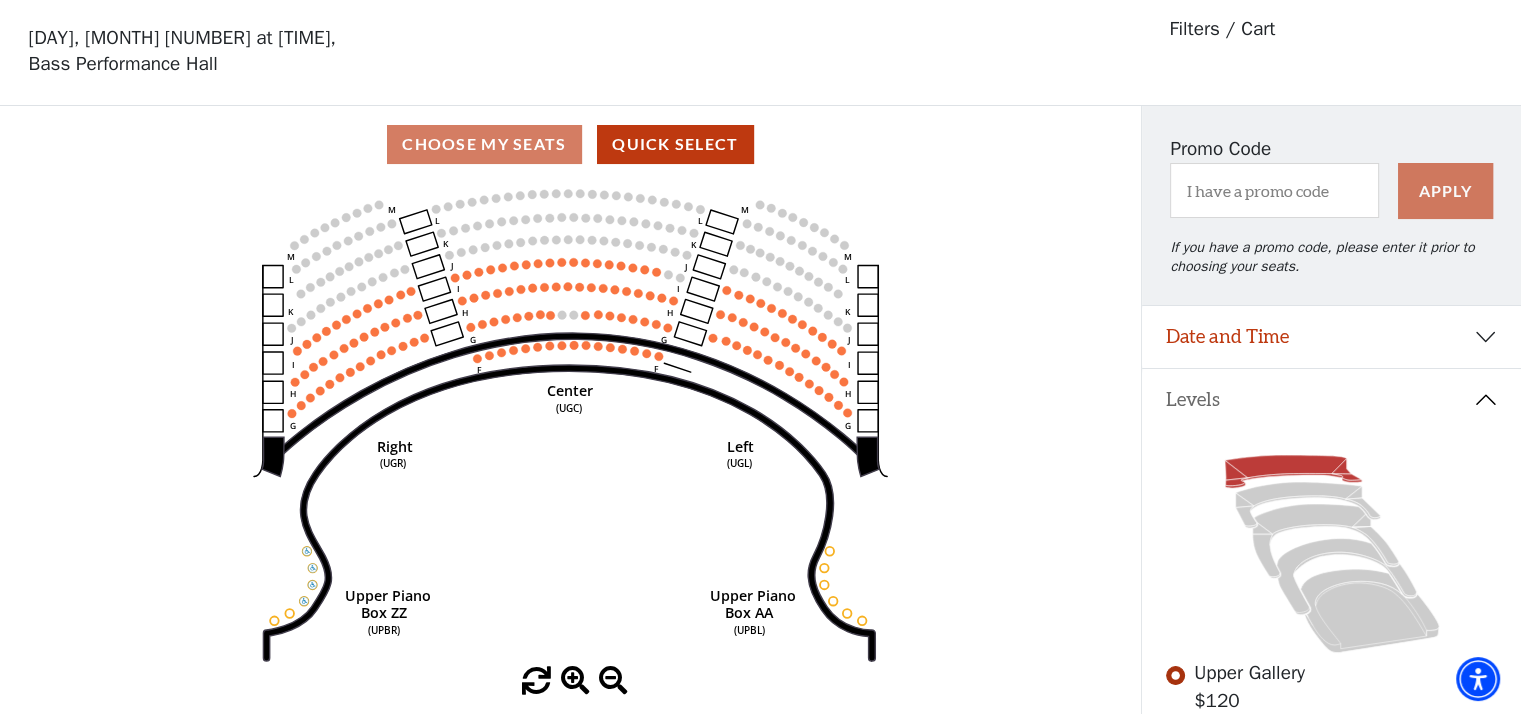 scroll, scrollTop: 92, scrollLeft: 0, axis: vertical 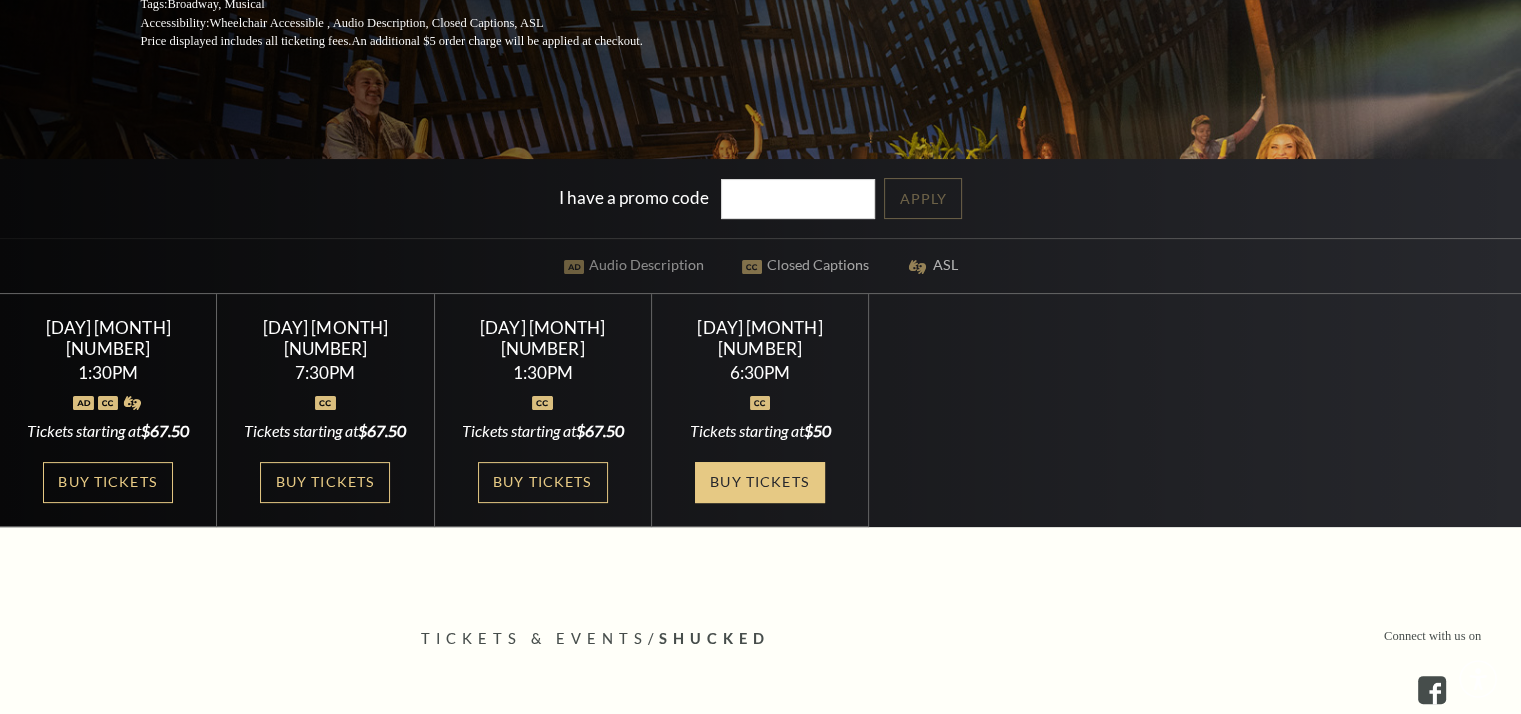 click on "Buy Tickets" at bounding box center (760, 482) 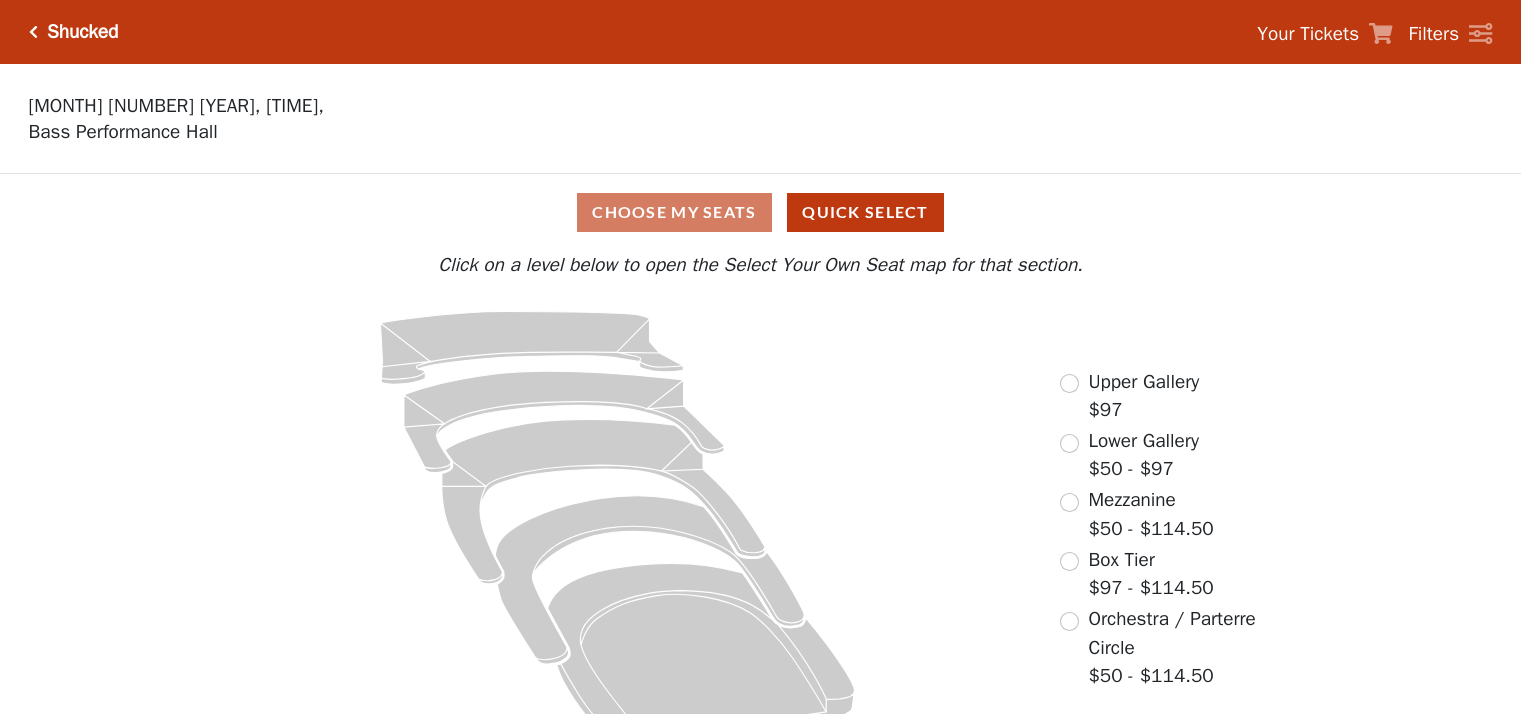 scroll, scrollTop: 0, scrollLeft: 0, axis: both 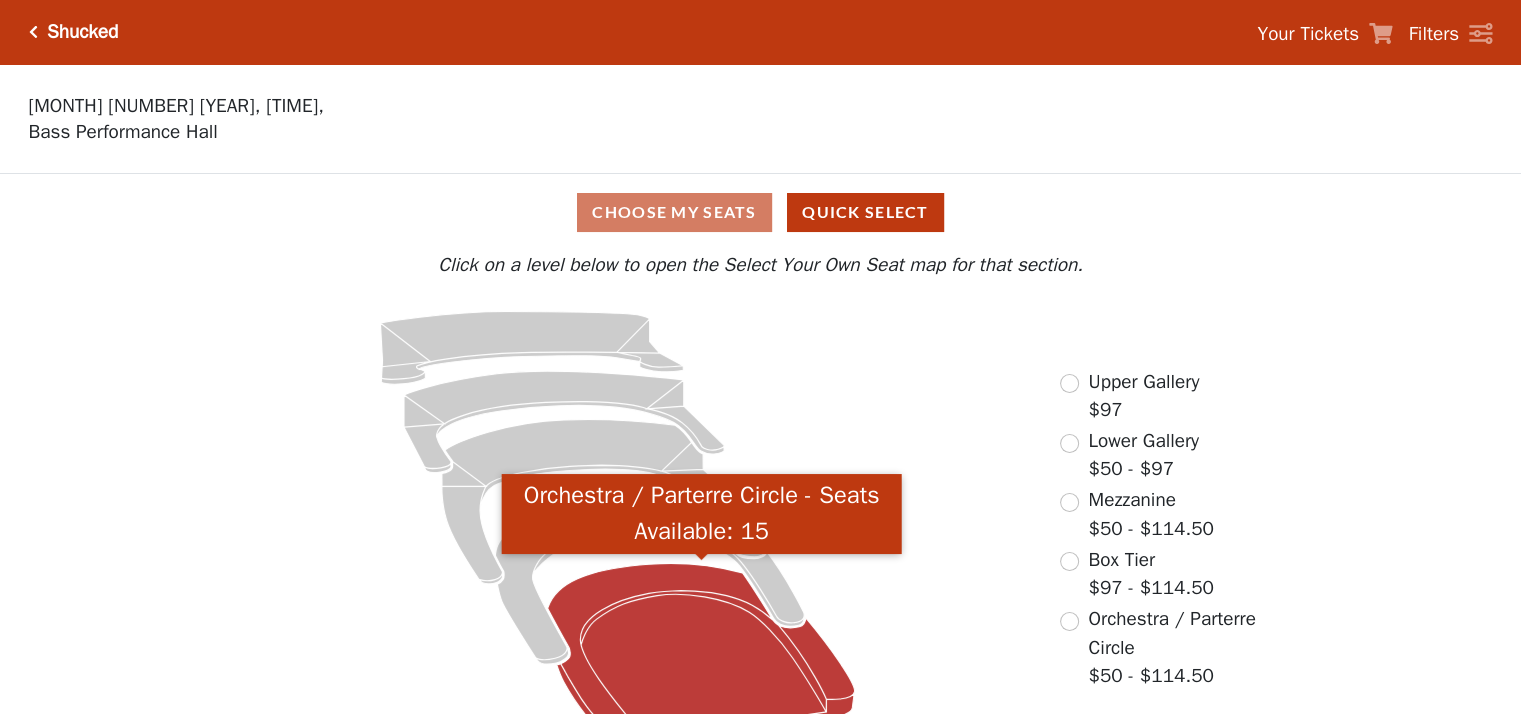 click 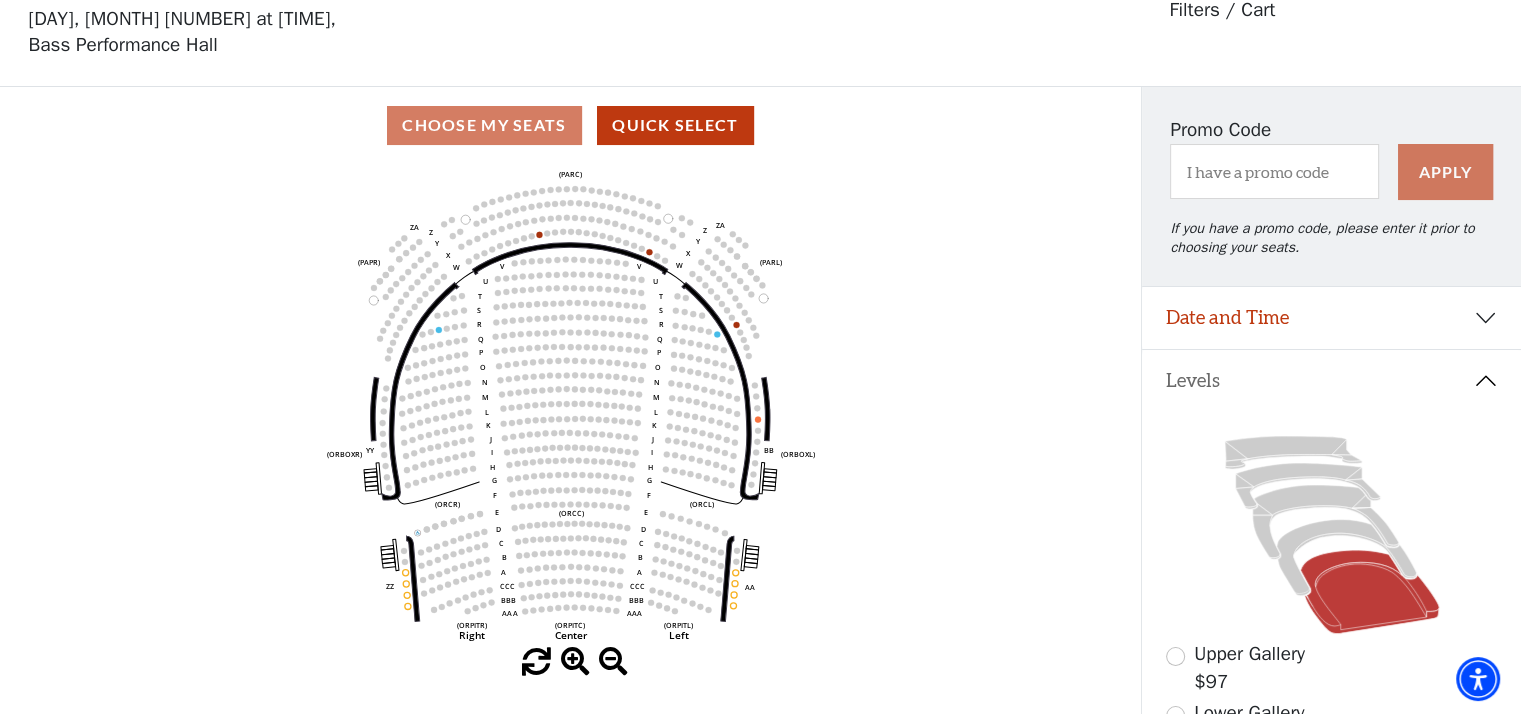 scroll, scrollTop: 92, scrollLeft: 0, axis: vertical 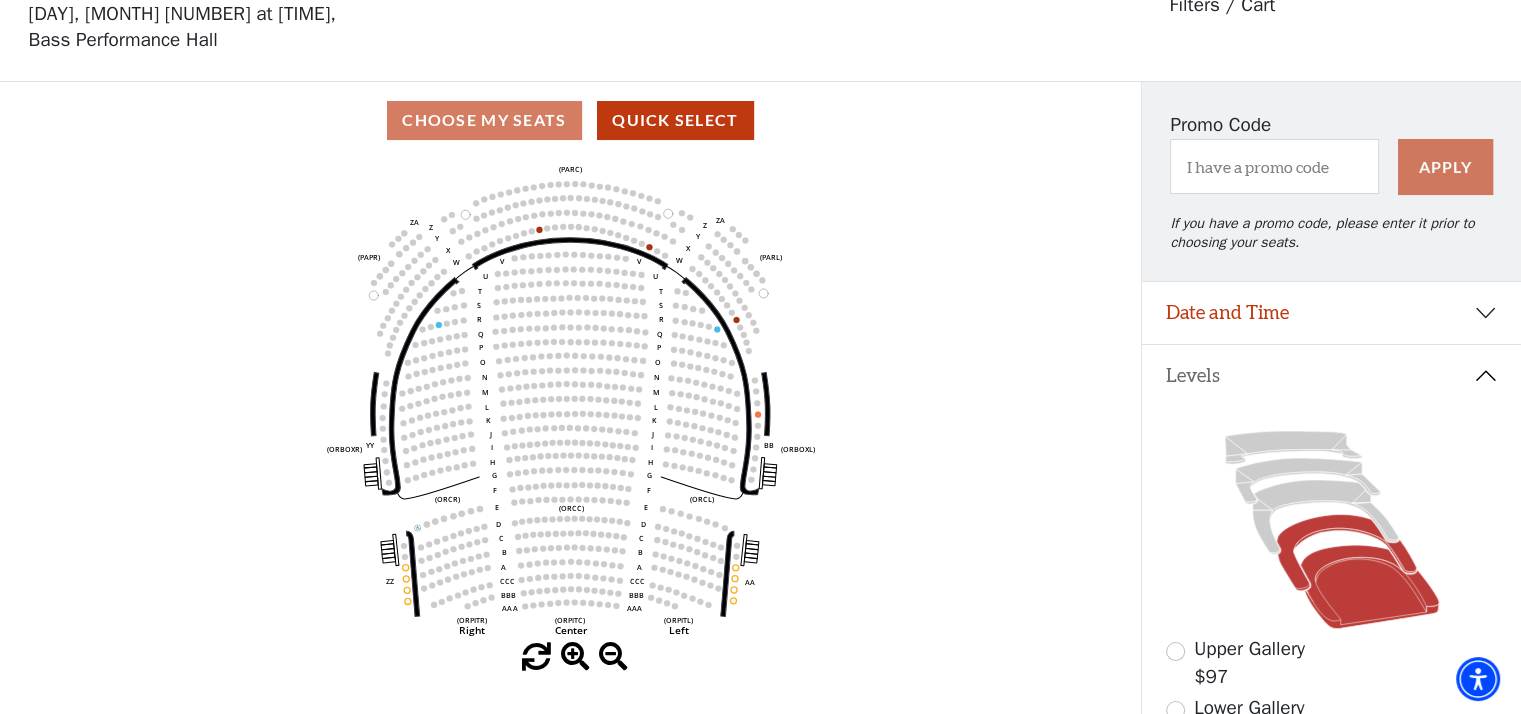 click 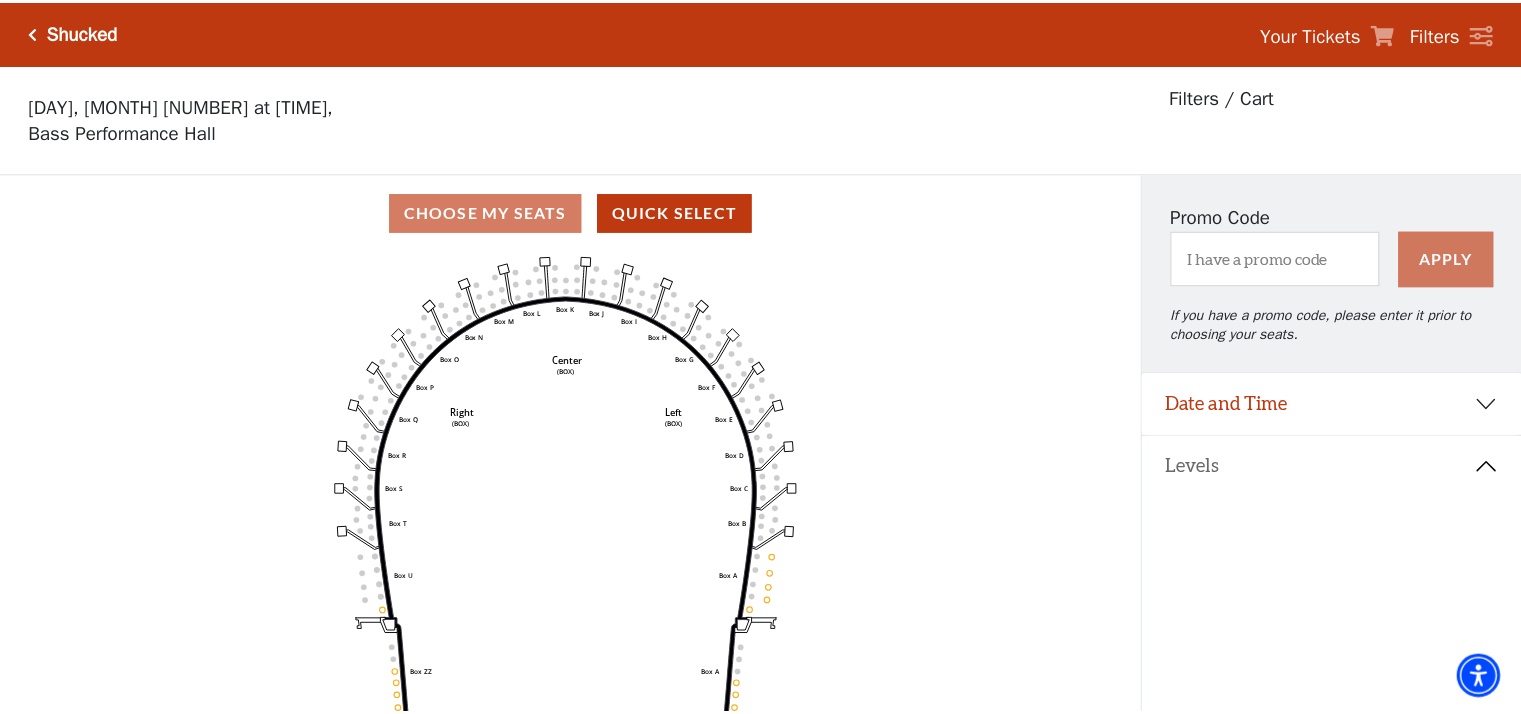 scroll, scrollTop: 92, scrollLeft: 0, axis: vertical 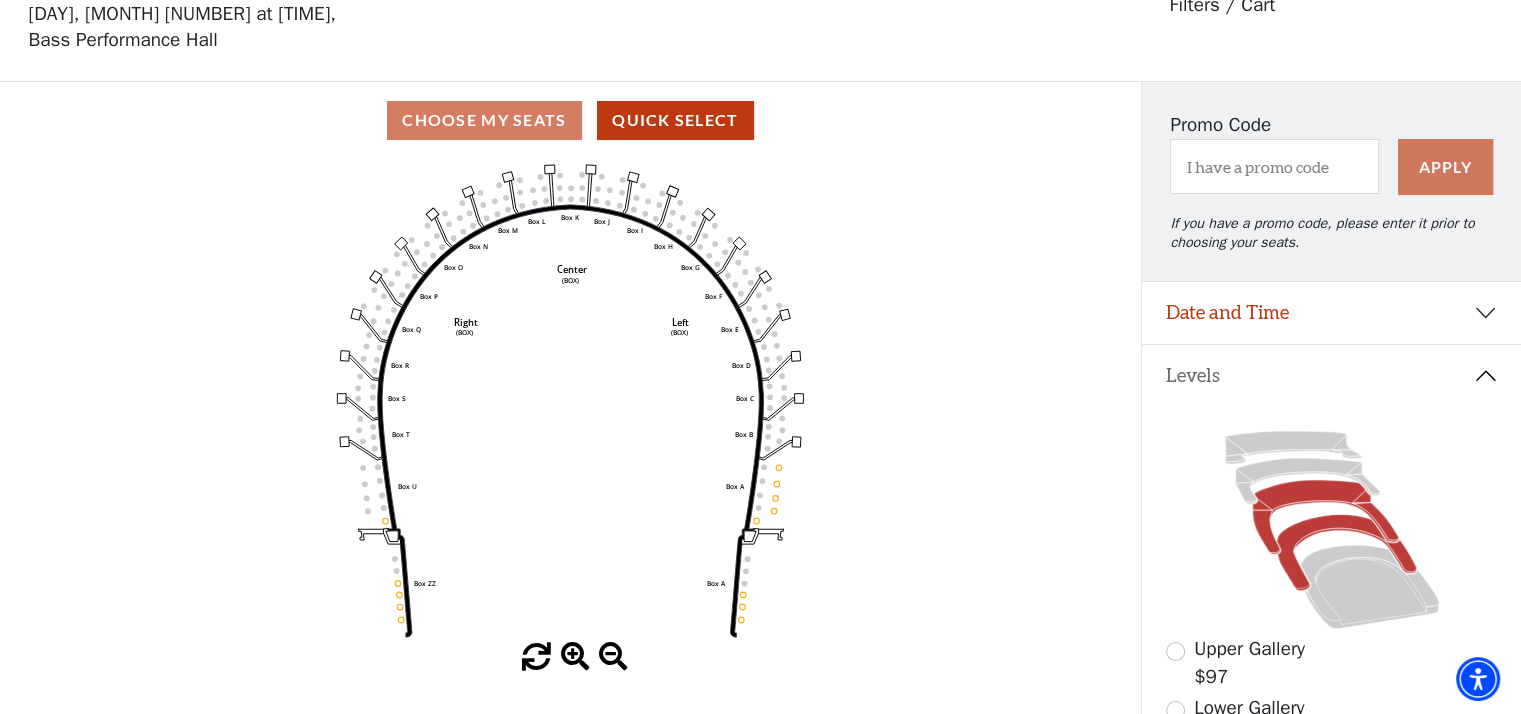 click 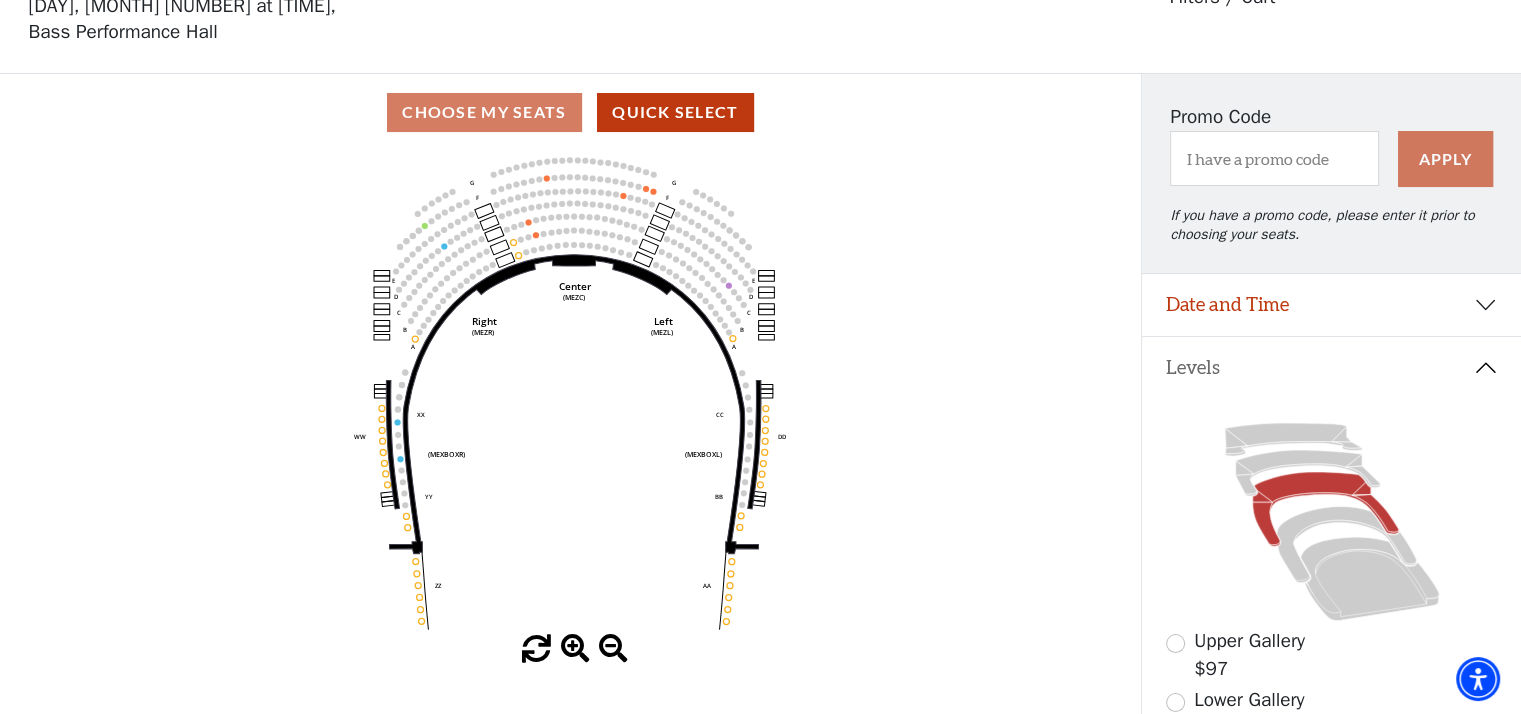 scroll, scrollTop: 100, scrollLeft: 0, axis: vertical 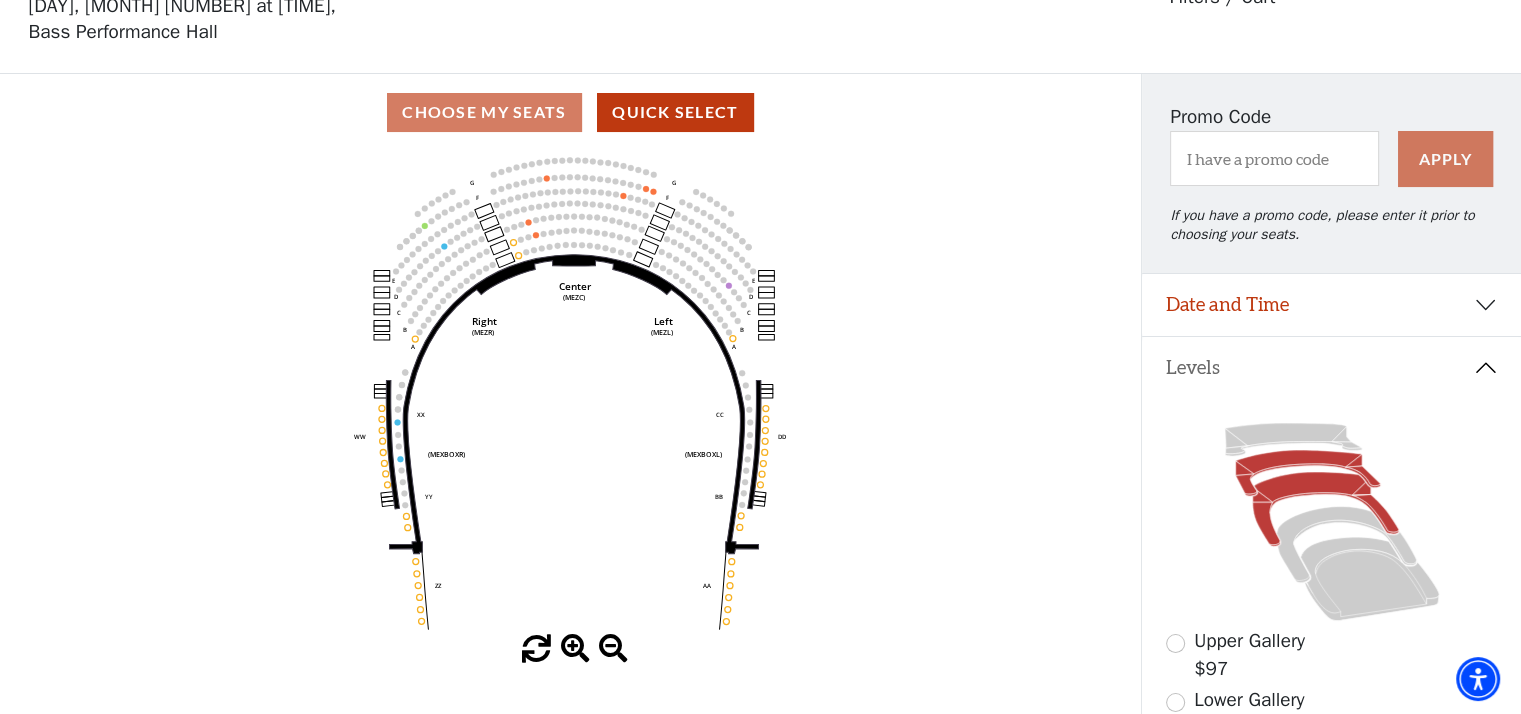 click 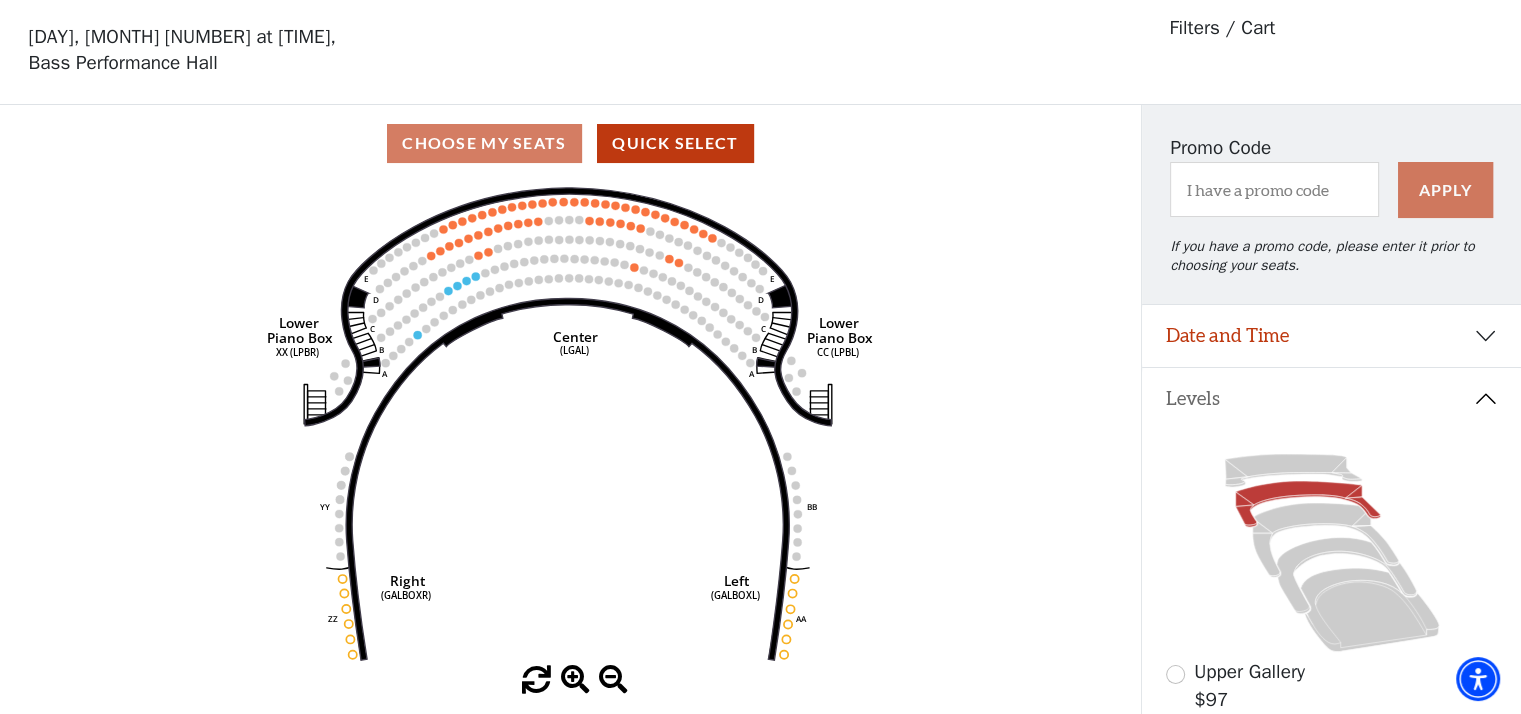 scroll, scrollTop: 92, scrollLeft: 0, axis: vertical 